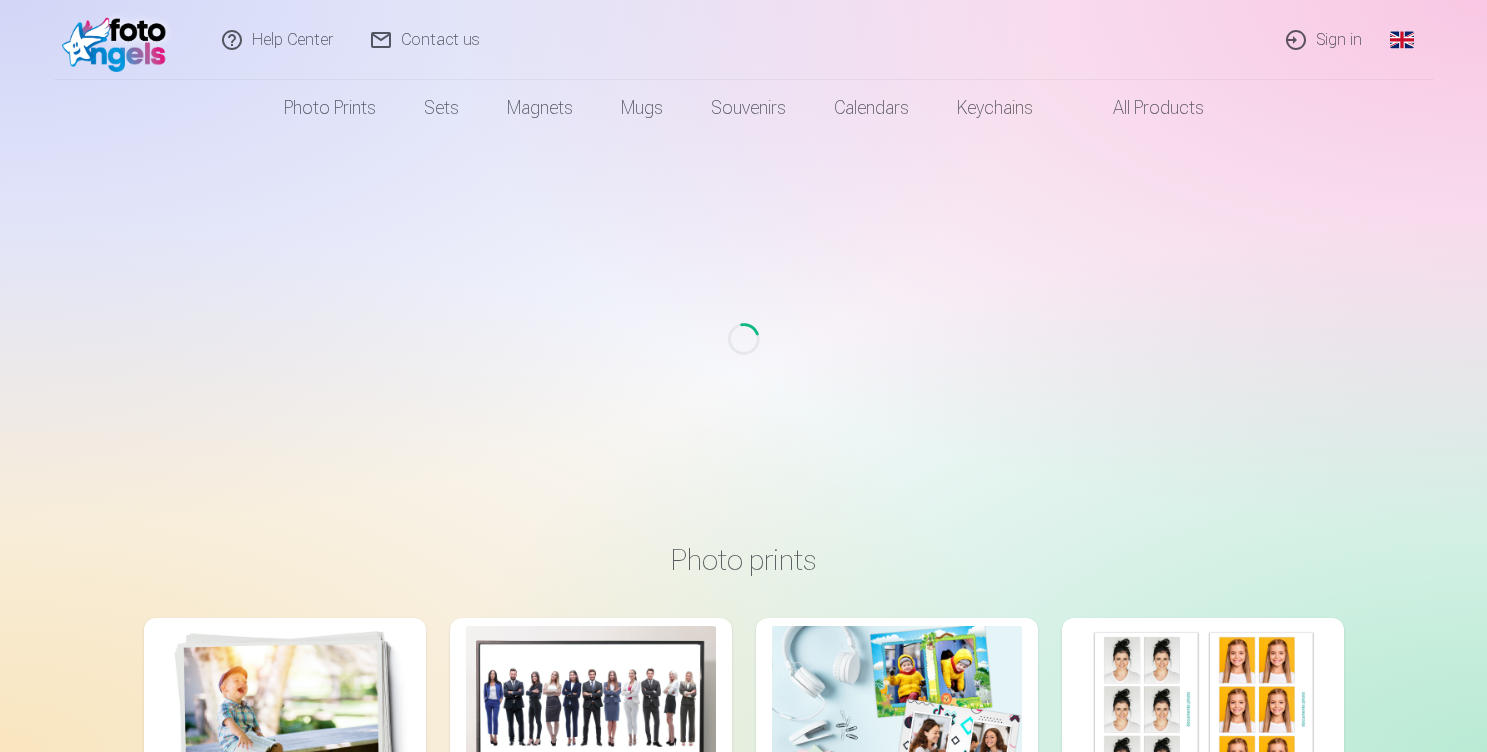 scroll, scrollTop: 0, scrollLeft: 0, axis: both 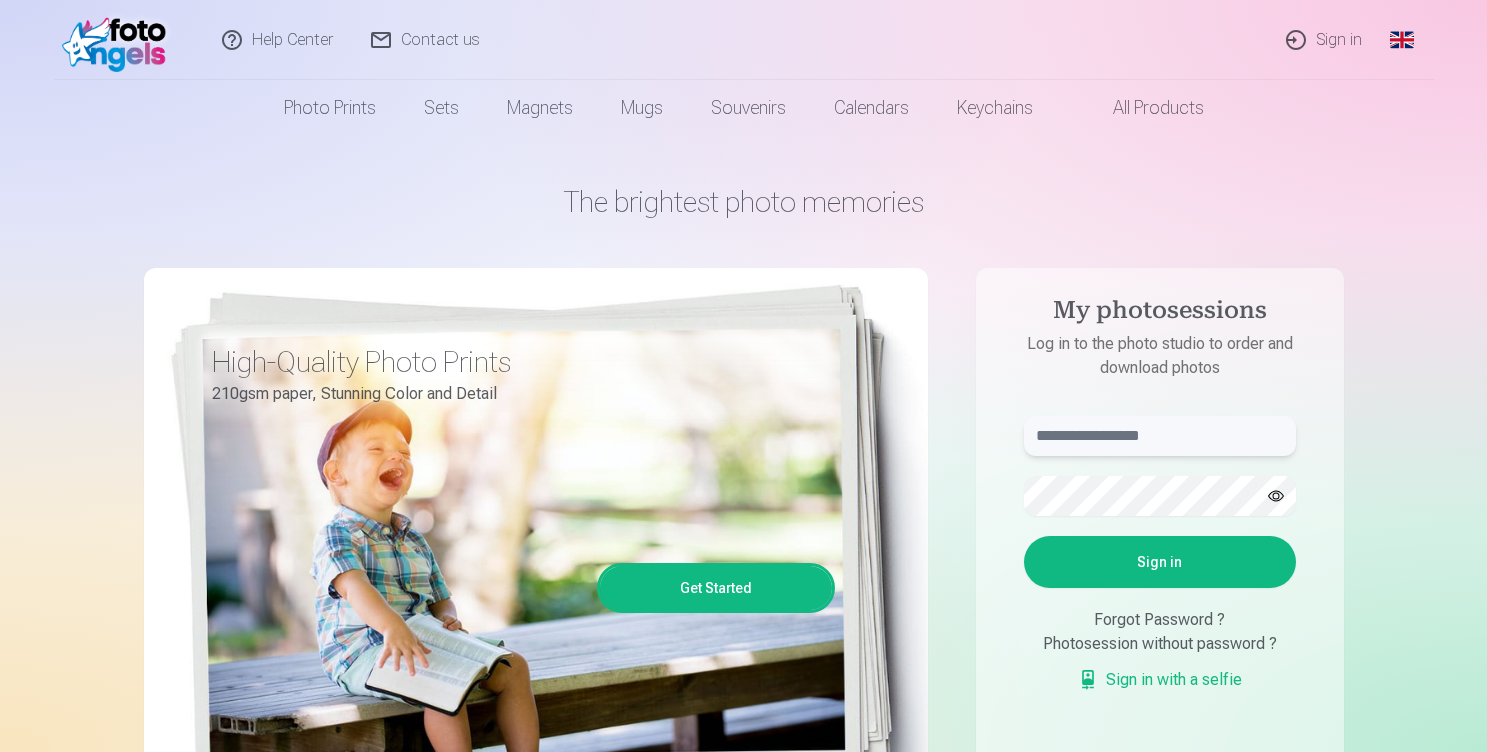 type on "**********" 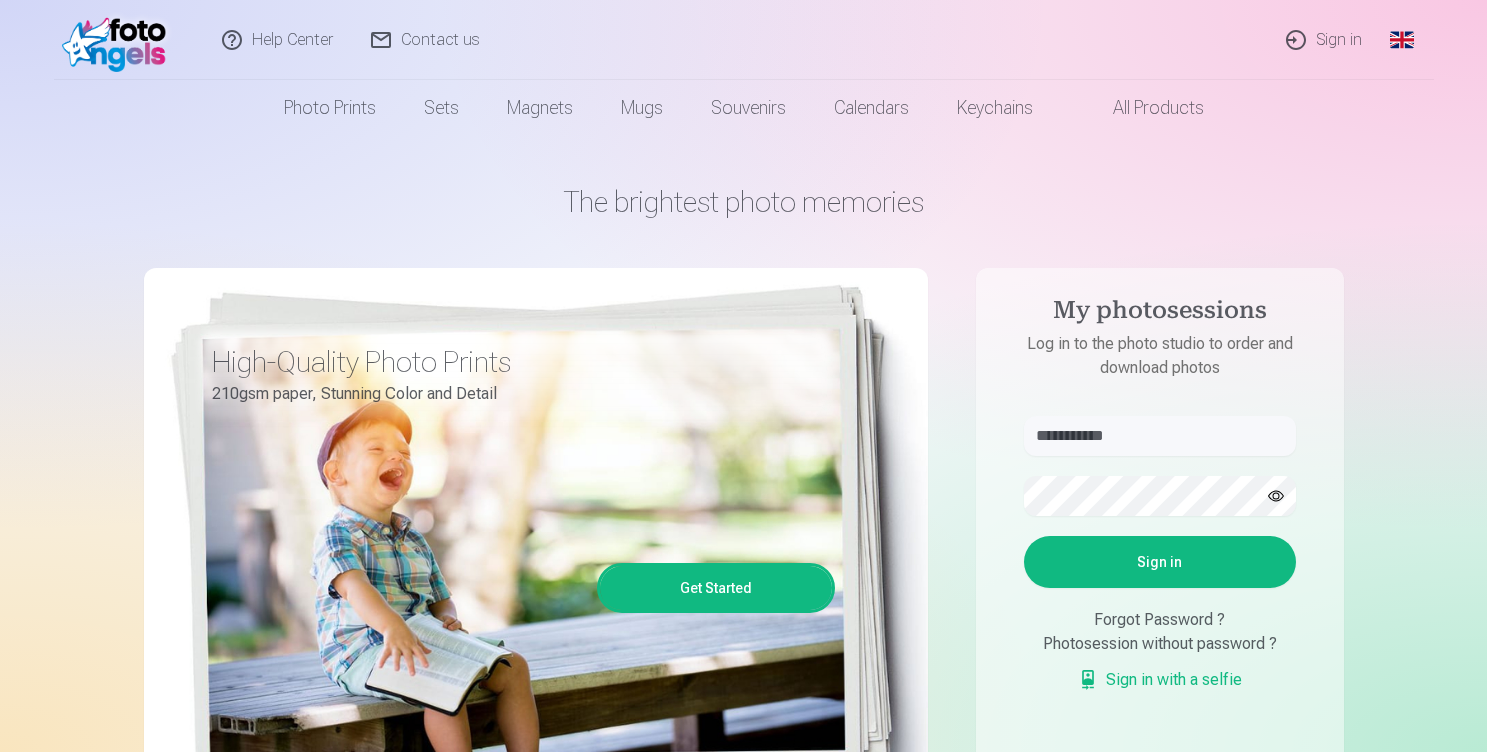 click at bounding box center [1276, 496] 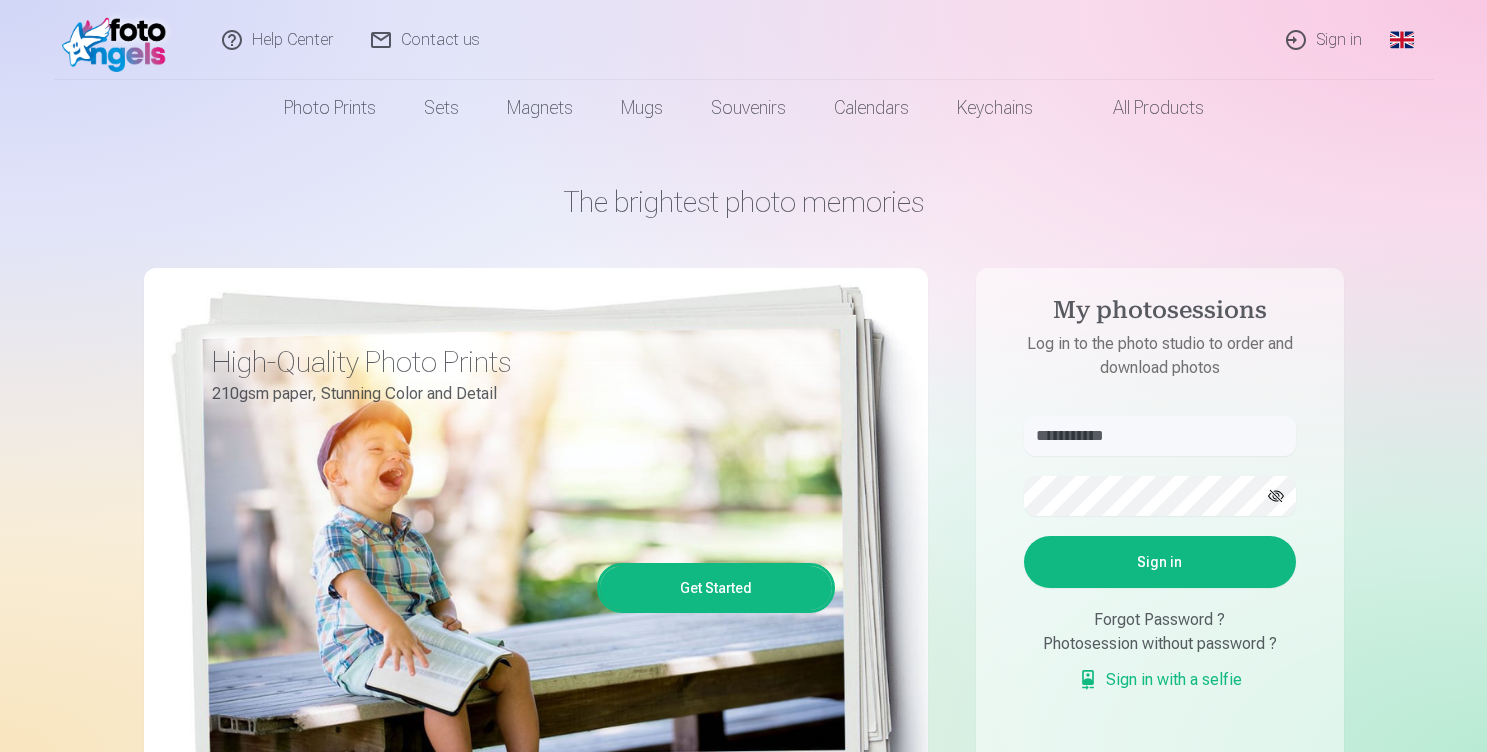 click on "Sign in" at bounding box center (1160, 562) 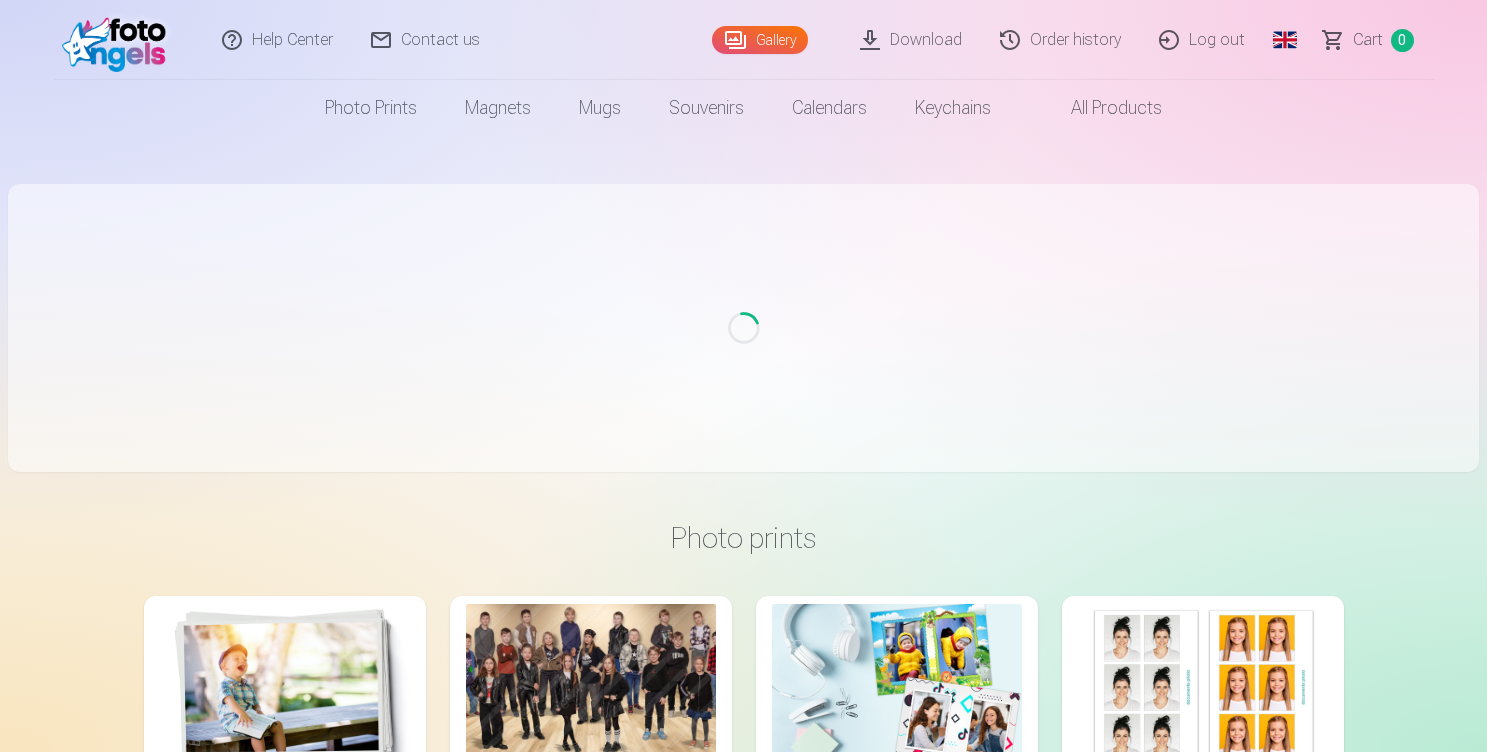 scroll, scrollTop: 0, scrollLeft: 0, axis: both 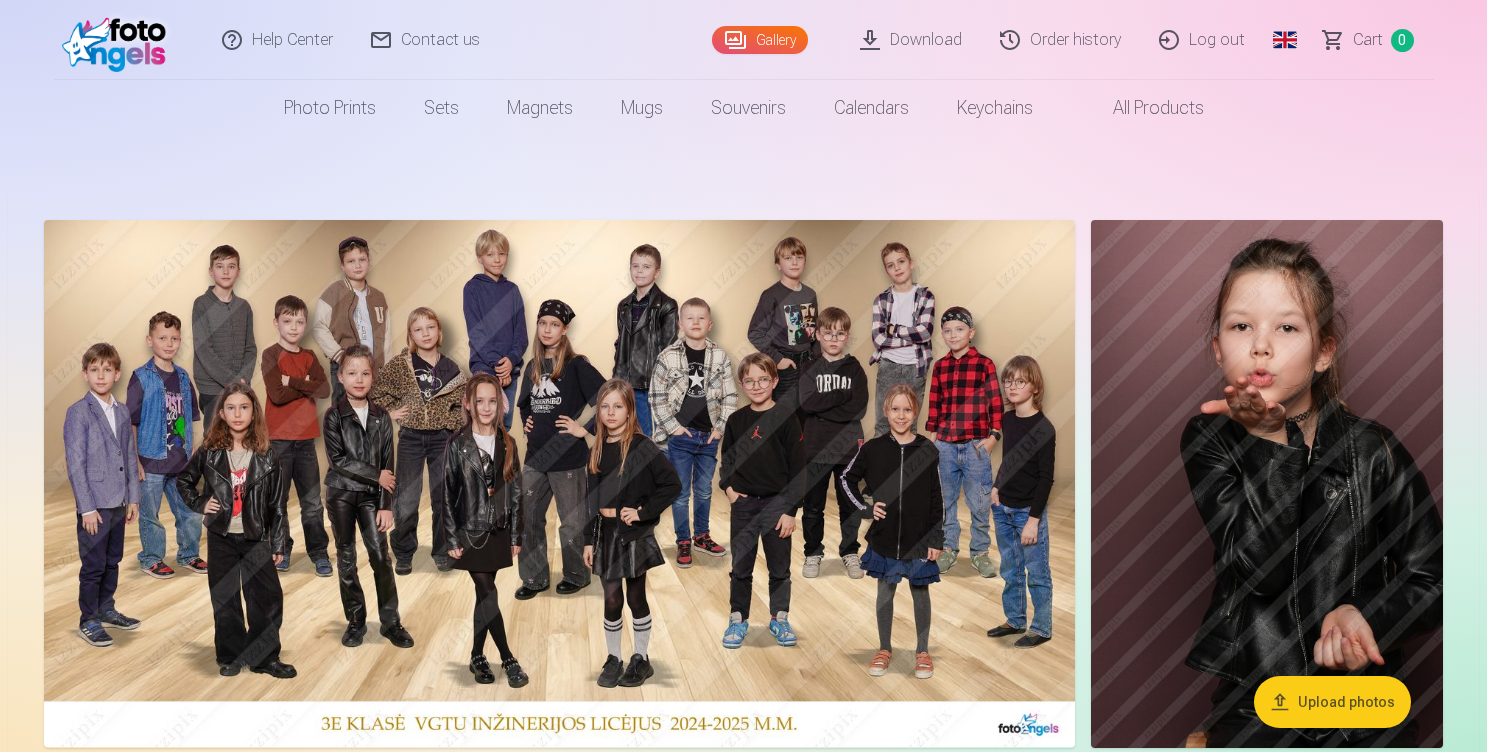 click on "Global" at bounding box center (1285, 40) 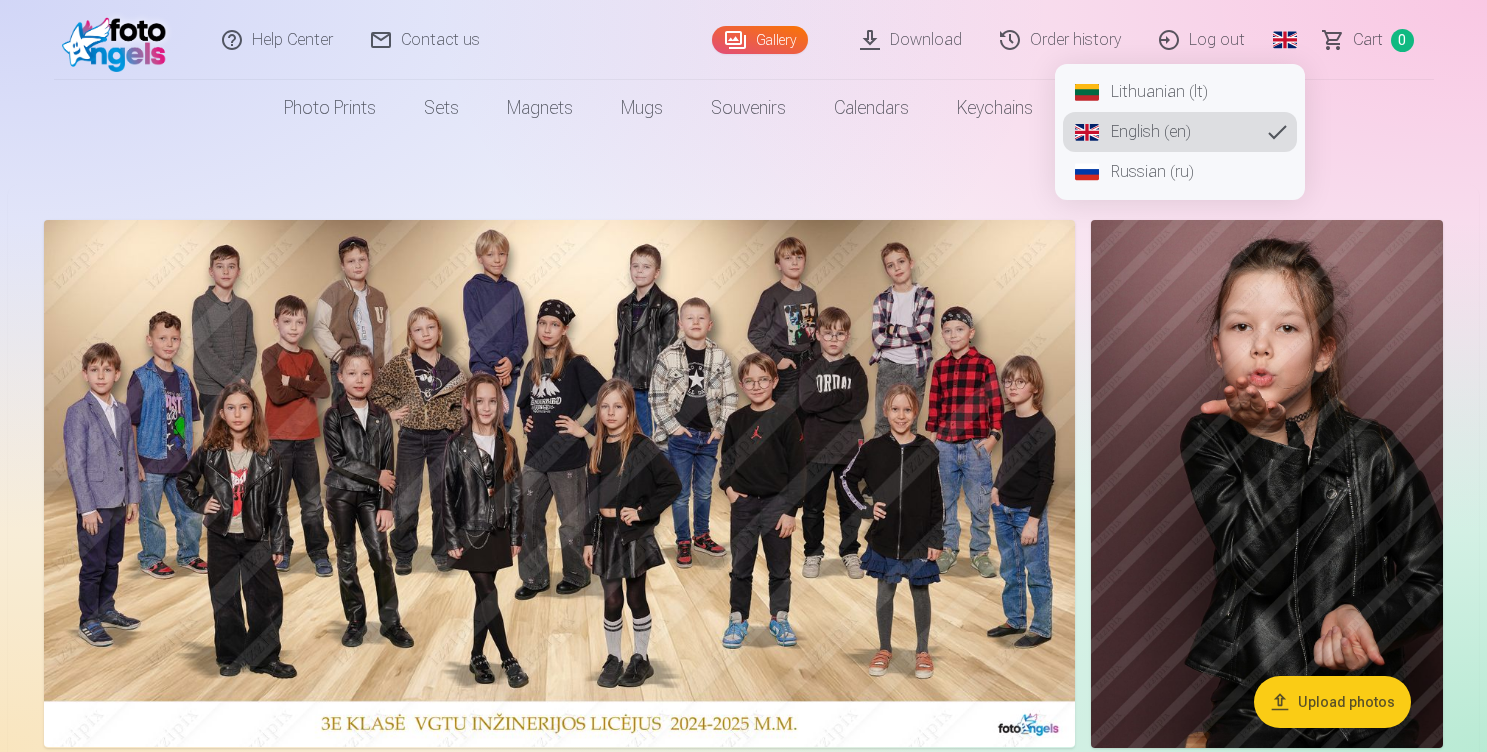 click on "Lithuanian (lt)" at bounding box center (1180, 92) 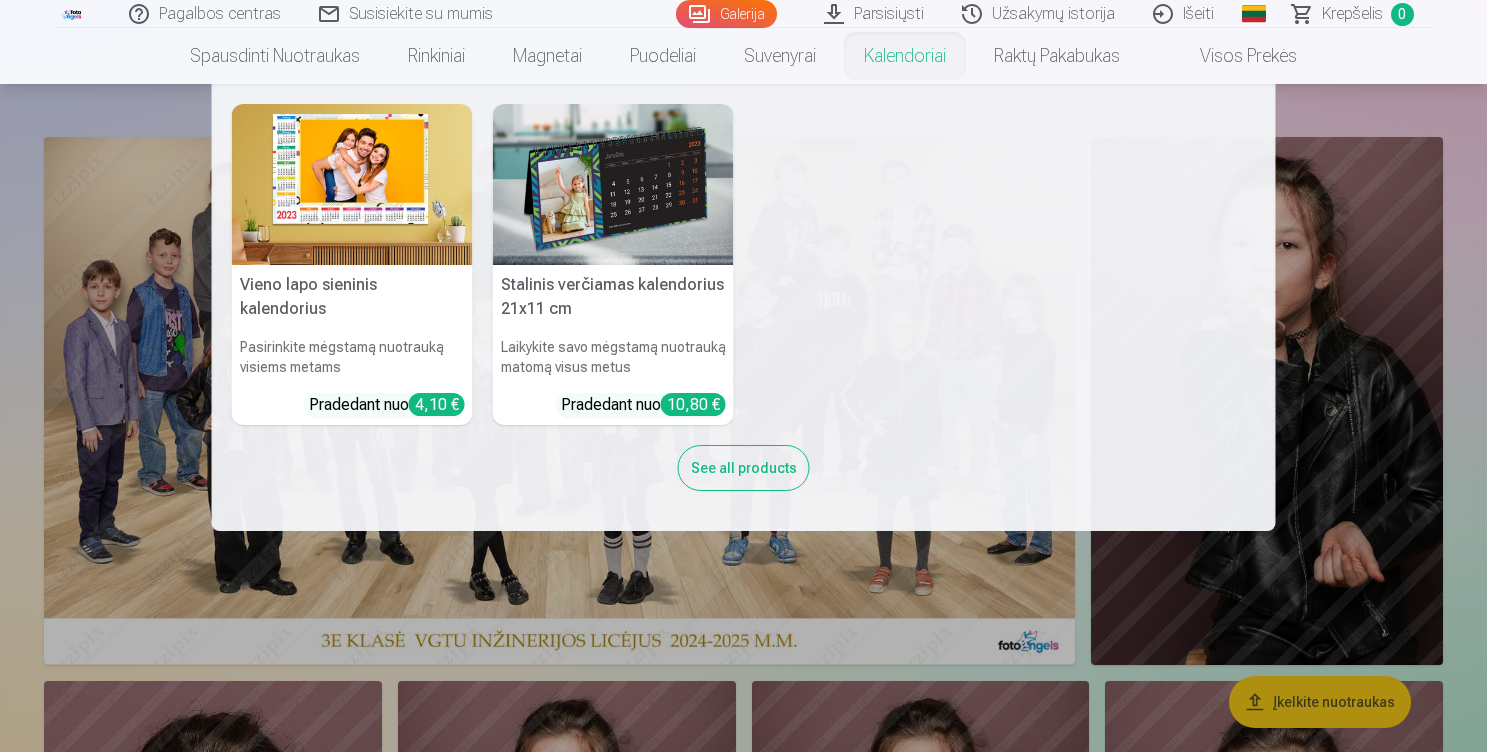 scroll, scrollTop: 84, scrollLeft: 0, axis: vertical 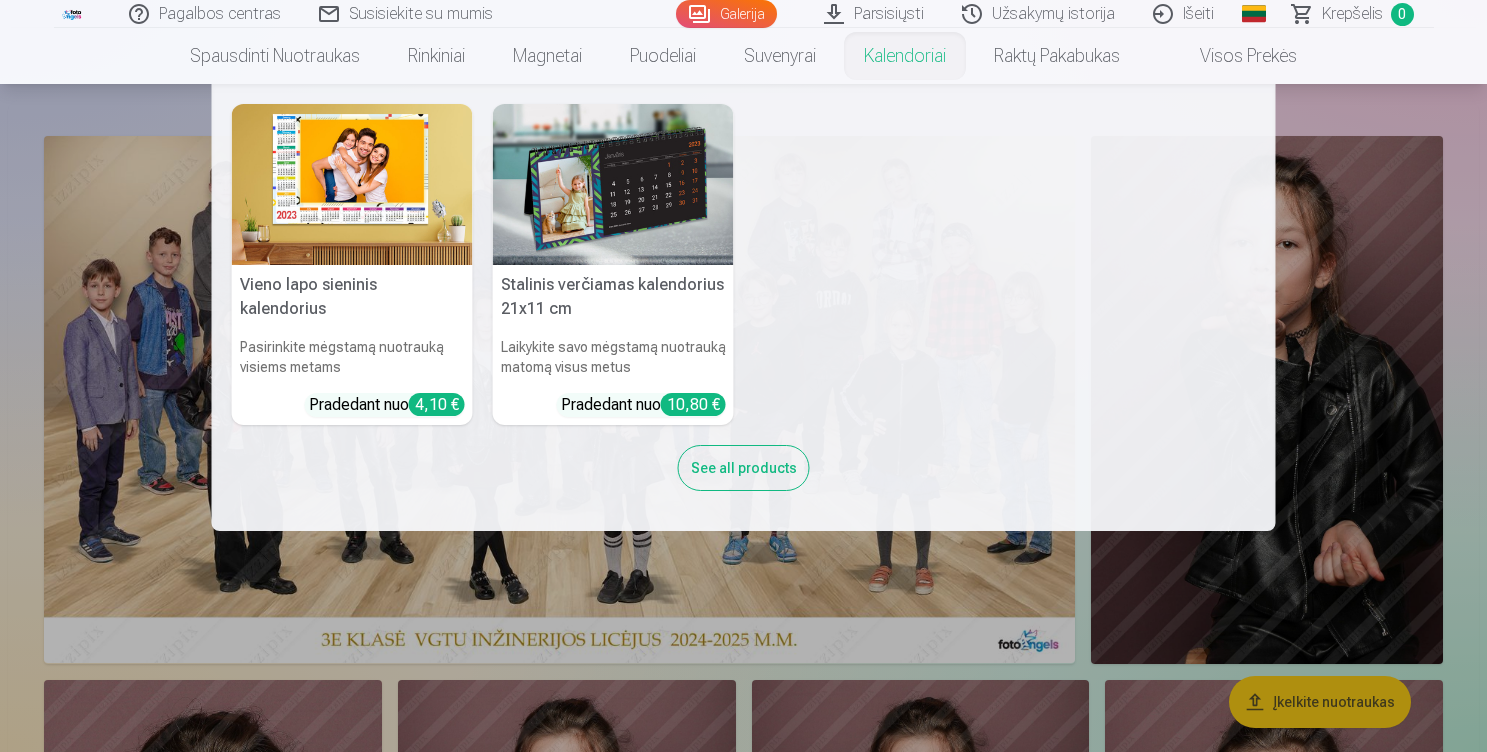 click on "Kalendoriai" at bounding box center [905, 56] 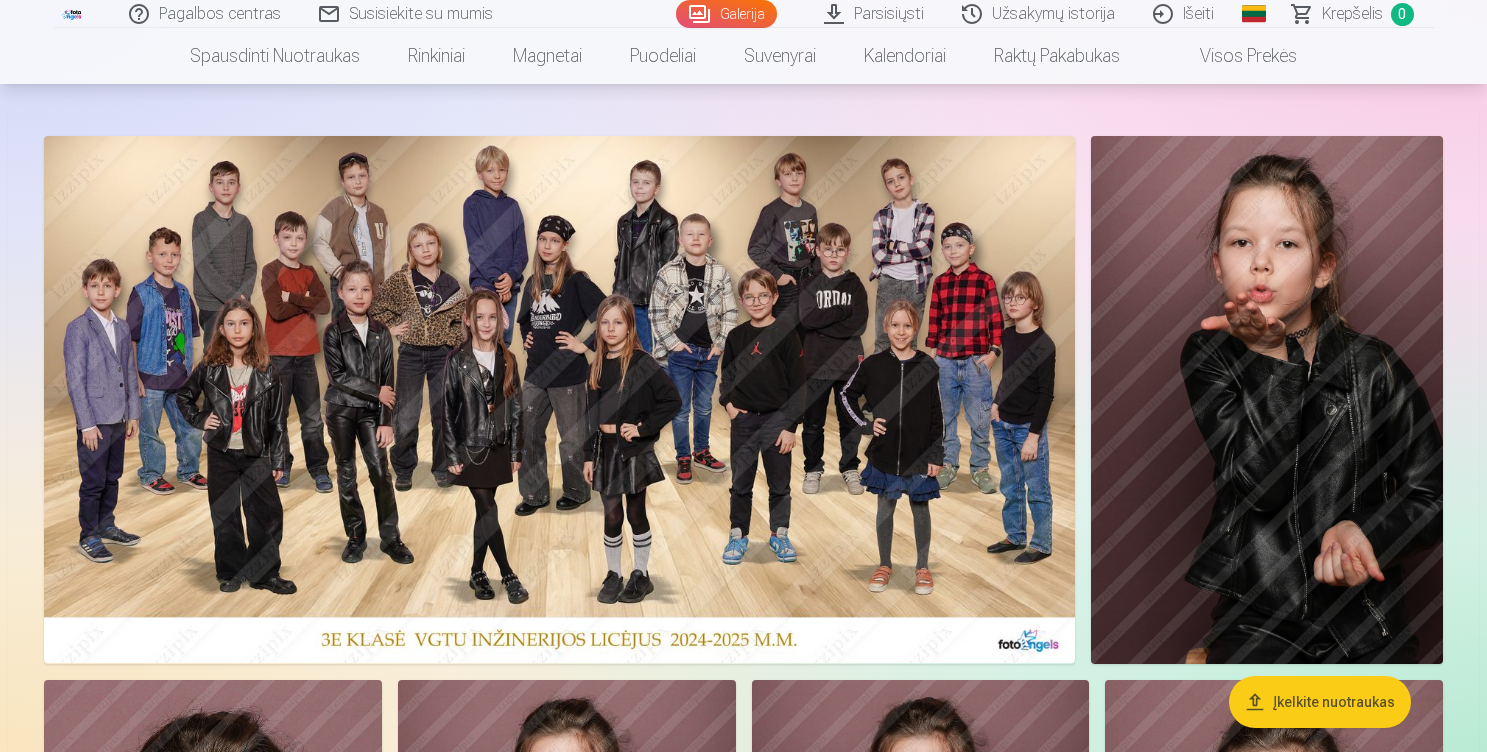 scroll, scrollTop: 0, scrollLeft: 0, axis: both 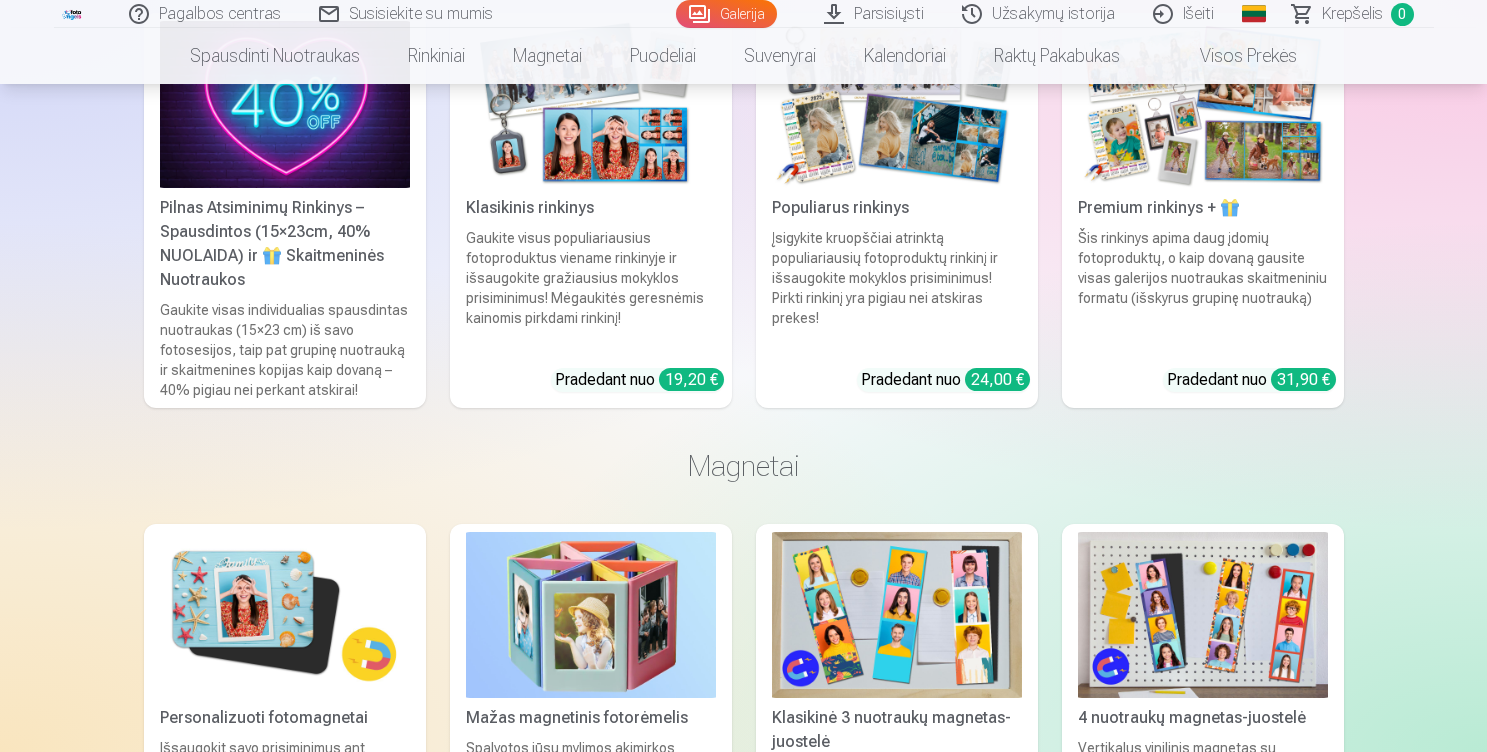 click on "Pilnas Atsiminimų Rinkinys – Spausdintos (15×23cm, 40% NUOLAIDA) ir 🎁 Skaitmeninės Nuotraukos" at bounding box center (285, 244) 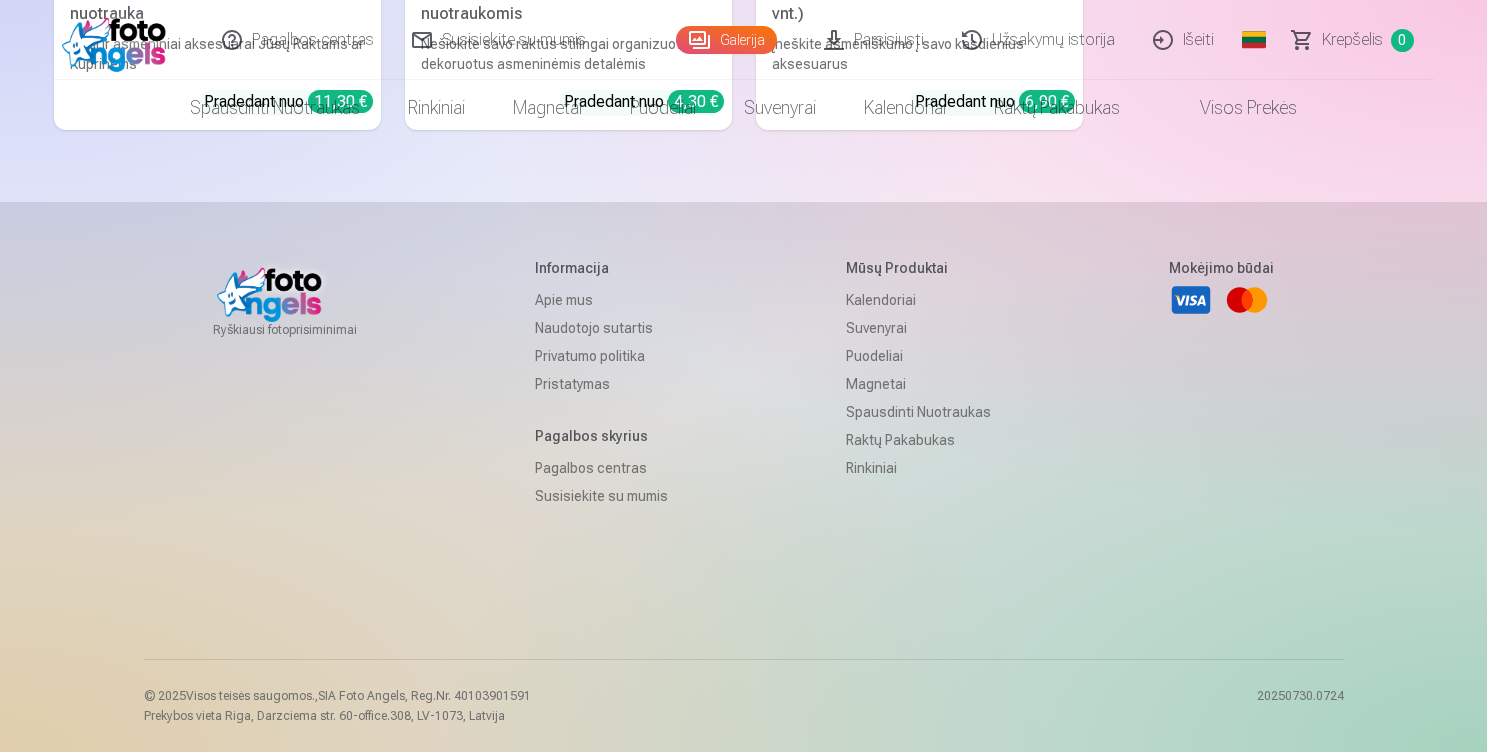 scroll, scrollTop: 0, scrollLeft: 0, axis: both 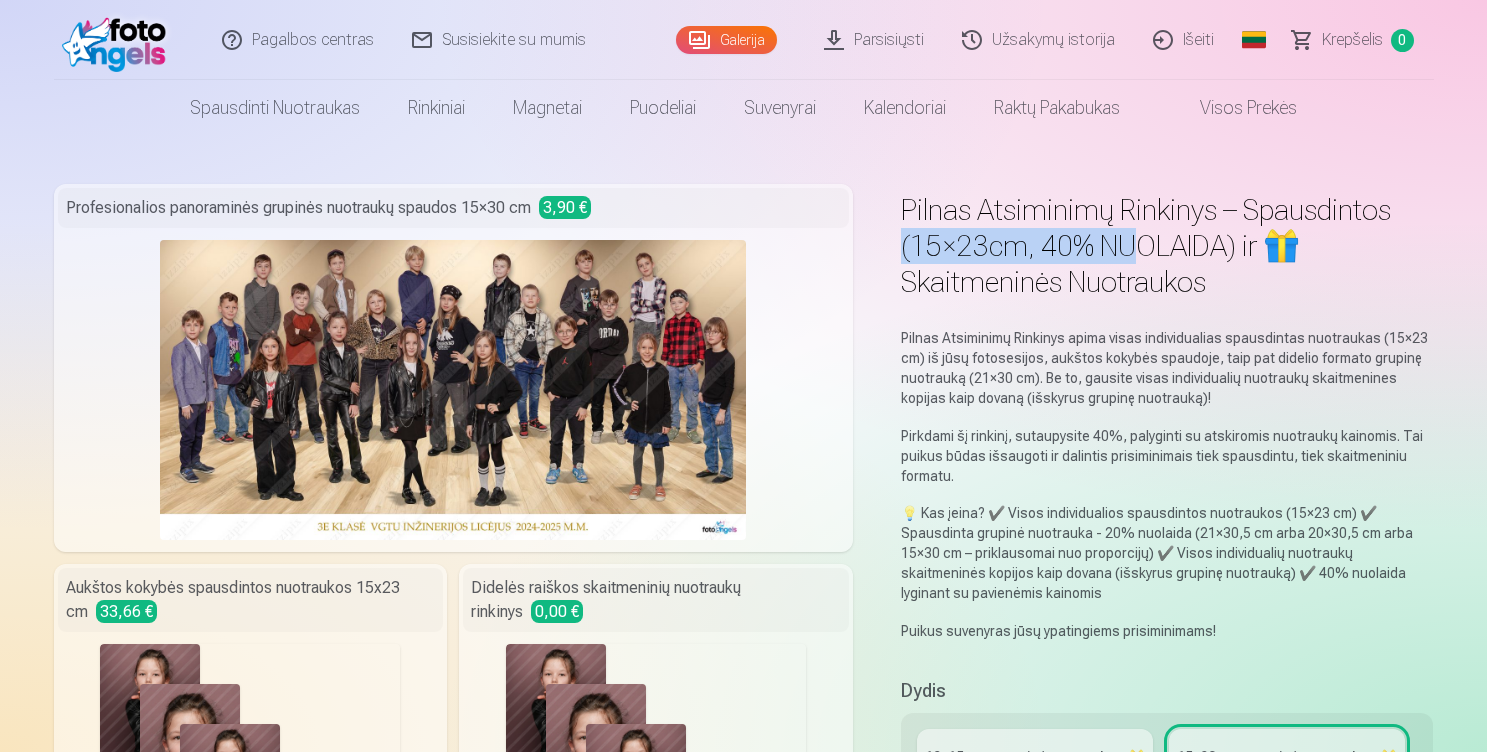 drag, startPoint x: 899, startPoint y: 247, endPoint x: 1127, endPoint y: 239, distance: 228.1403 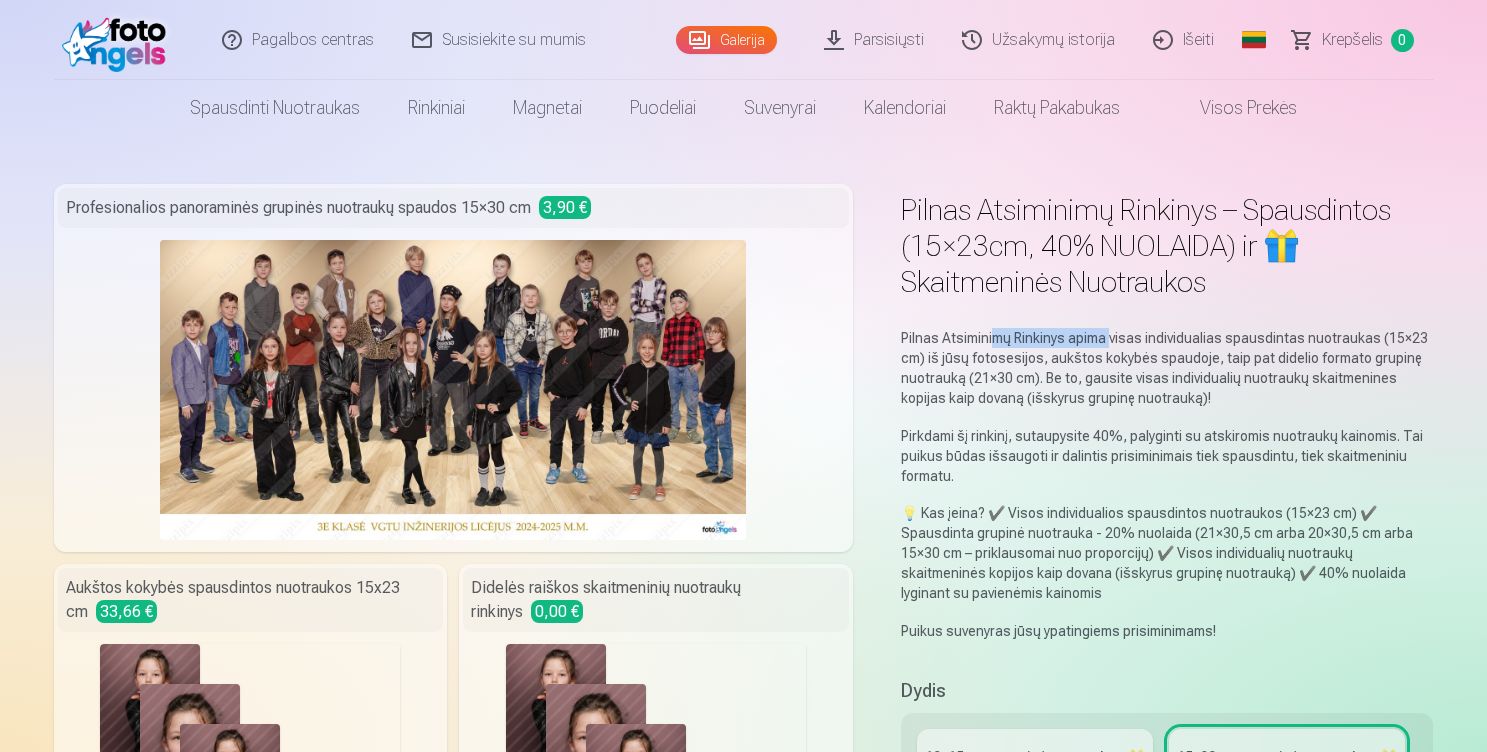 drag, startPoint x: 995, startPoint y: 342, endPoint x: 1111, endPoint y: 343, distance: 116.00431 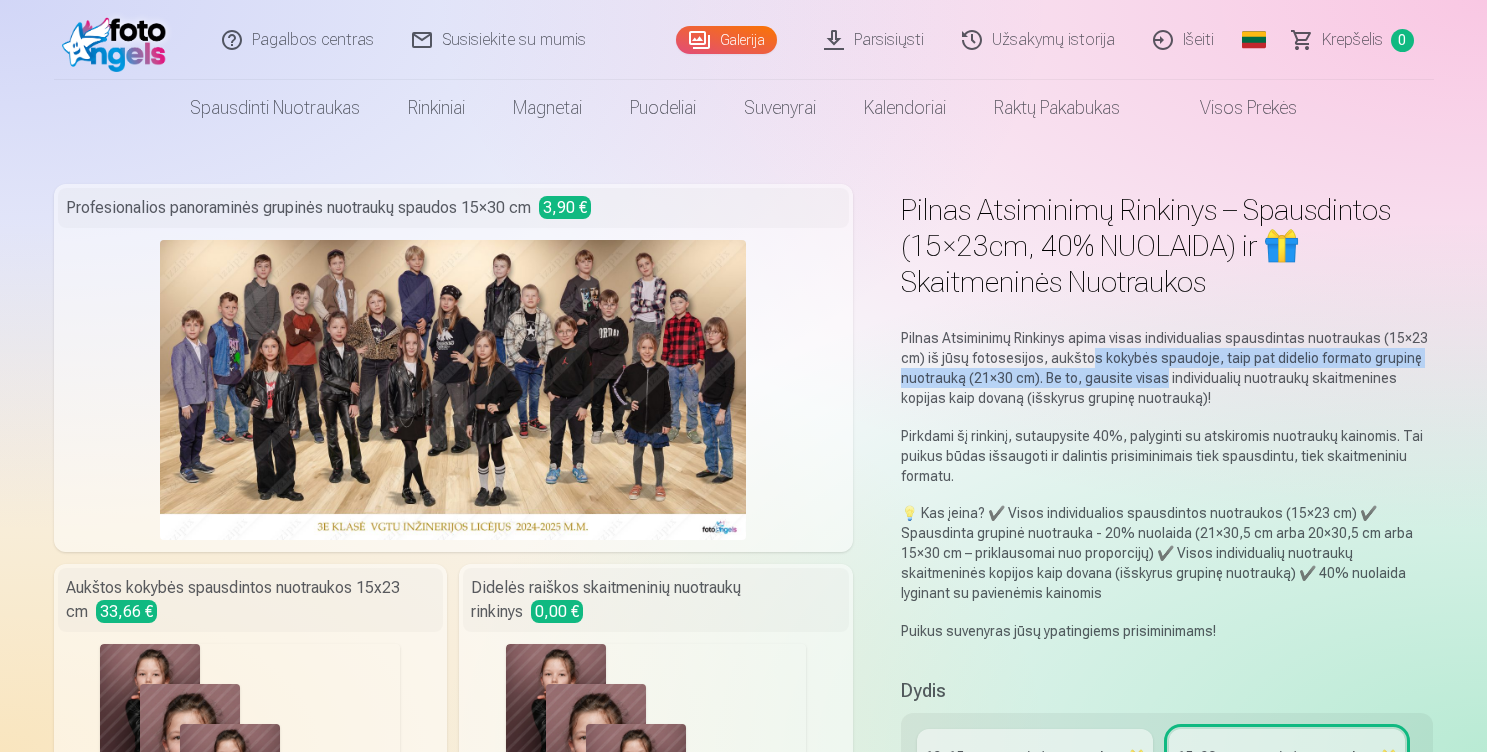drag, startPoint x: 1084, startPoint y: 364, endPoint x: 1171, endPoint y: 374, distance: 87.57283 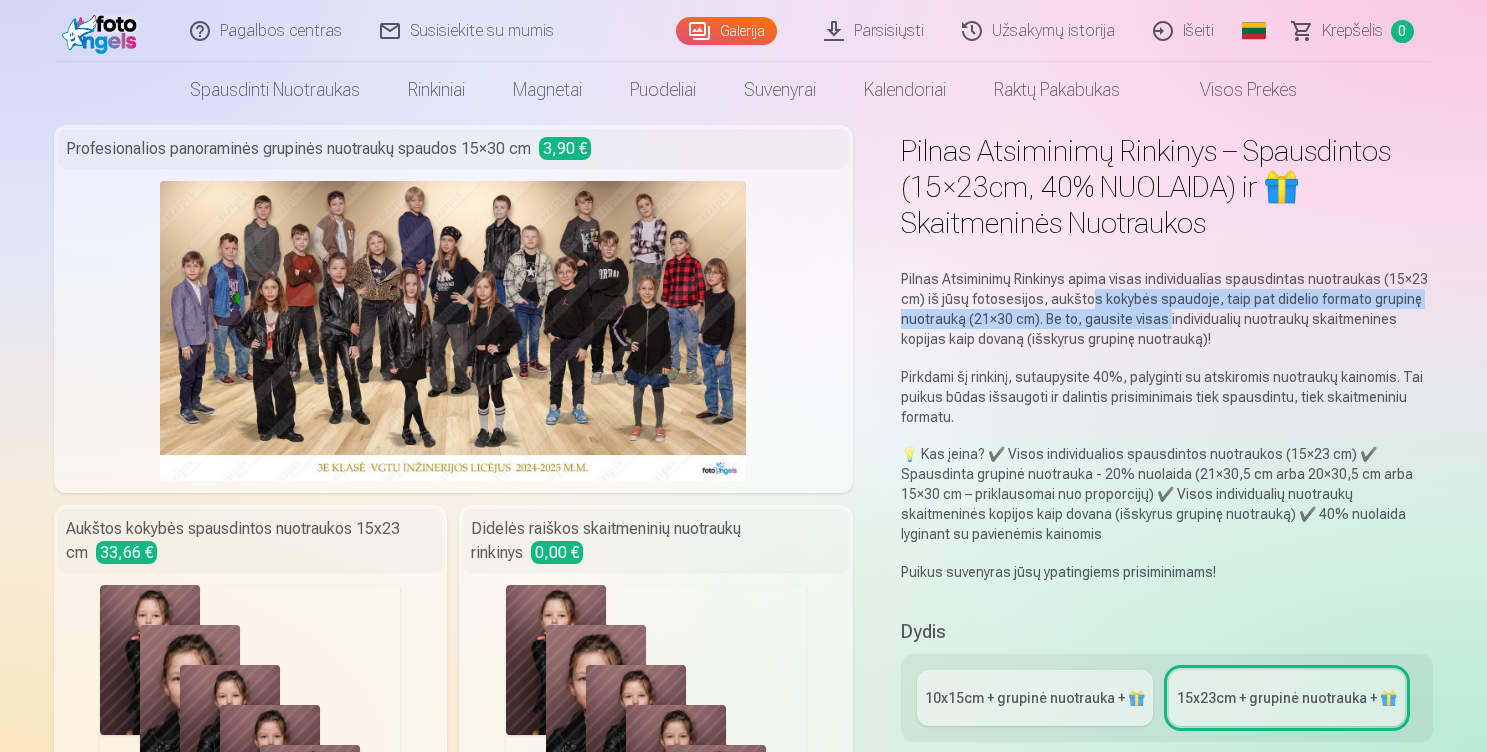 scroll, scrollTop: 72, scrollLeft: 0, axis: vertical 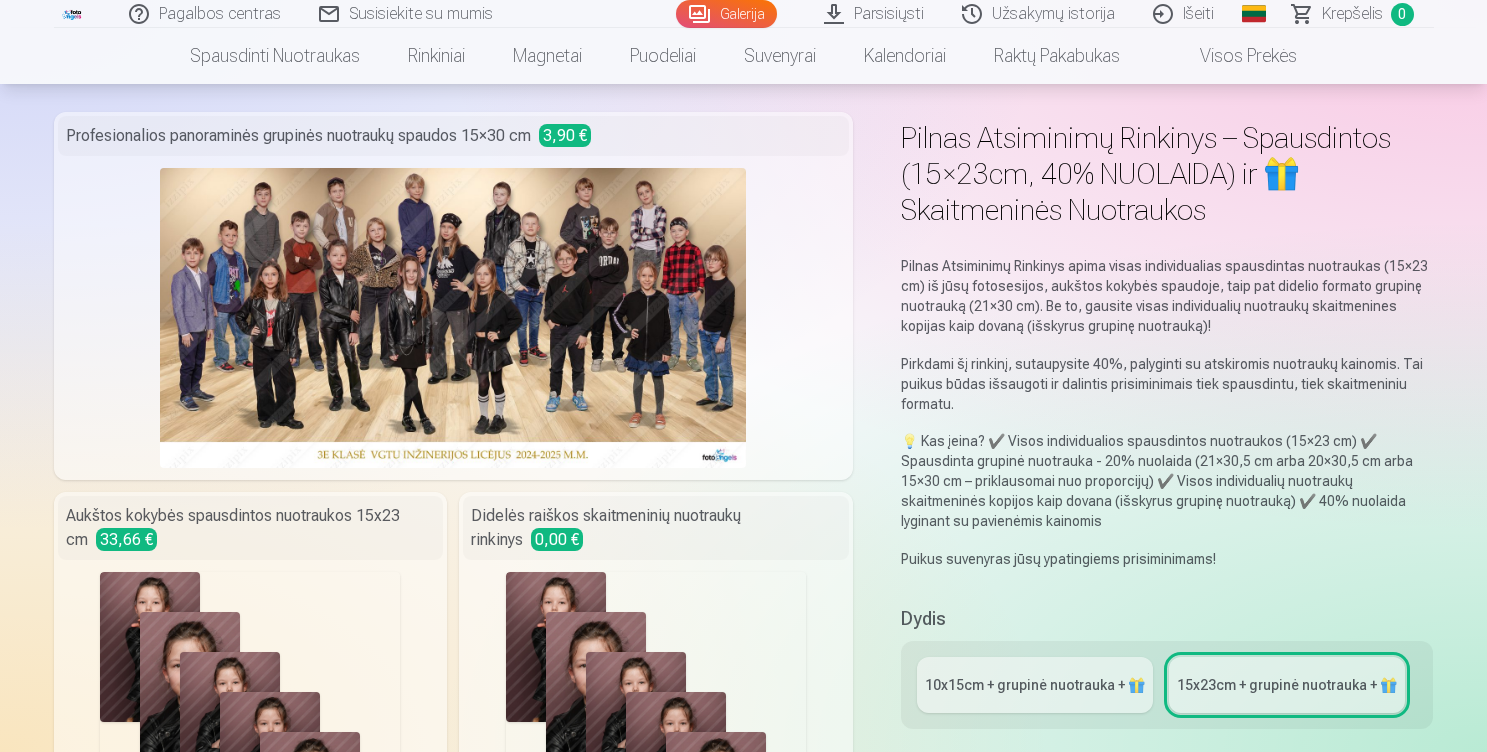 drag, startPoint x: 1075, startPoint y: 352, endPoint x: 1205, endPoint y: 346, distance: 130.13838 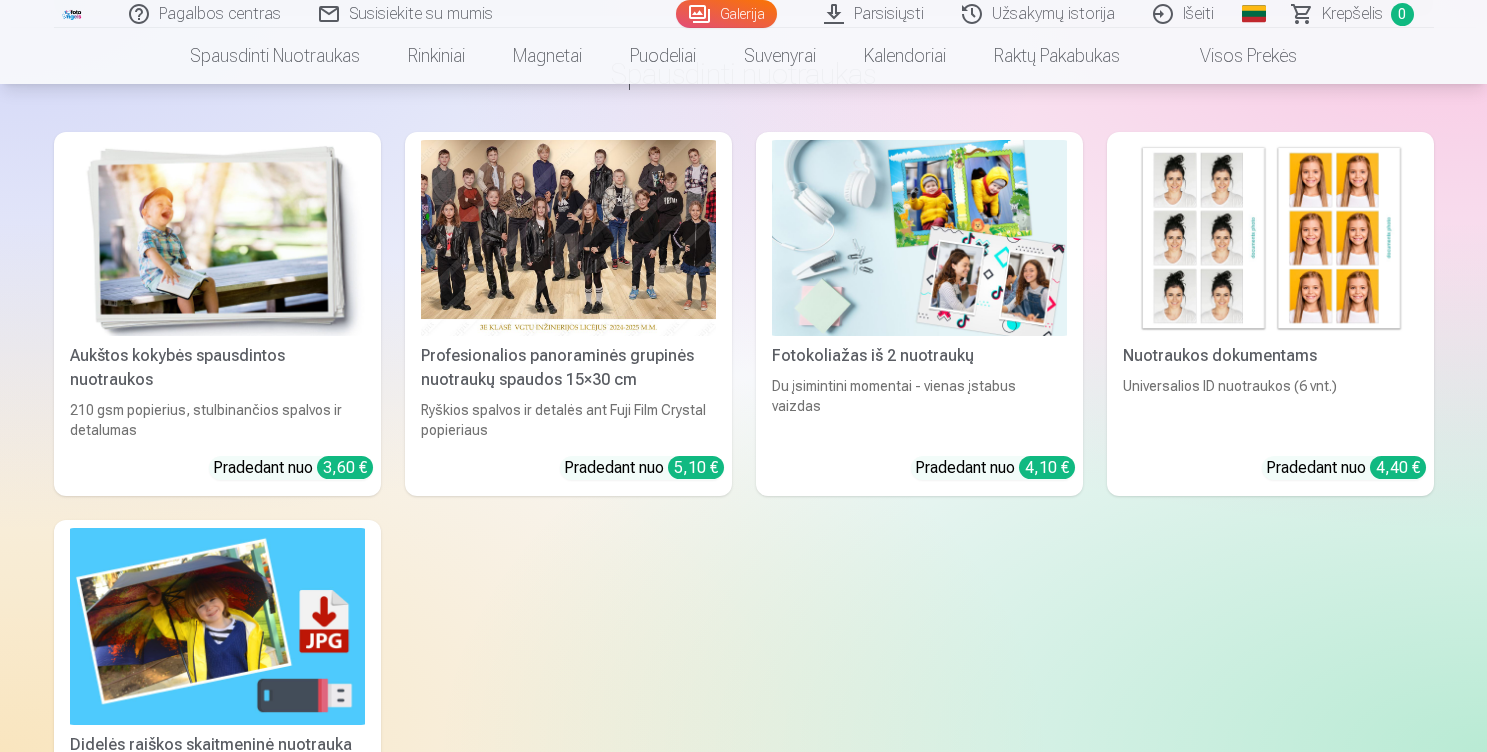 scroll, scrollTop: 1393, scrollLeft: 0, axis: vertical 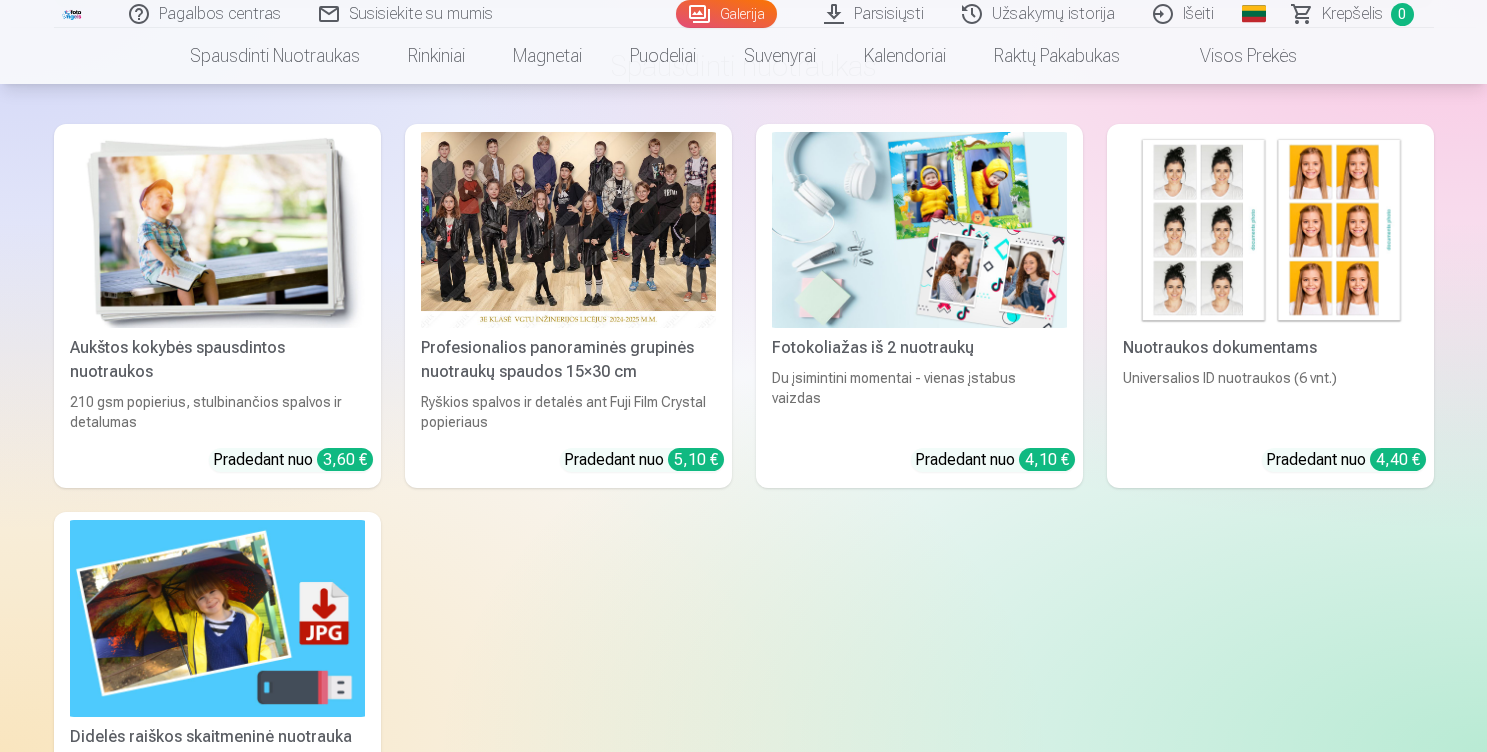 click on "Profesionalios panoraminės grupinės nuotraukų spaudos 15×30 cm" at bounding box center (568, 360) 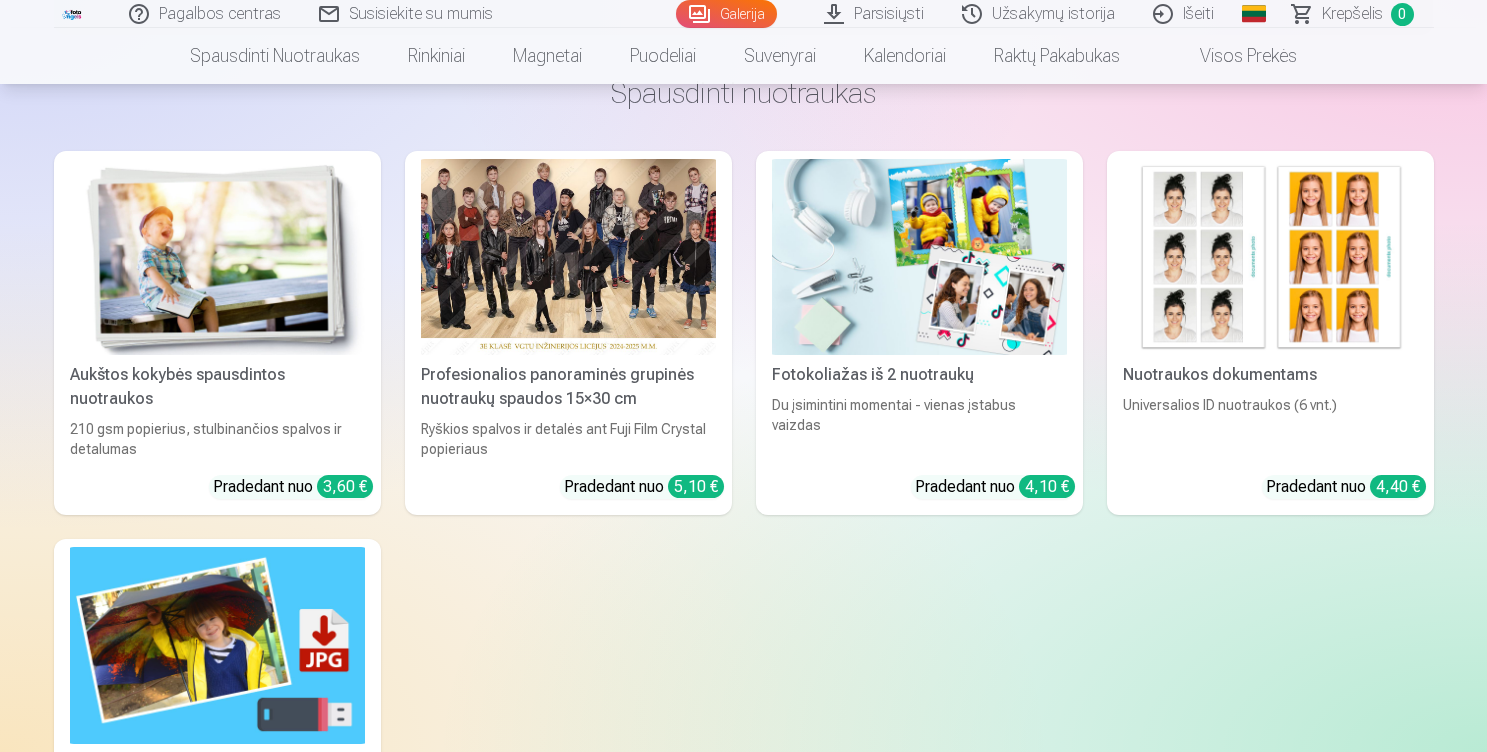 scroll, scrollTop: 1358, scrollLeft: 0, axis: vertical 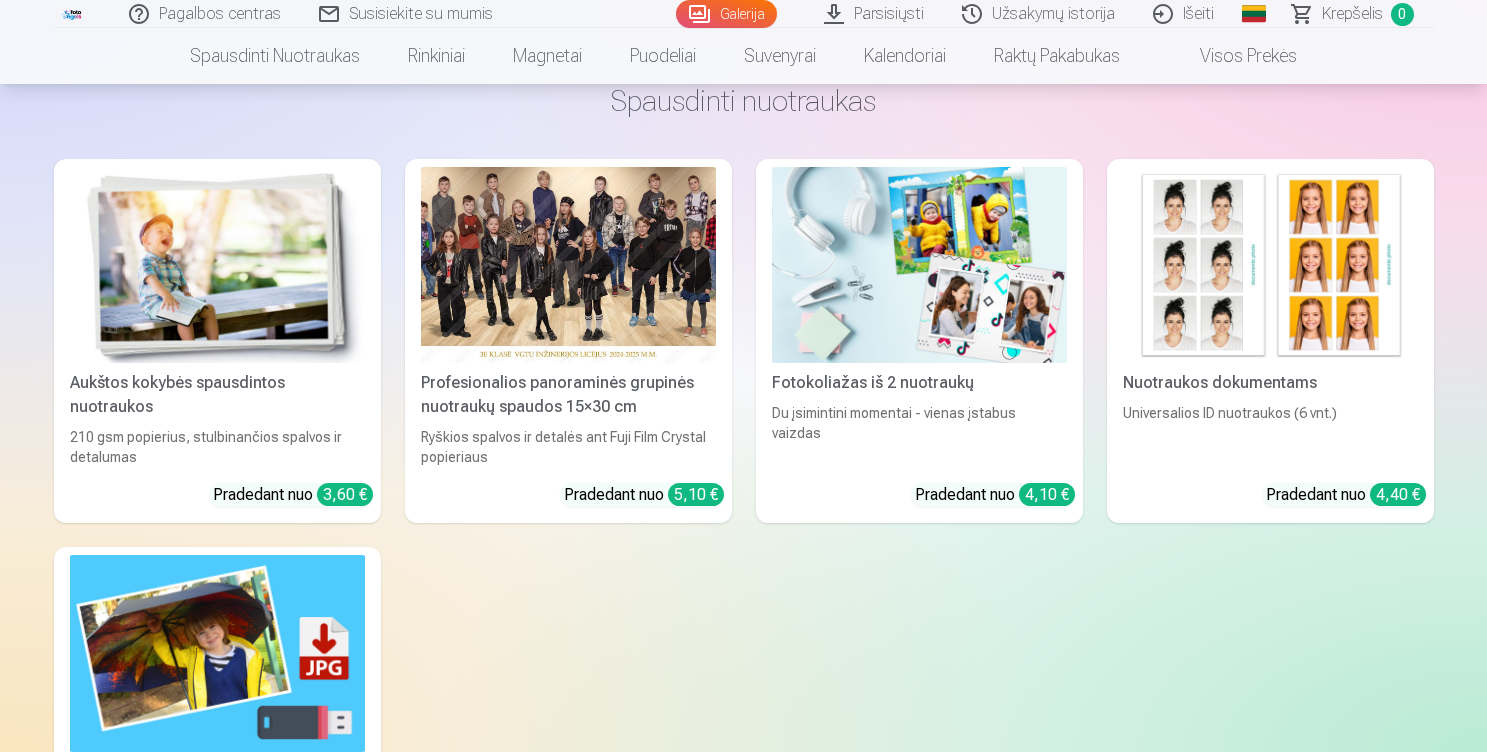 click on "Aukštos kokybės spausdintos nuotraukos  210 gsm popierius, stulbinančios spalvos ir detalumas Pradedant nuo    3,60 € Profesionalios panoraminės grupinės nuotraukų spaudos 15×30 cm Ryškios spalvos ir detalės ant Fuji Film Crystal popieriaus Pradedant nuo    5,10 € Fotokoliažas iš 2 nuotraukų Du įsimintini momentai - vienas įstabus vaizdas Pradedant nuo    4,10 € Nuotraukos dokumentams Universalios ID nuotraukos (6 vnt.)  Pradedant nuo    4,40 € Didelės raiškos skaitmeninė nuotrauka JPG formatu Įamžinkite savo prisiminimus stulbinančiose detalėse Pradedant nuo    6,00 €" at bounding box center (744, 535) 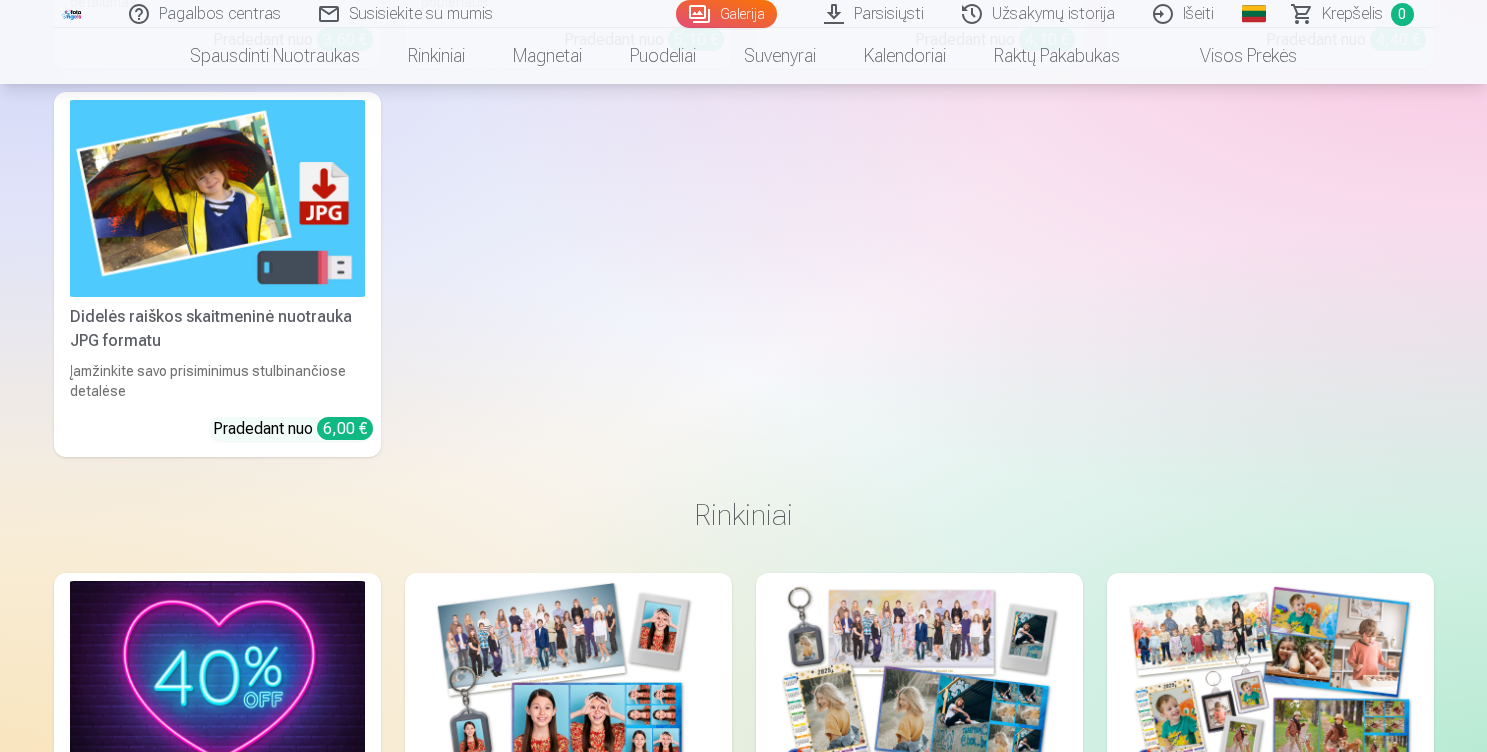 scroll, scrollTop: 1822, scrollLeft: 0, axis: vertical 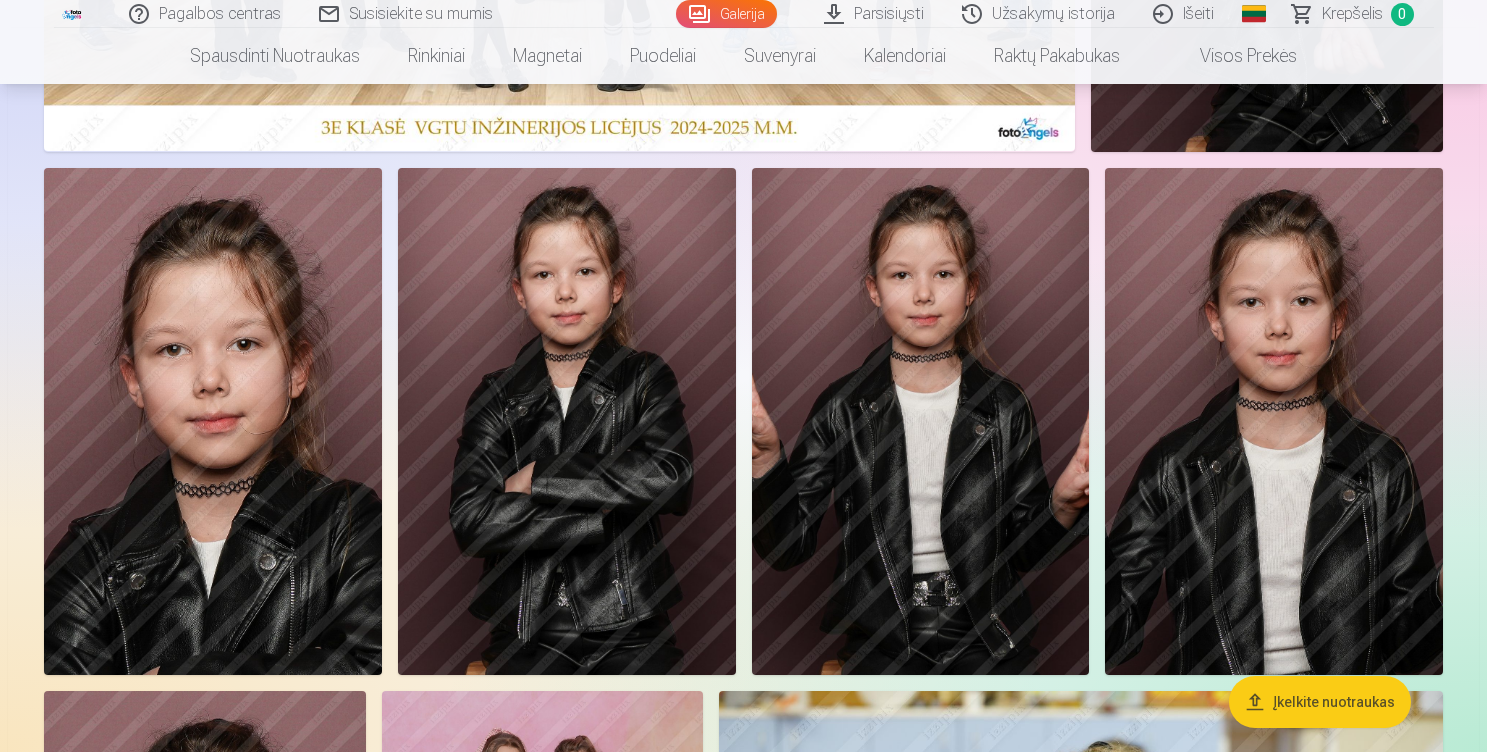 click at bounding box center (1274, 421) 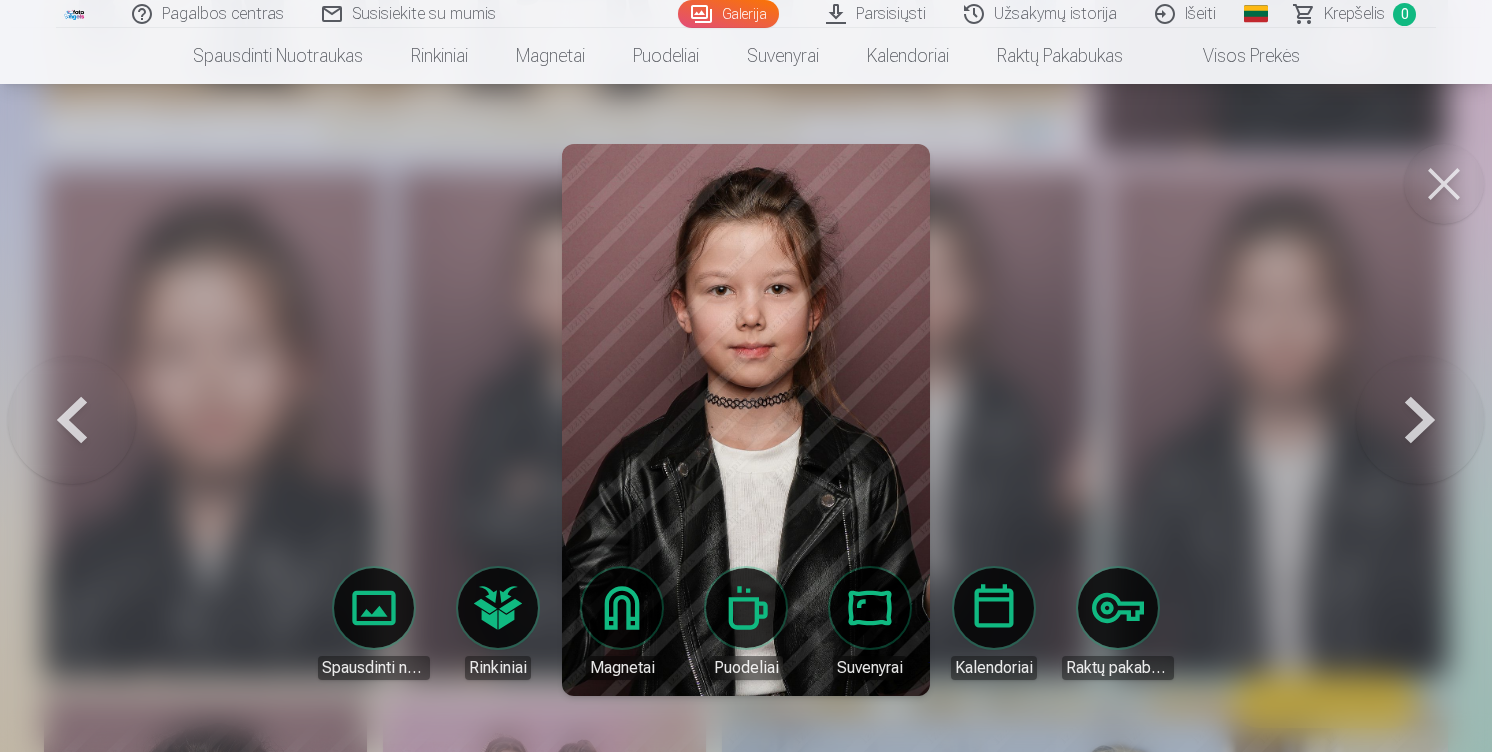 click at bounding box center (1444, 184) 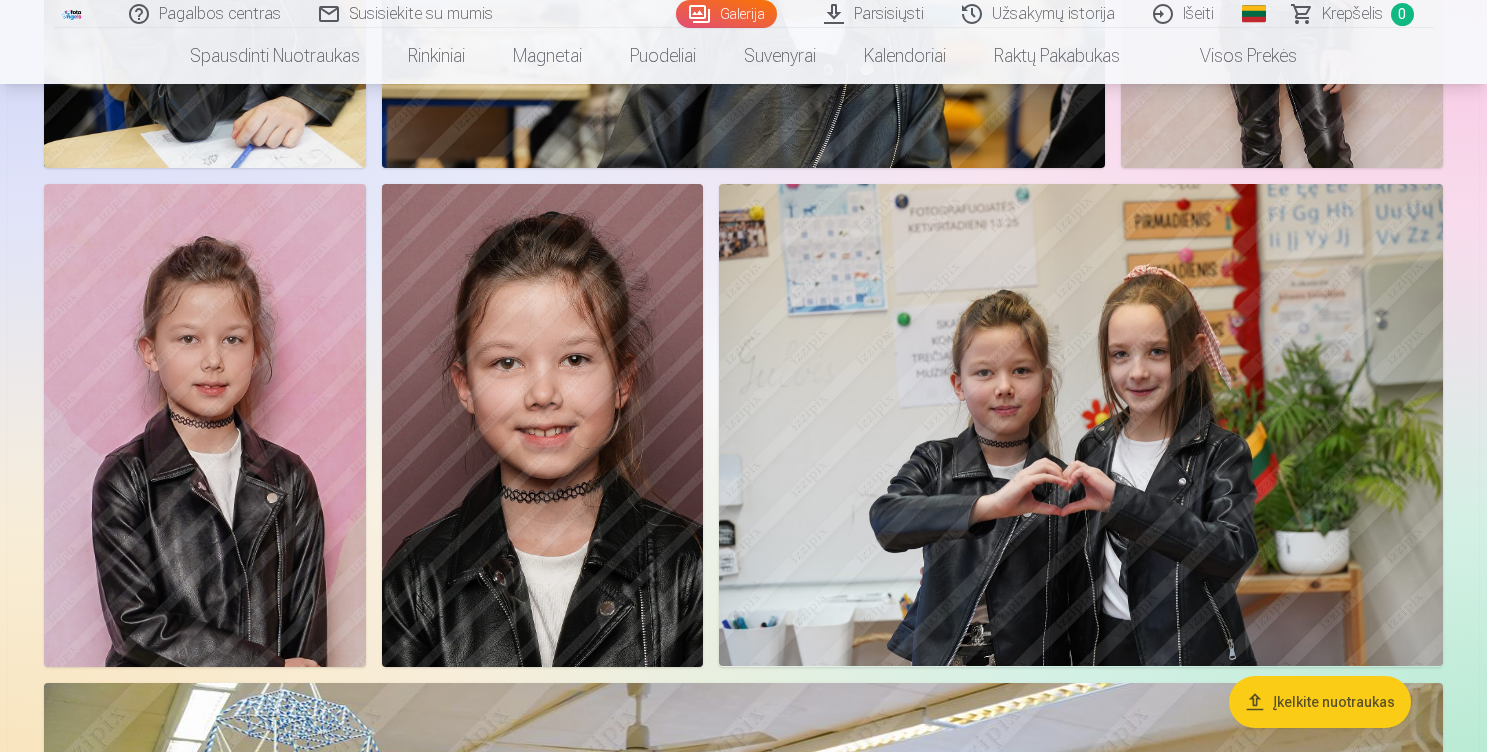 scroll, scrollTop: 2106, scrollLeft: 0, axis: vertical 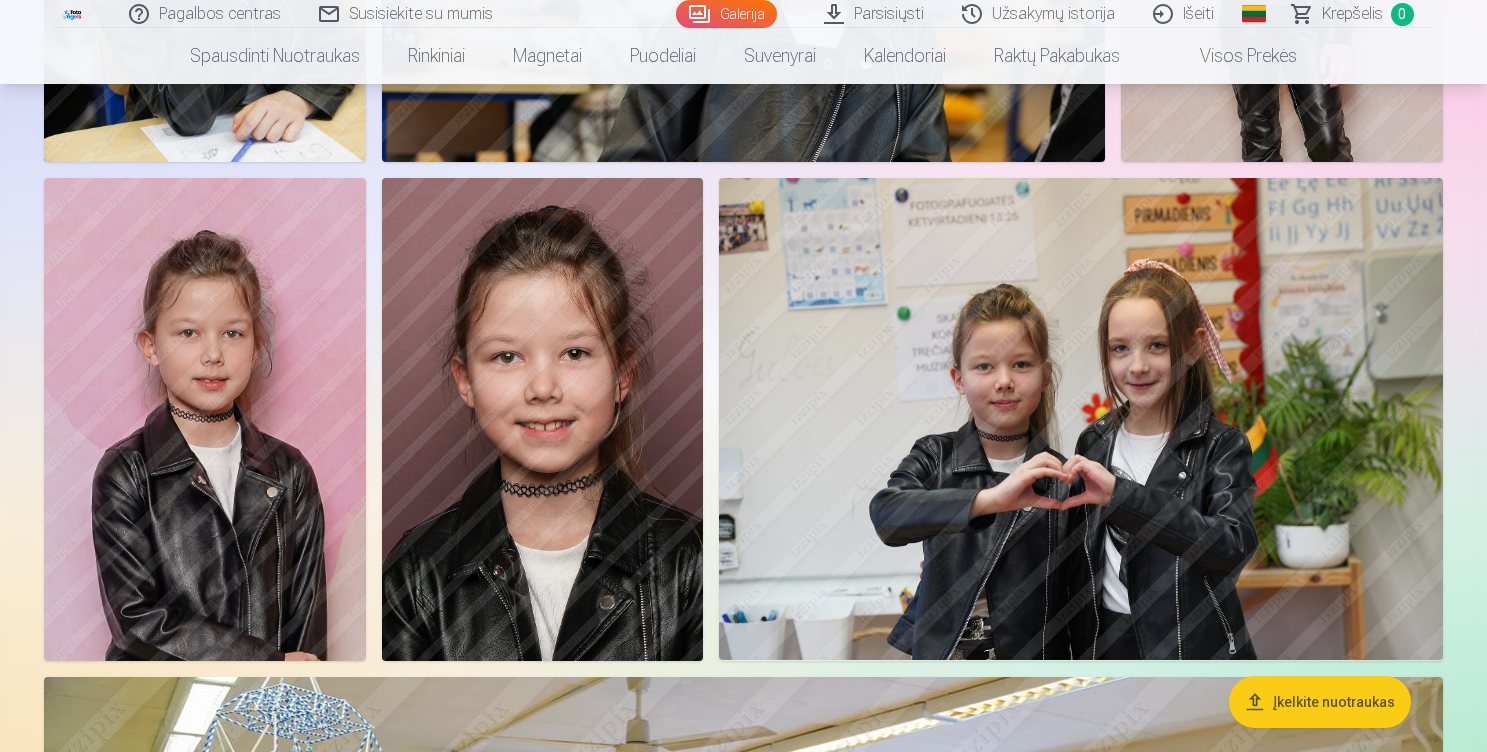 click at bounding box center (543, 419) 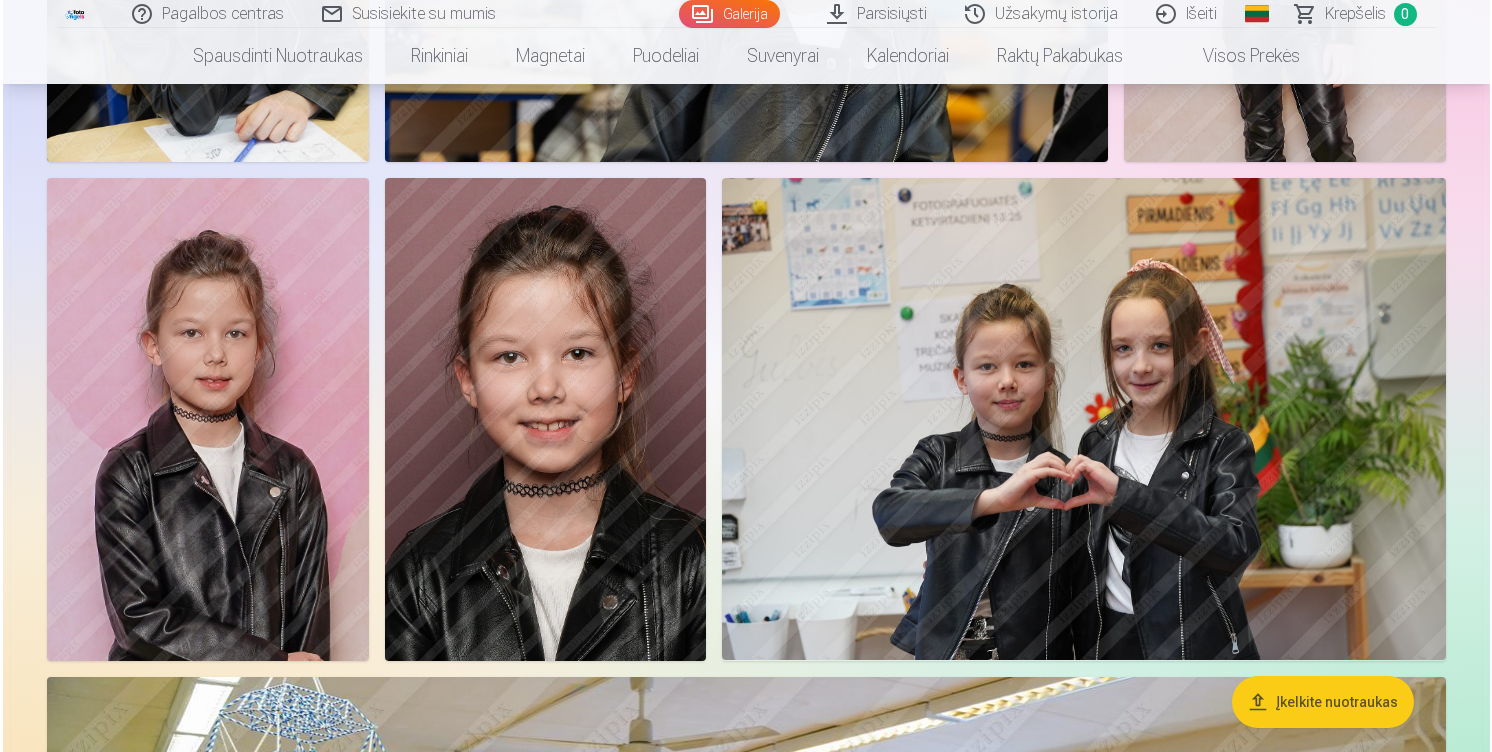 scroll, scrollTop: 2111, scrollLeft: 0, axis: vertical 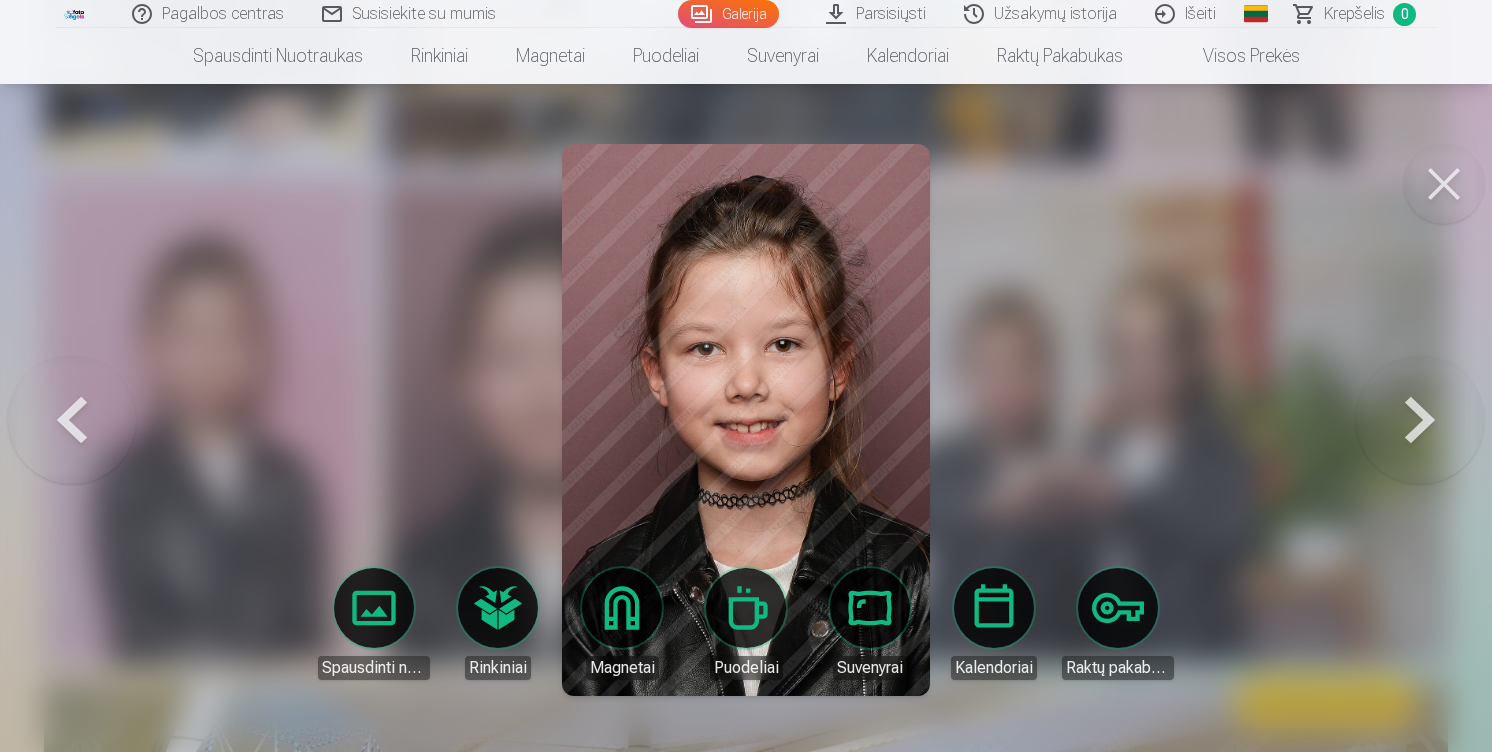 click on "Spausdinti nuotraukas" at bounding box center [374, 624] 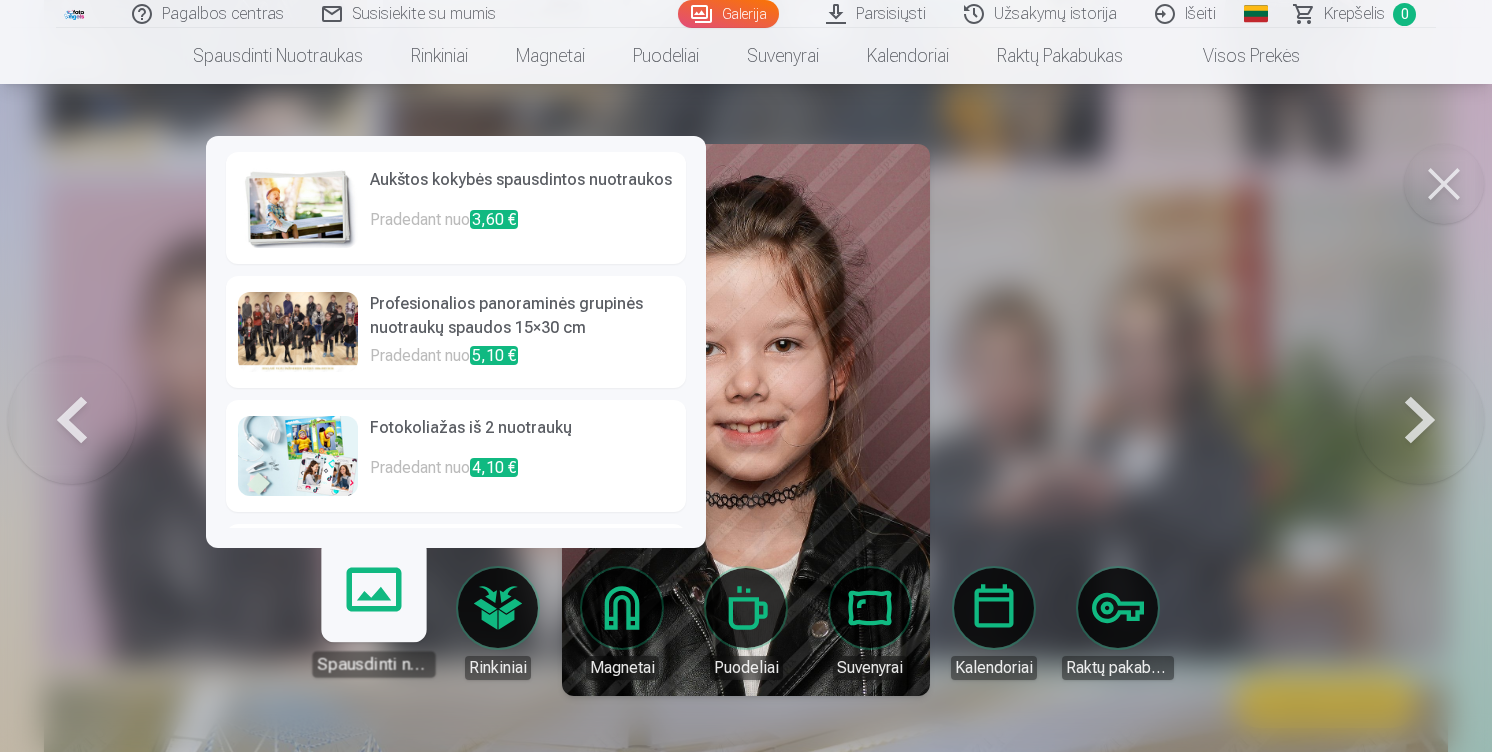 click on "Aukštos kokybės spausdintos nuotraukos" at bounding box center [522, 188] 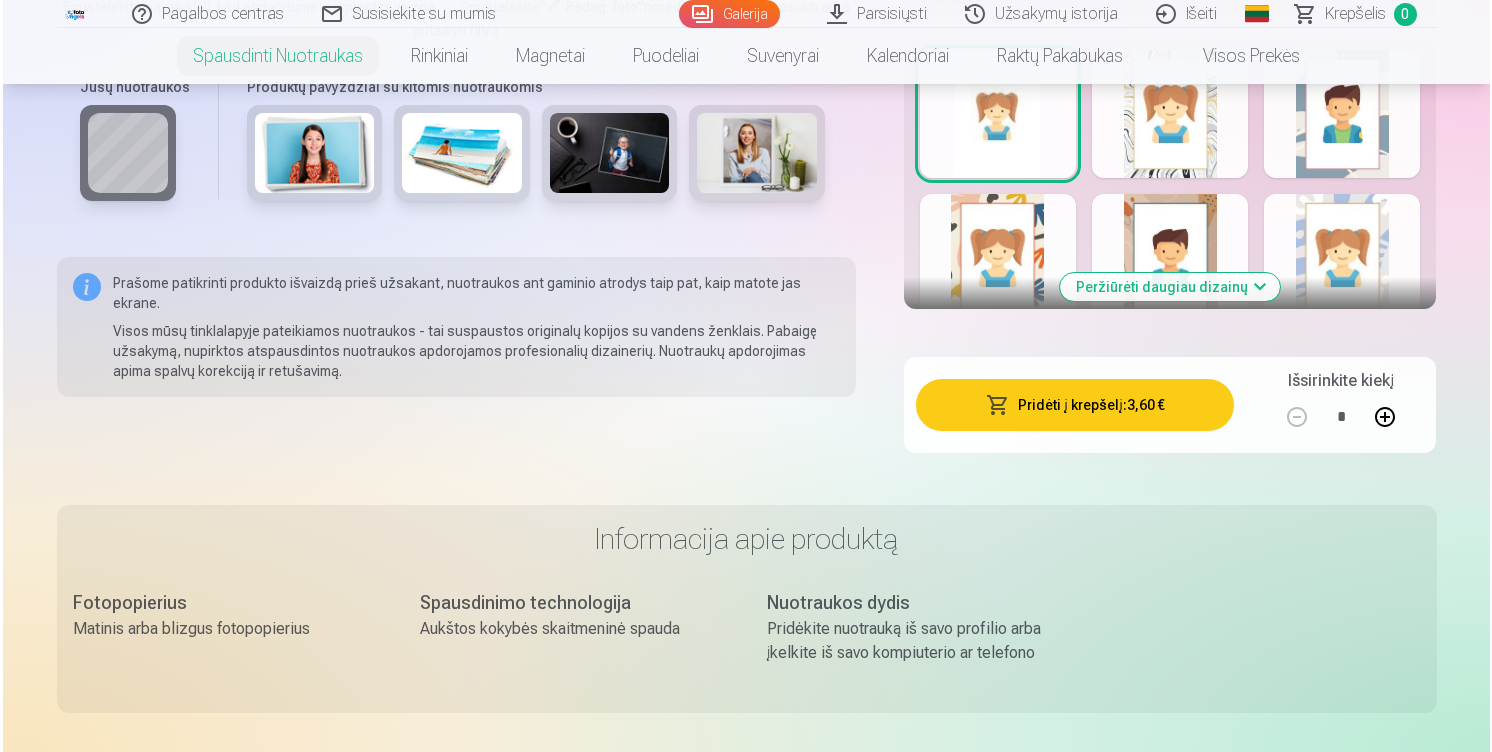 scroll, scrollTop: 1375, scrollLeft: 0, axis: vertical 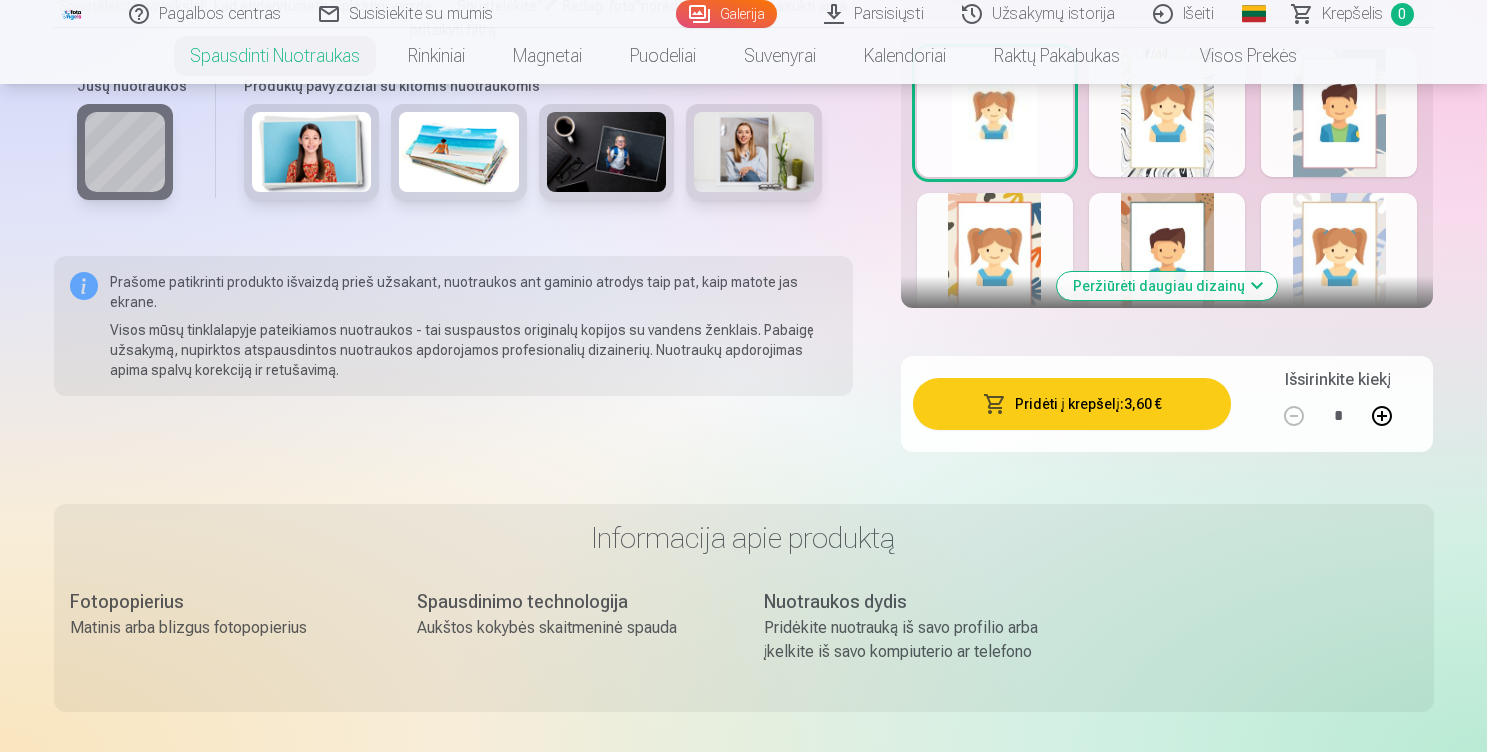 click on "Pridėti į krepšelį :  3,60 €" at bounding box center [1072, 404] 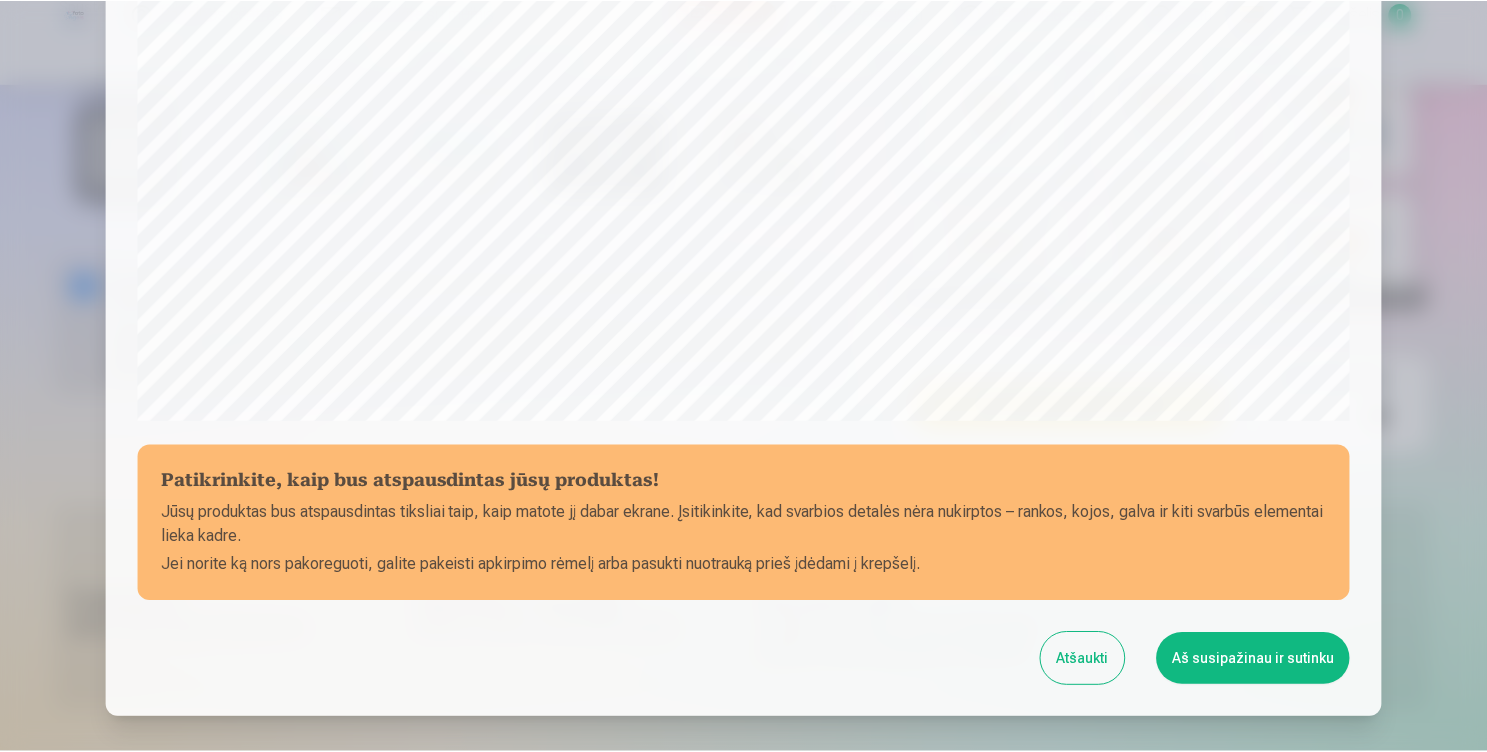 scroll, scrollTop: 567, scrollLeft: 0, axis: vertical 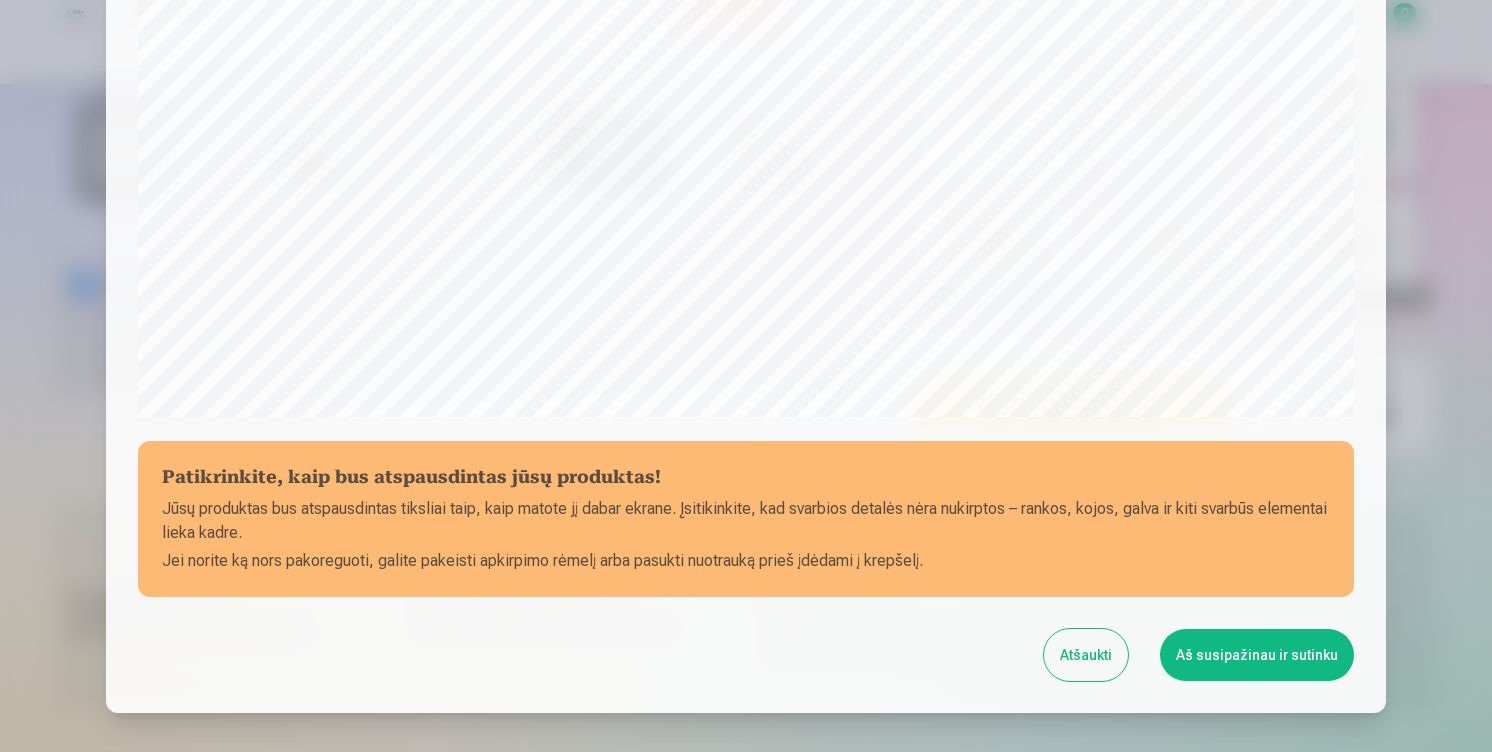 click on "Aš susipažinau ir sutinku" at bounding box center [1257, 655] 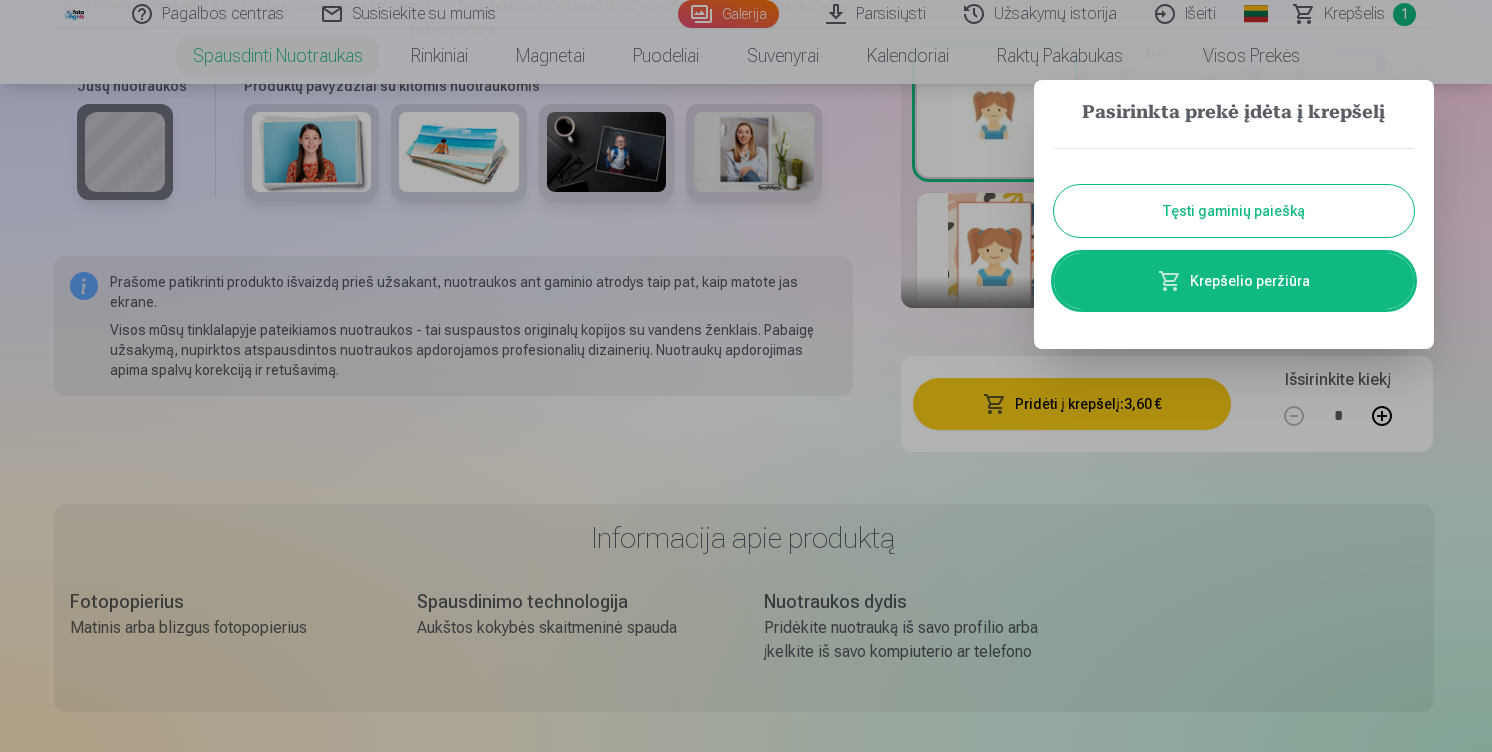 click on "Tęsti gaminių paiešką" at bounding box center [1234, 211] 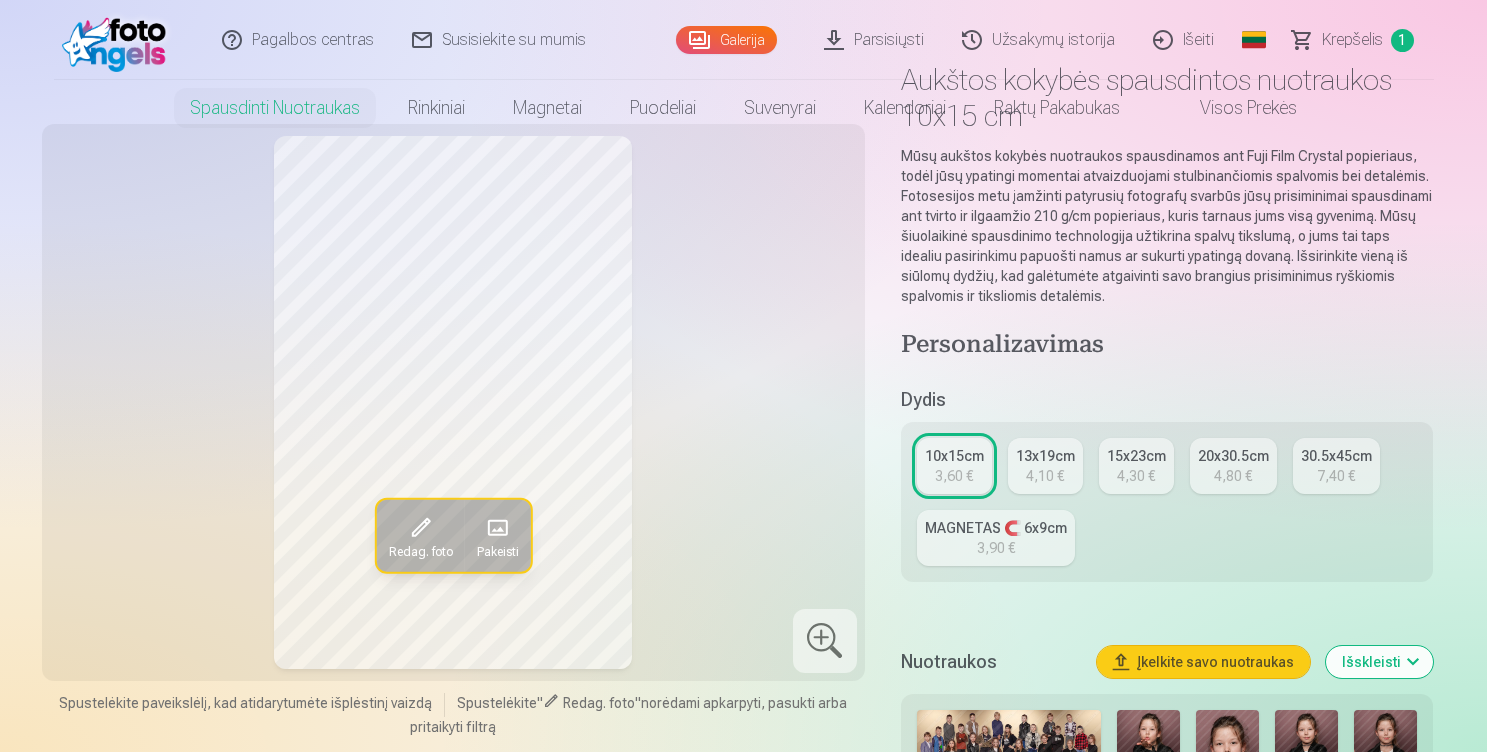 scroll, scrollTop: 0, scrollLeft: 0, axis: both 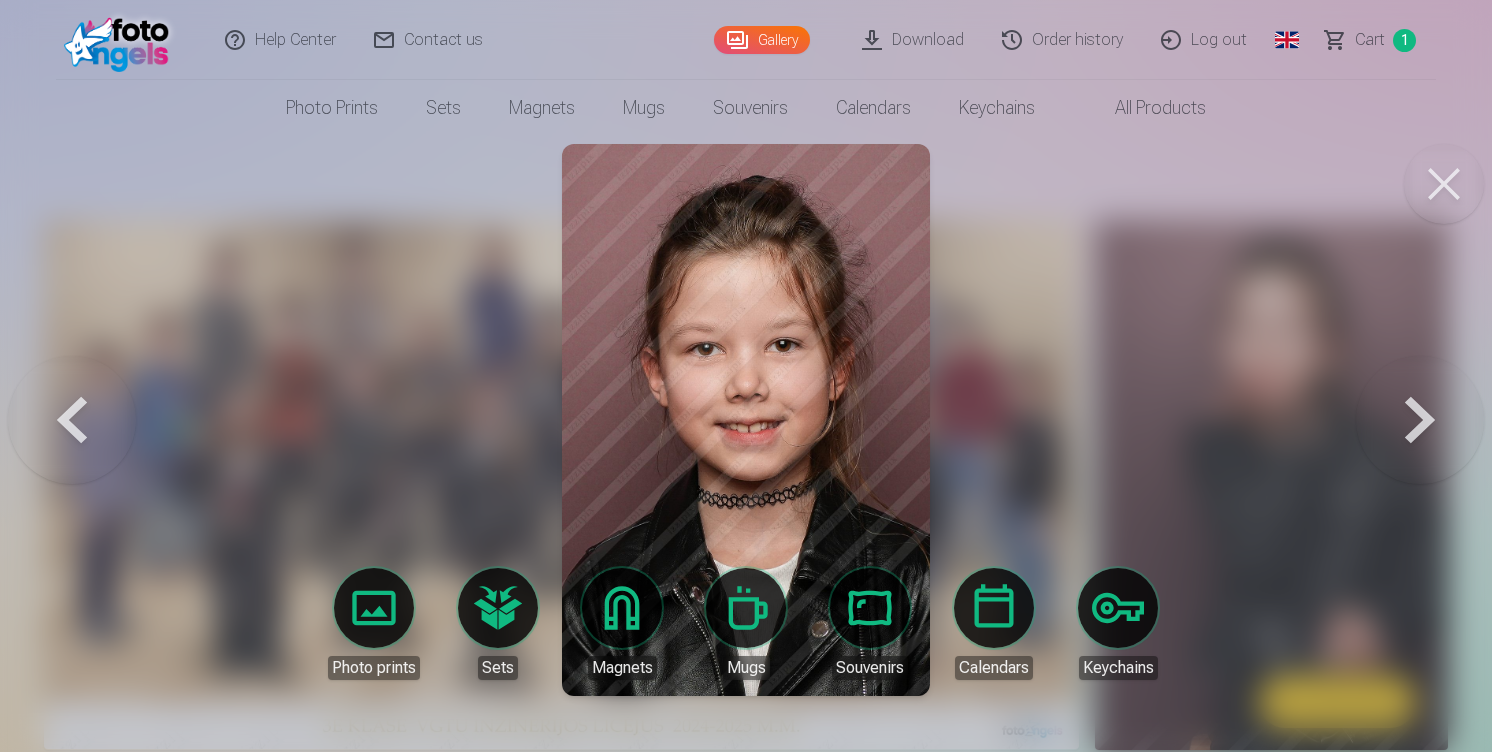 click at bounding box center [1444, 184] 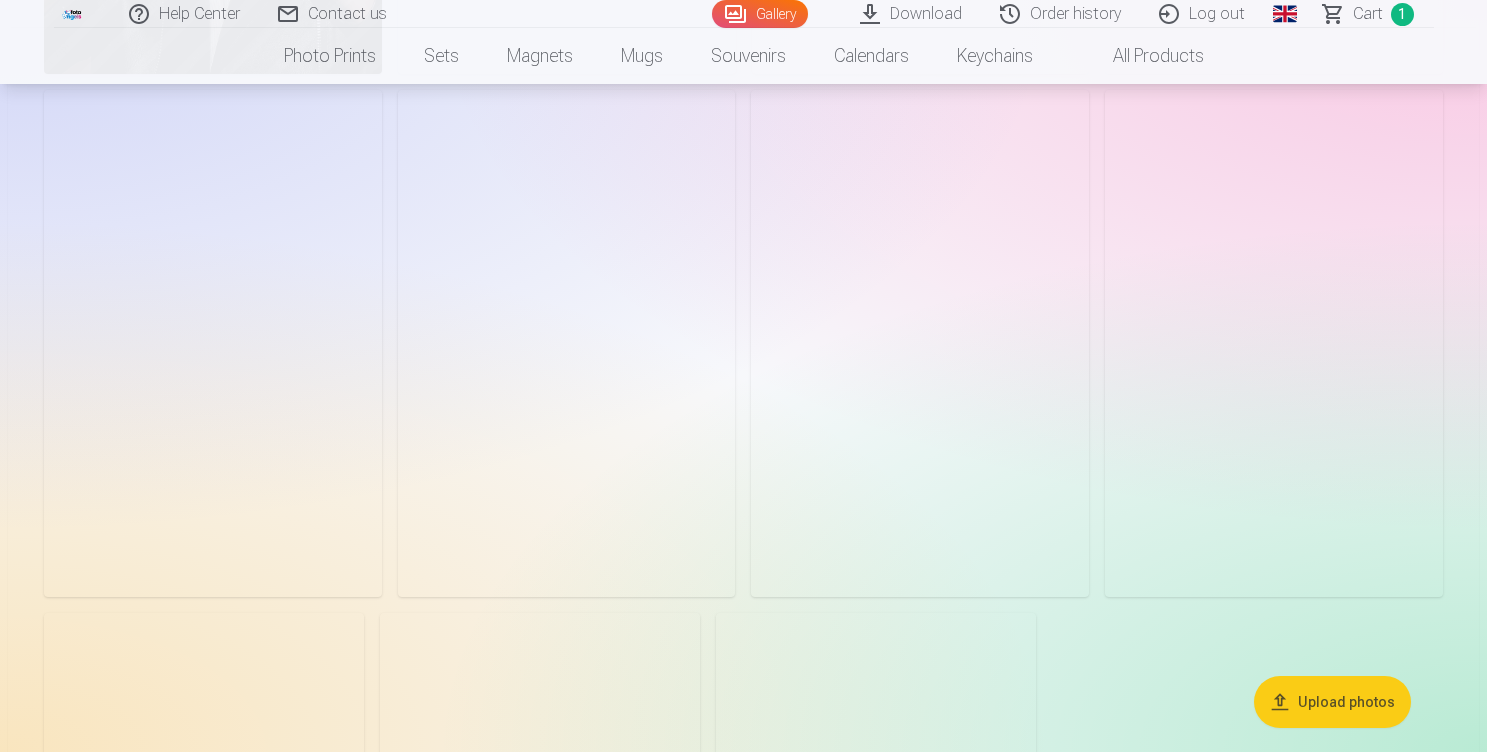 scroll, scrollTop: 7059, scrollLeft: 0, axis: vertical 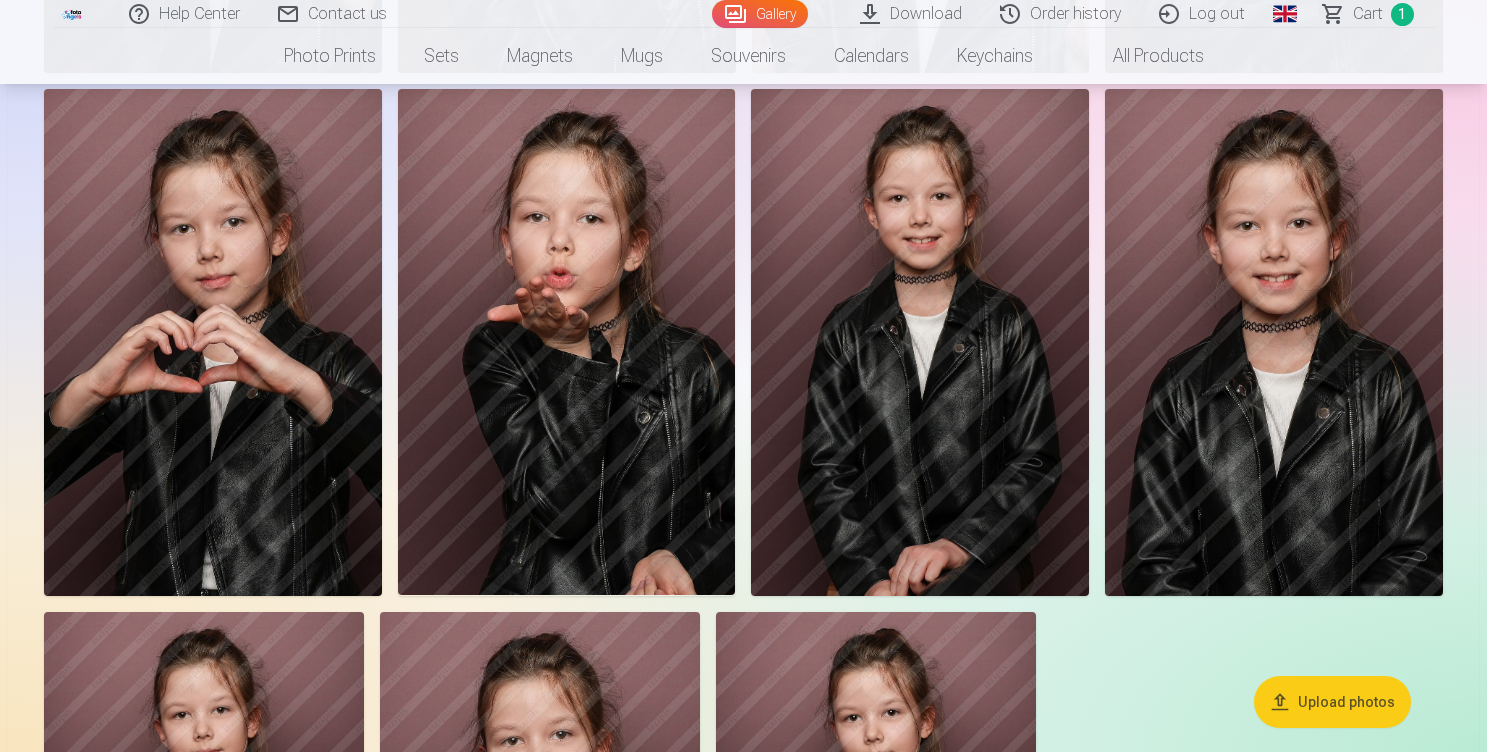 click at bounding box center [1274, 342] 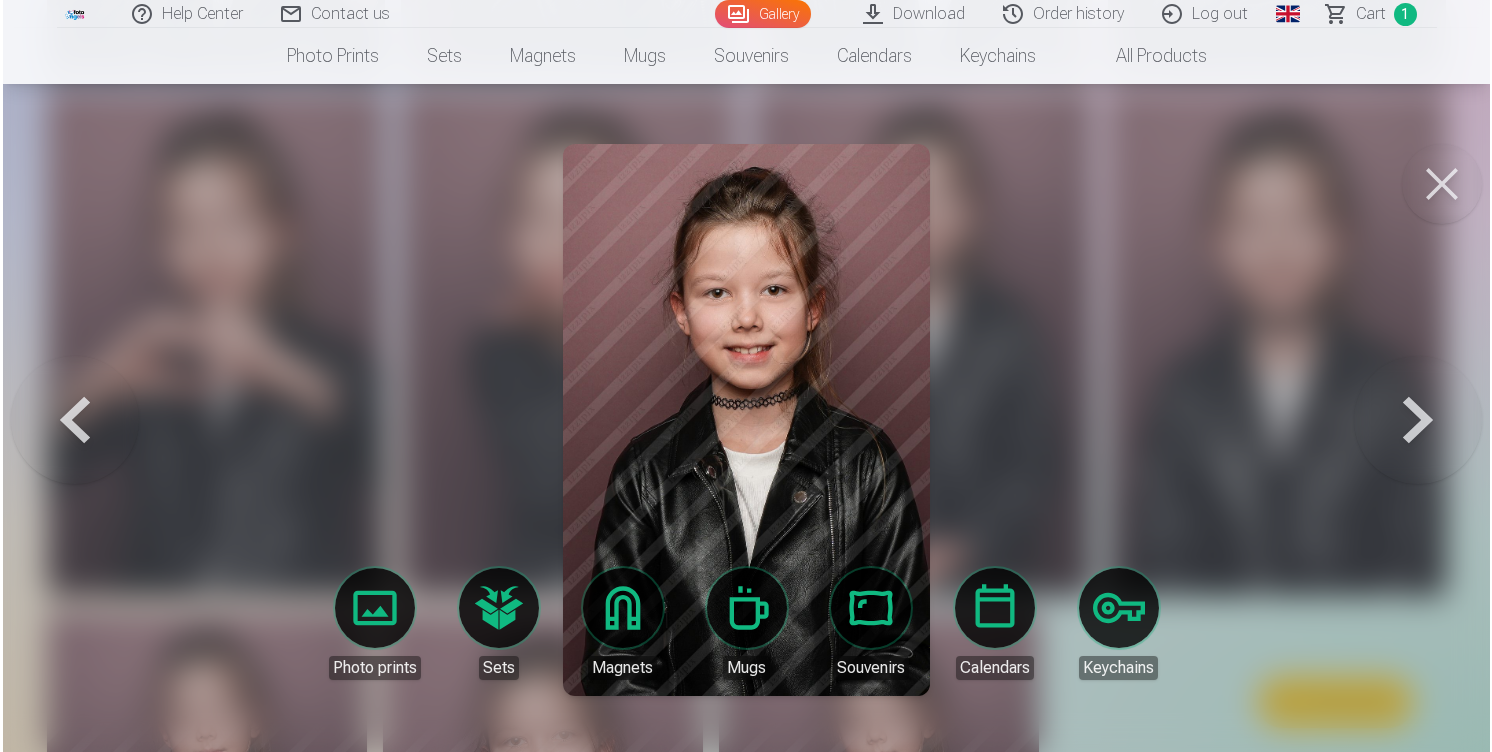 scroll, scrollTop: 7081, scrollLeft: 0, axis: vertical 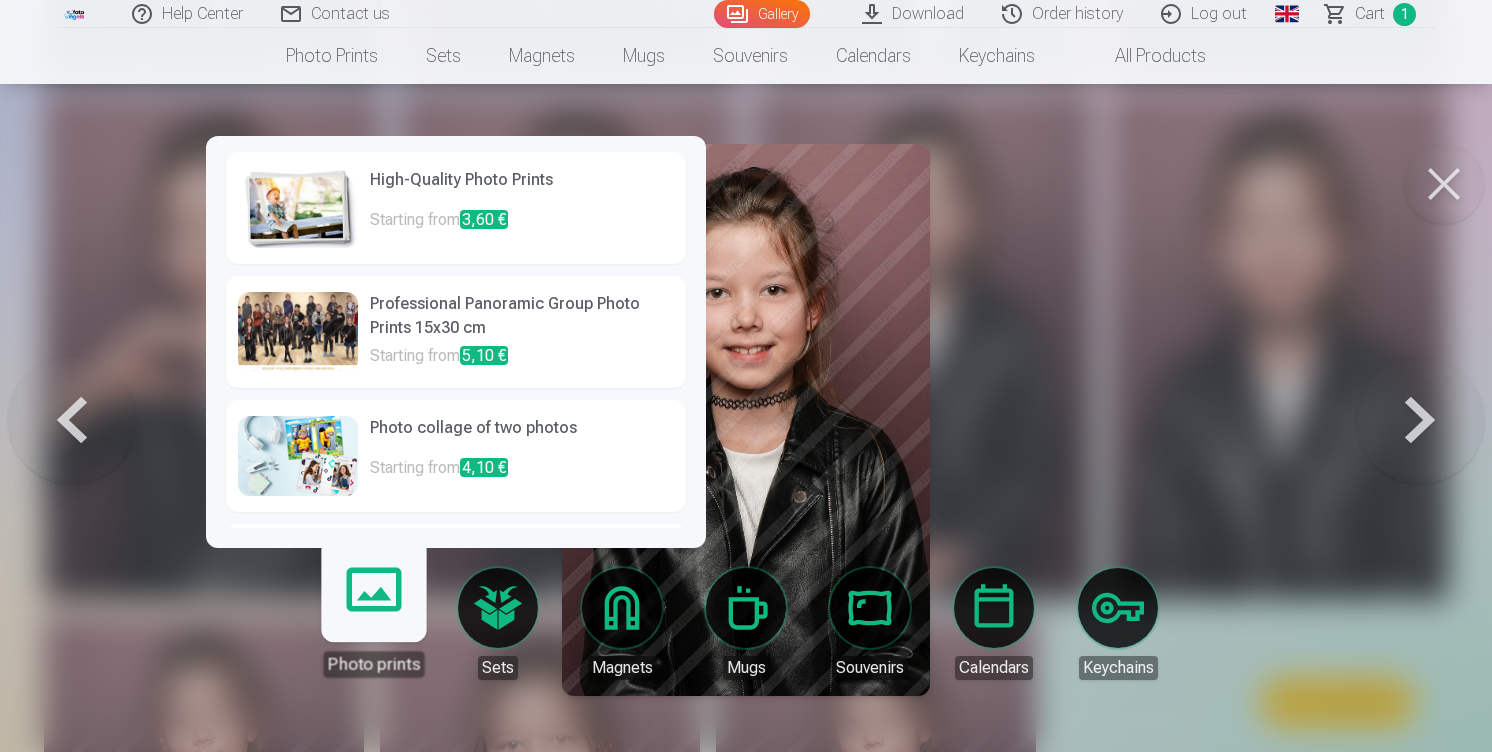 click on "Photo prints" at bounding box center [373, 615] 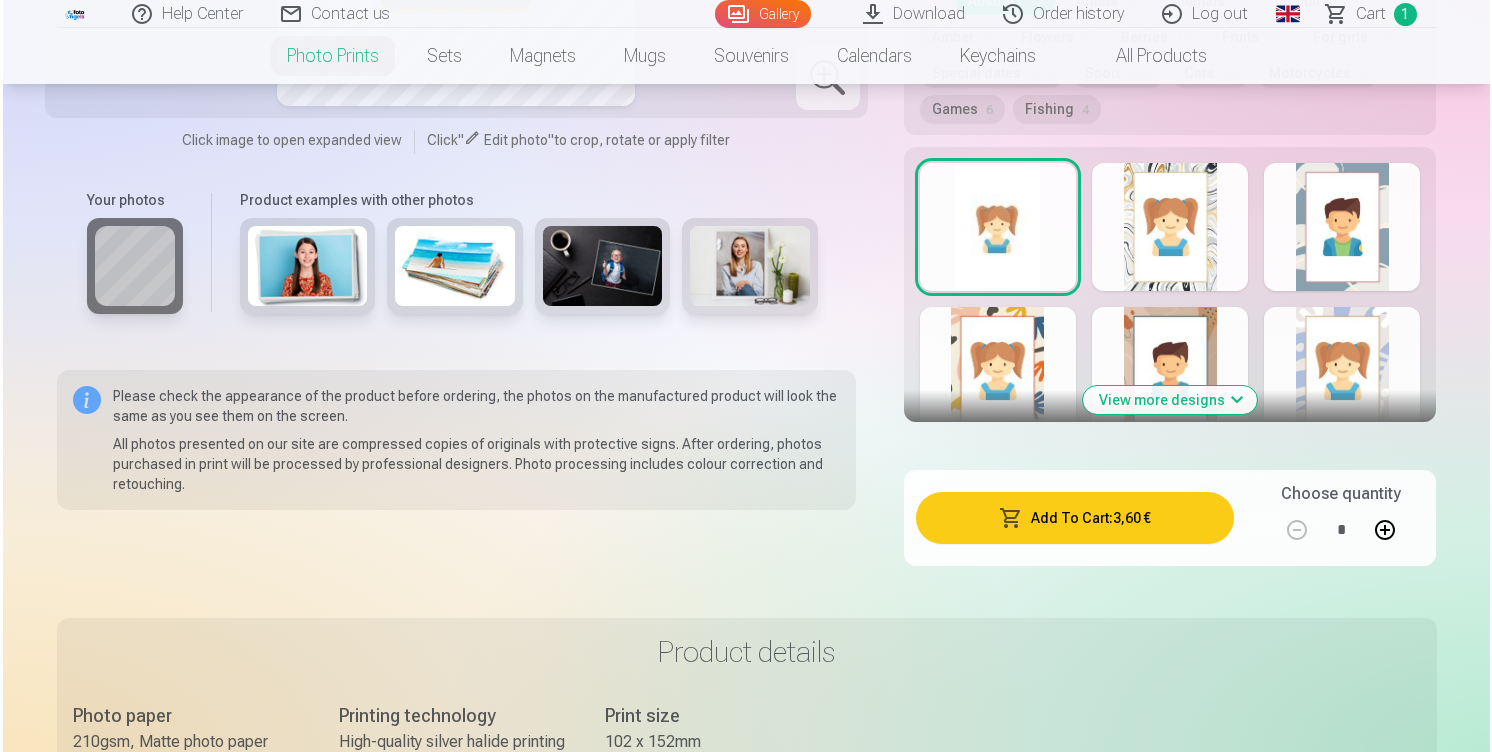 scroll, scrollTop: 1185, scrollLeft: 0, axis: vertical 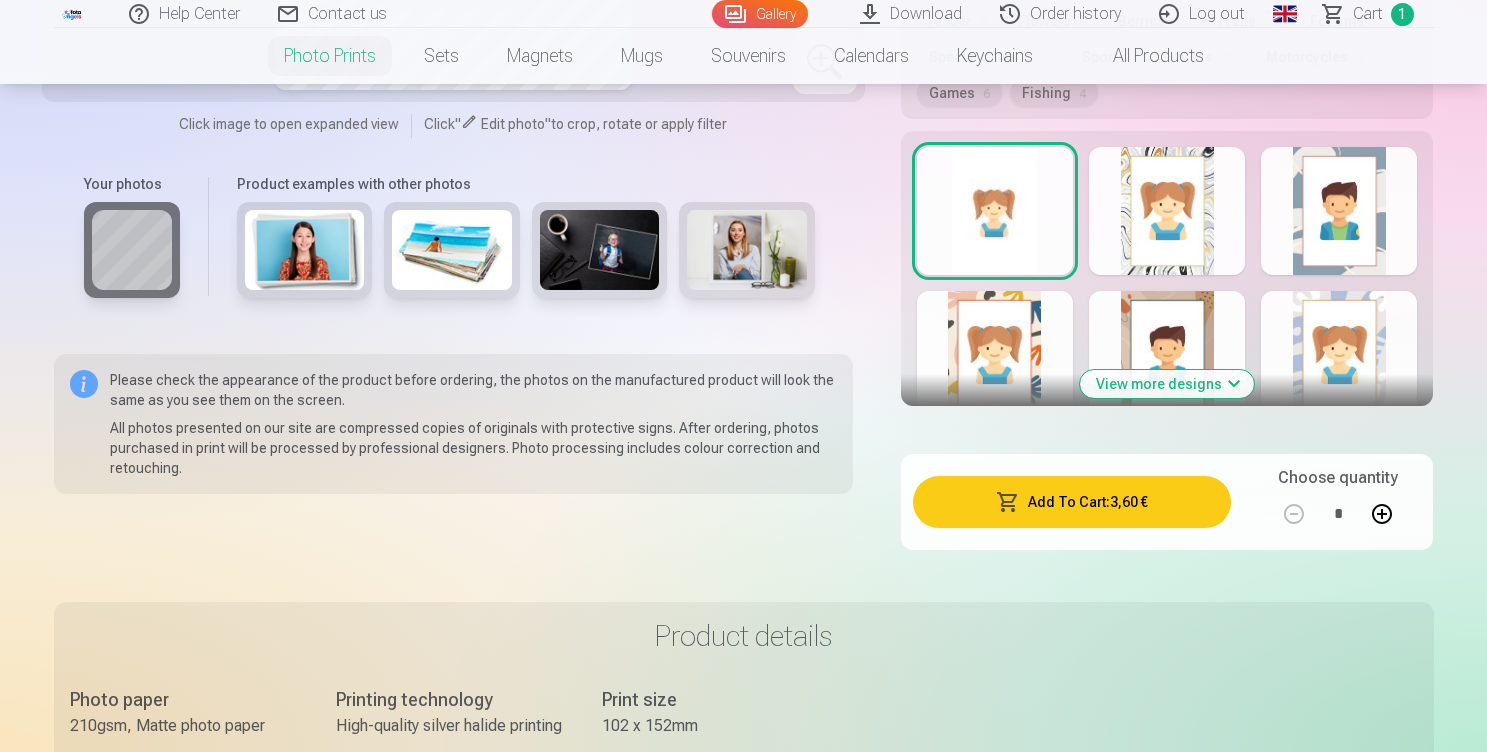 click on "Add To Cart :  3,60 €" at bounding box center [1072, 502] 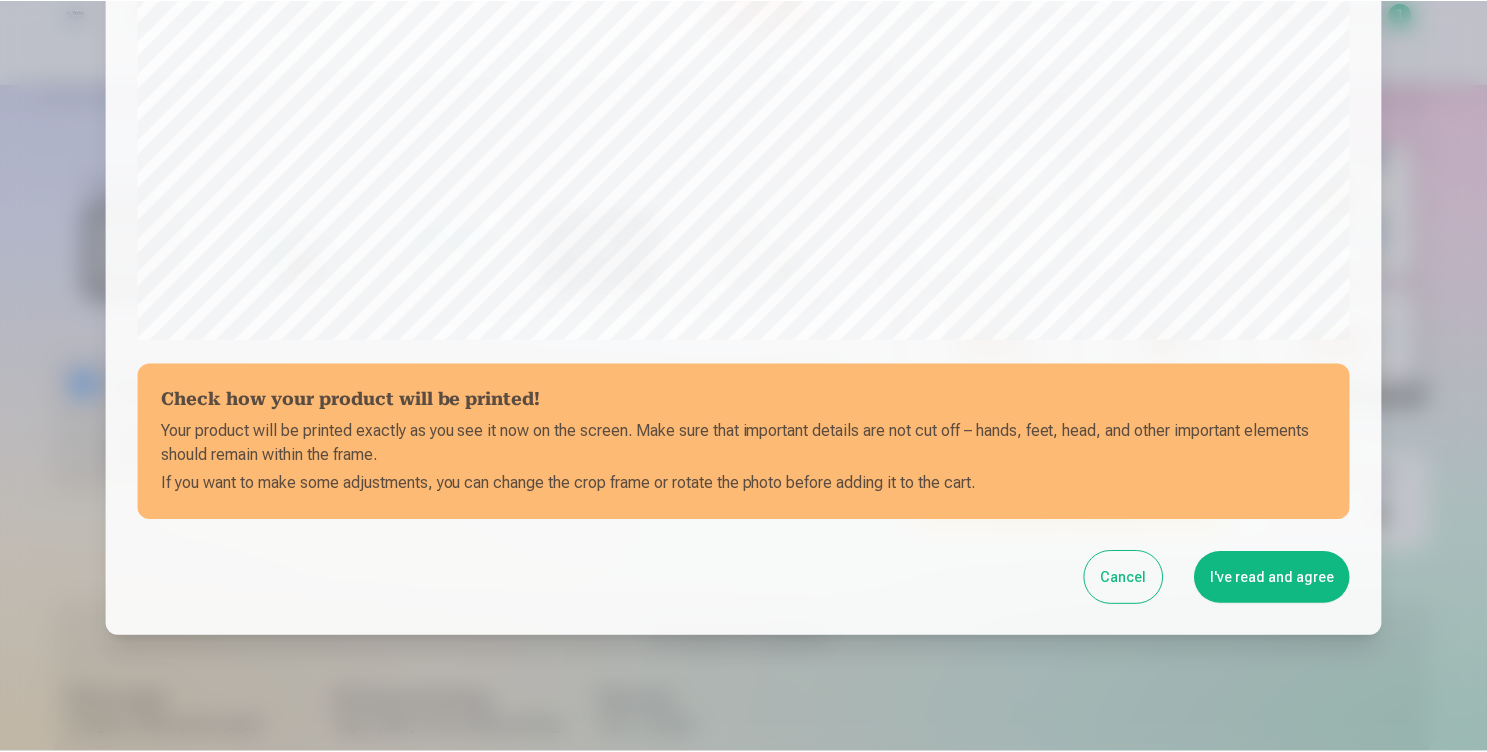 scroll, scrollTop: 688, scrollLeft: 0, axis: vertical 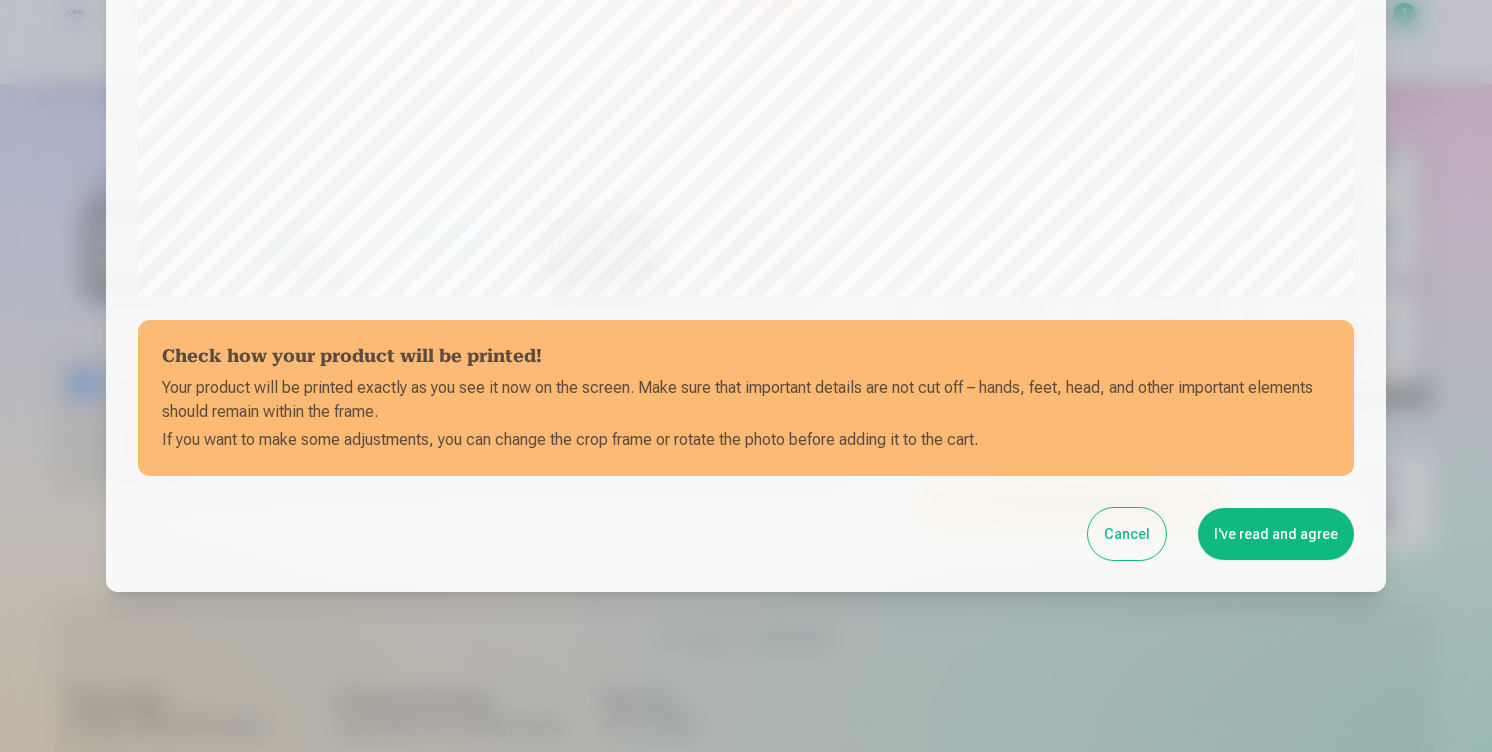 click on "I've read and agree" at bounding box center [1276, 534] 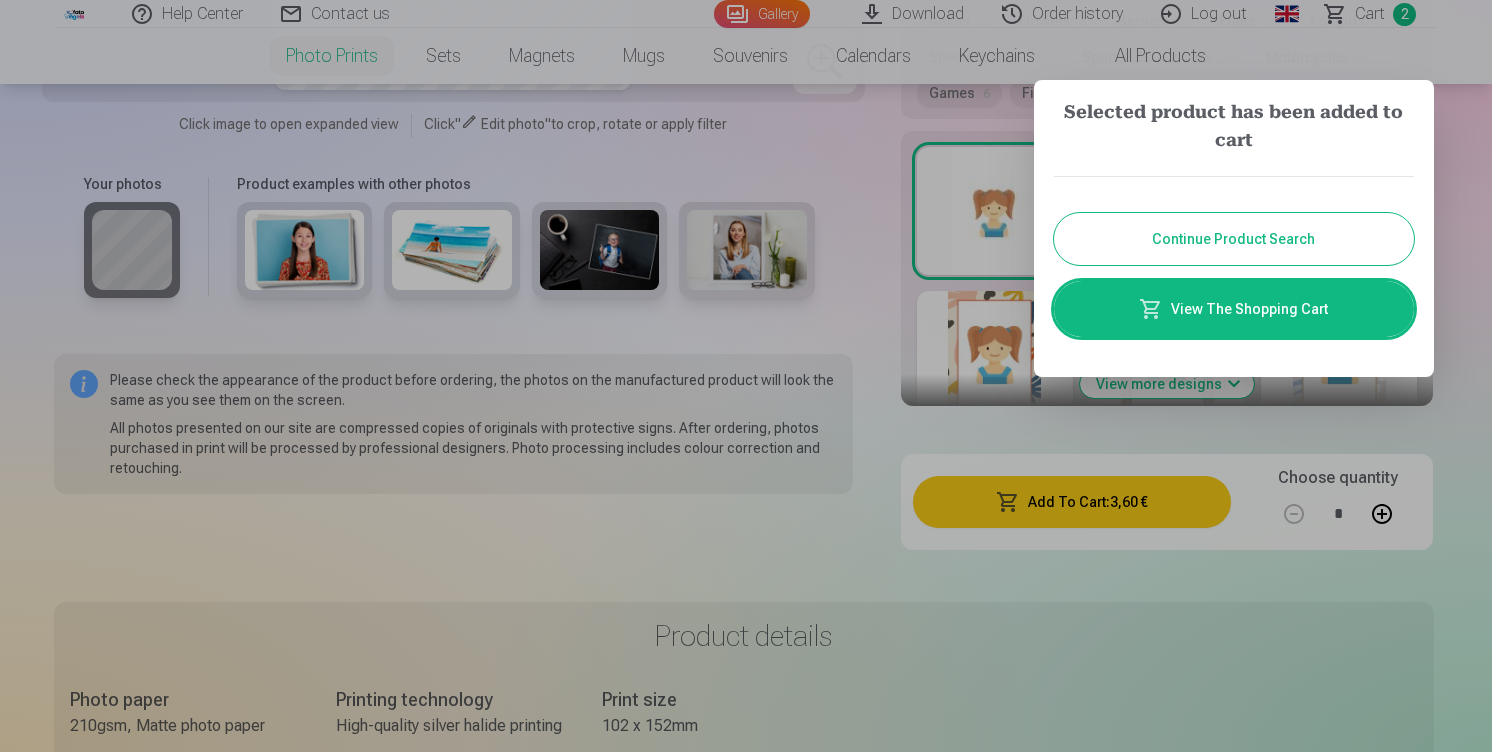 click on "Continue Product Search" at bounding box center [1234, 239] 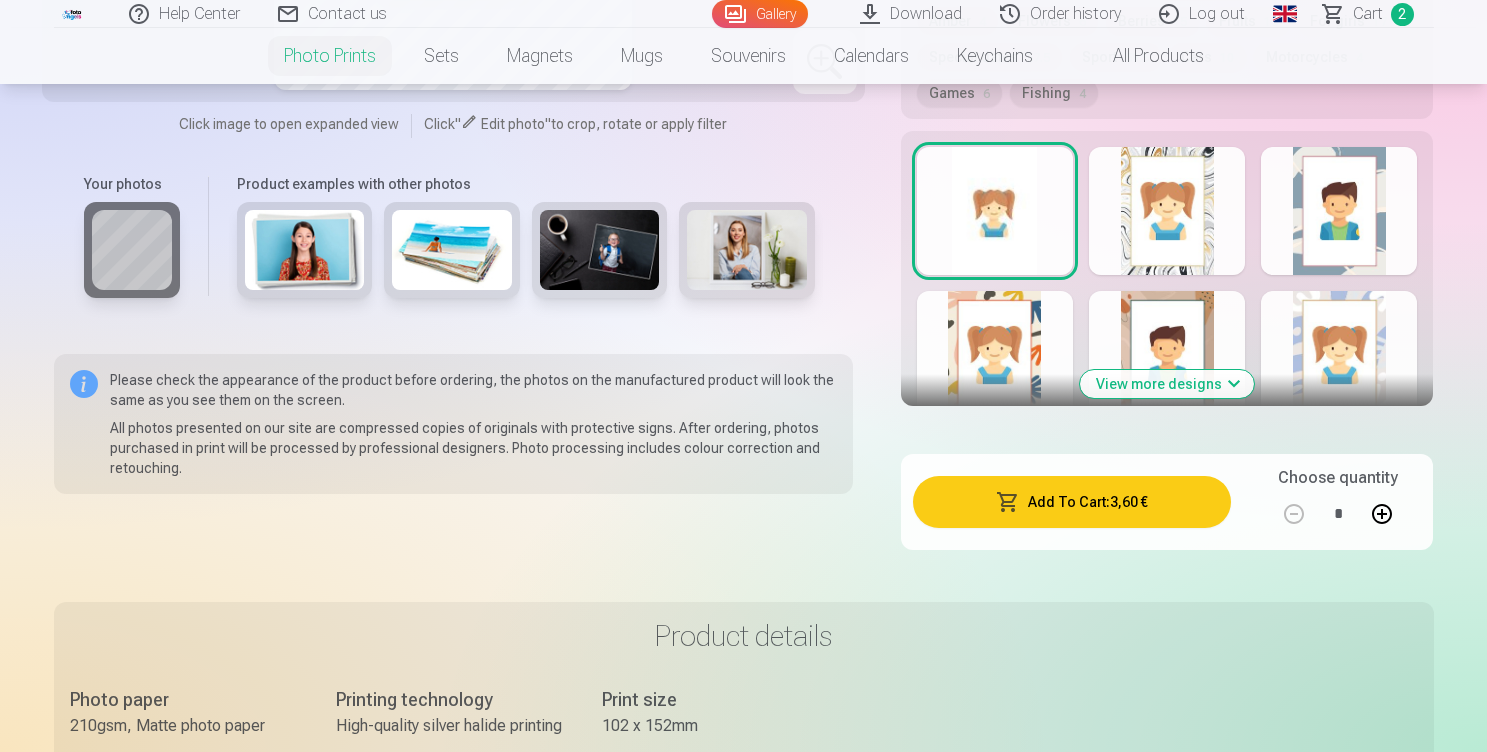 click on "Global" at bounding box center [1285, 14] 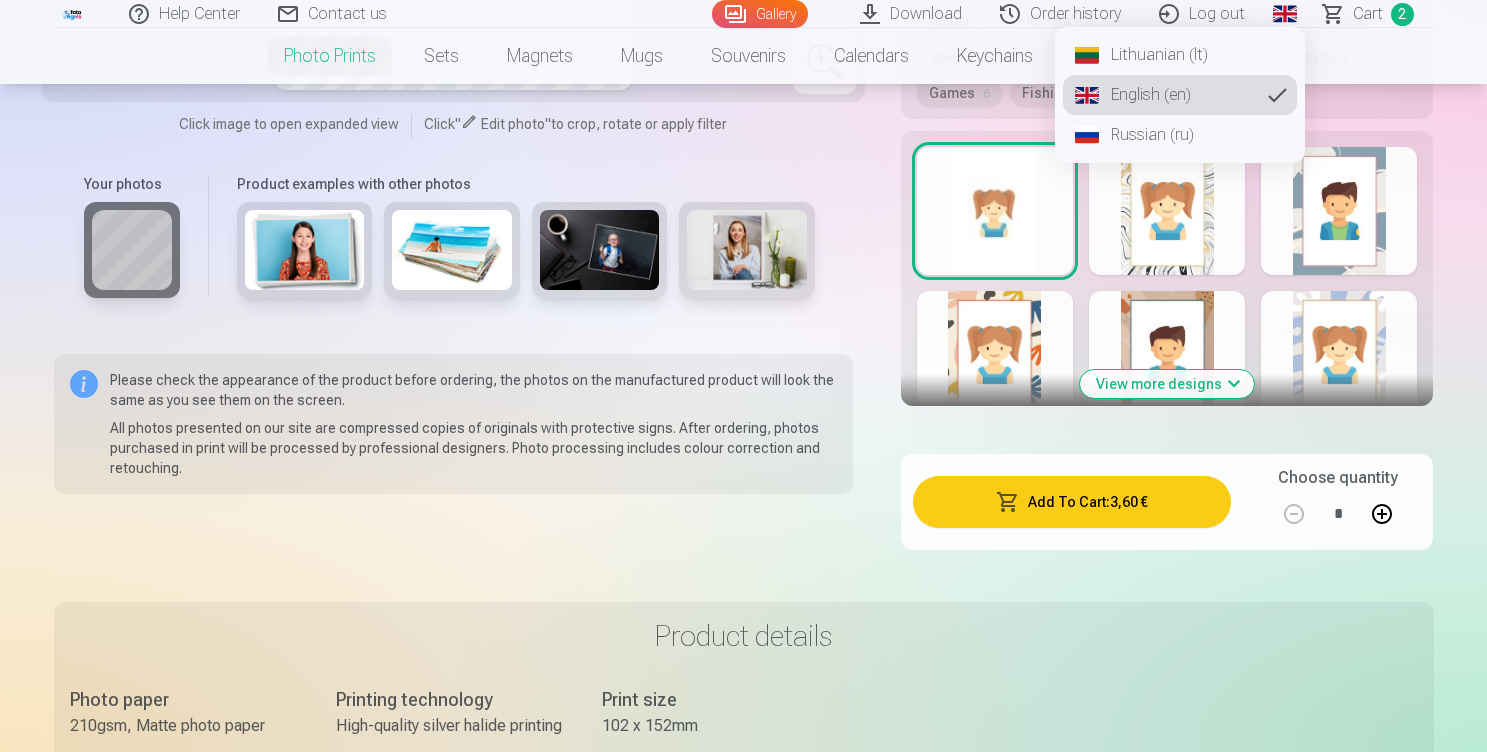 click on "Lithuanian (lt)" at bounding box center [1180, 55] 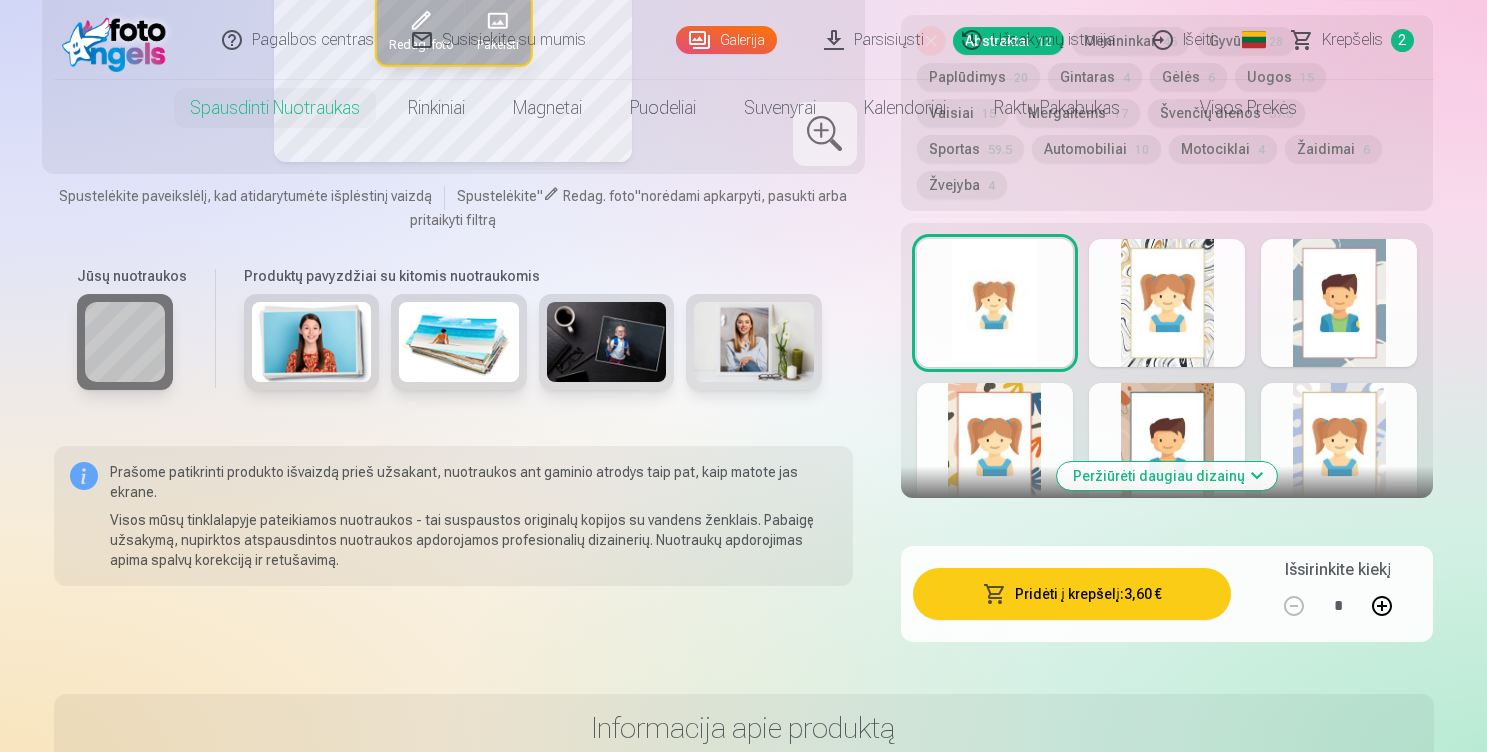 scroll, scrollTop: 0, scrollLeft: 0, axis: both 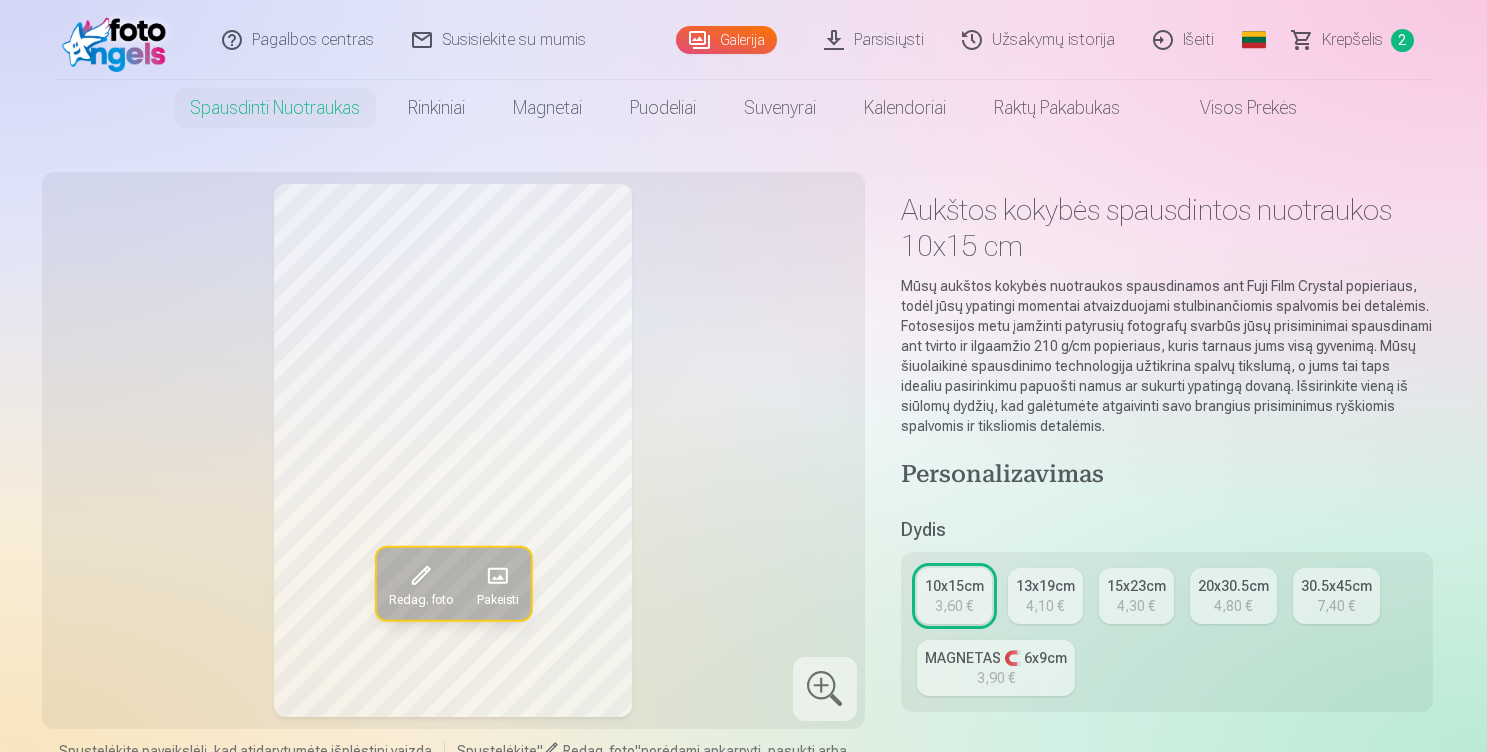 click at bounding box center [119, 40] 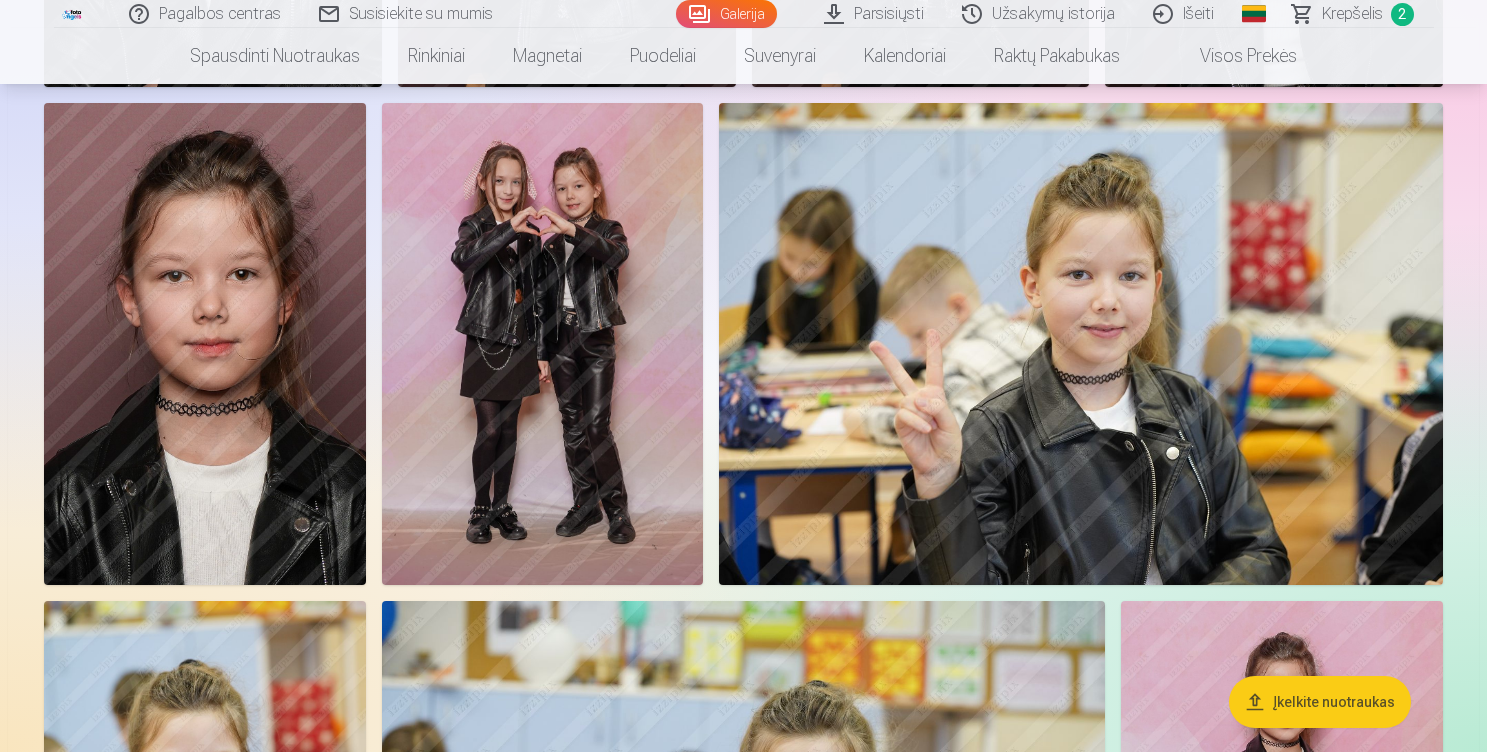 scroll, scrollTop: 1180, scrollLeft: 0, axis: vertical 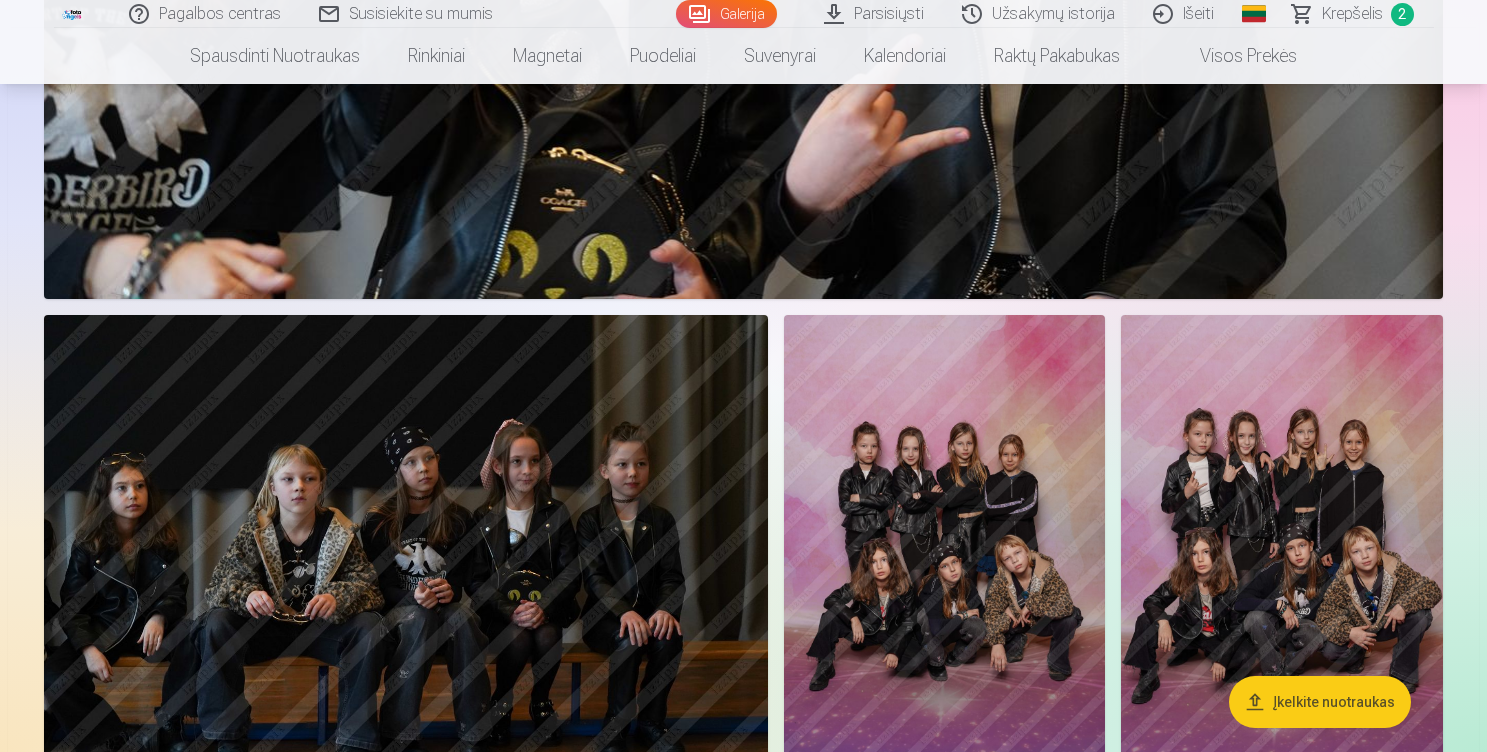 click at bounding box center (945, 556) 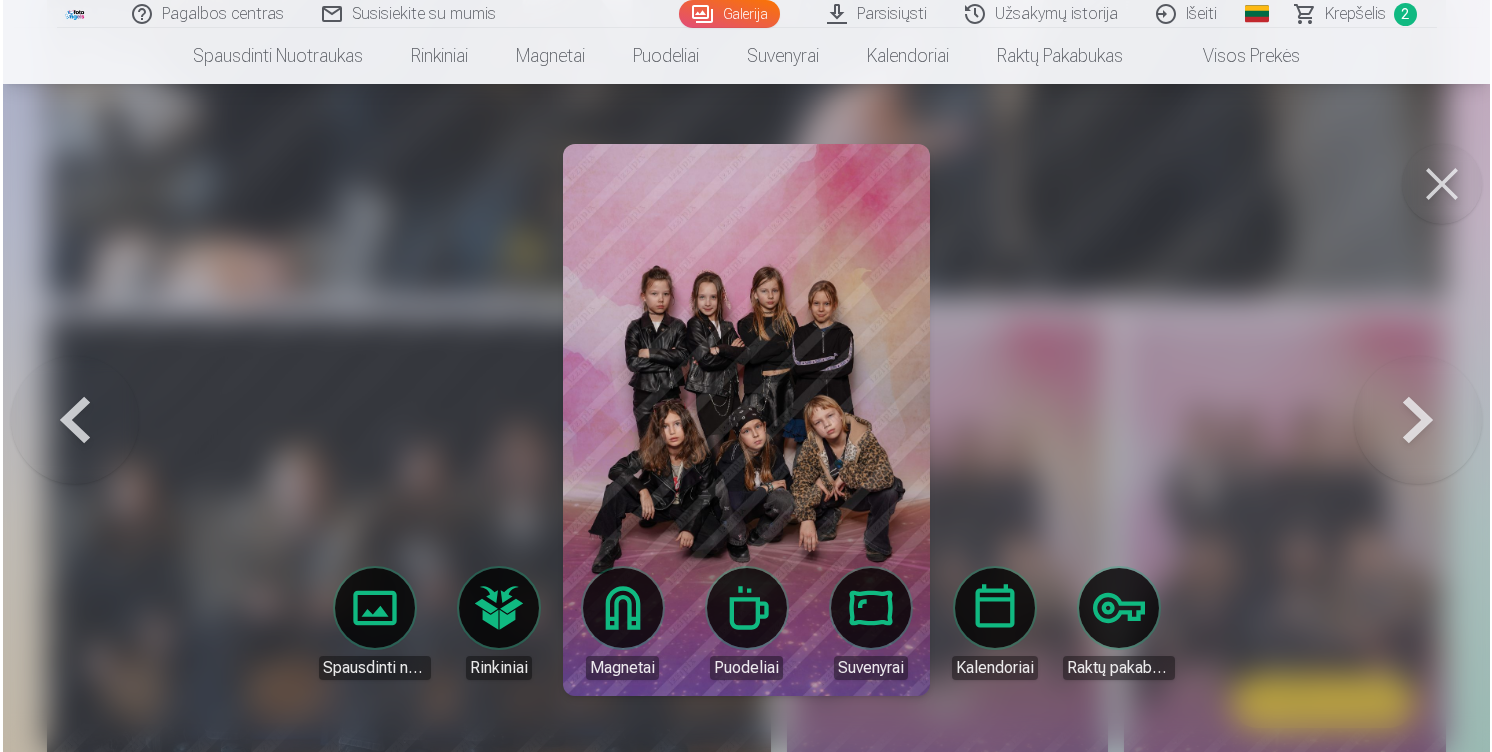 scroll, scrollTop: 5828, scrollLeft: 0, axis: vertical 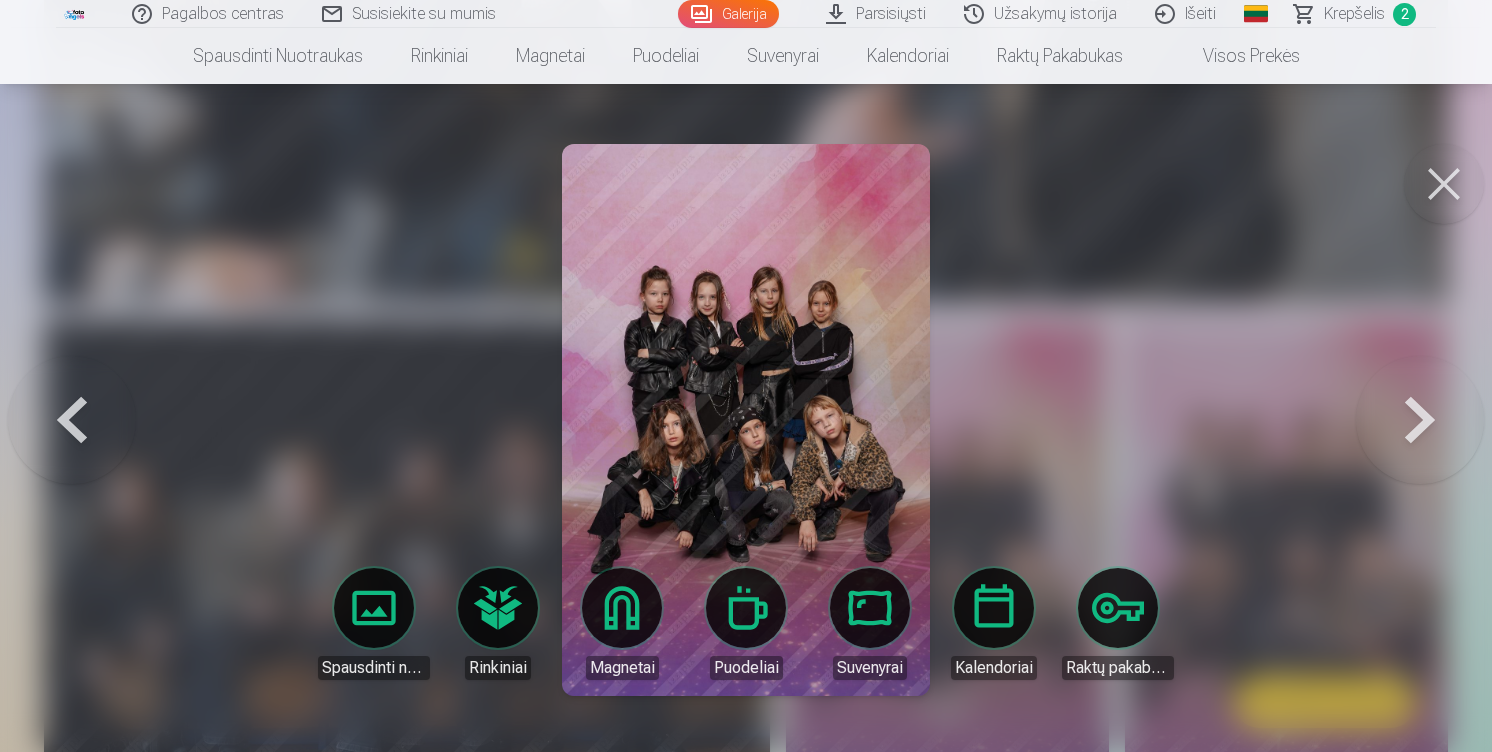 click at bounding box center [1420, 420] 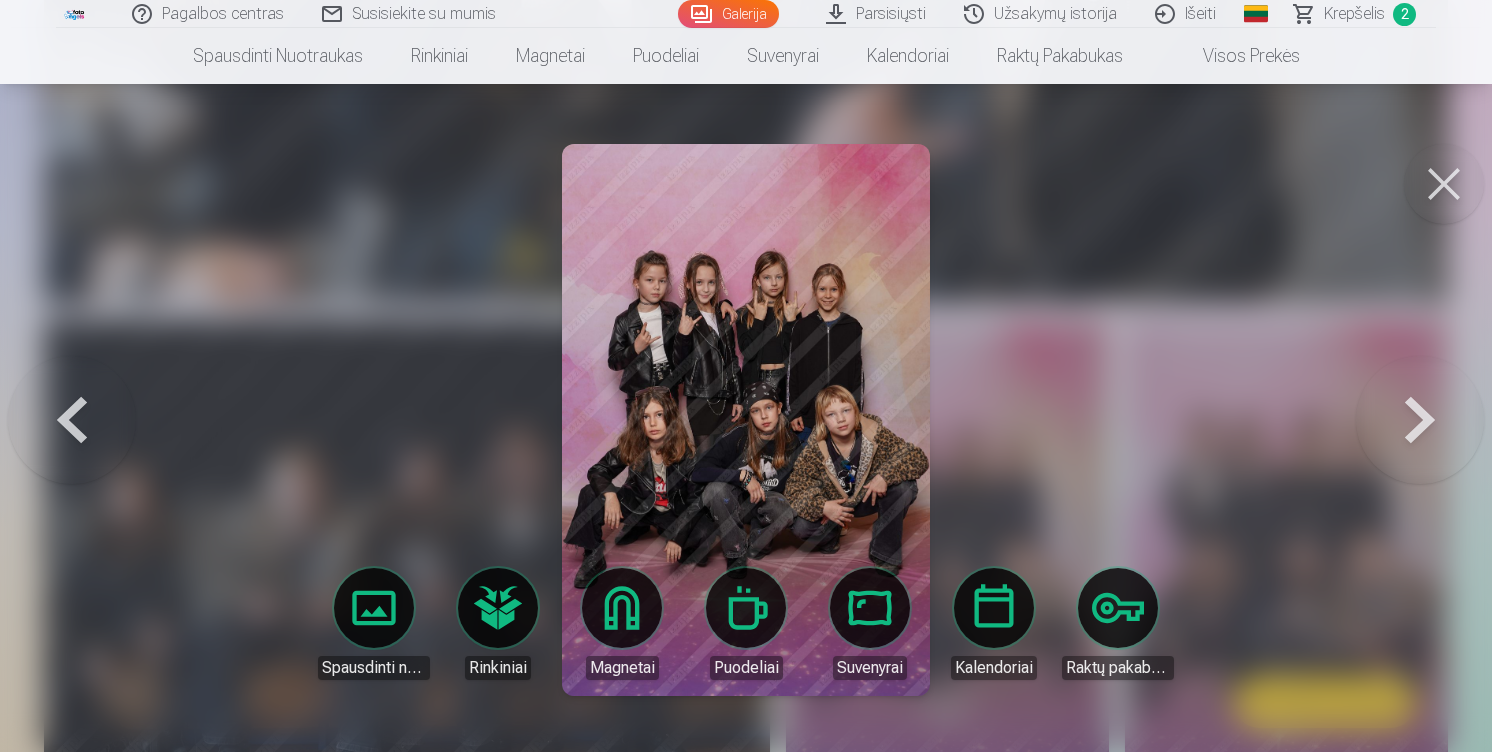click at bounding box center [72, 420] 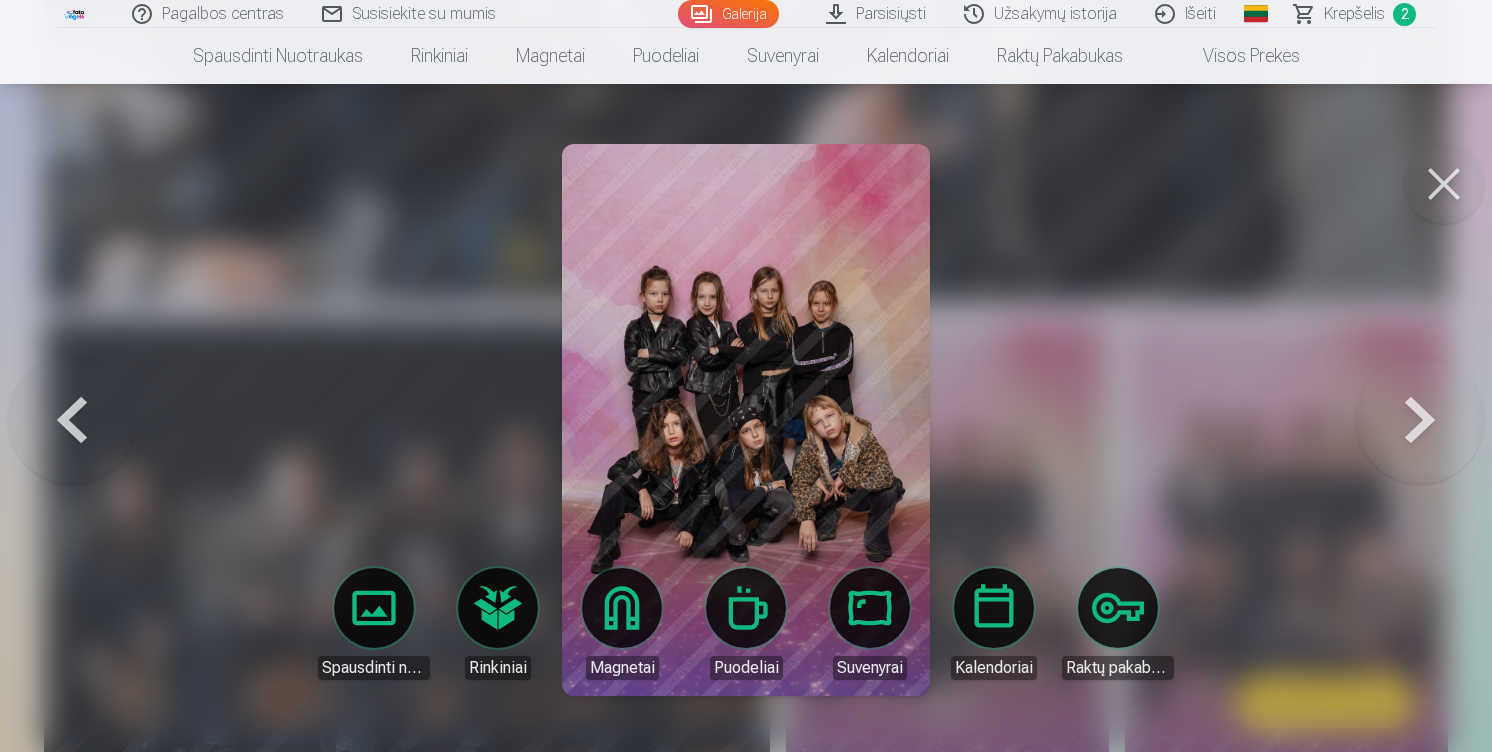 click at bounding box center [1444, 184] 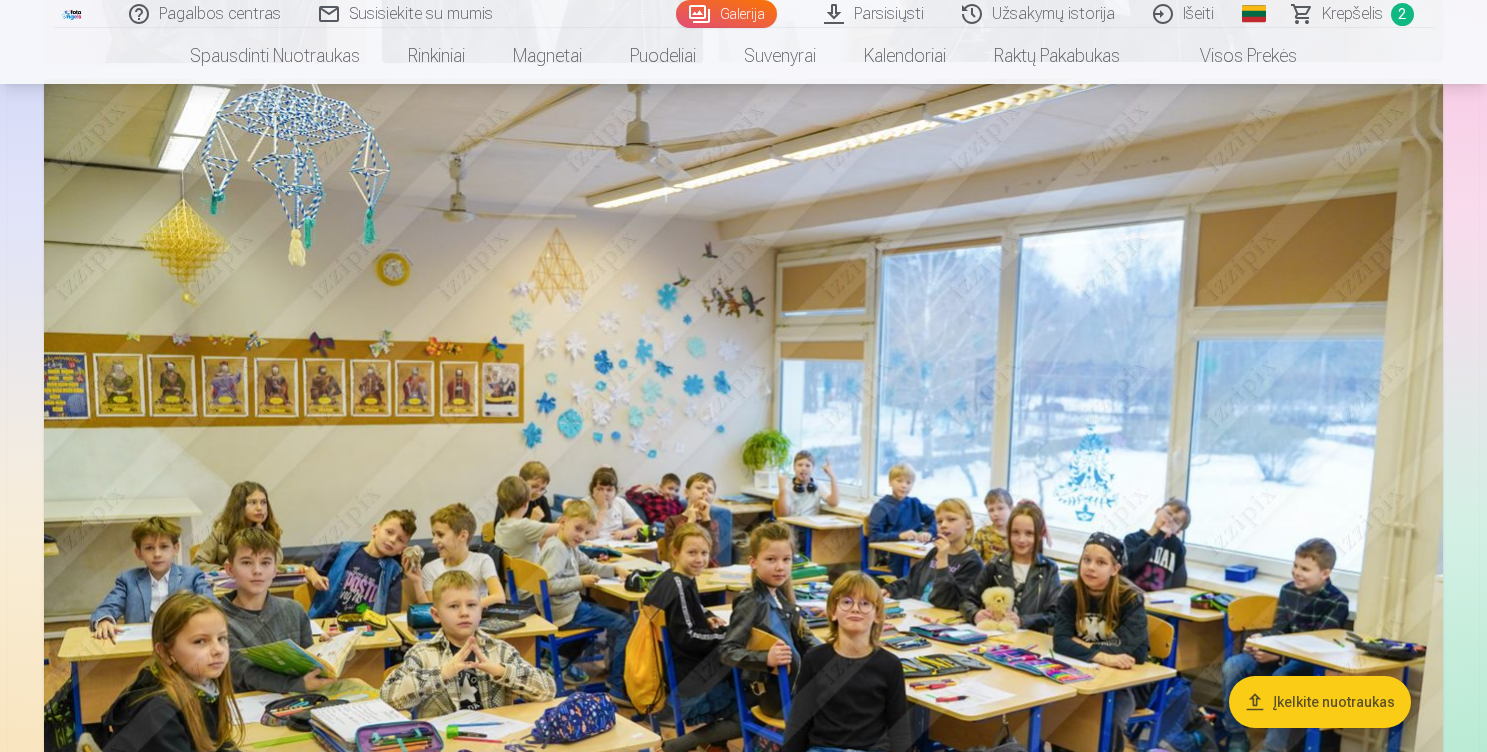 scroll, scrollTop: 2702, scrollLeft: 0, axis: vertical 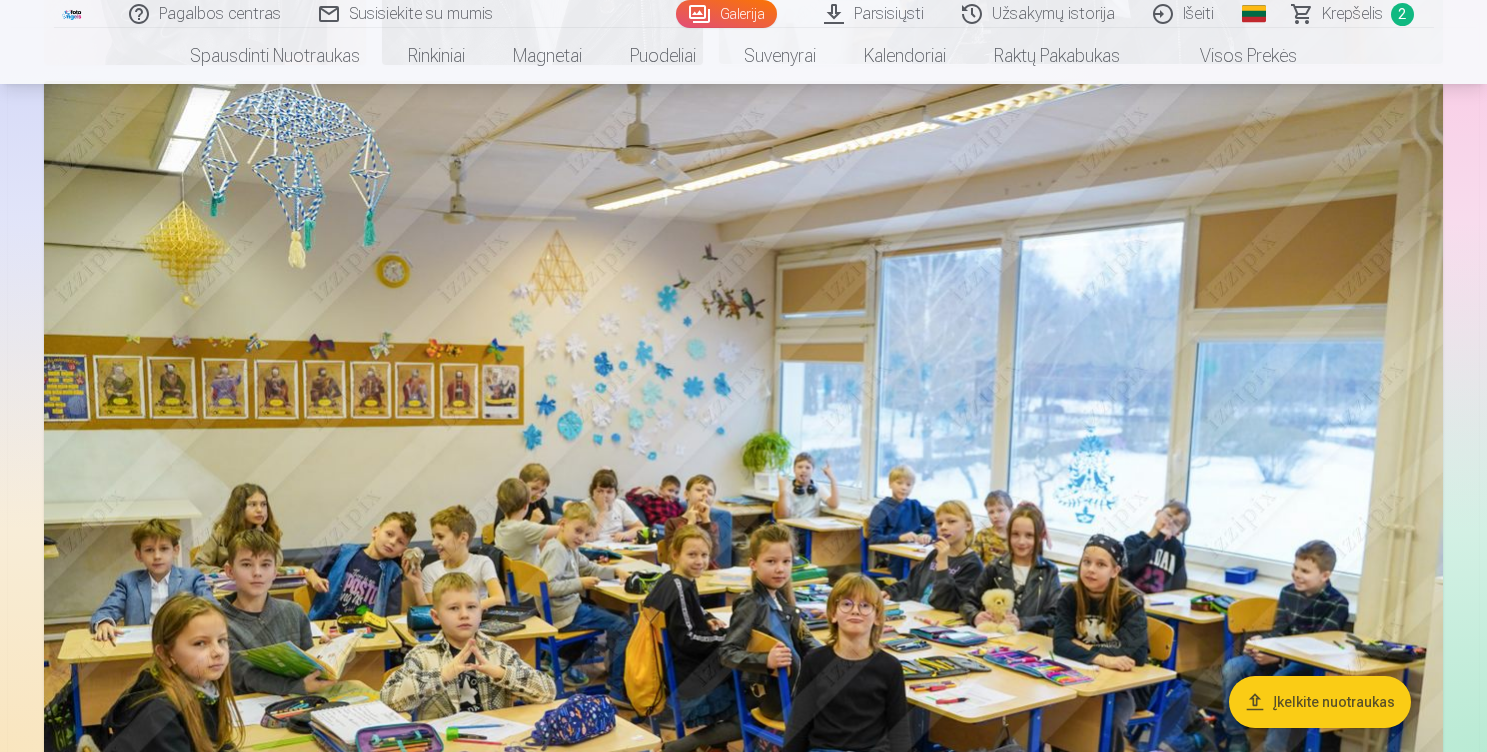 click on "Krepšelis" at bounding box center [1352, 14] 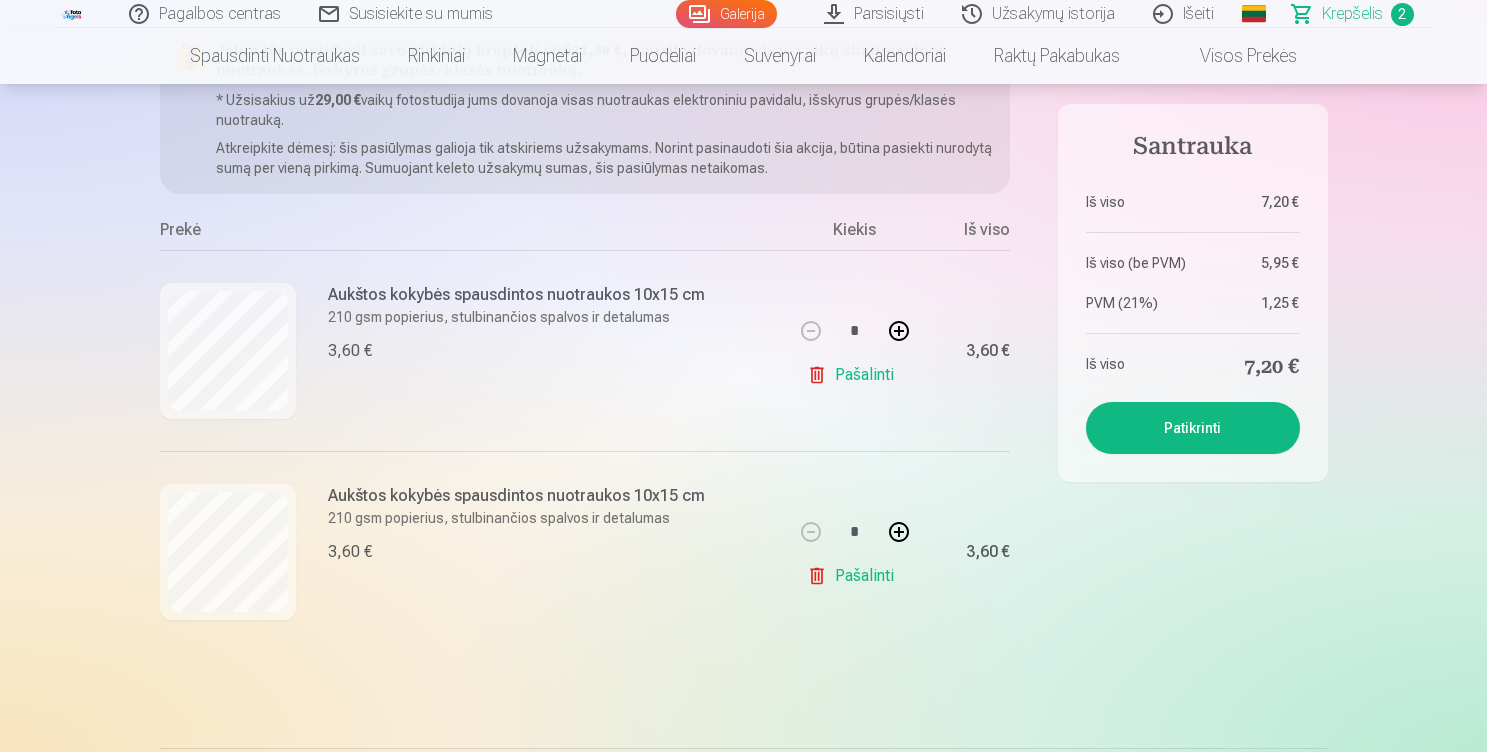 scroll, scrollTop: 0, scrollLeft: 0, axis: both 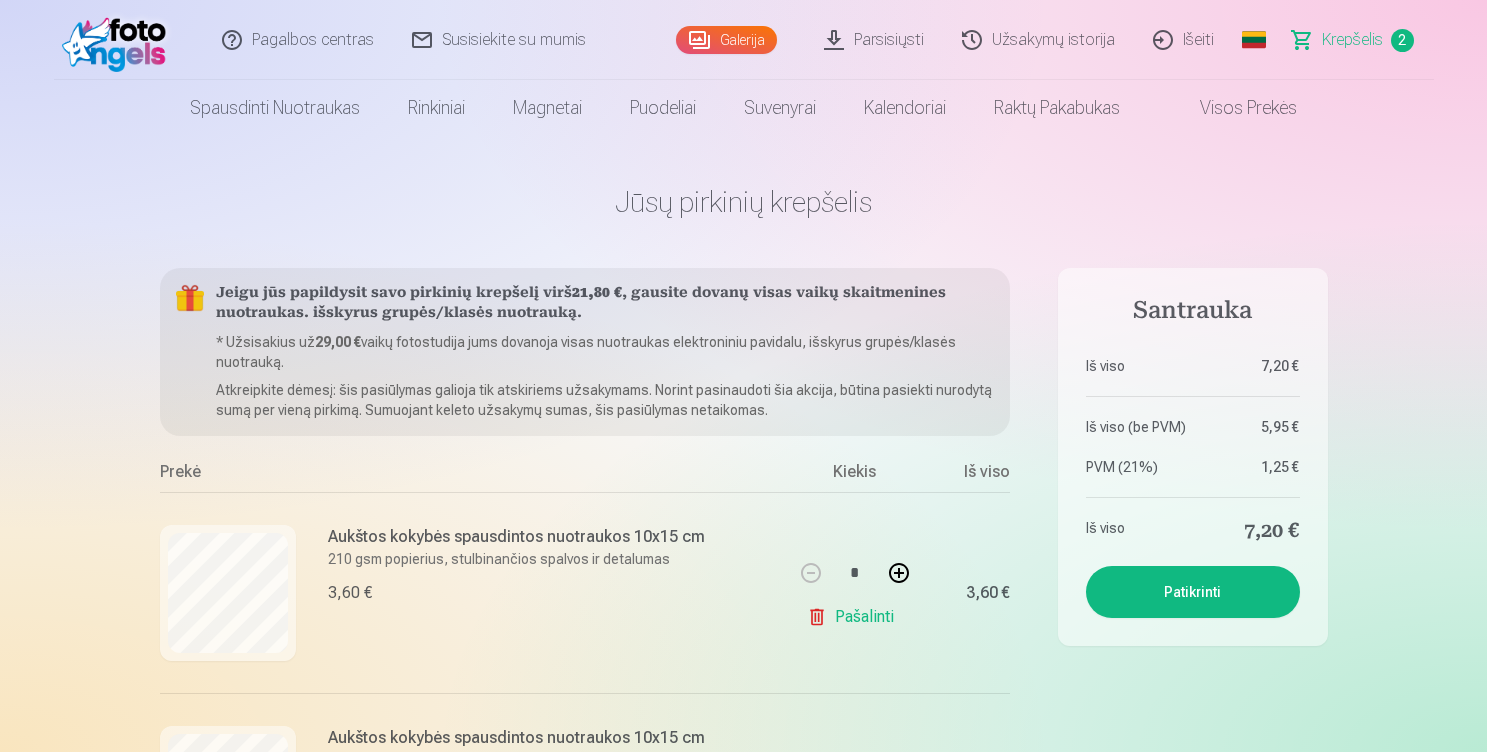 click at bounding box center (119, 40) 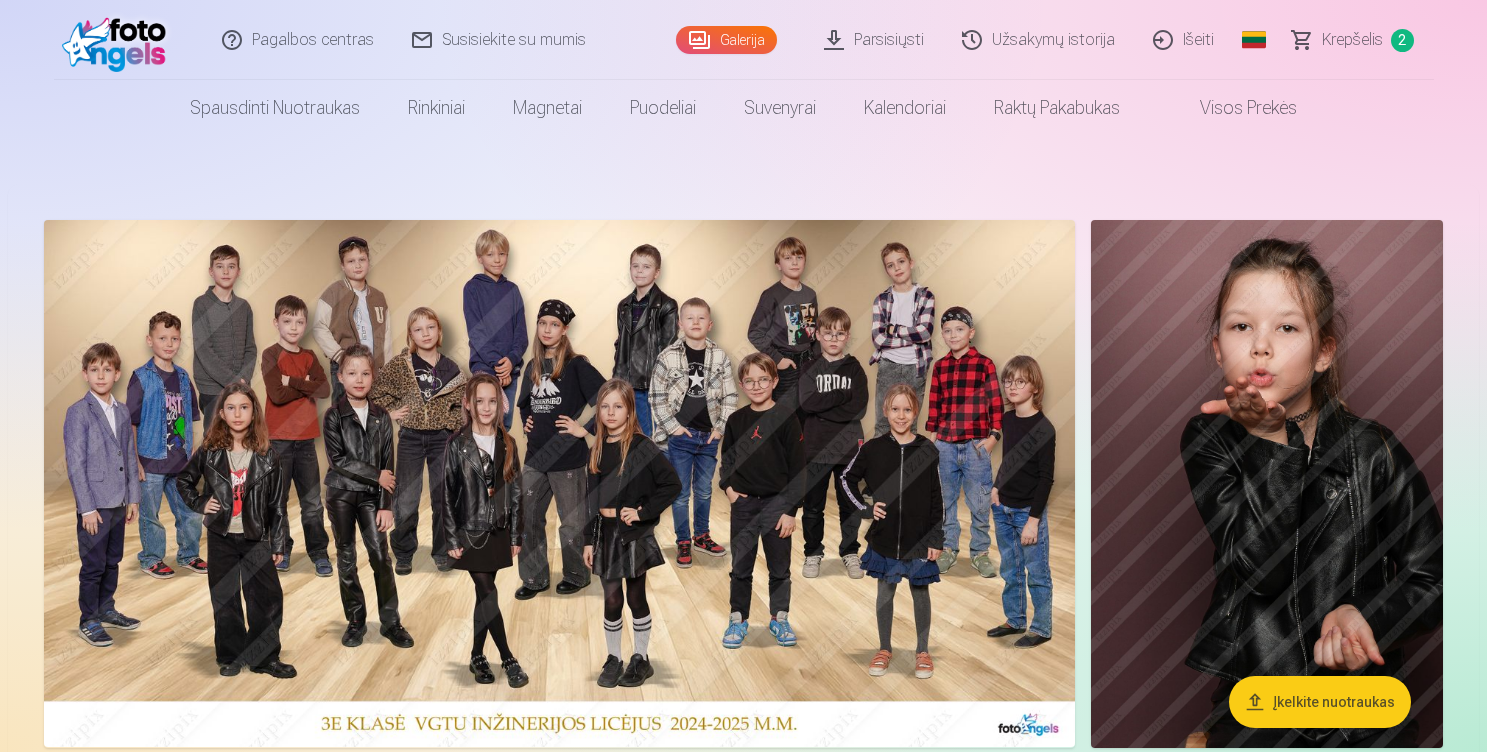 click at bounding box center [559, 483] 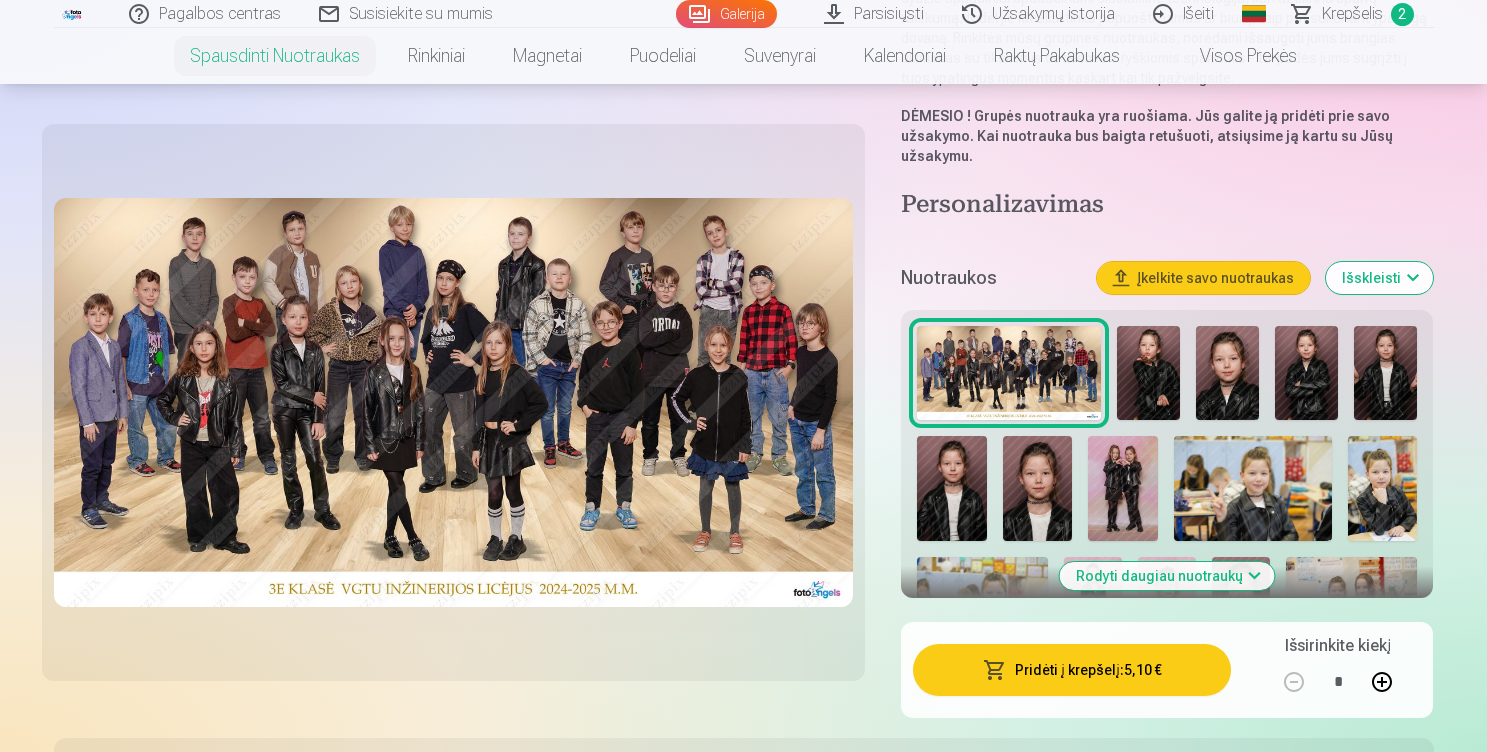 scroll, scrollTop: 399, scrollLeft: 0, axis: vertical 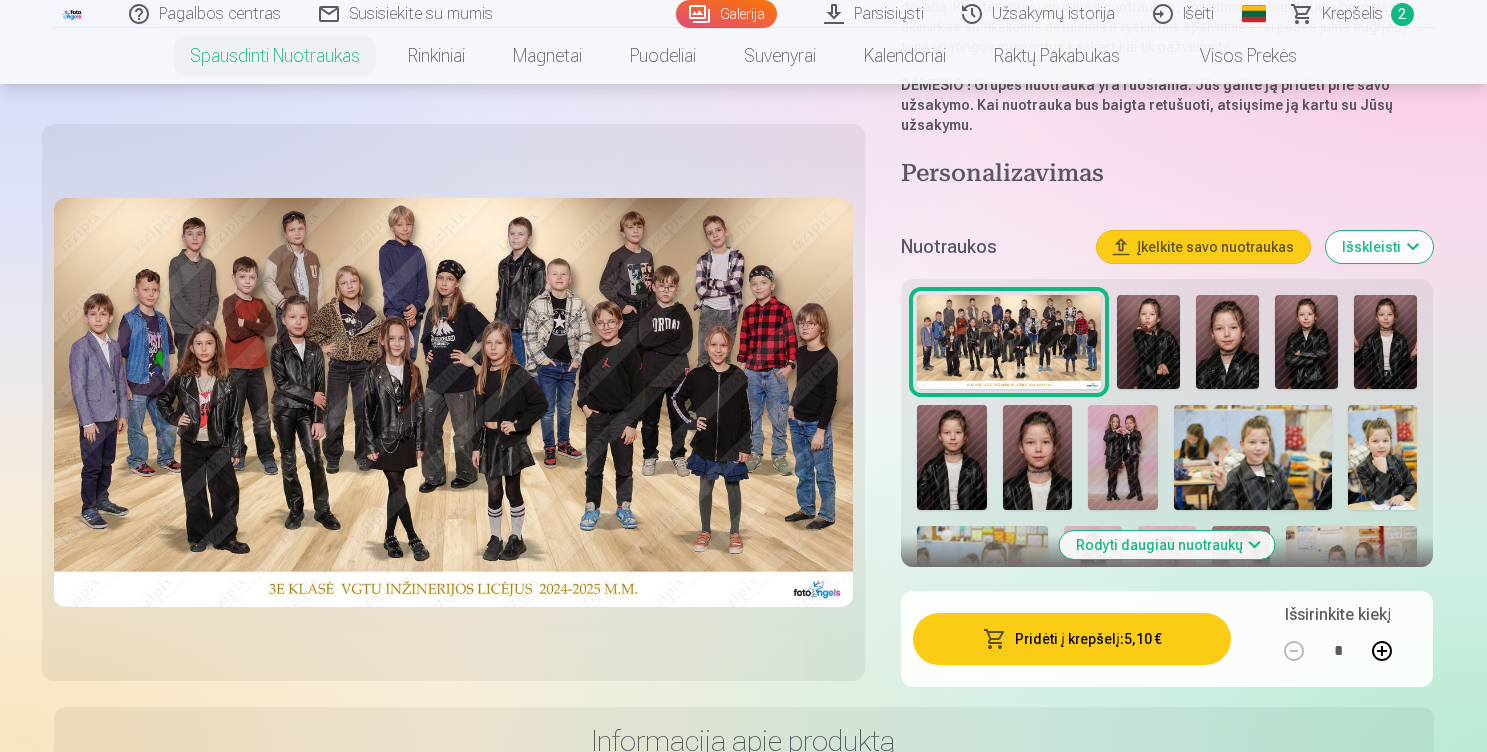 click on "Pridėti į krepšelį :  5,10 €" at bounding box center (1072, 639) 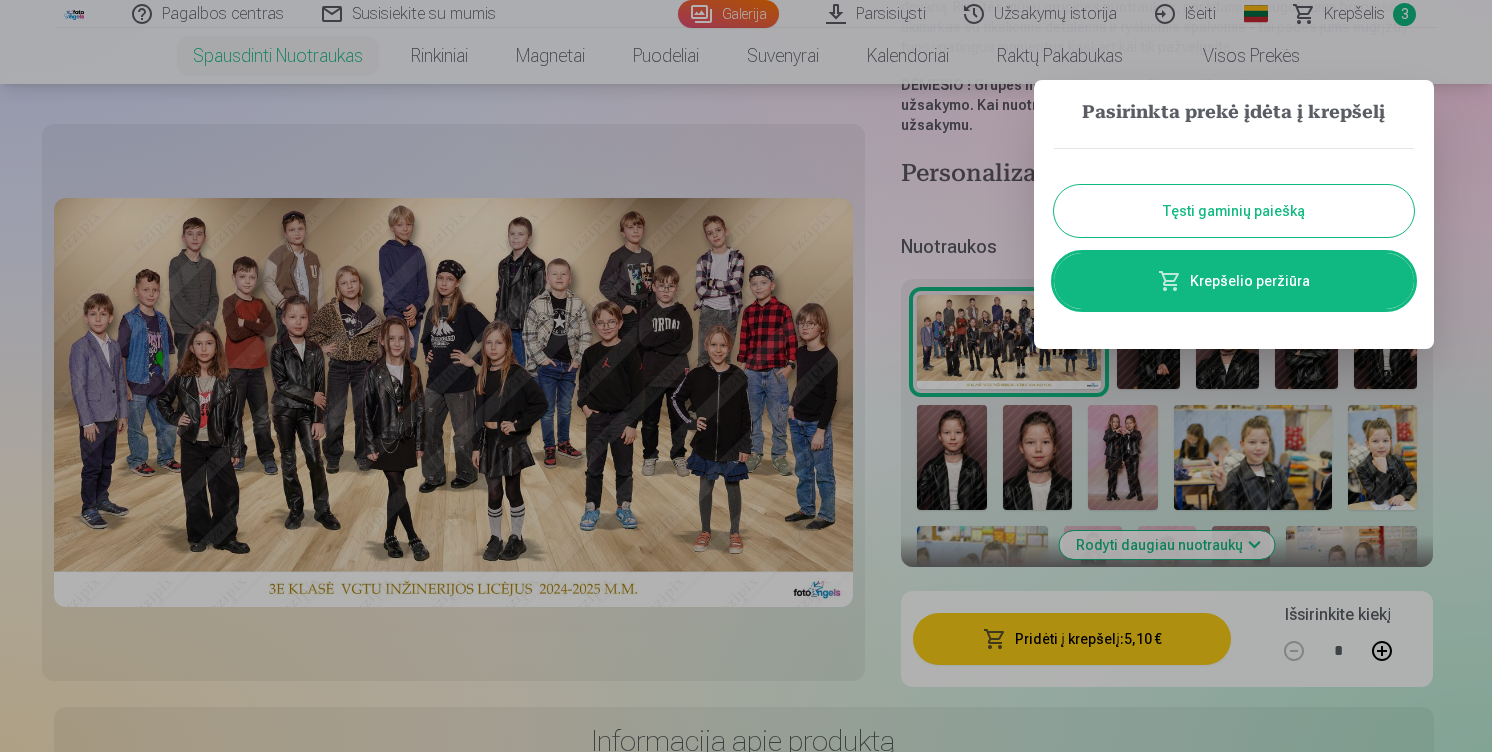 click on "Tęsti gaminių paiešką" at bounding box center (1234, 211) 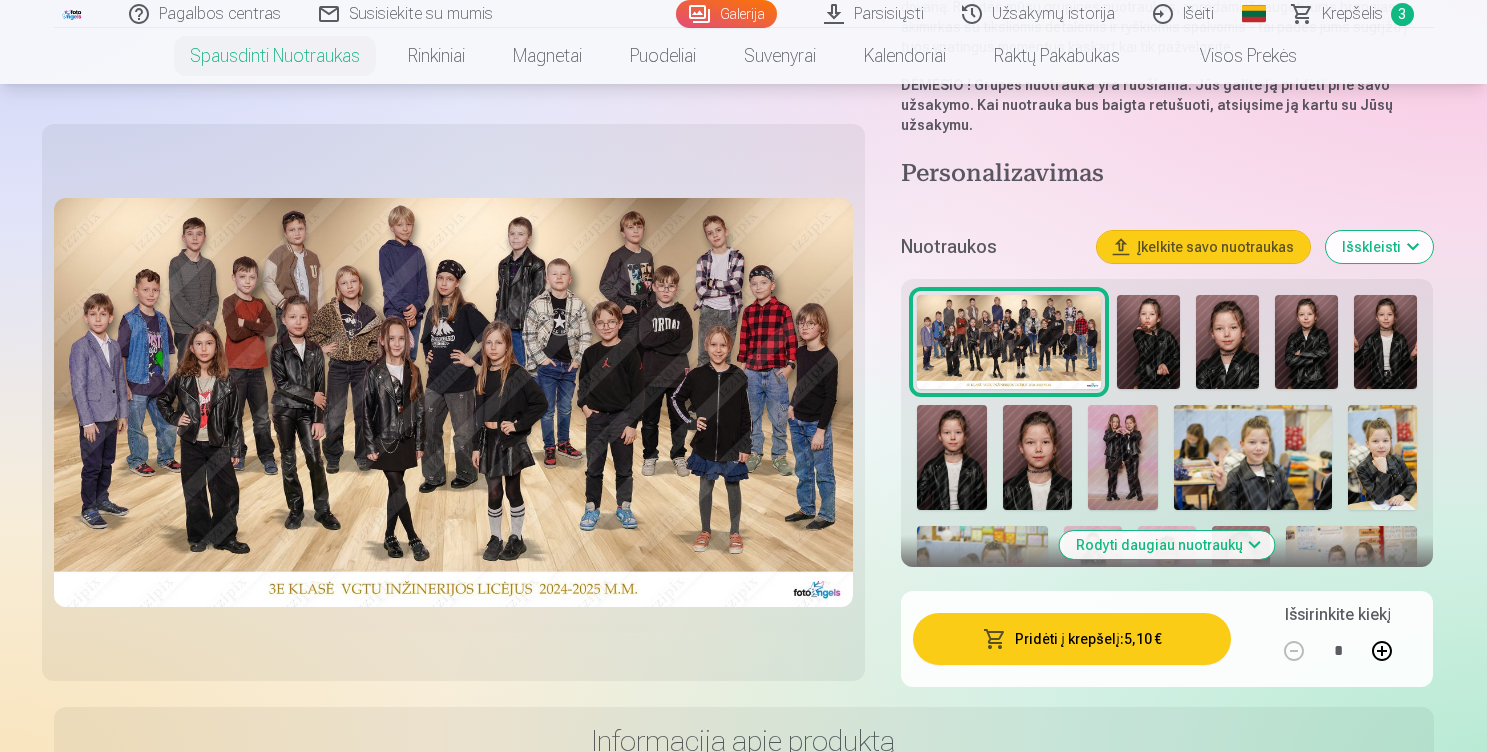 click on "Krepšelis" at bounding box center [1352, 14] 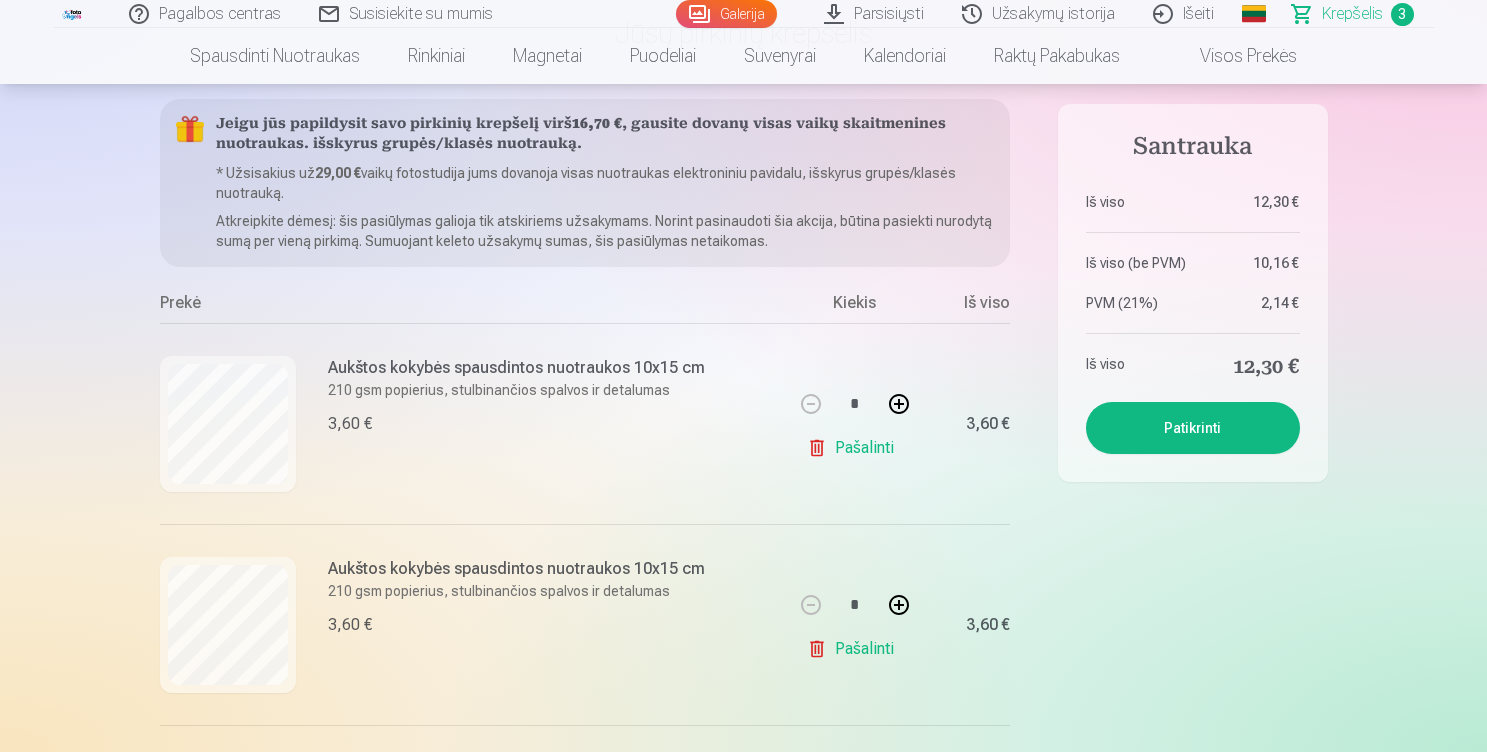 scroll, scrollTop: 205, scrollLeft: 0, axis: vertical 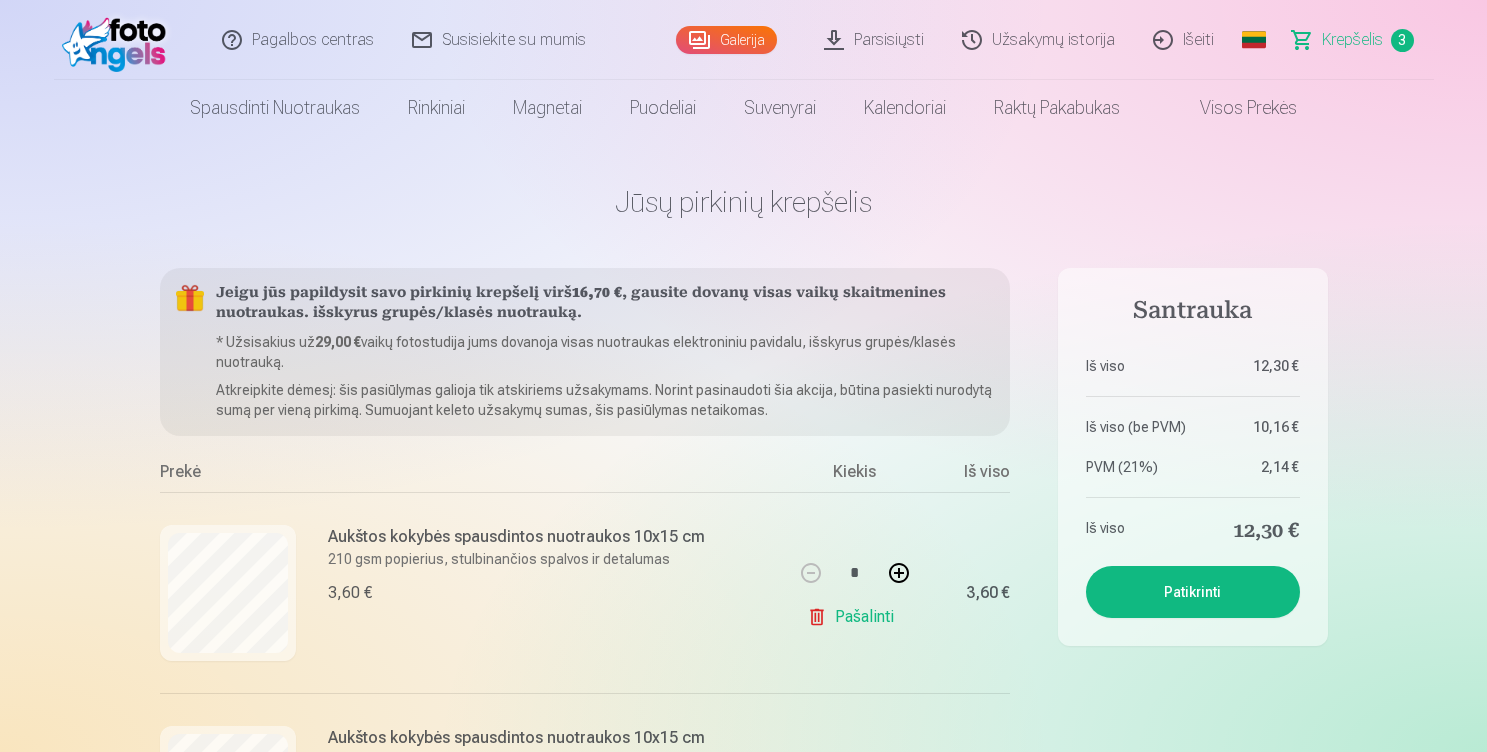 click at bounding box center [119, 40] 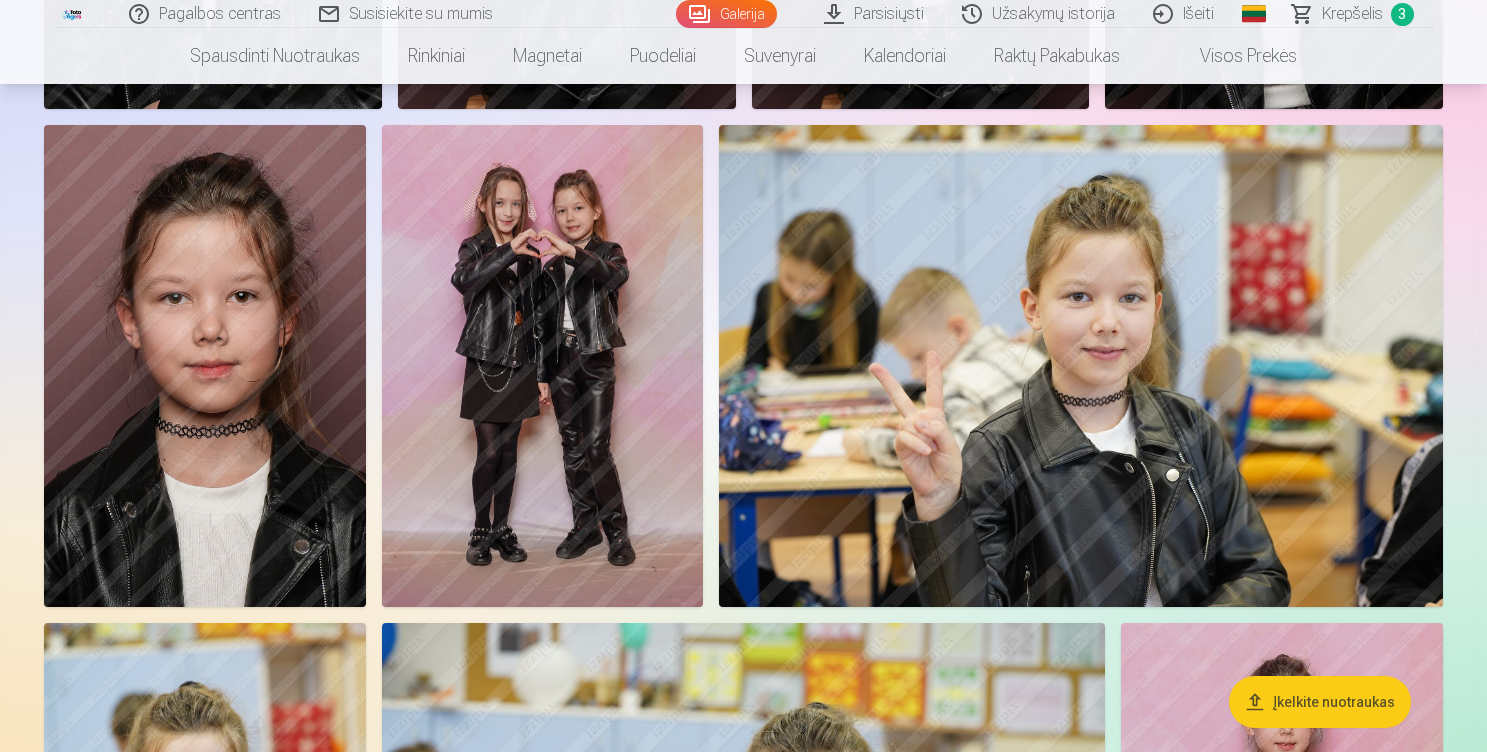 scroll, scrollTop: 1156, scrollLeft: 0, axis: vertical 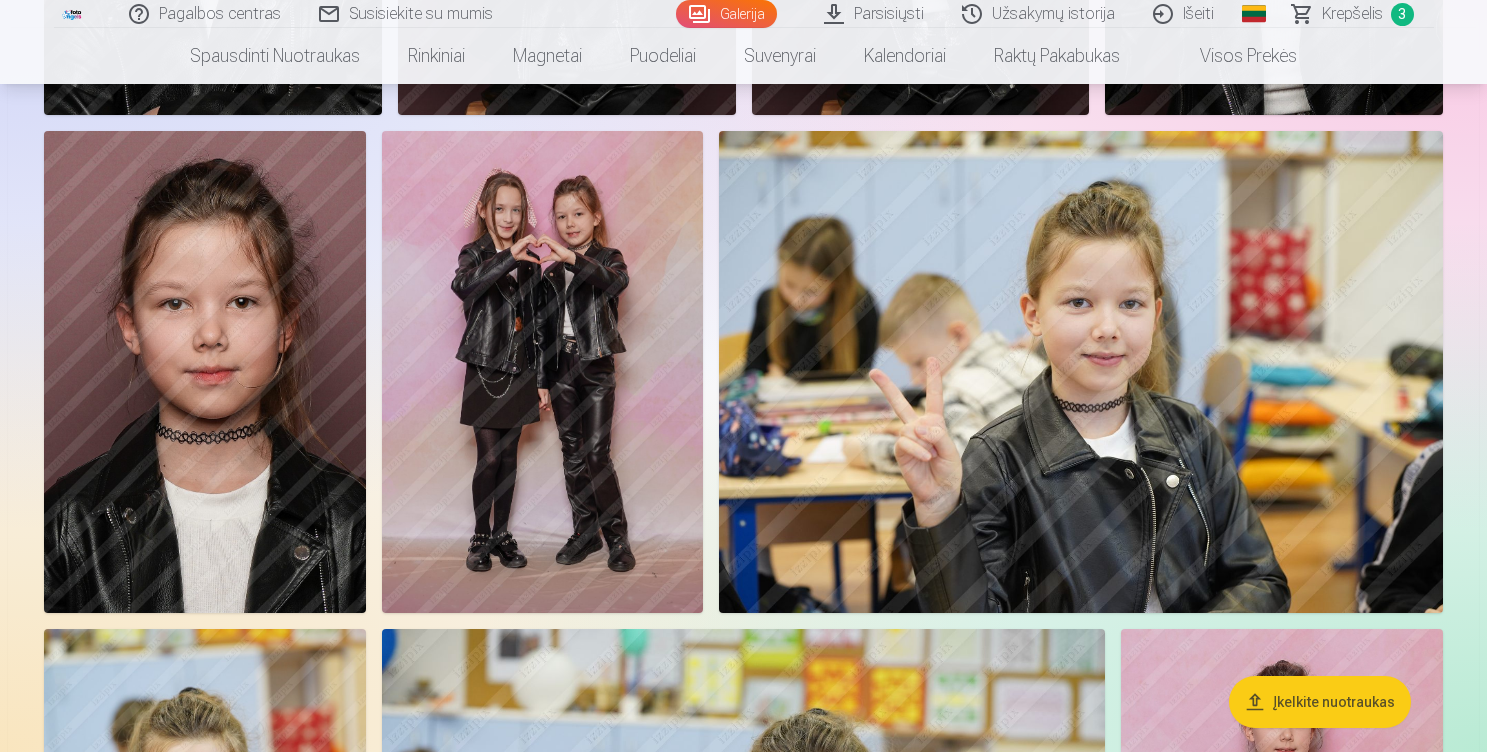 click at bounding box center (543, 372) 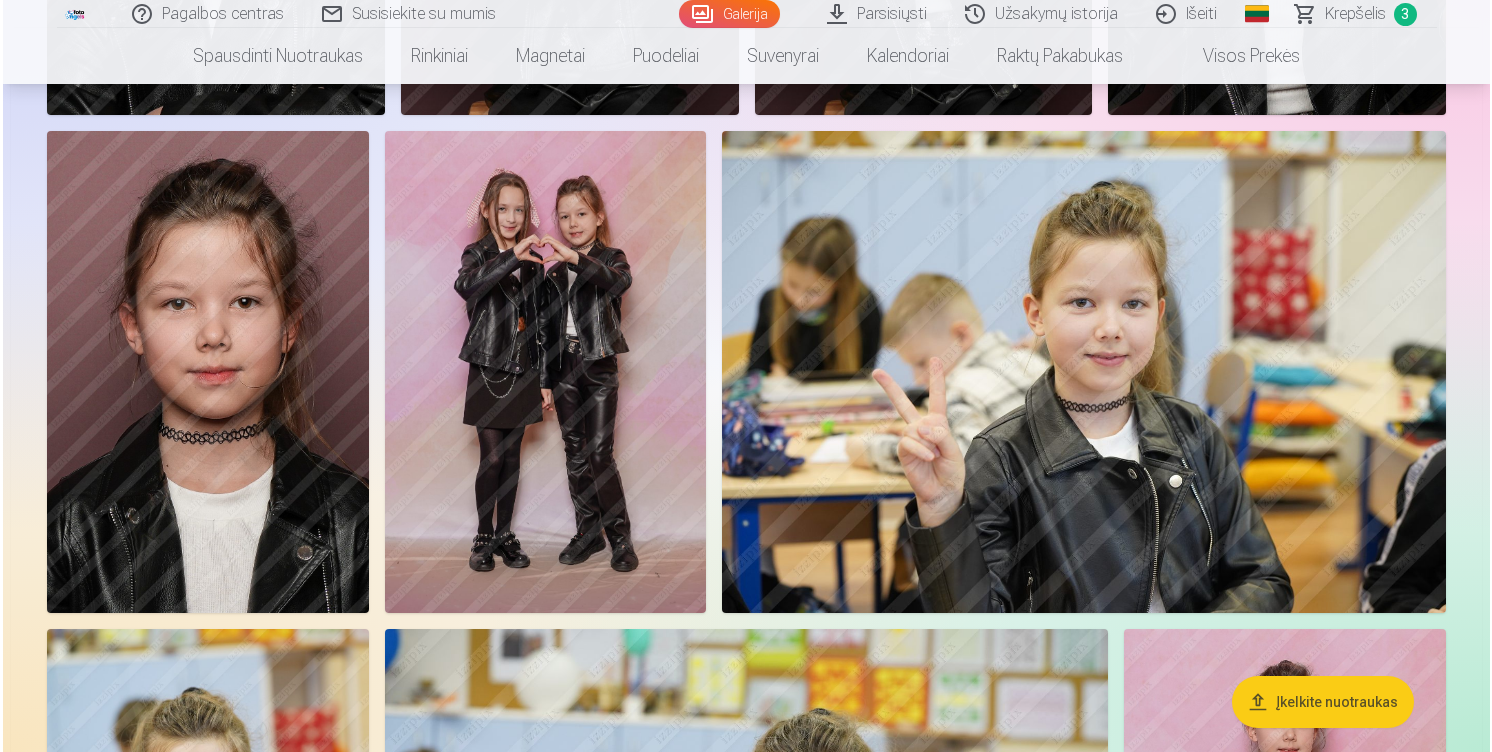 scroll, scrollTop: 1158, scrollLeft: 0, axis: vertical 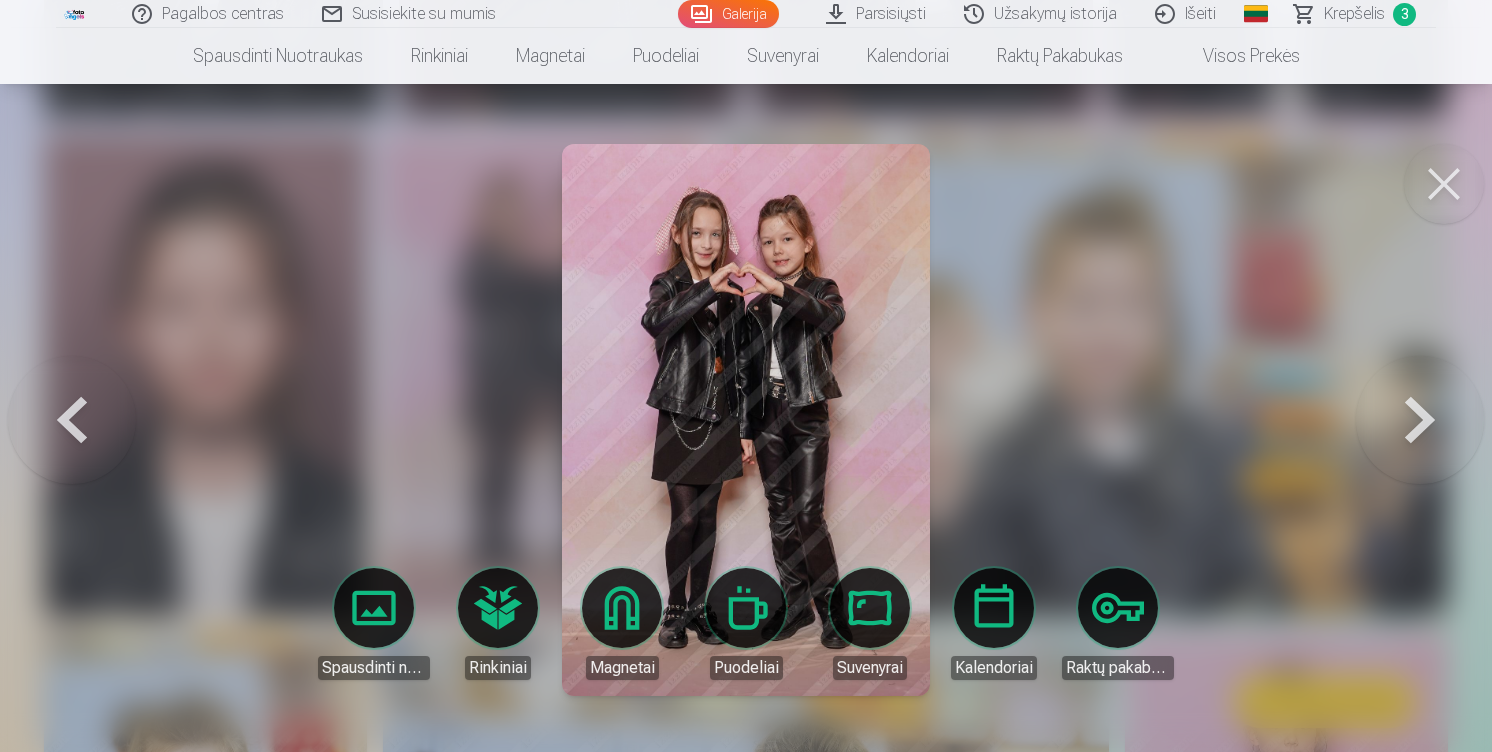 click on "Spausdinti nuotraukas" at bounding box center (374, 624) 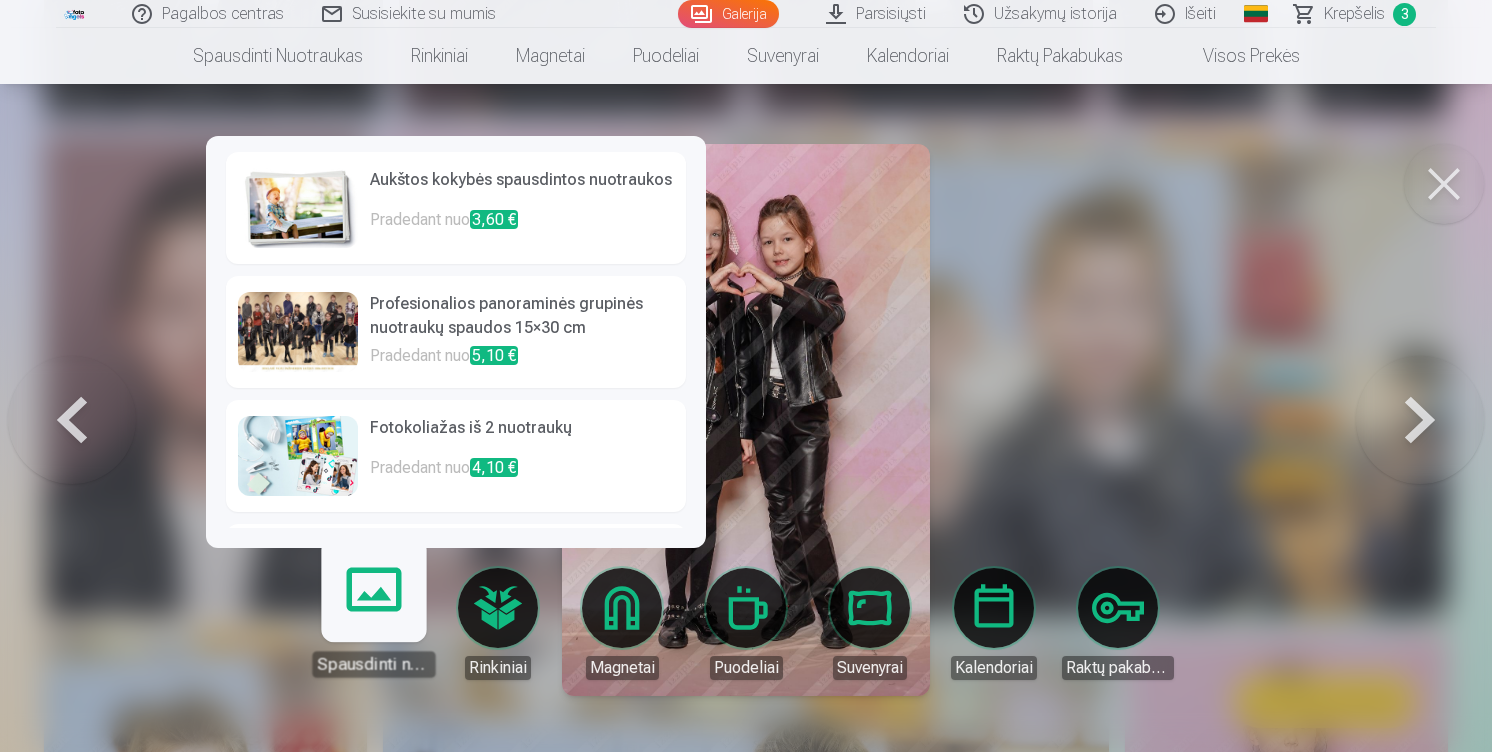 click on "Pradedant nuo  3,60 €" at bounding box center [522, 228] 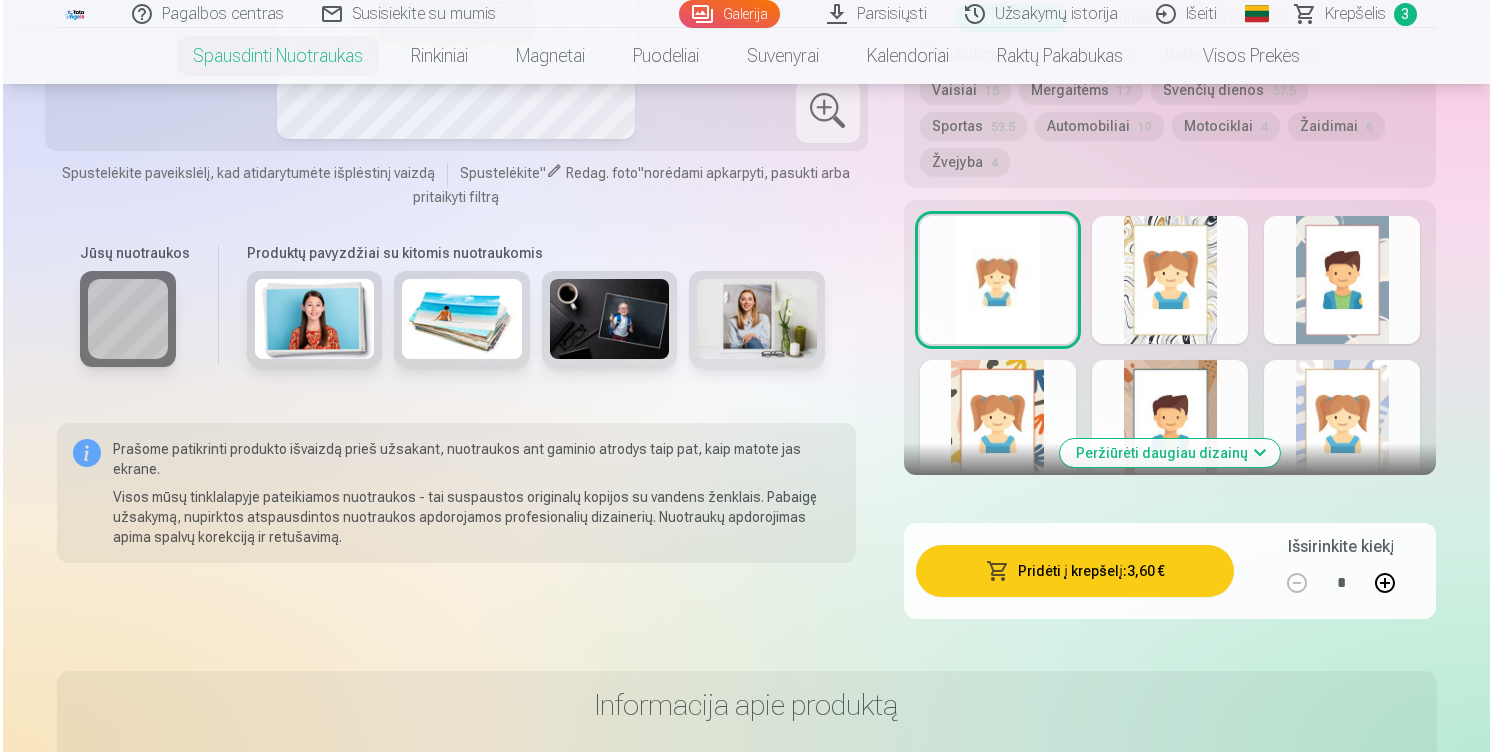 scroll, scrollTop: 1211, scrollLeft: 0, axis: vertical 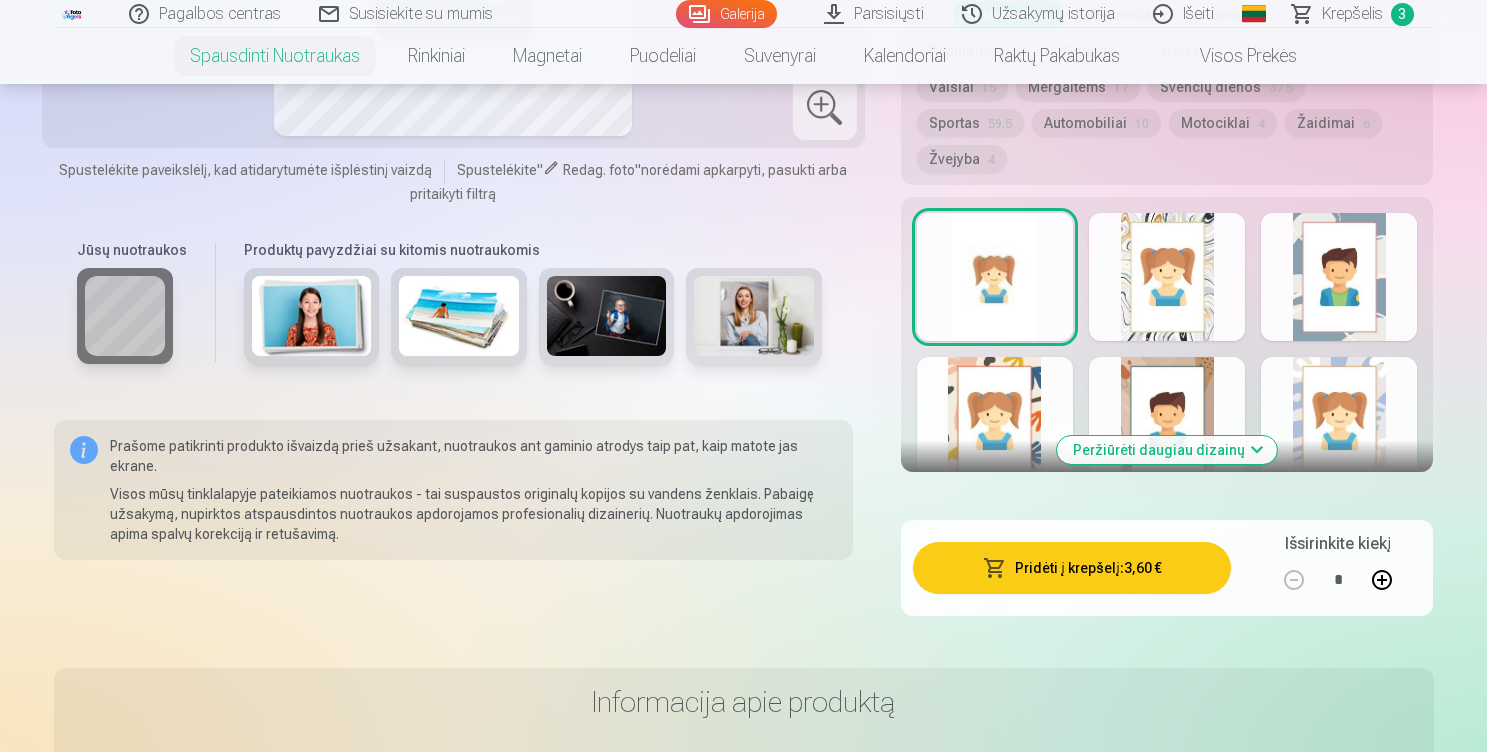 click on "Pridėti į krepšelį :  3,60 €" at bounding box center [1072, 568] 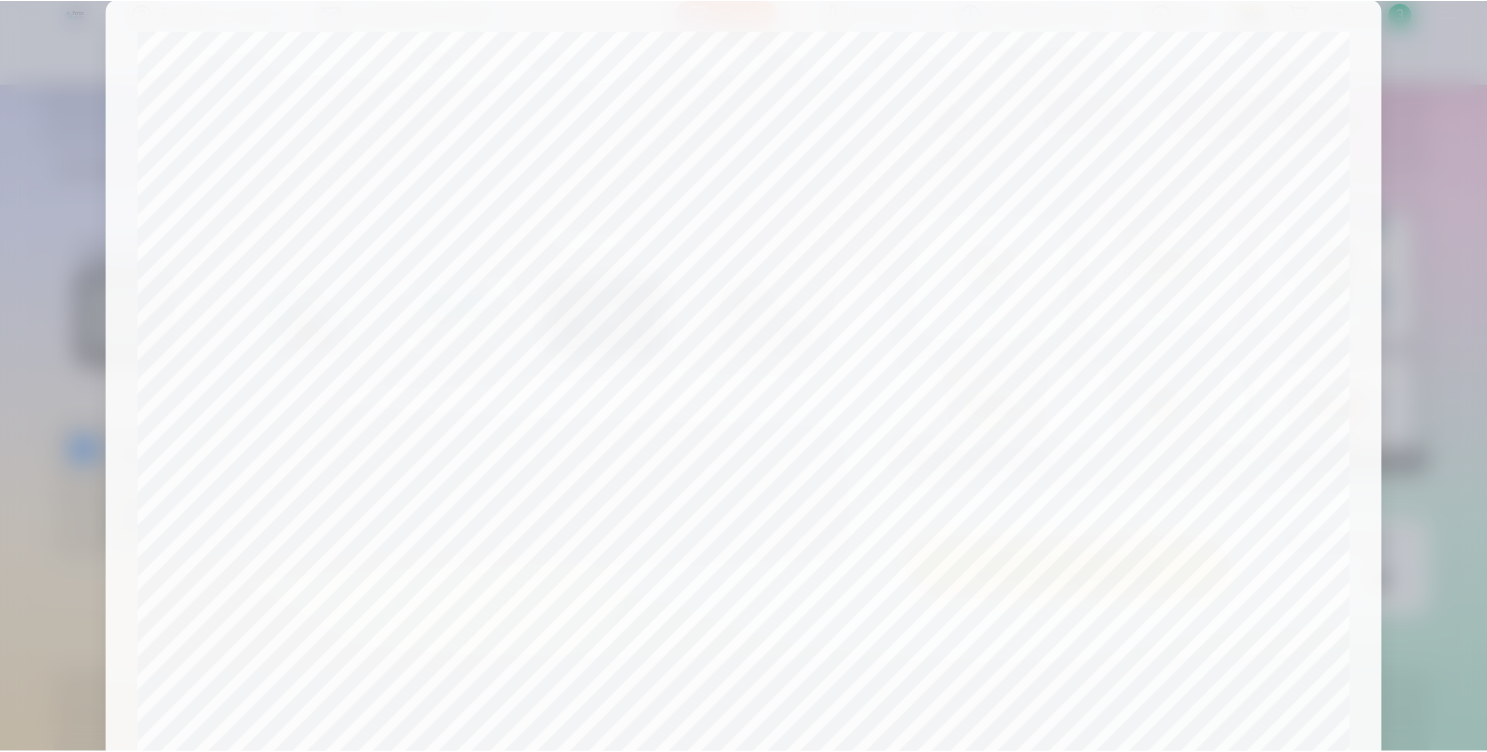 scroll, scrollTop: 0, scrollLeft: 0, axis: both 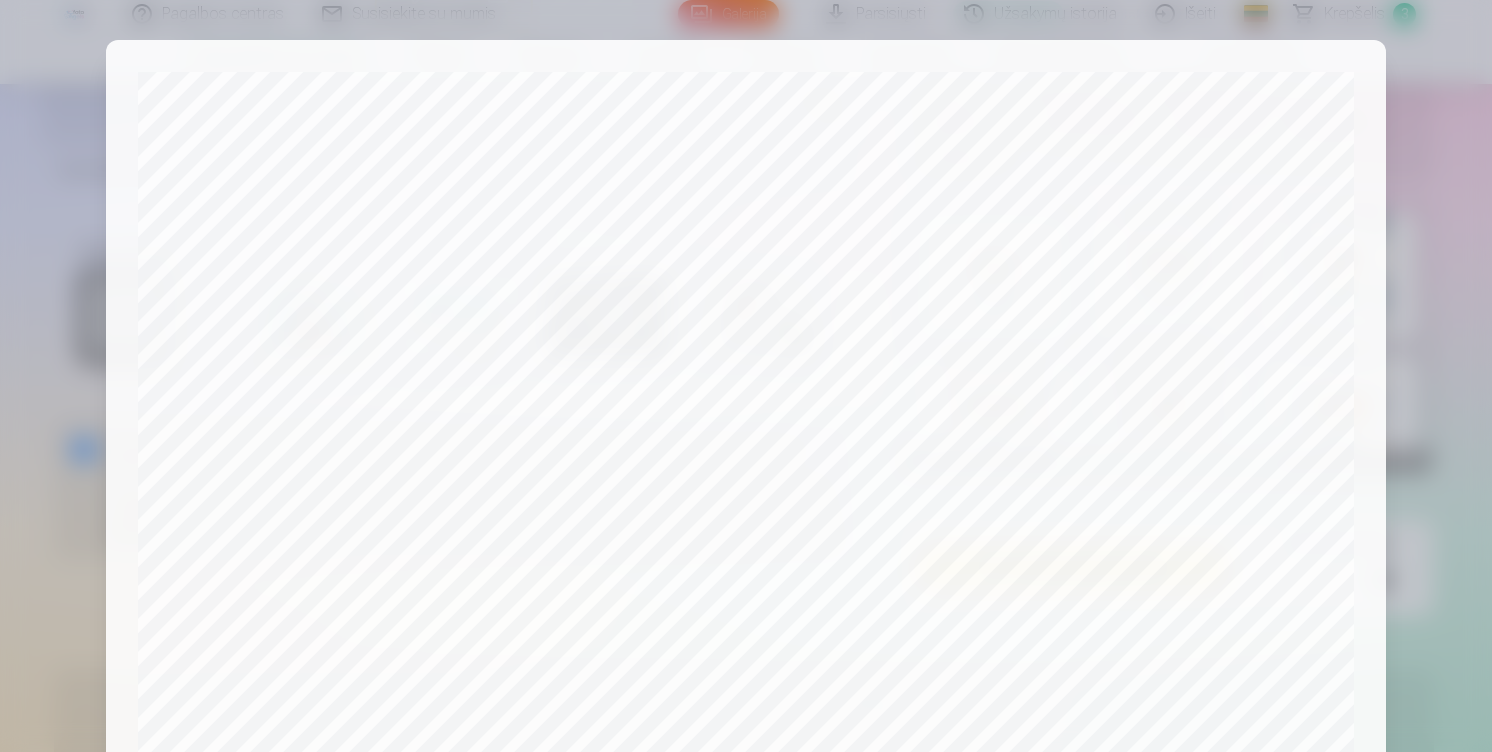 click at bounding box center [746, 376] 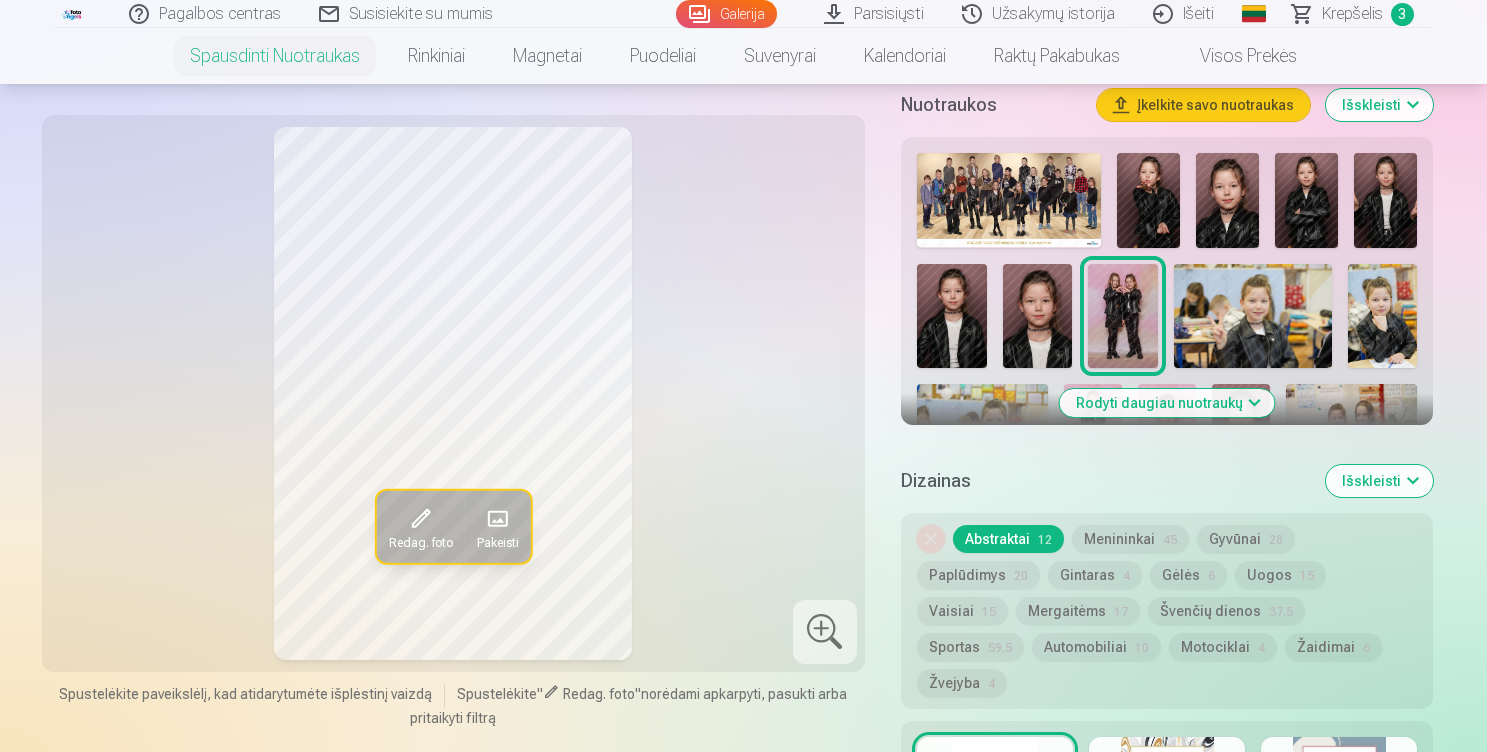 scroll, scrollTop: 658, scrollLeft: 0, axis: vertical 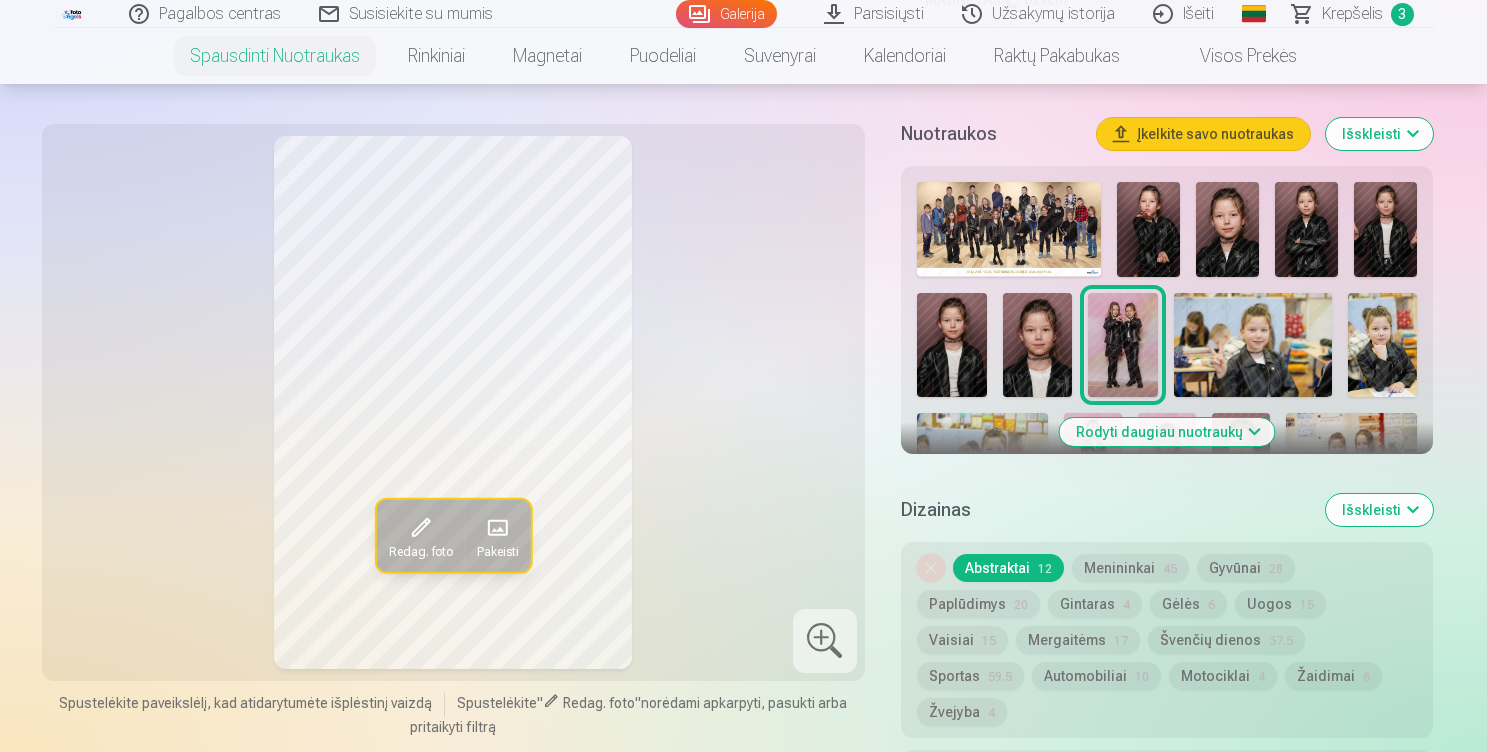 click on "Motociklai 4" at bounding box center [1223, 676] 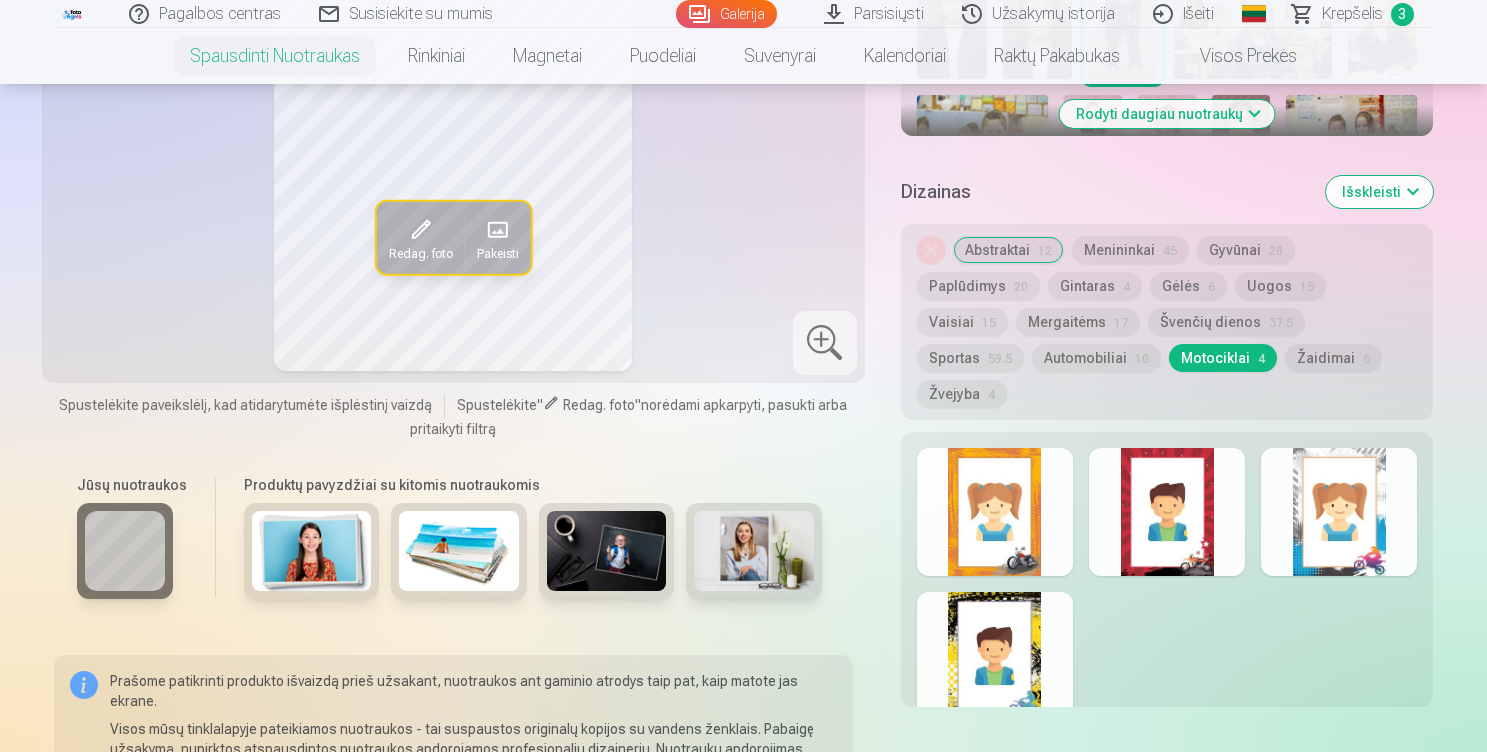 scroll, scrollTop: 977, scrollLeft: 0, axis: vertical 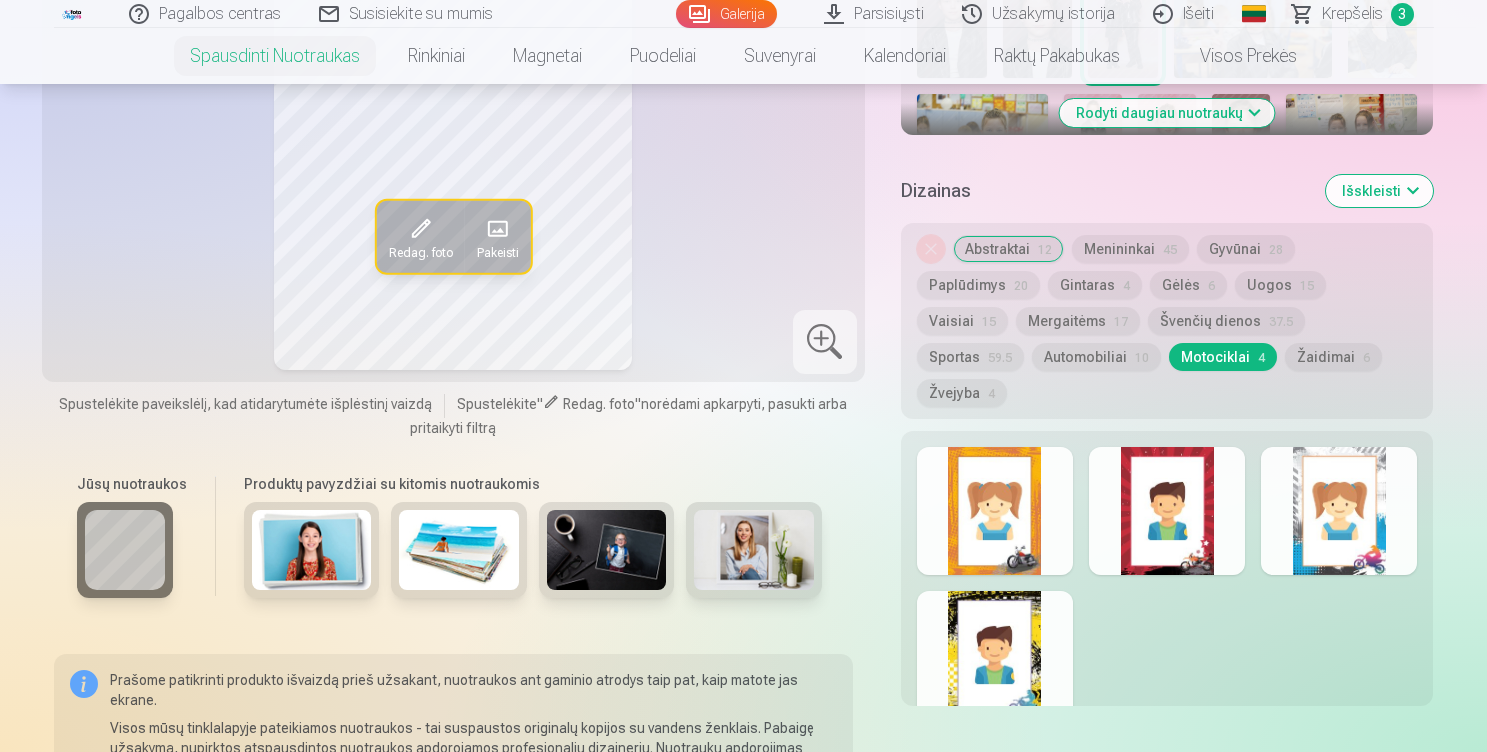 click on "Gyvūnai 28" at bounding box center [1246, 249] 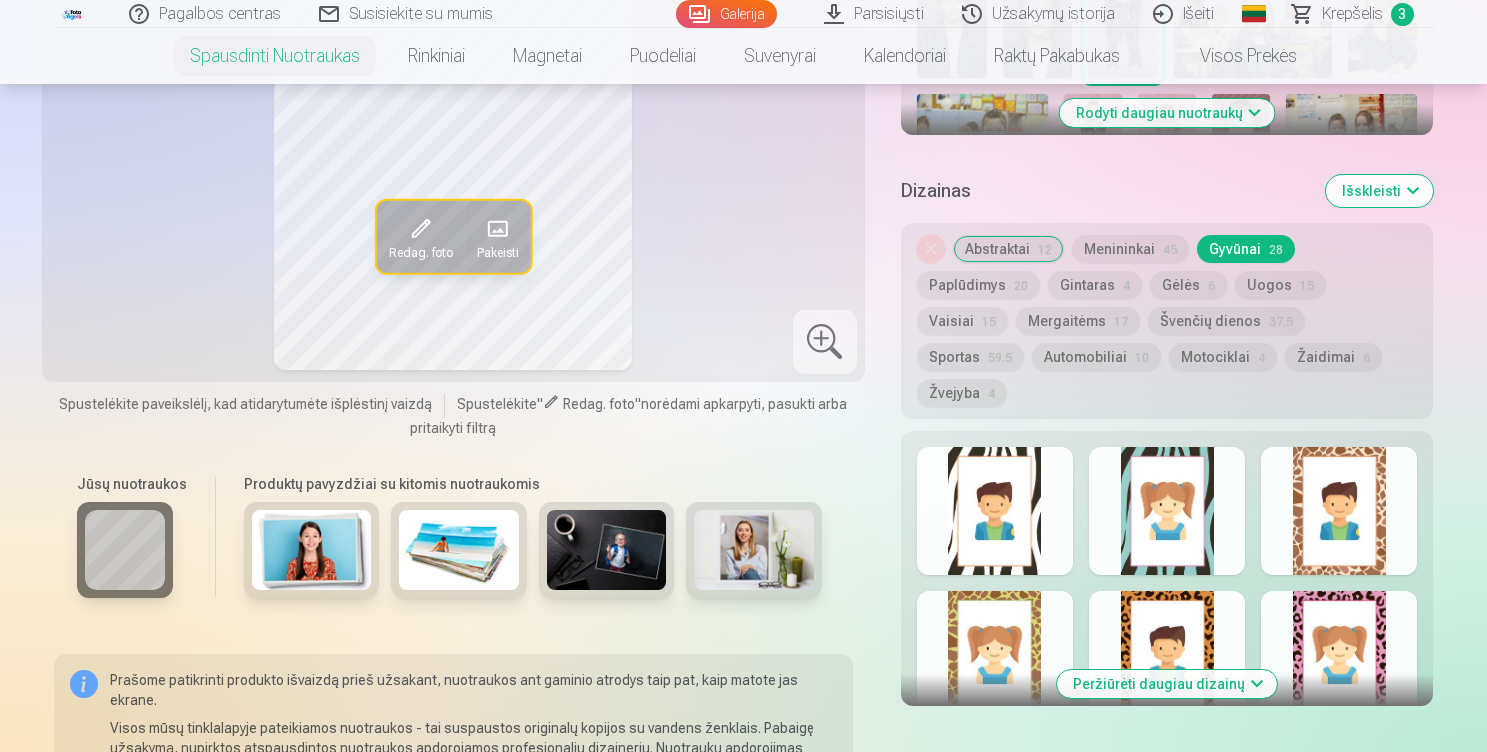 click on "Paplūdimys 20" at bounding box center [978, 285] 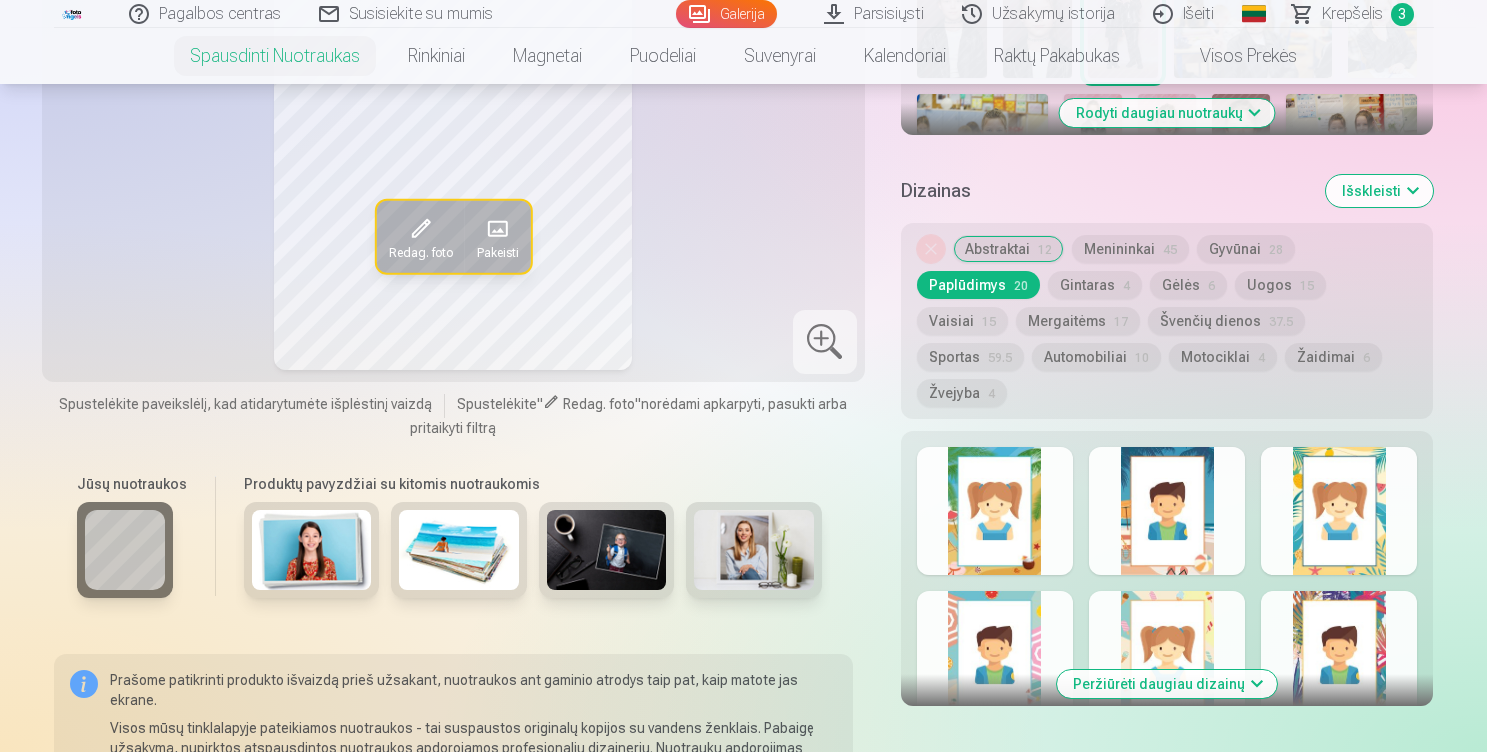 click on "Menininkai 45" at bounding box center [1130, 249] 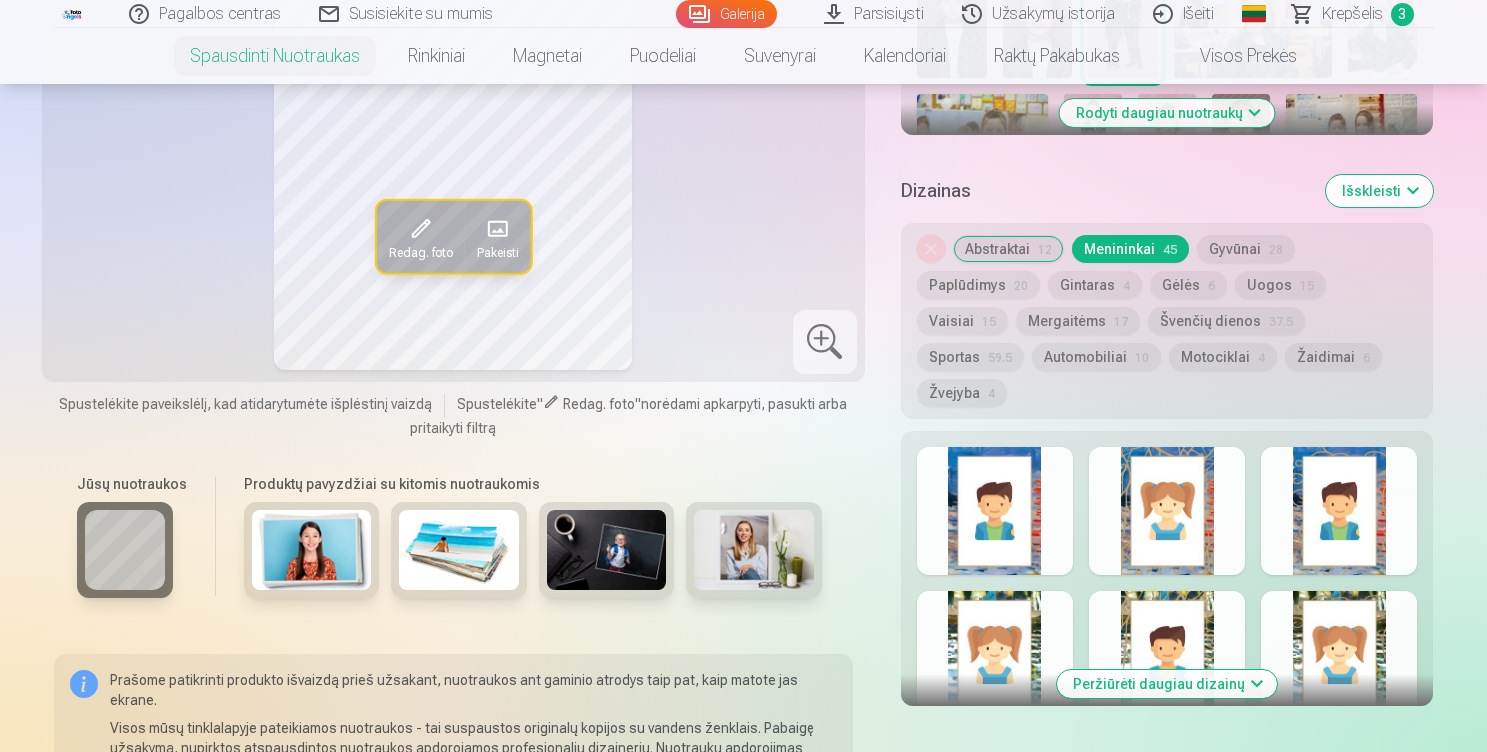 click on "Gintaras 4" at bounding box center [1095, 285] 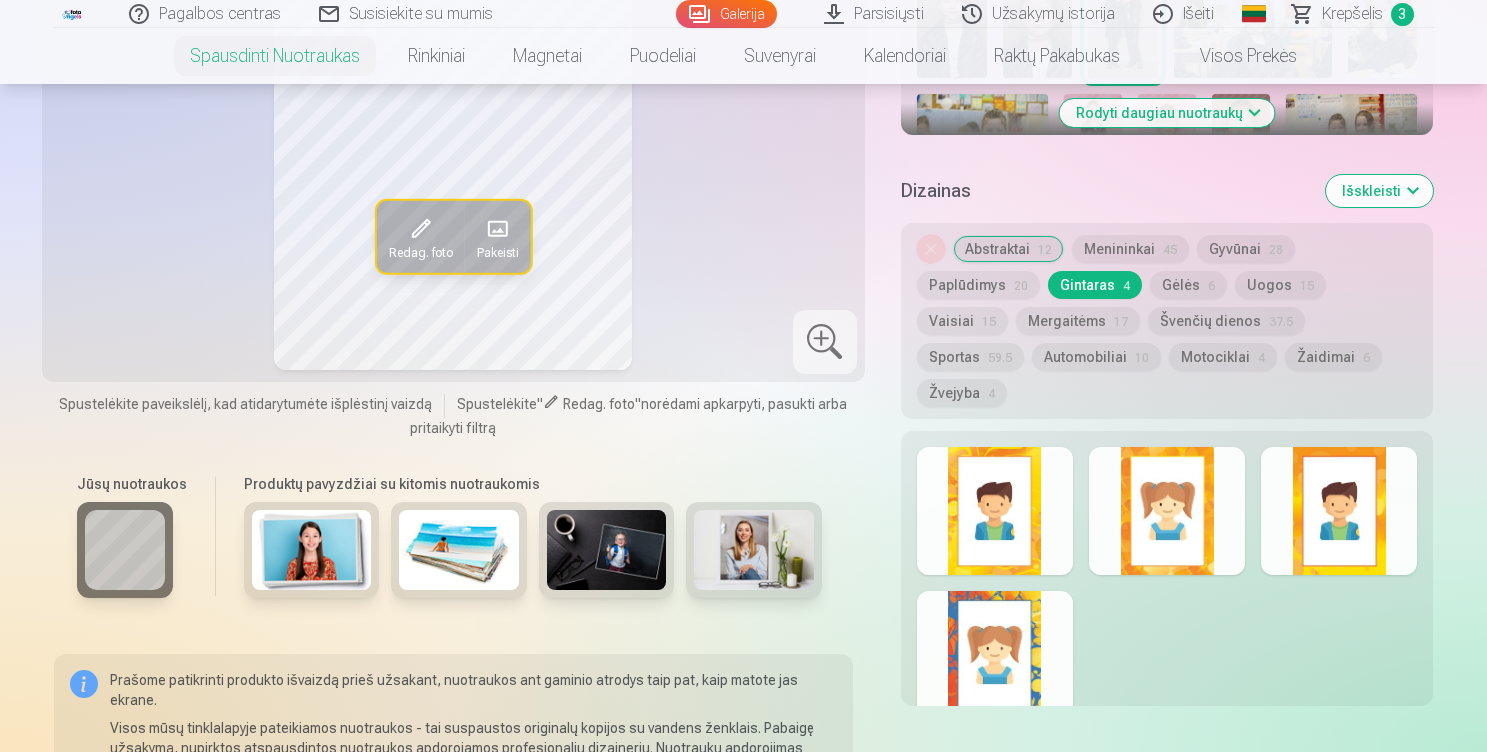 click on "Gėlės 6" at bounding box center (1188, 285) 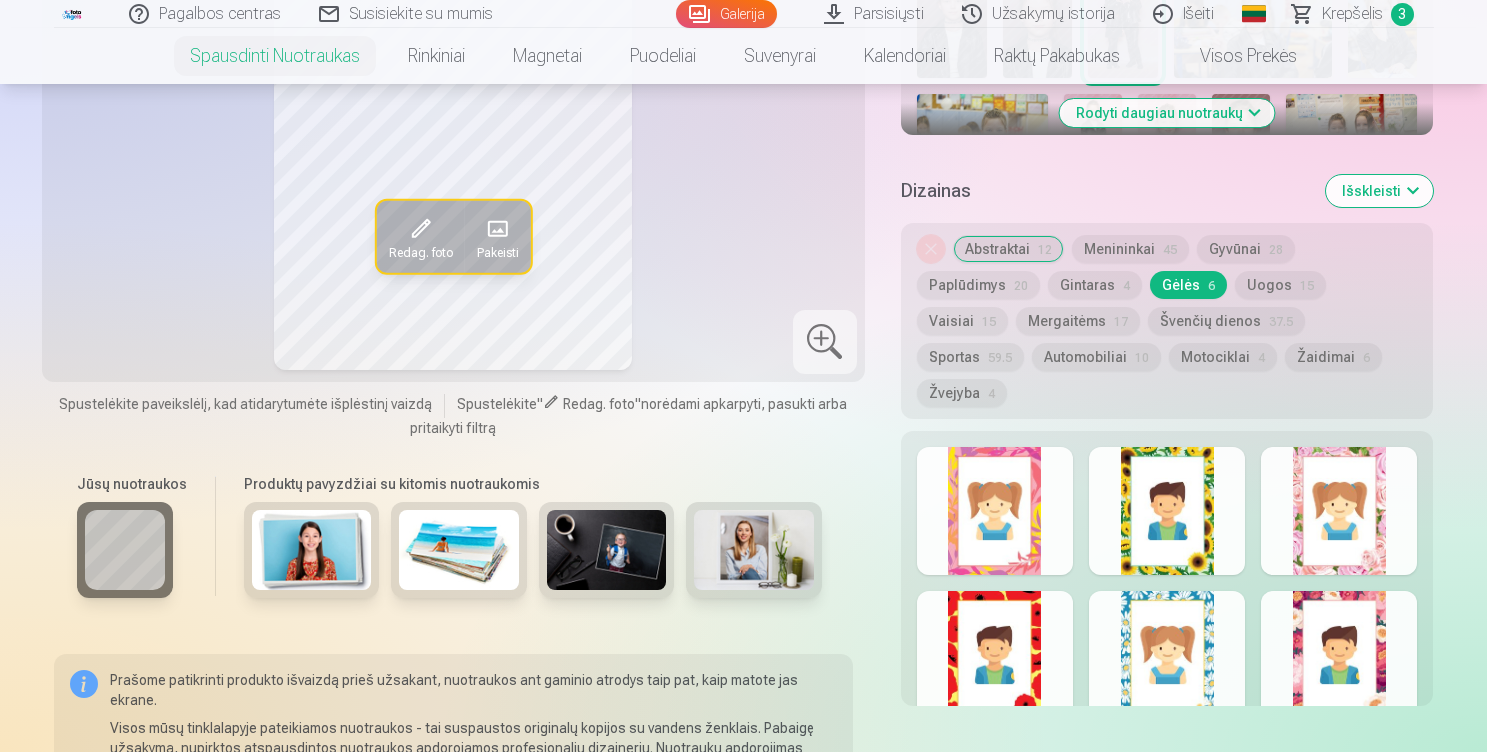 click on "Uogos 15" at bounding box center [1280, 285] 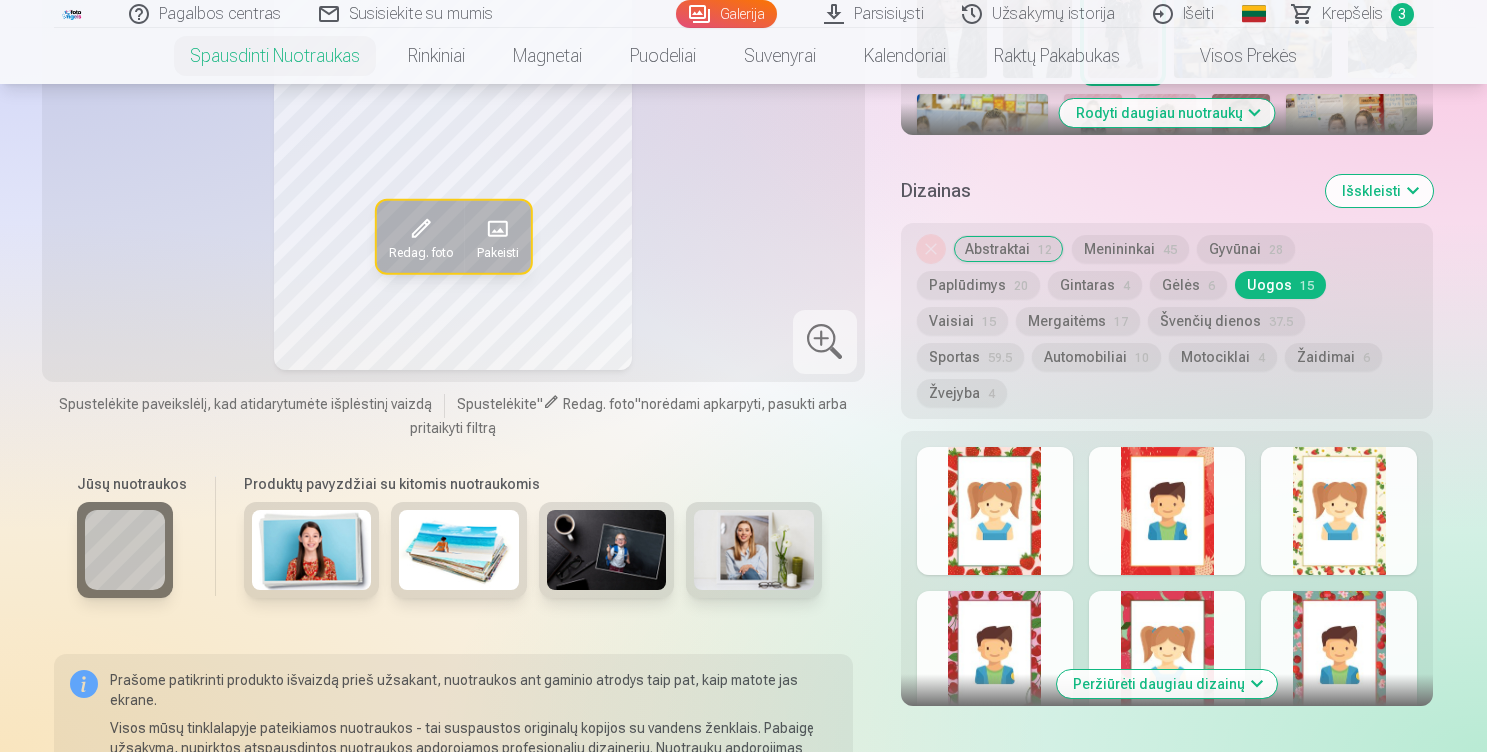 click on "Redag. foto Pakeisti Spustelėkite paveikslėlį, kad atidarytumėte išplėstinį vaizdą Spustelėkite  " Redag. foto "  norėdami apkarpyti, pasukti arba pritaikyti filtrą Jūsų nuotraukos Produktų pavyzdžiai su kitomis nuotraukomis Prašome patikrinti produkto išvaizdą prieš užsakant, nuotraukos ant gaminio atrodys taip pat, kaip matote jas ekrane. Visos mūsų tinklalapyje pateikiamos nuotraukos - tai suspaustos originalų kopijos su vandens ženklais. Pabaigę užsakymą, nupirktos atspausdintos nuotraukos apdorojamos profesionalių dizainerių. Nuotraukų apdorojimas apima spalvų korekciją ir retušavimą. Aukštos kokybės spausdintos nuotraukos 10x15 cm
Personalizavimas Dydis 10x15cm 3,60 € 13x19cm 4,10 € 15x23cm 4,30 € 20x30.5cm 4,80 € 30.5x45cm 7,40 € MAGNETAS 🧲 6x9cm 3,90 € Nuotraukos Įkelkite savo nuotraukas Išskleisti Rodyti daugiau nuotraukų Dizainas Išskleisti Nuimkite dizainą Abstraktai 12 Menininkai 45 Gyvūnai 28 Paplūdimys 20 Gintaras 4 Gėlės 6 15 4" at bounding box center [744, 38] 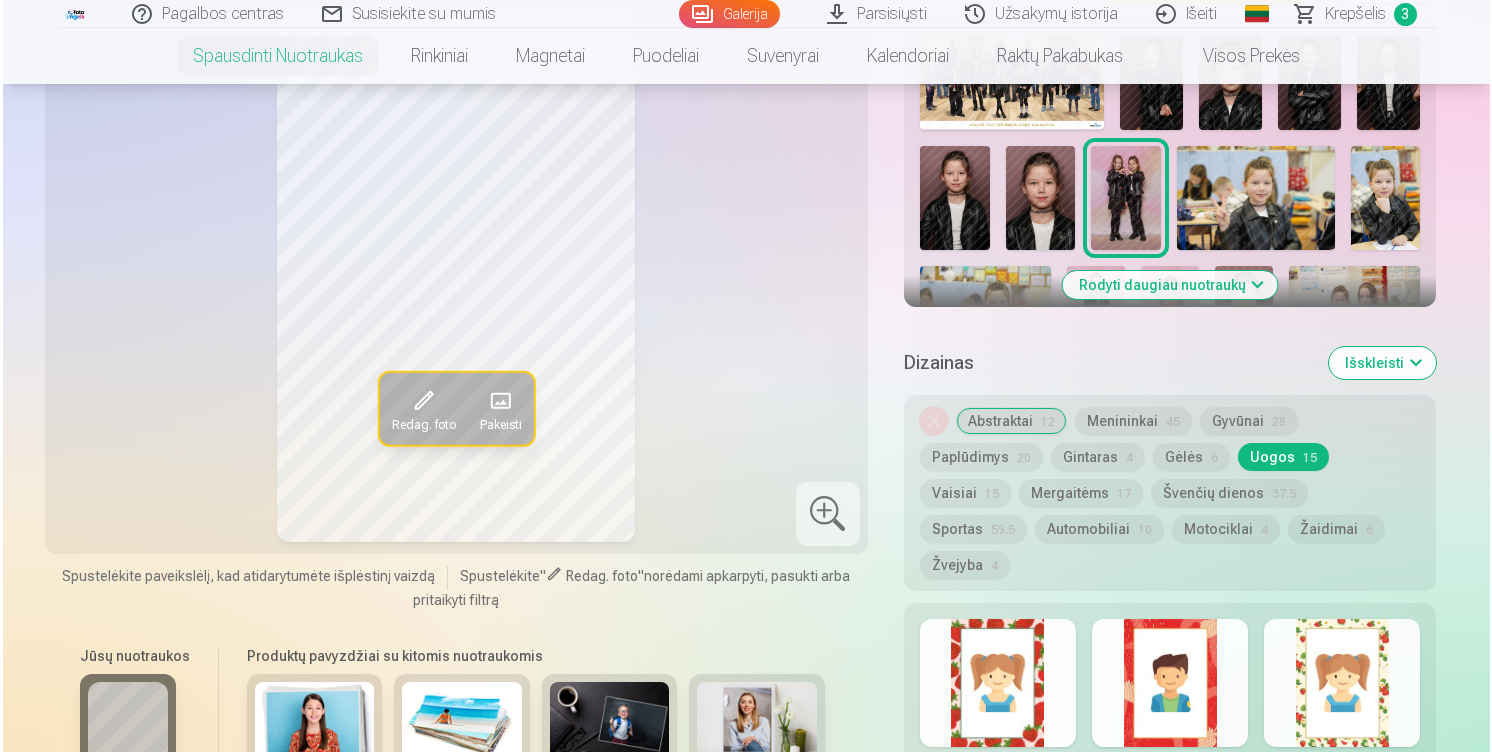 scroll, scrollTop: 794, scrollLeft: 0, axis: vertical 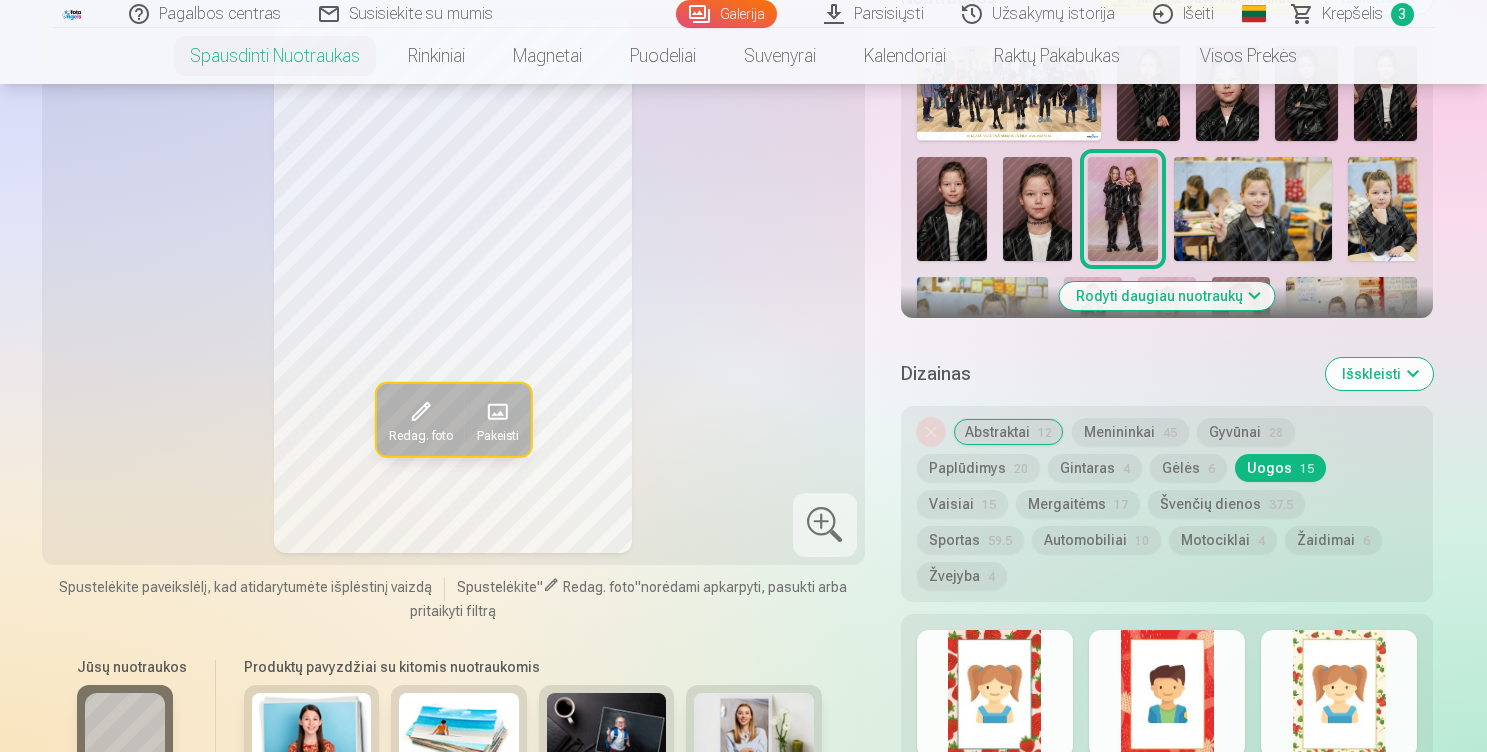 click at bounding box center (420, 412) 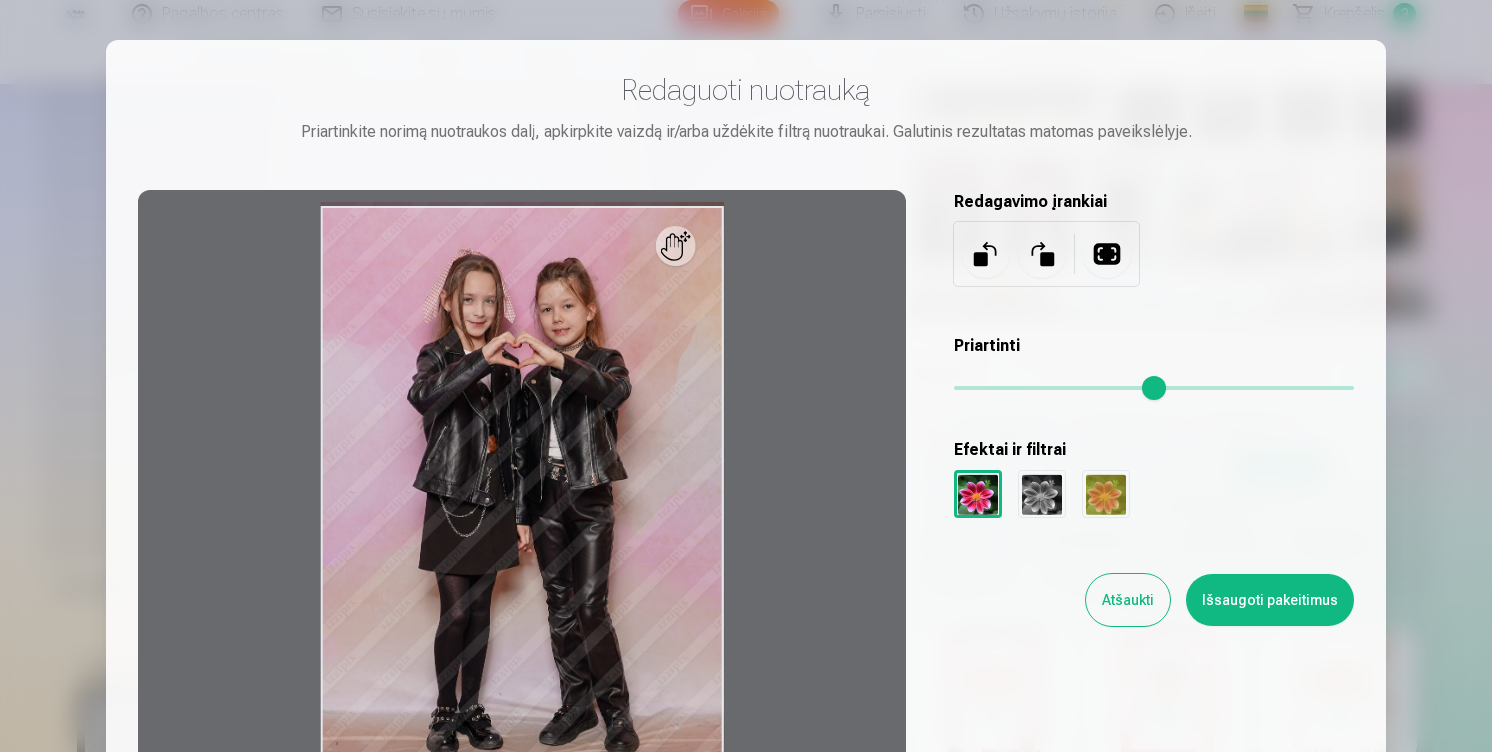 click at bounding box center [1106, 494] 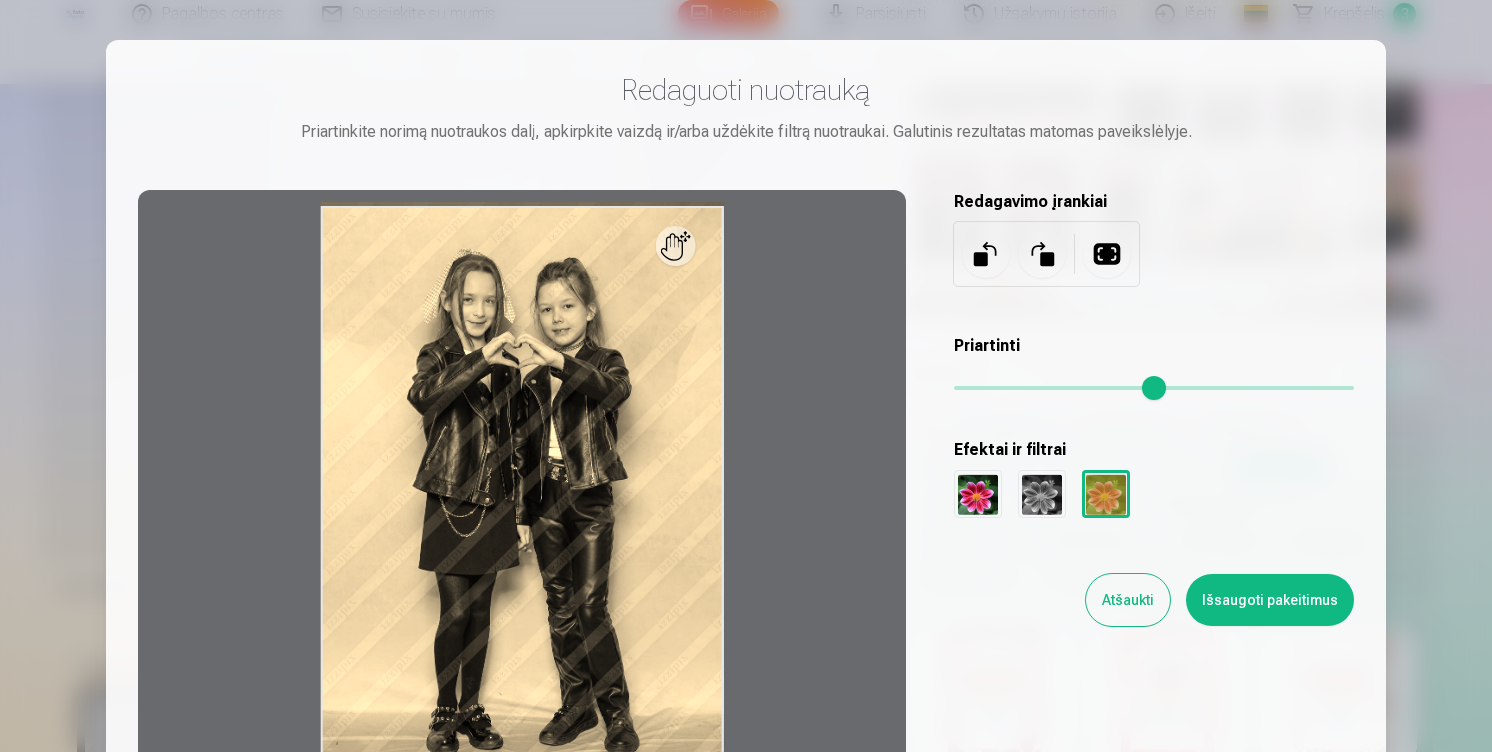 click at bounding box center (1042, 494) 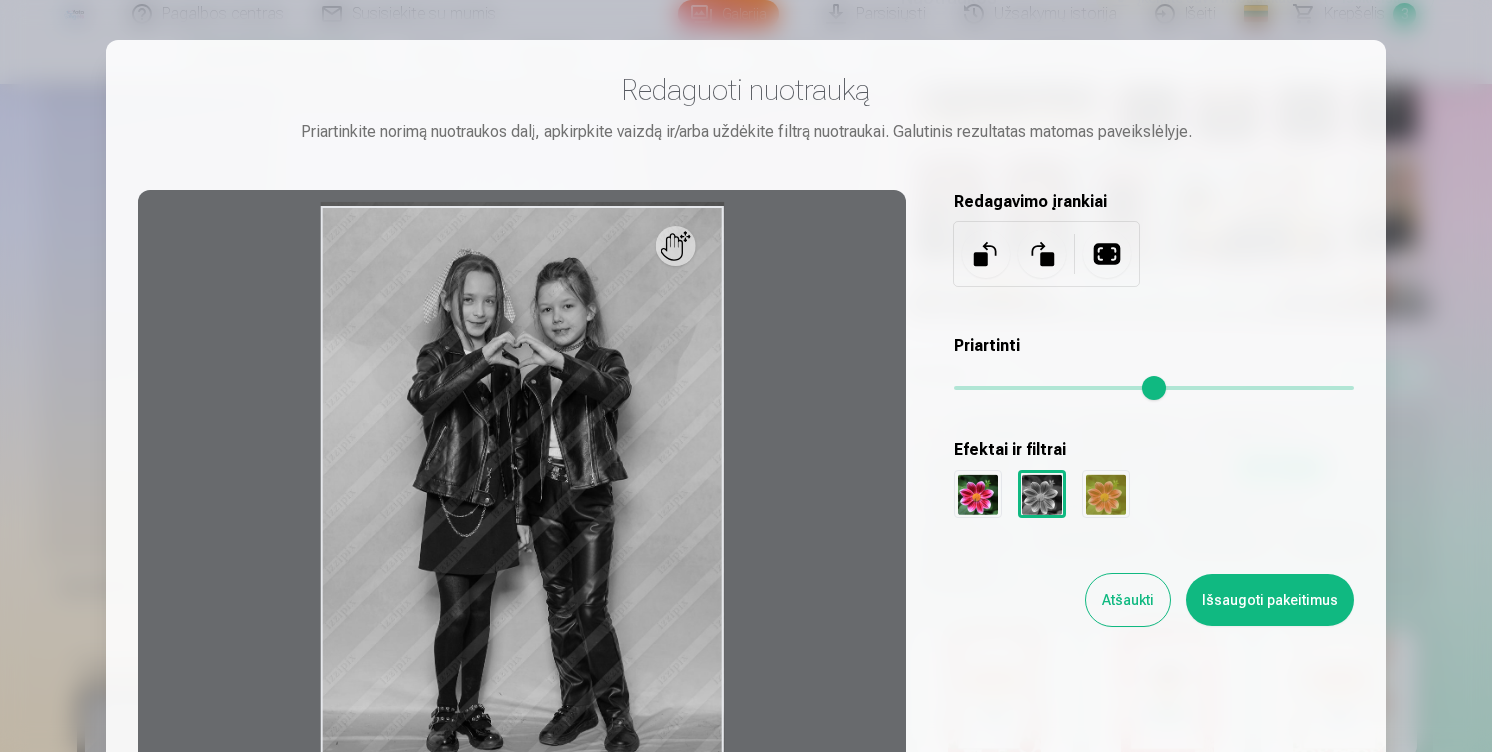 click at bounding box center [978, 494] 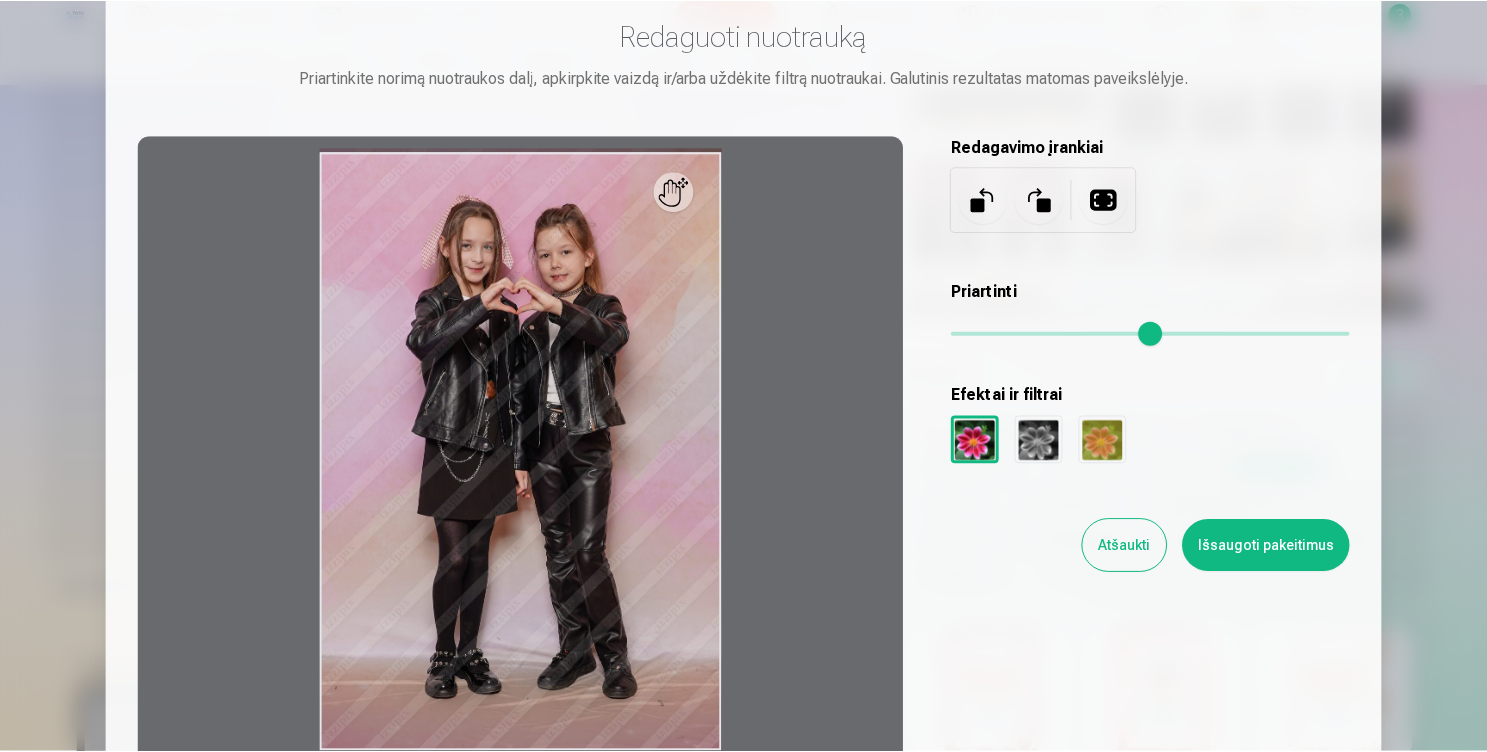 scroll, scrollTop: 41, scrollLeft: 0, axis: vertical 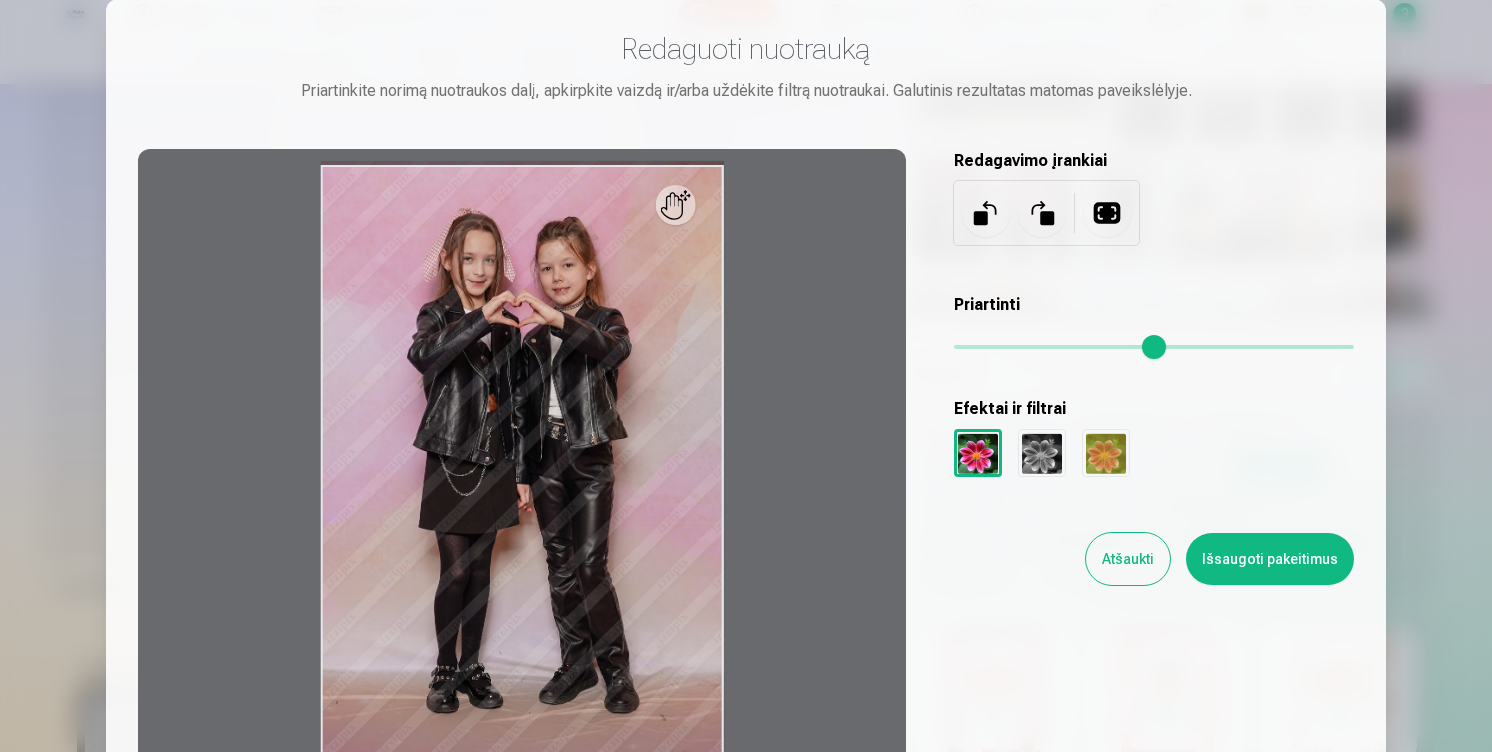 click on "Atšaukti" at bounding box center [1128, 559] 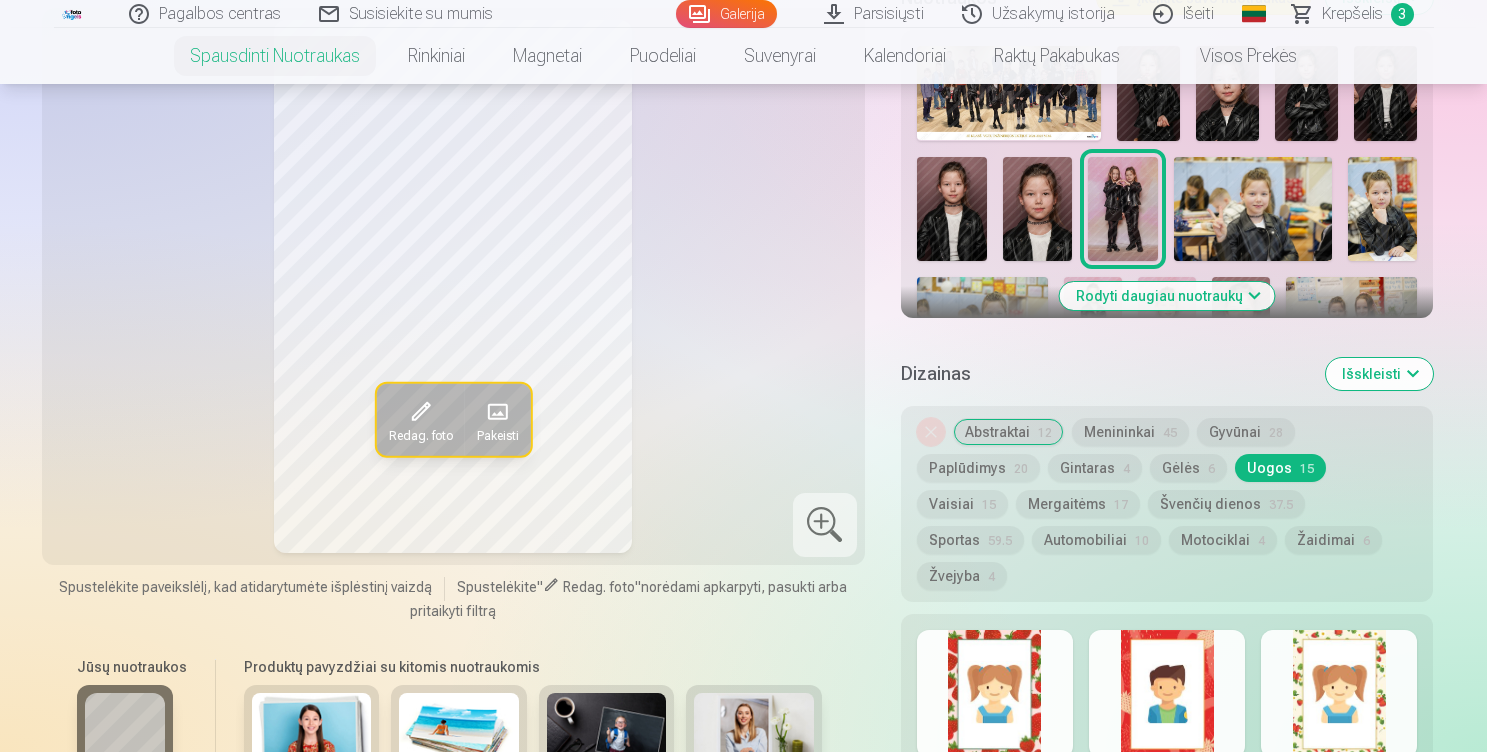 scroll, scrollTop: 782, scrollLeft: 0, axis: vertical 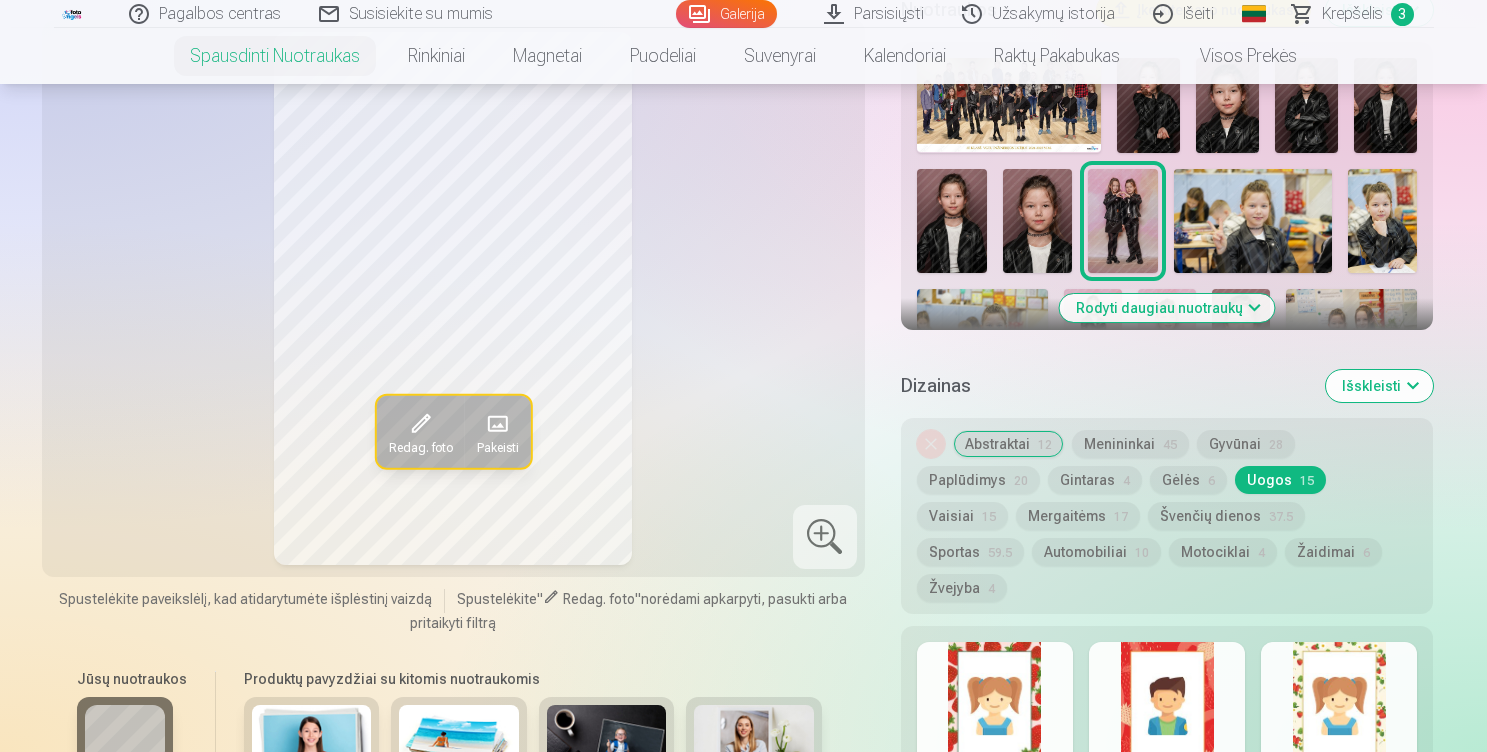 click at bounding box center (497, 424) 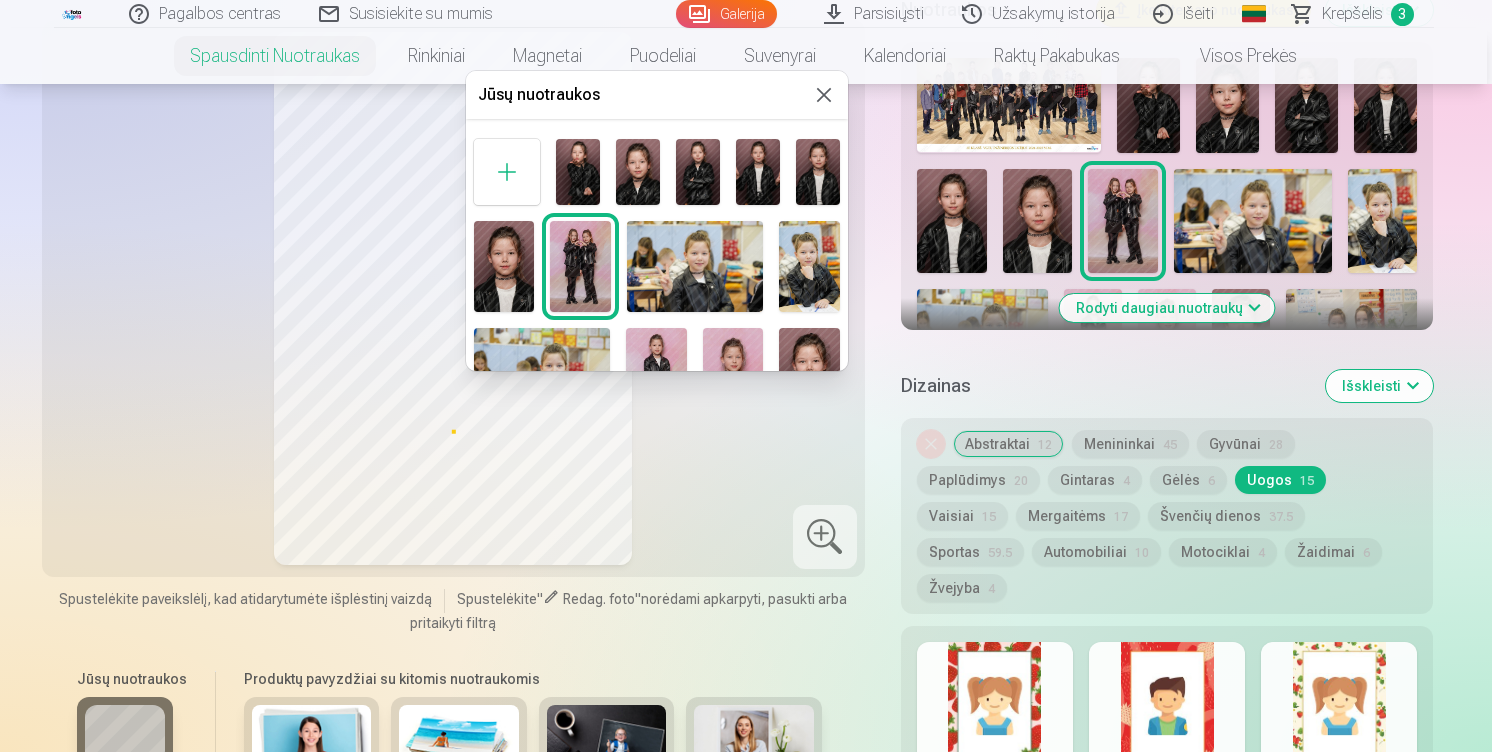 click at bounding box center [824, 95] 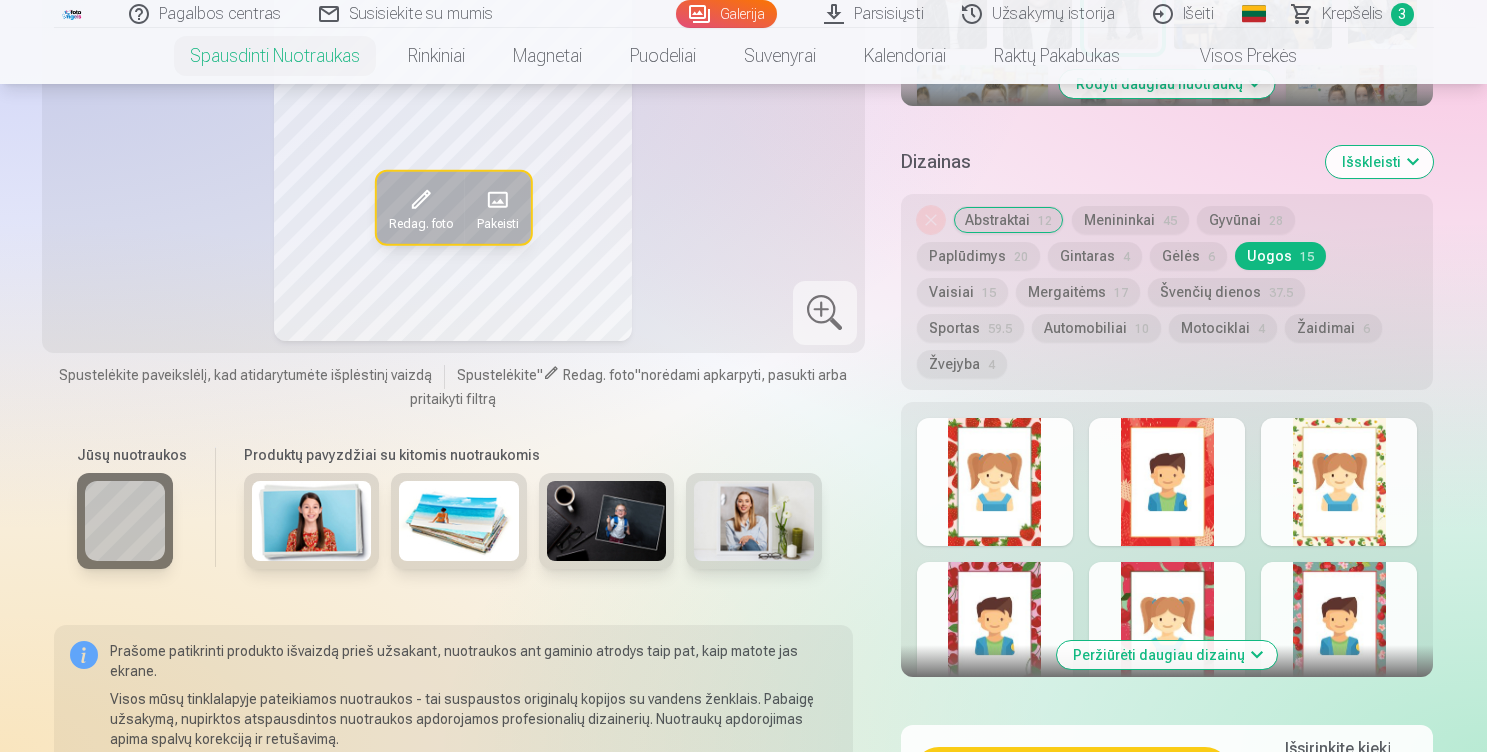 scroll, scrollTop: 975, scrollLeft: 0, axis: vertical 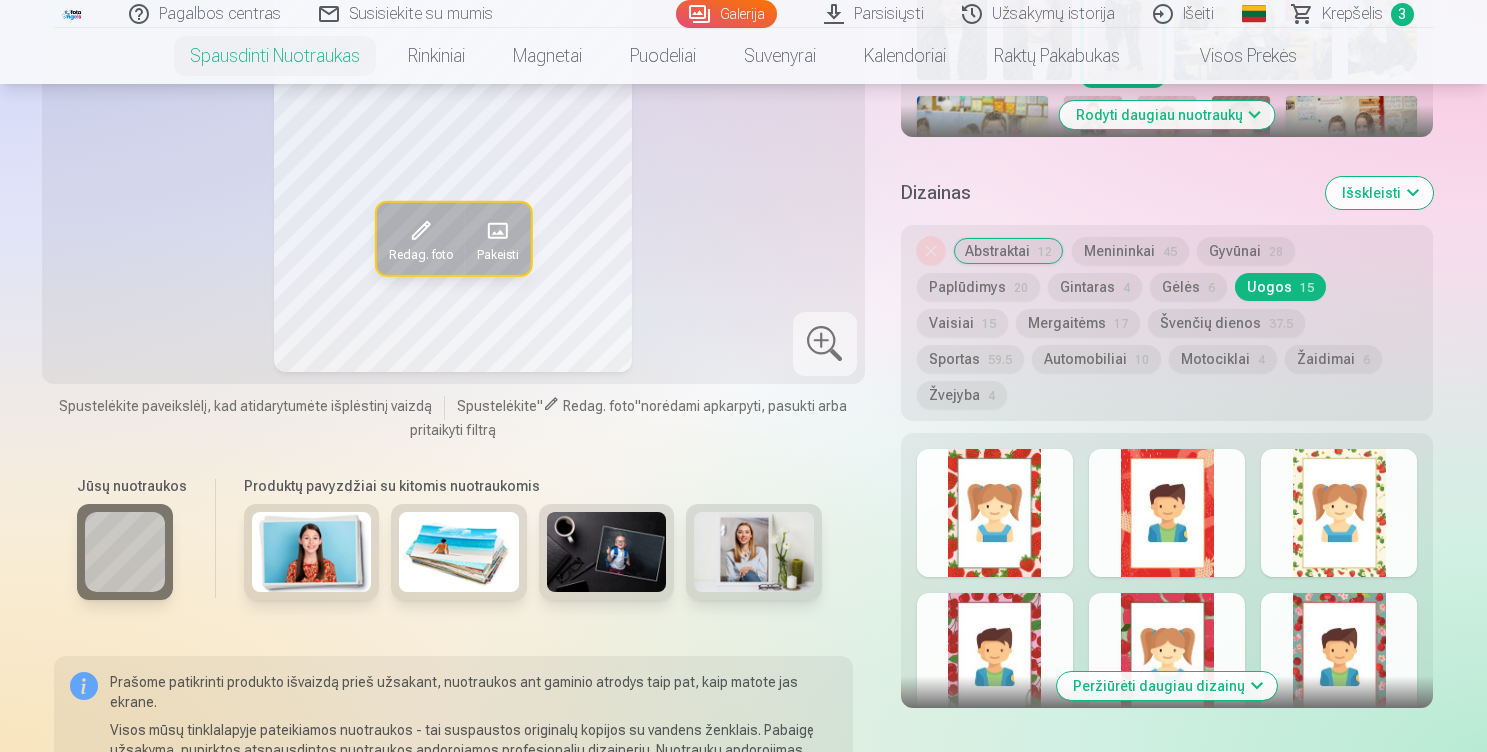 click on "Vaisiai 15" at bounding box center (962, 323) 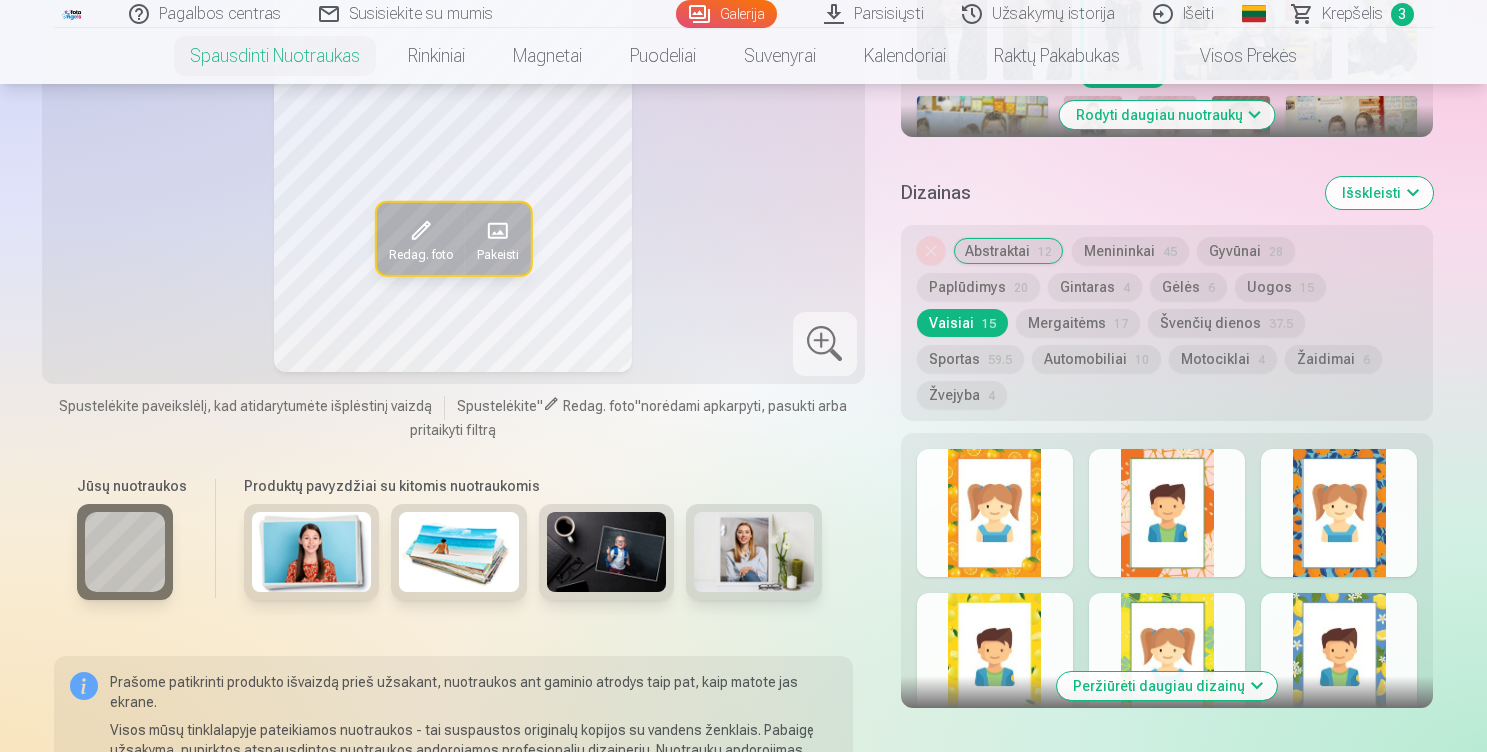 click on "Mergaitėms 17" at bounding box center [1078, 323] 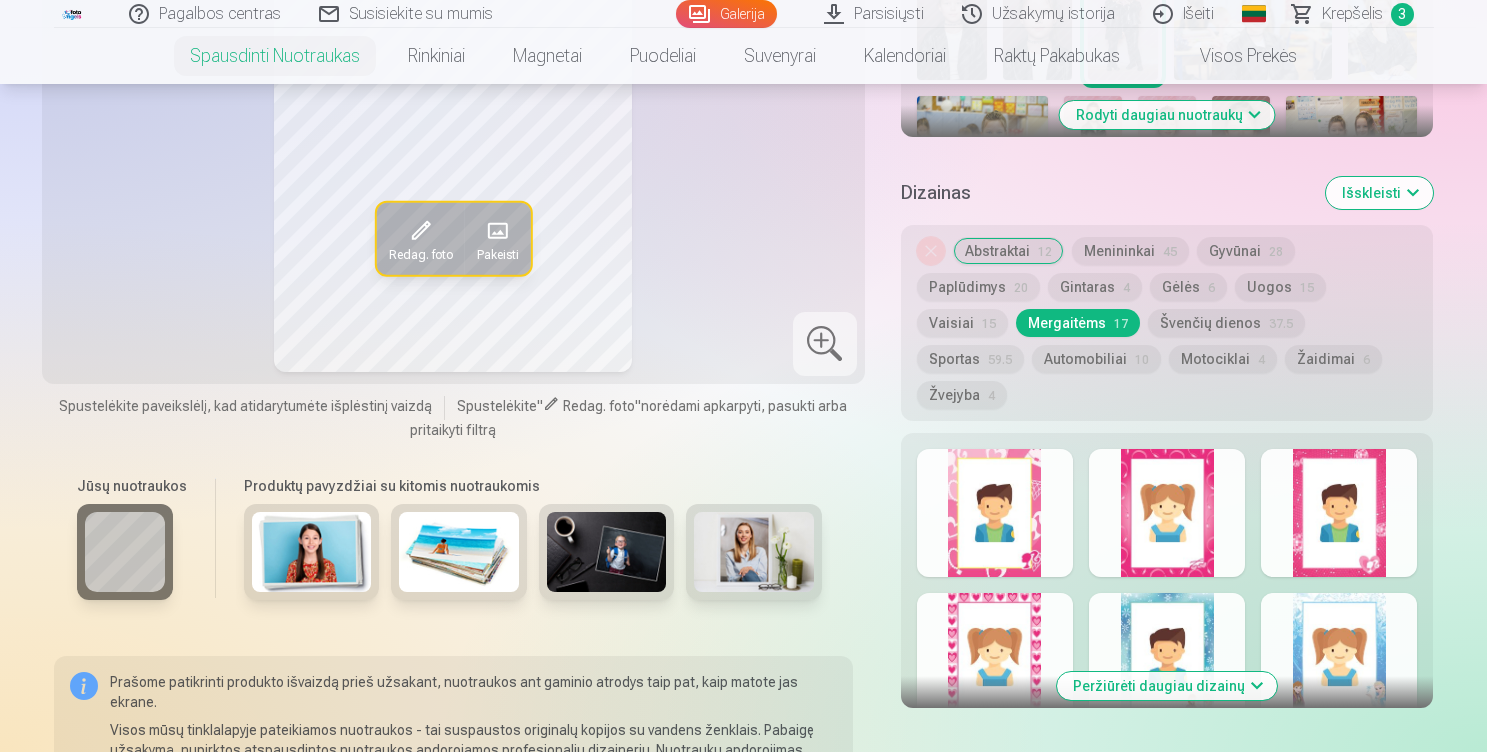 click on "Švenčių dienos 37.5" at bounding box center (1226, 323) 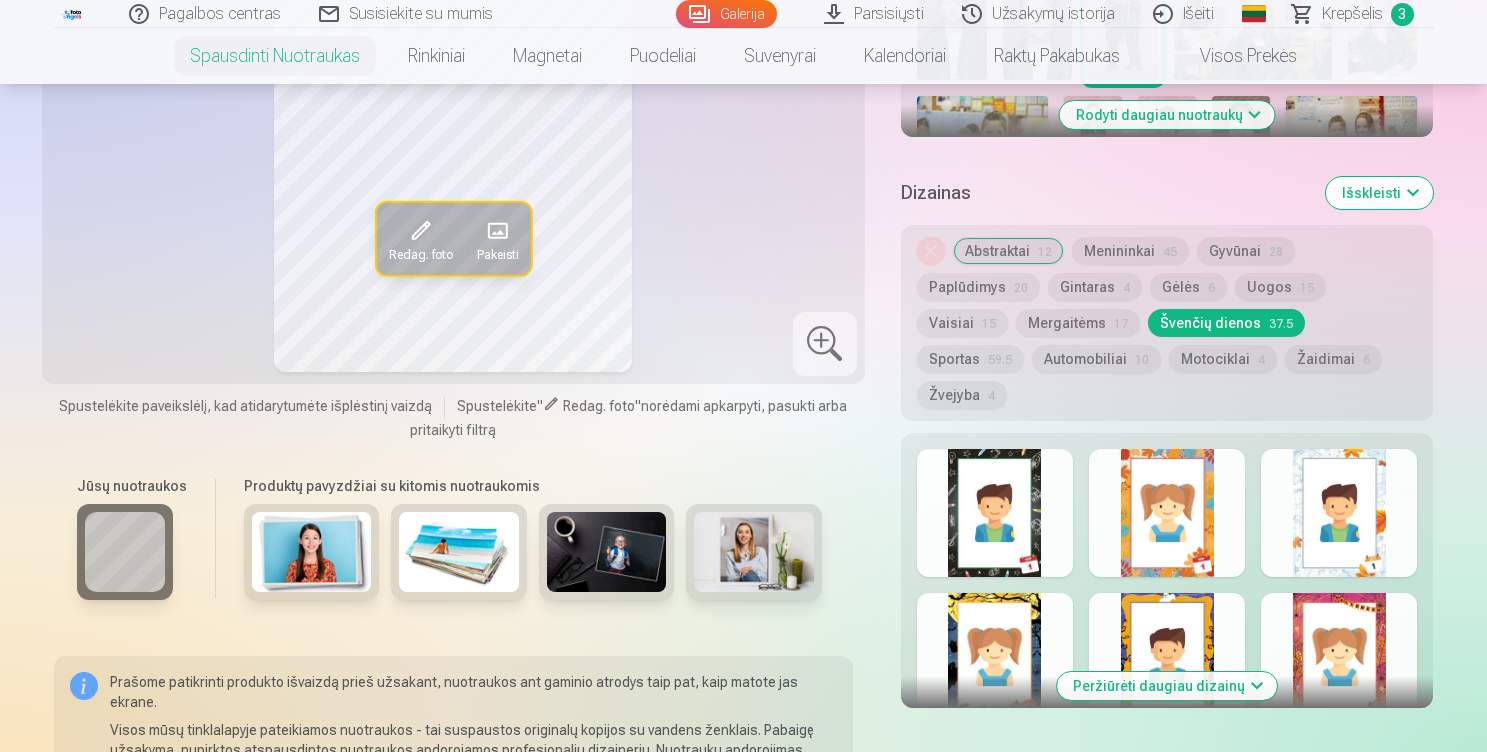 click on "Sportas 59.5" at bounding box center [970, 359] 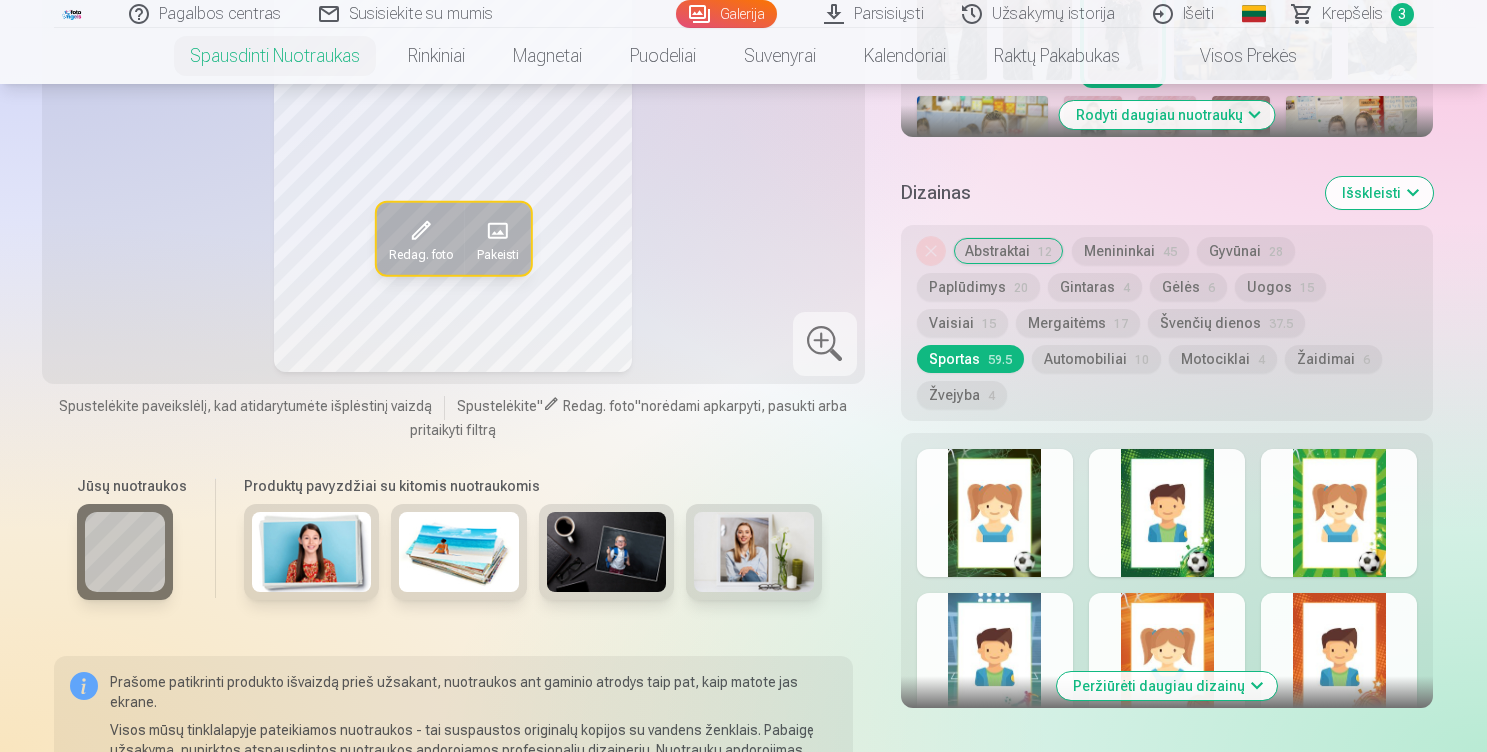 click on "Automobiliai 10" at bounding box center [1096, 359] 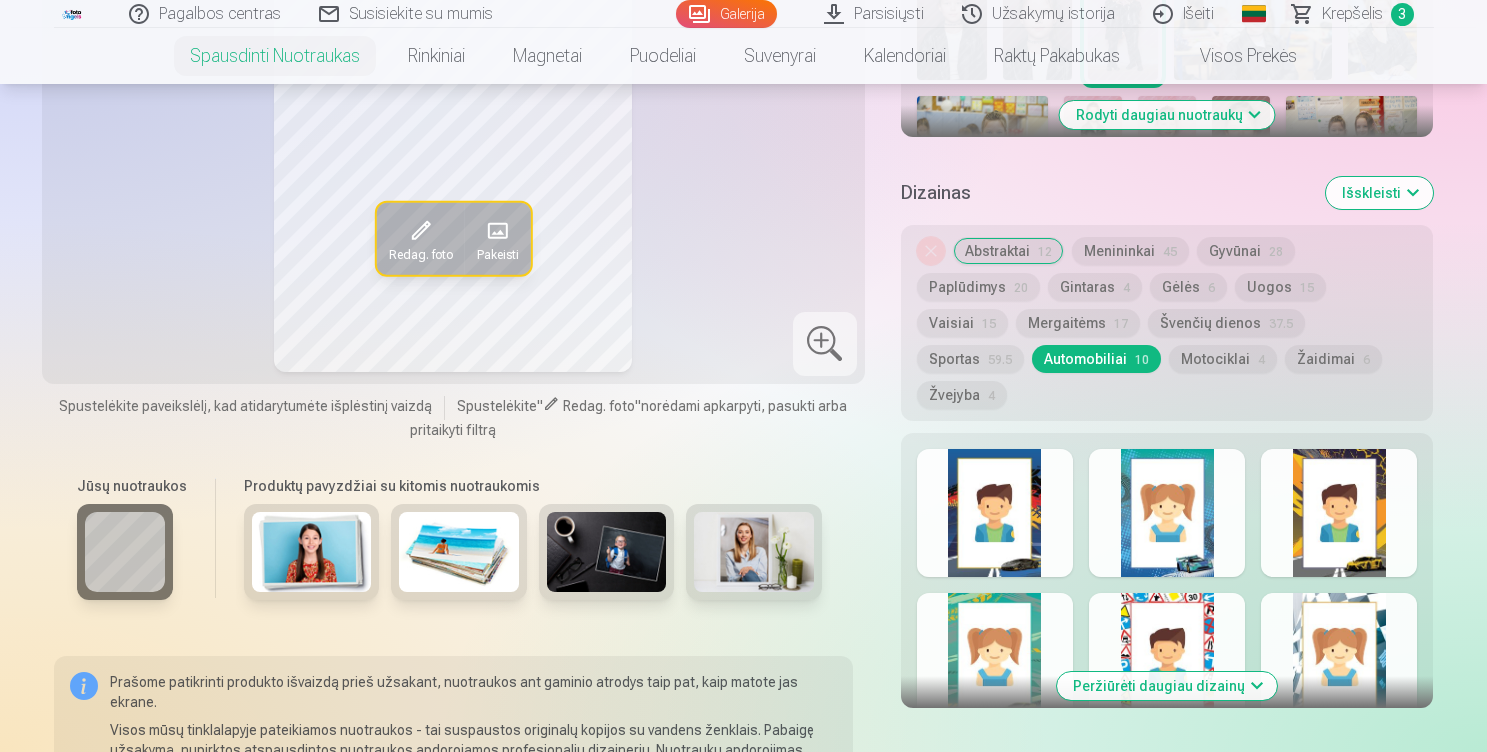click on "Motociklai 4" at bounding box center (1223, 359) 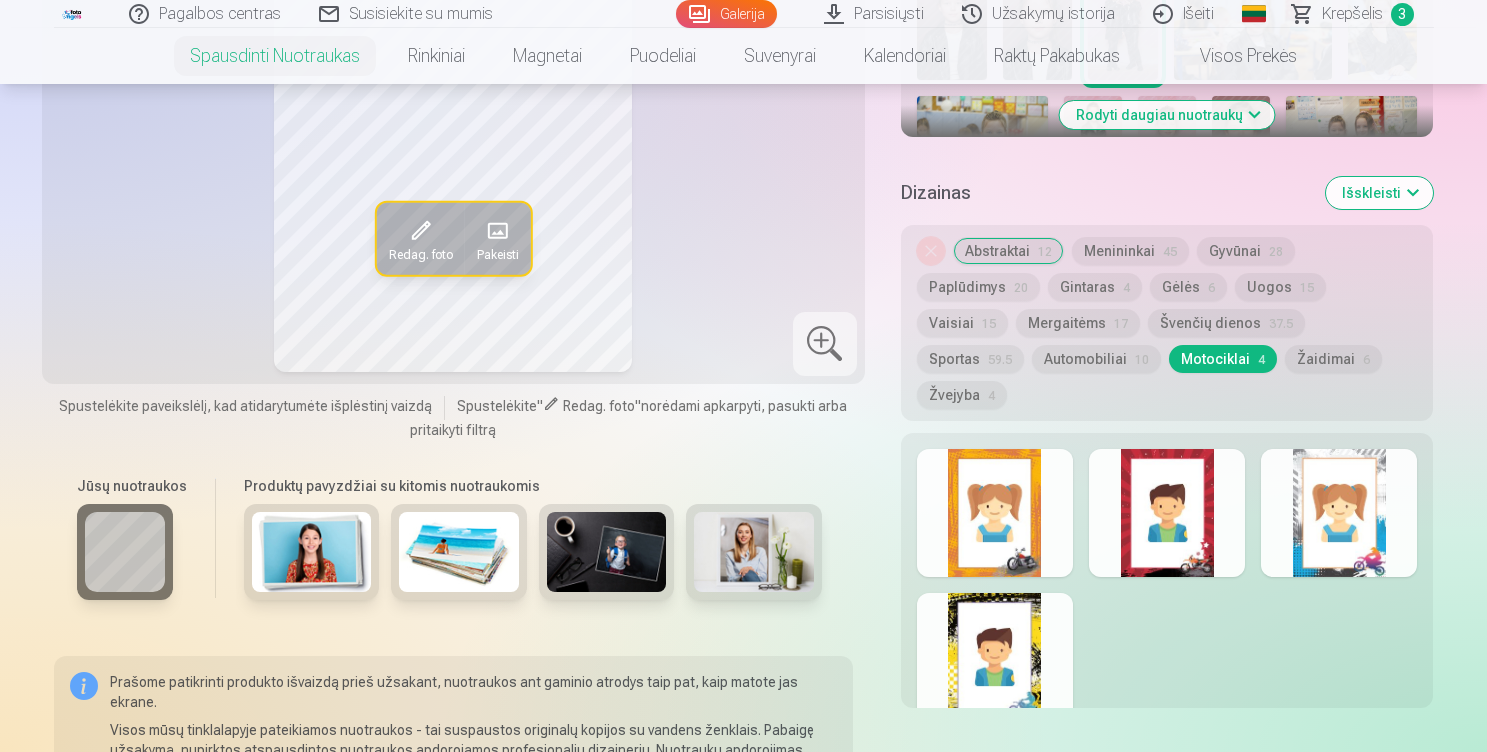 click on "Žaidimai 6" at bounding box center [1333, 359] 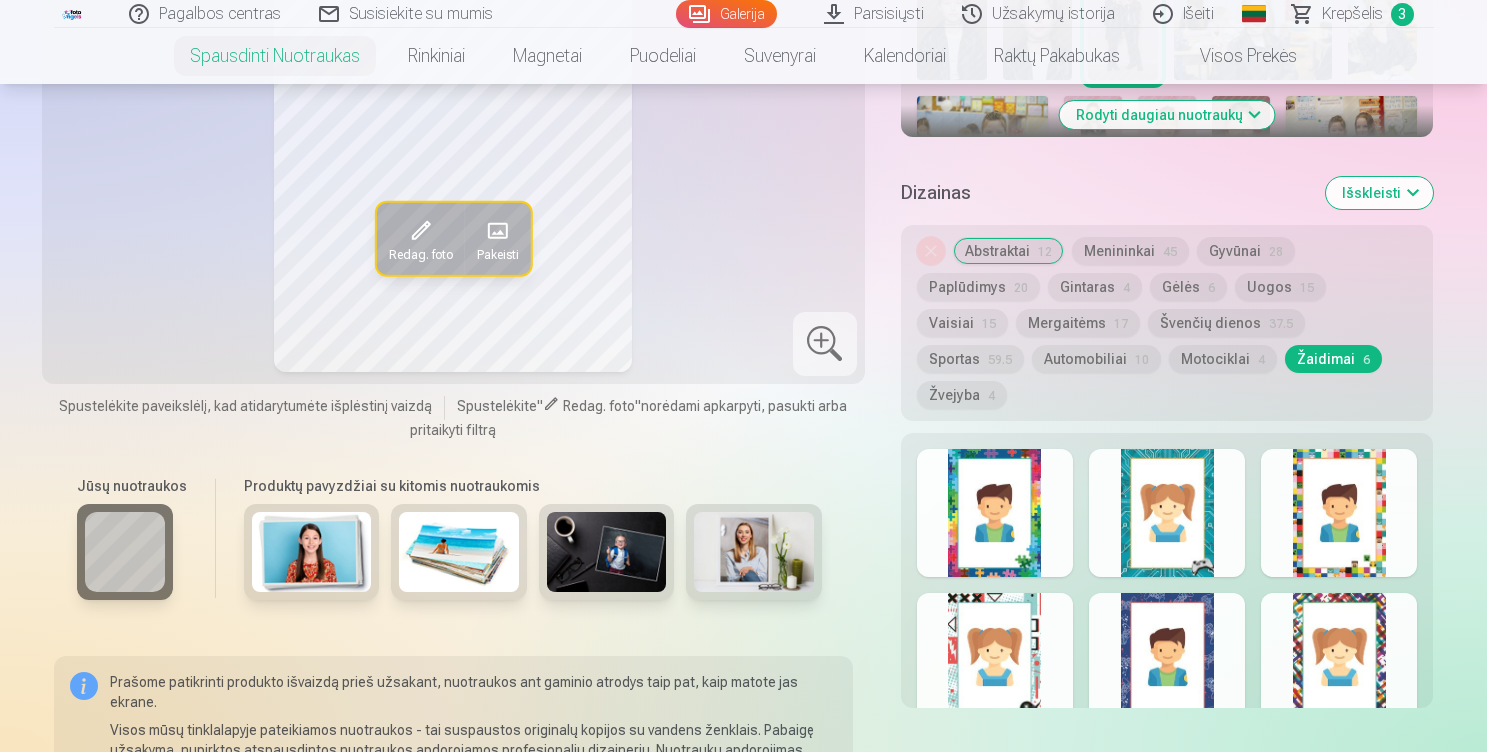 click at bounding box center (995, 513) 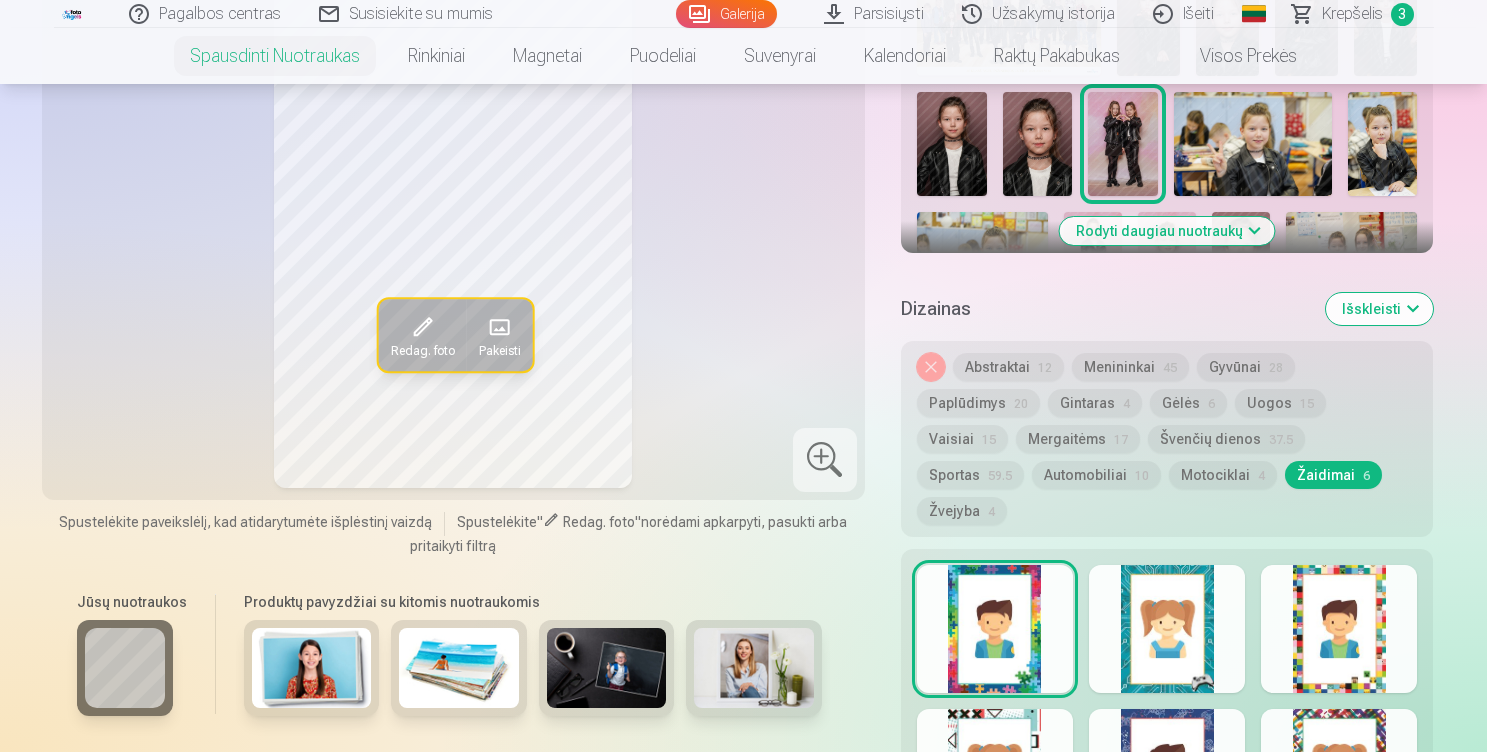 scroll, scrollTop: 874, scrollLeft: 0, axis: vertical 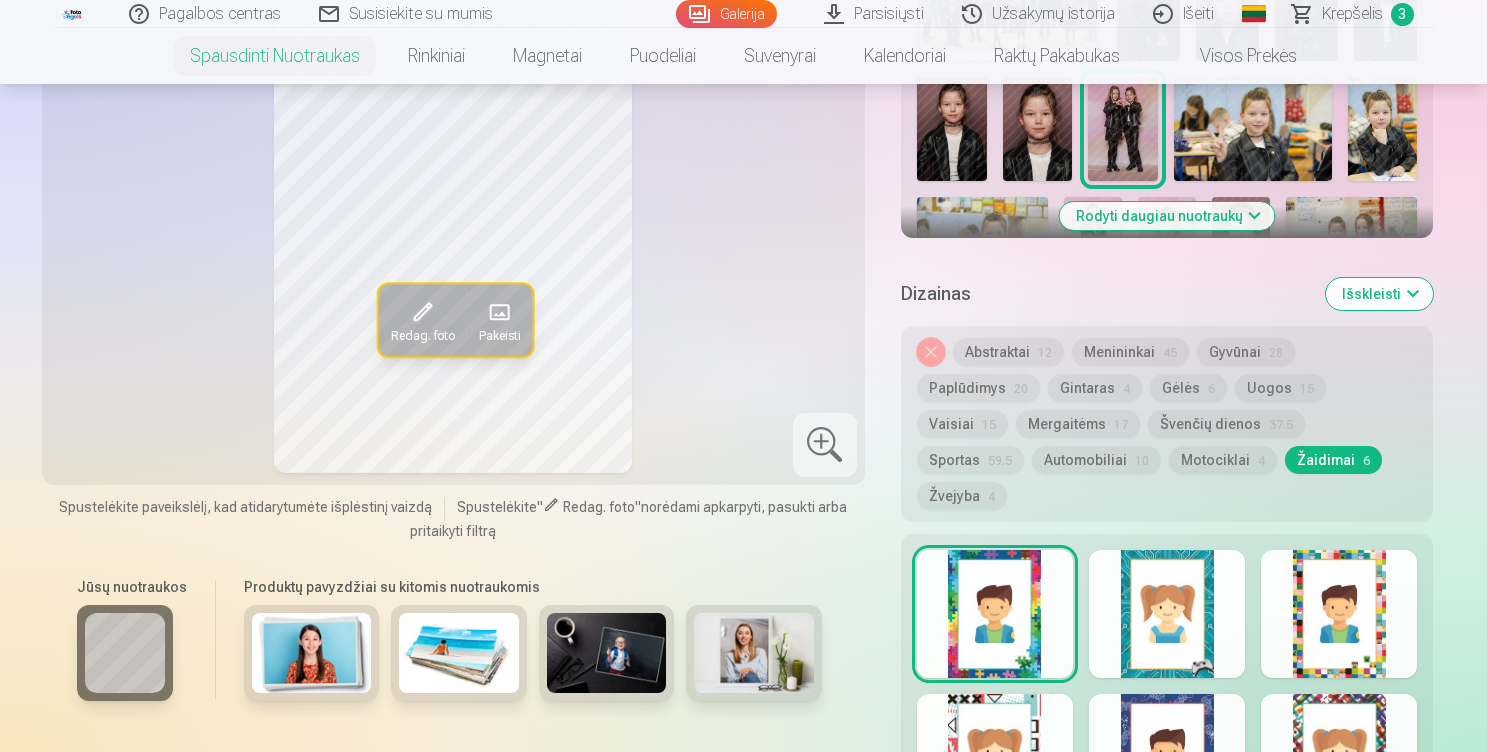 click on "Abstraktai 12" at bounding box center (1008, 352) 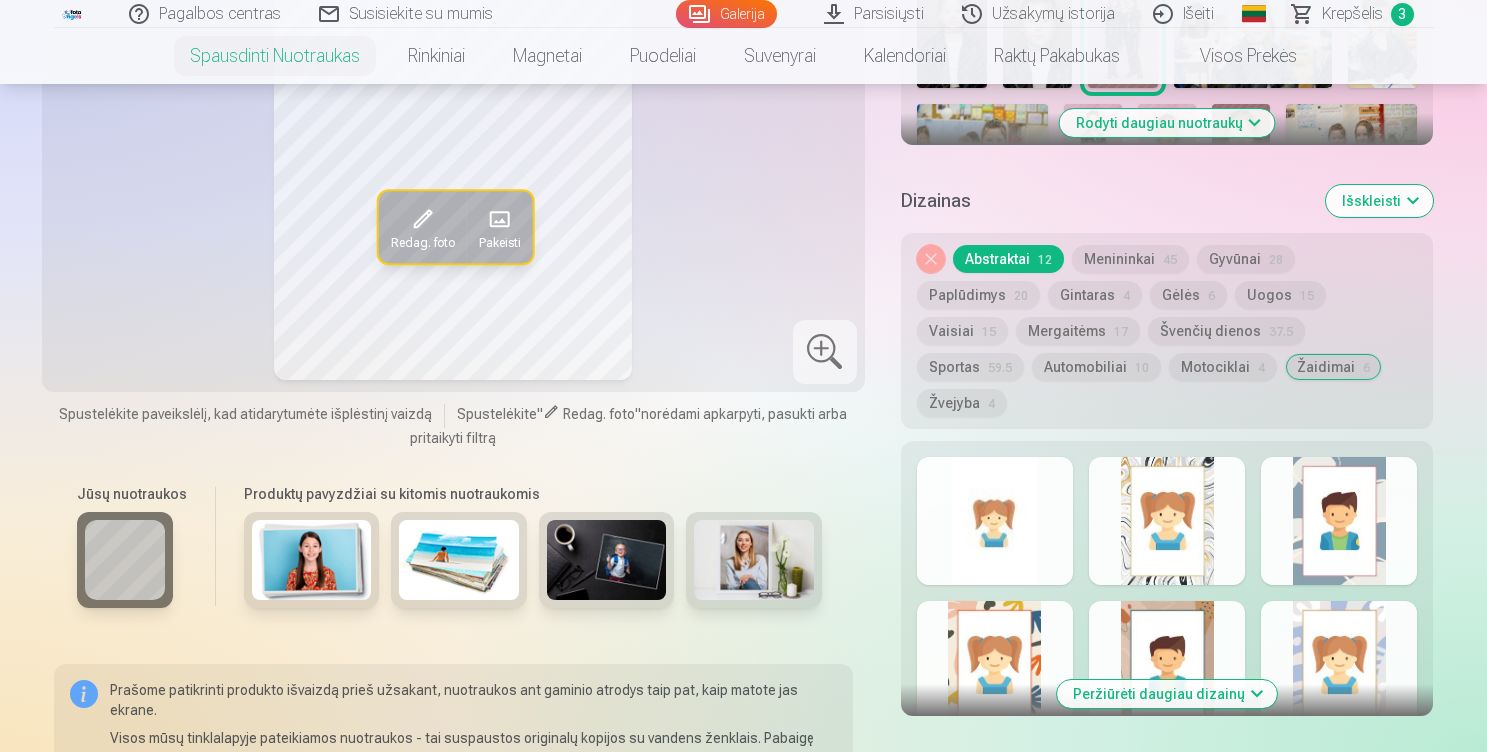 scroll, scrollTop: 978, scrollLeft: 0, axis: vertical 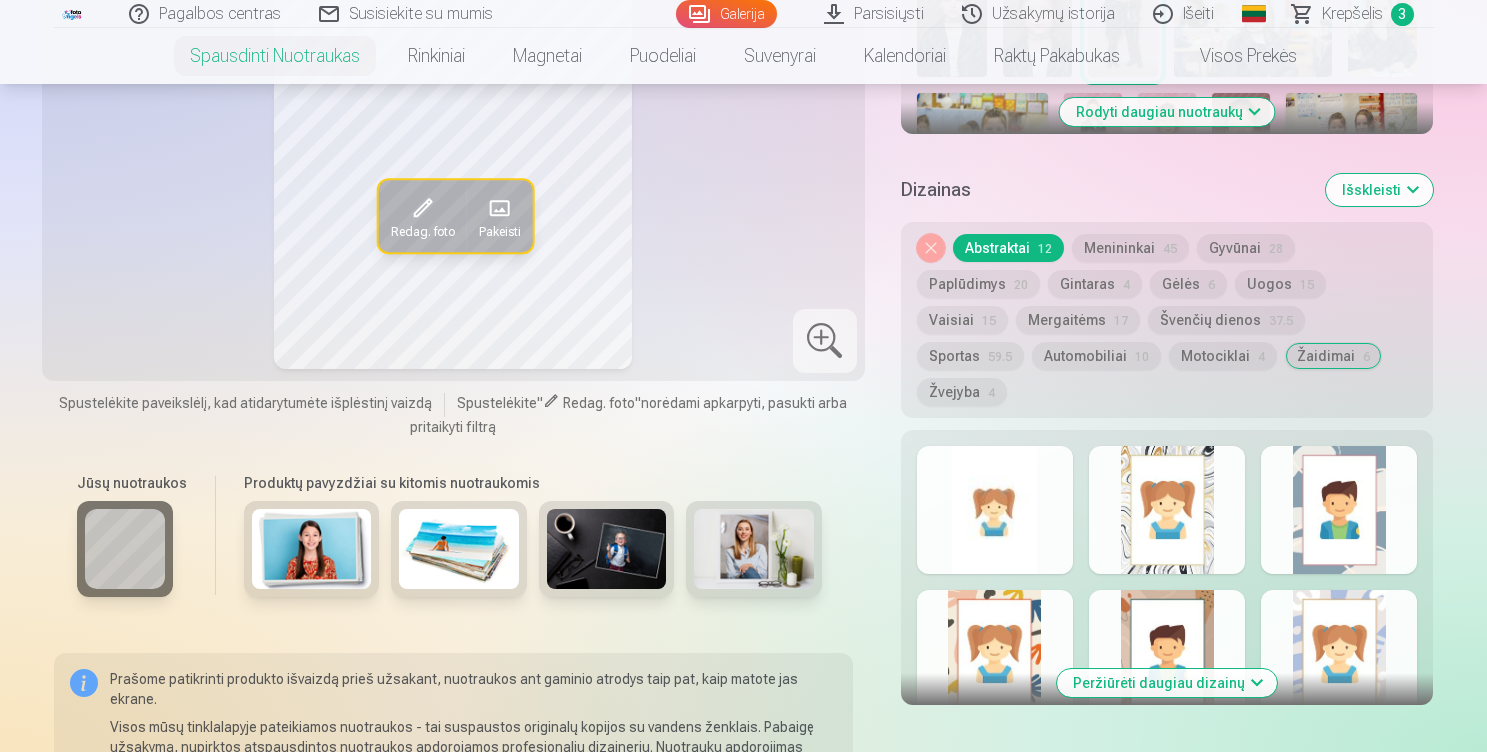 click at bounding box center [995, 510] 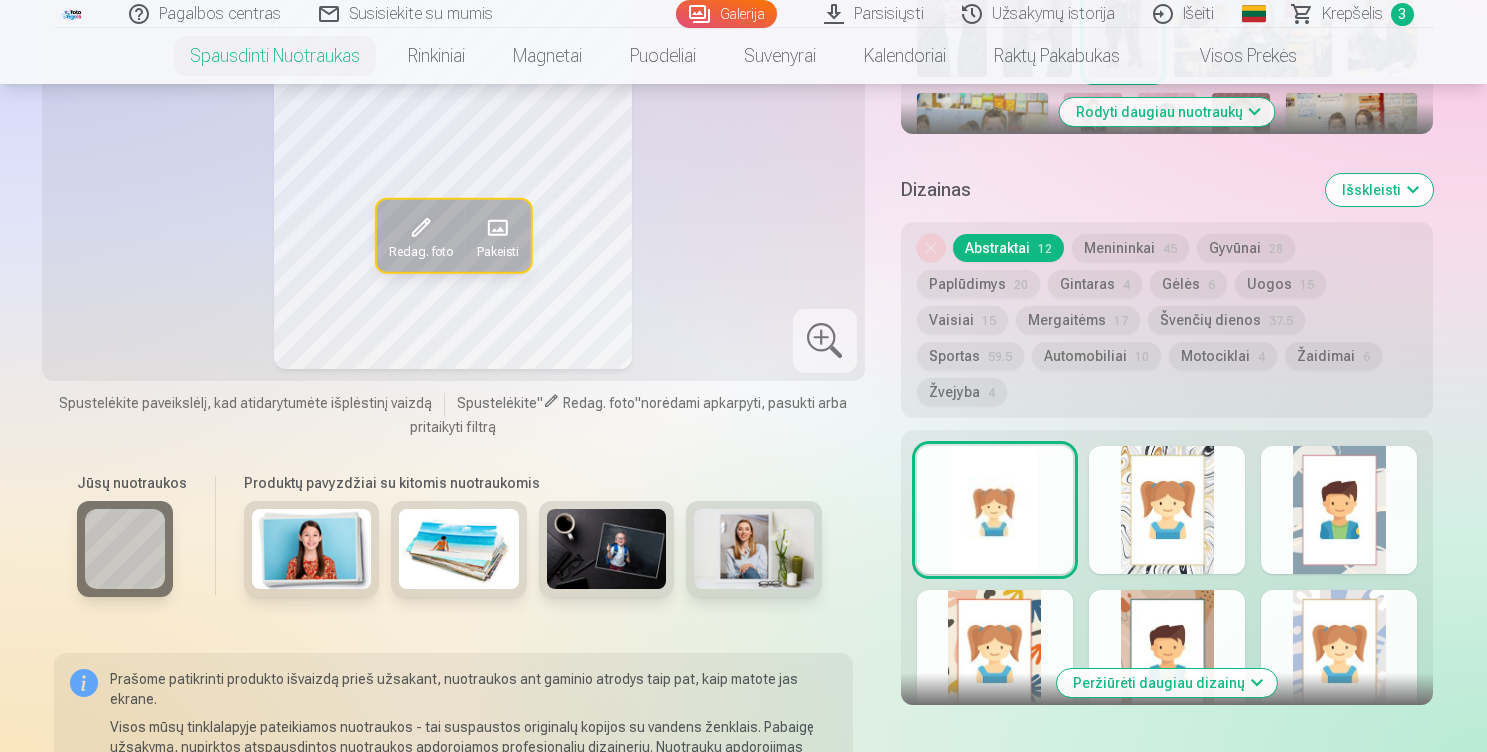 click at bounding box center (1167, 654) 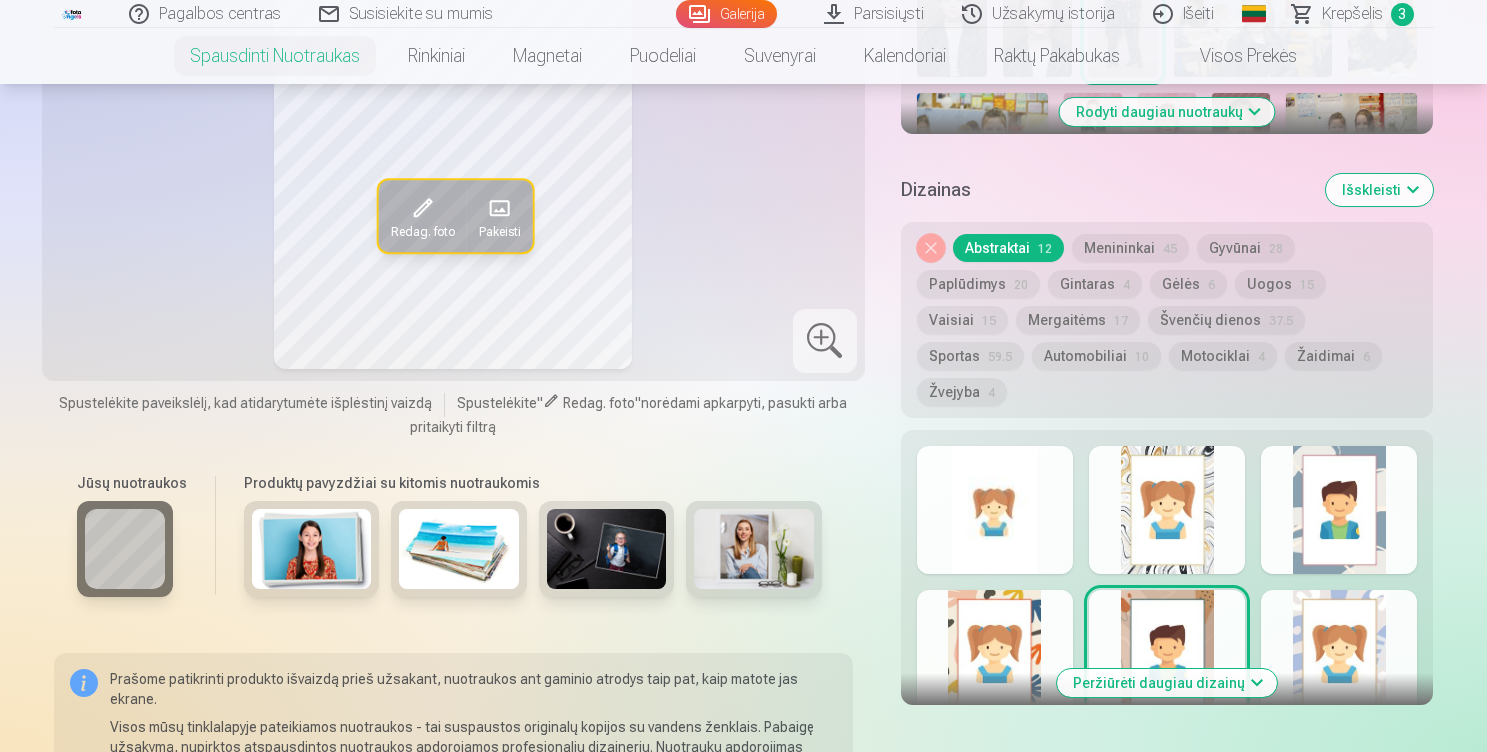 click at bounding box center [995, 510] 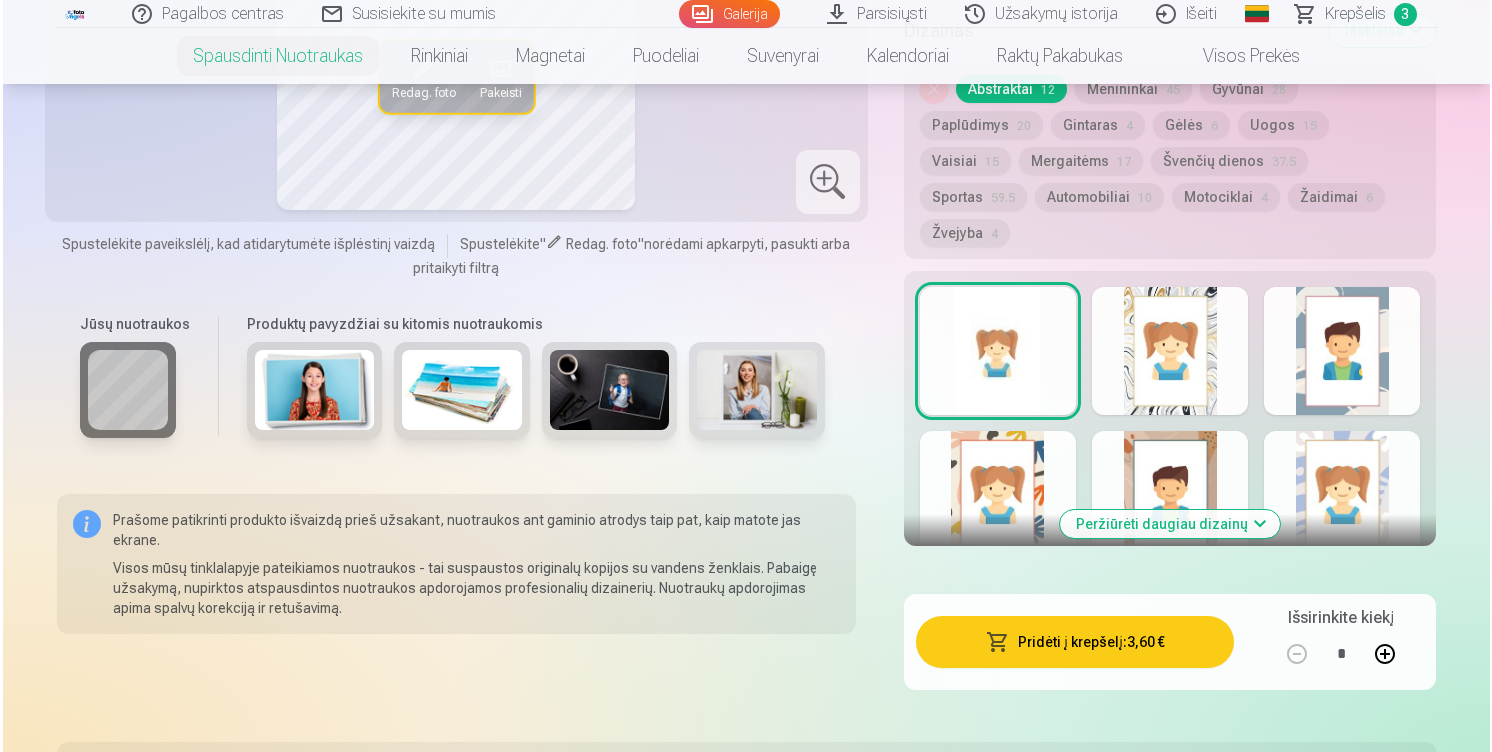 scroll, scrollTop: 1192, scrollLeft: 0, axis: vertical 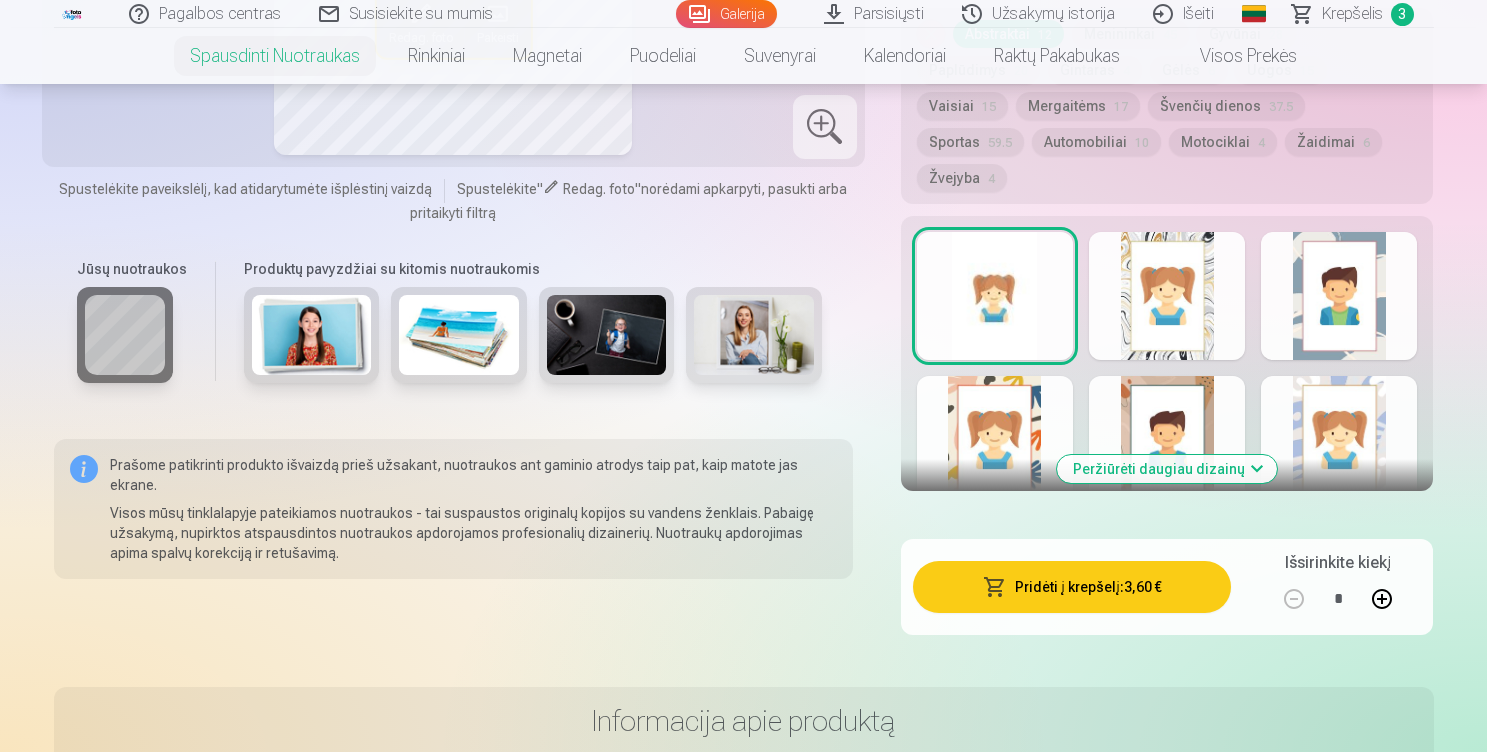 click on "Pridėti į krepšelį :  3,60 €" at bounding box center (1072, 587) 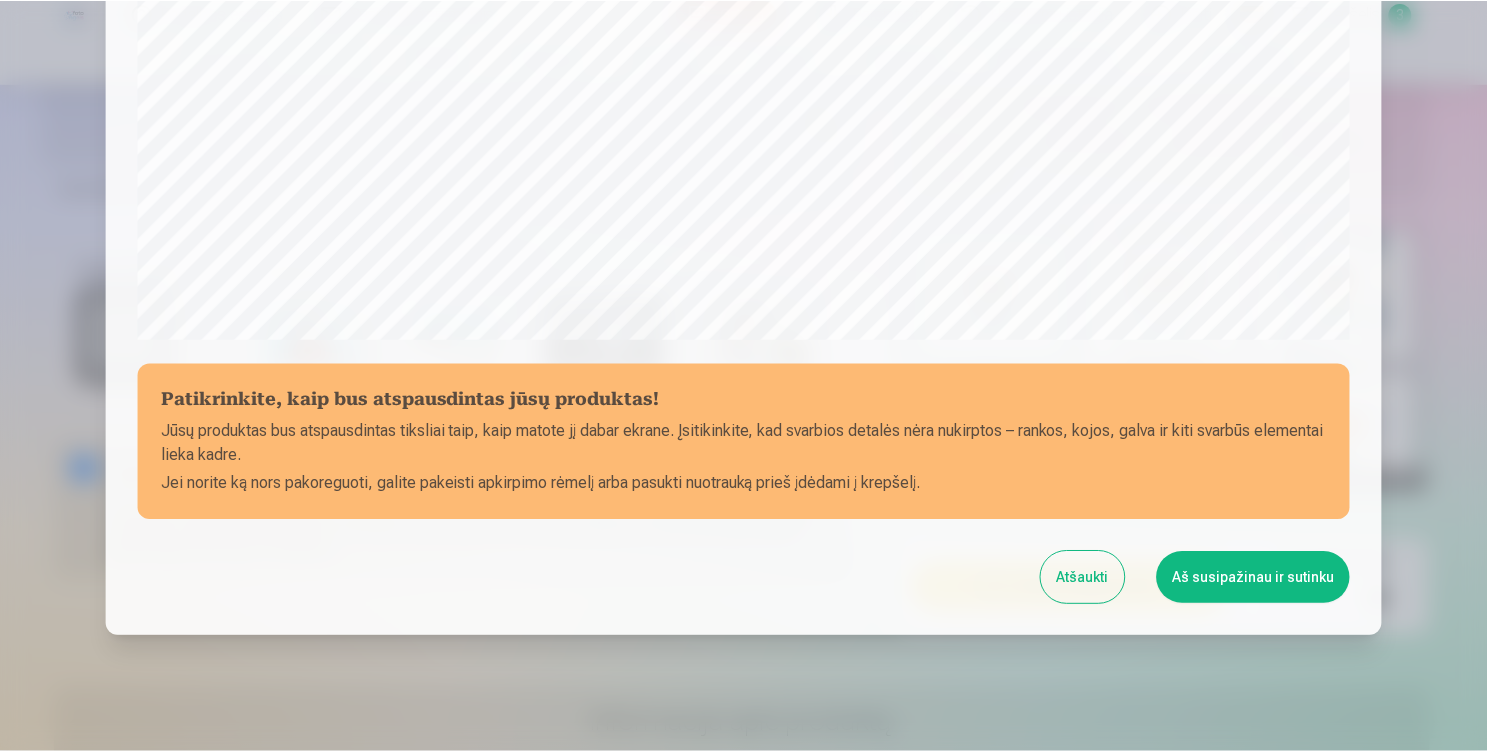 scroll, scrollTop: 688, scrollLeft: 0, axis: vertical 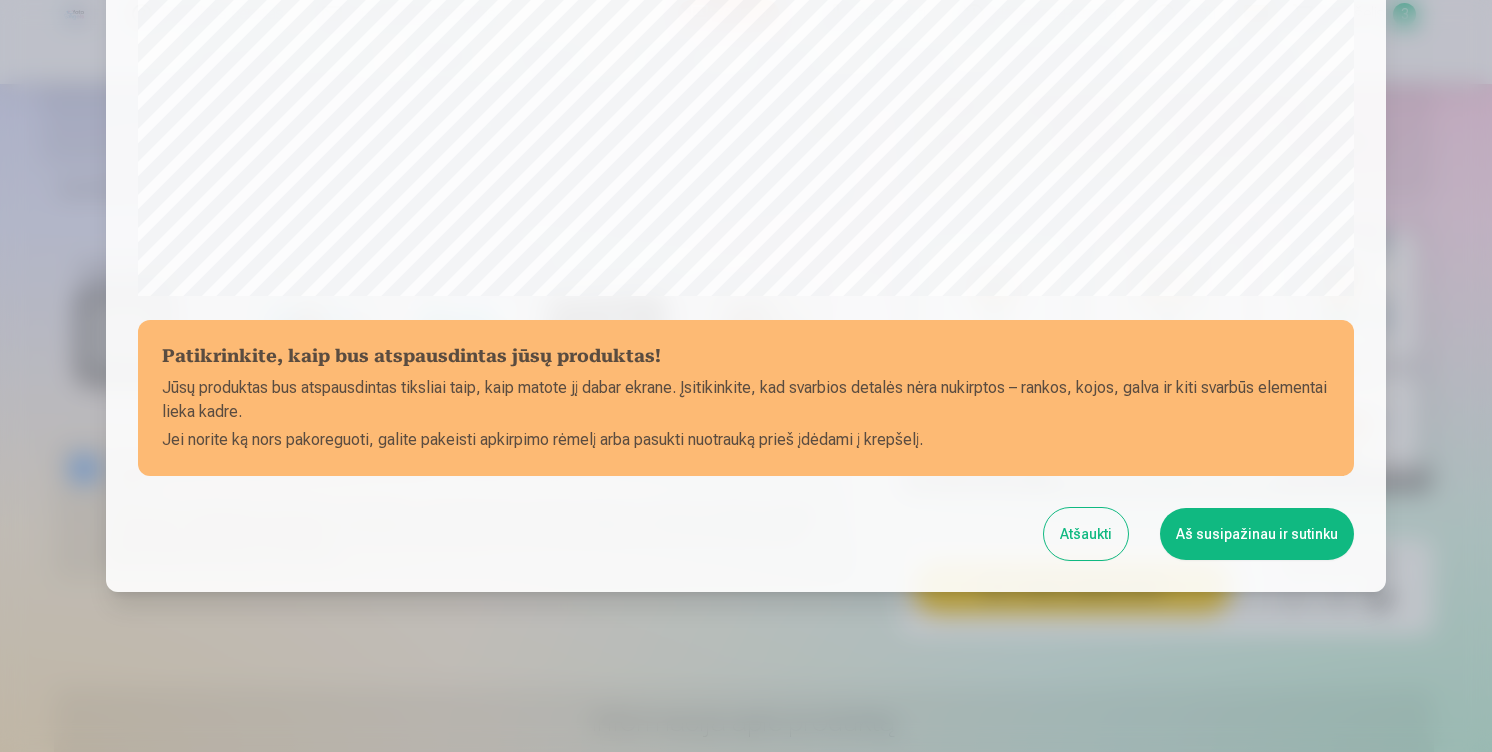 click on "Aš susipažinau ir sutinku" at bounding box center (1257, 534) 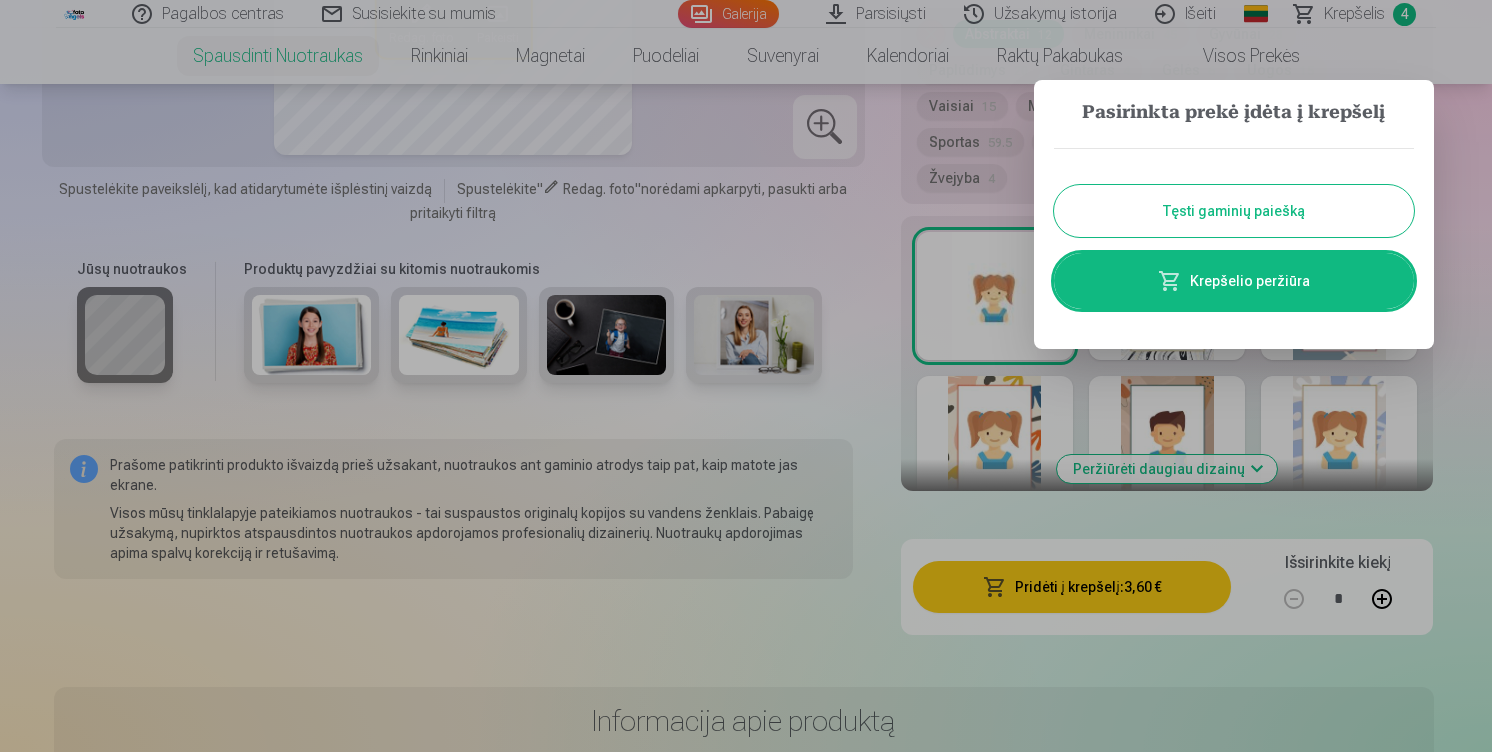 click on "Tęsti gaminių paiešką" at bounding box center (1234, 211) 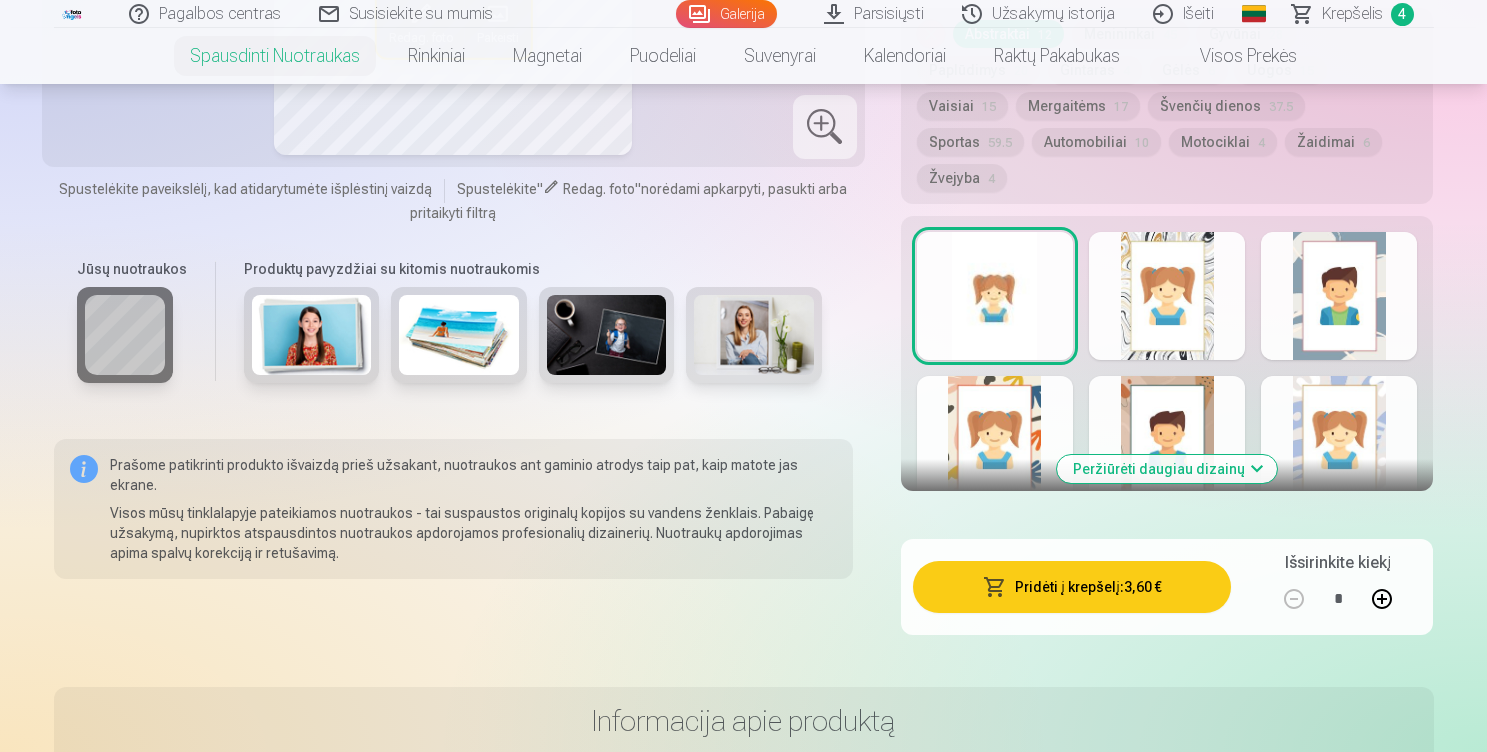 click at bounding box center (73, 14) 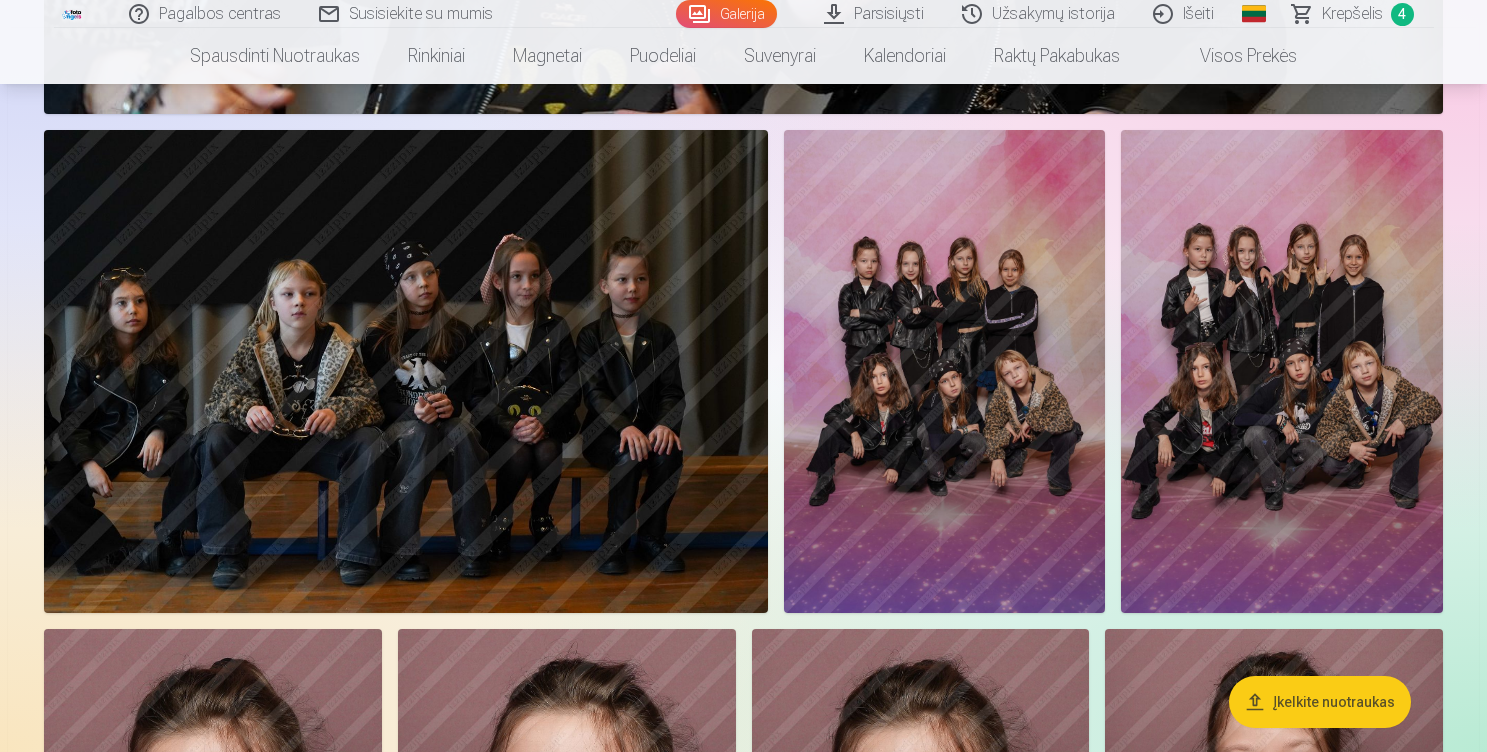 click at bounding box center [945, 371] 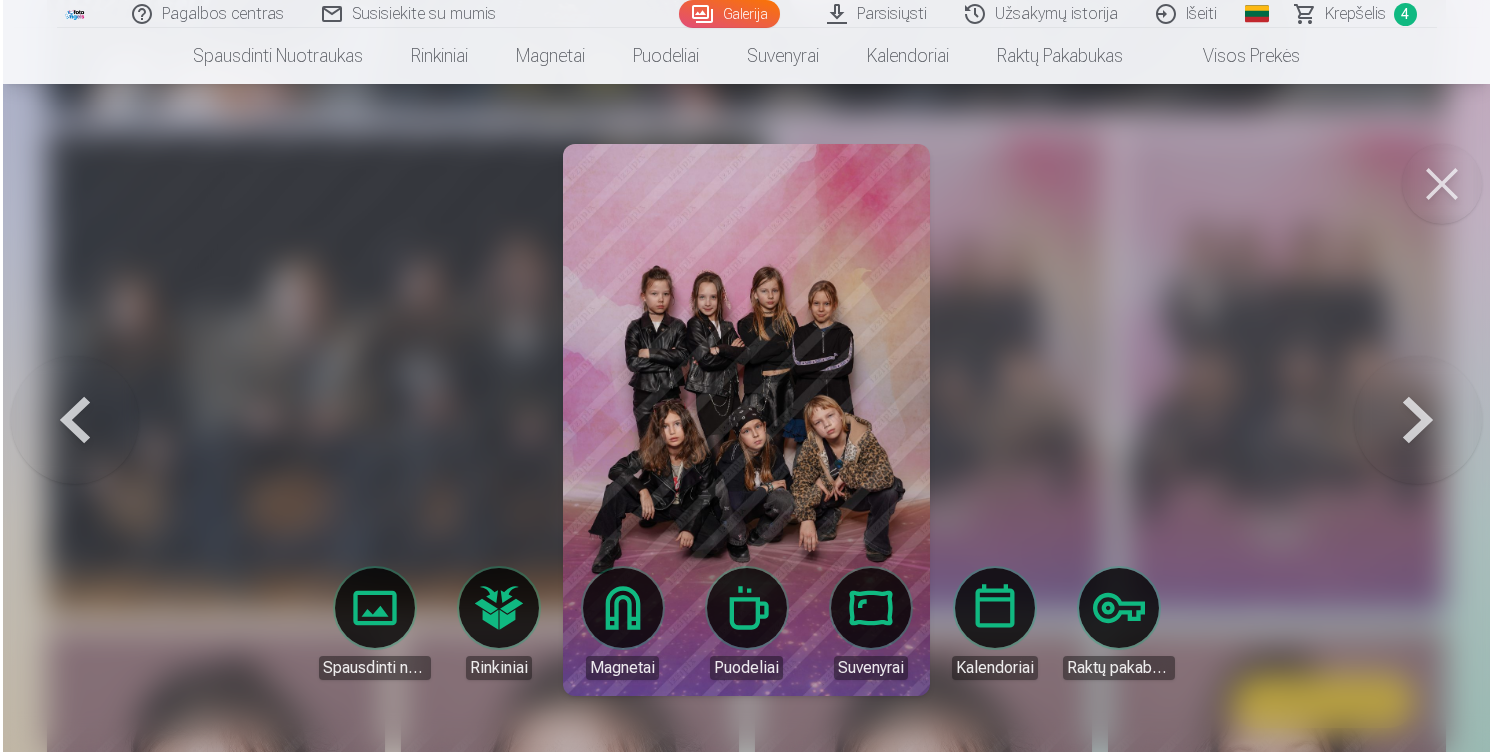 scroll, scrollTop: 6013, scrollLeft: 0, axis: vertical 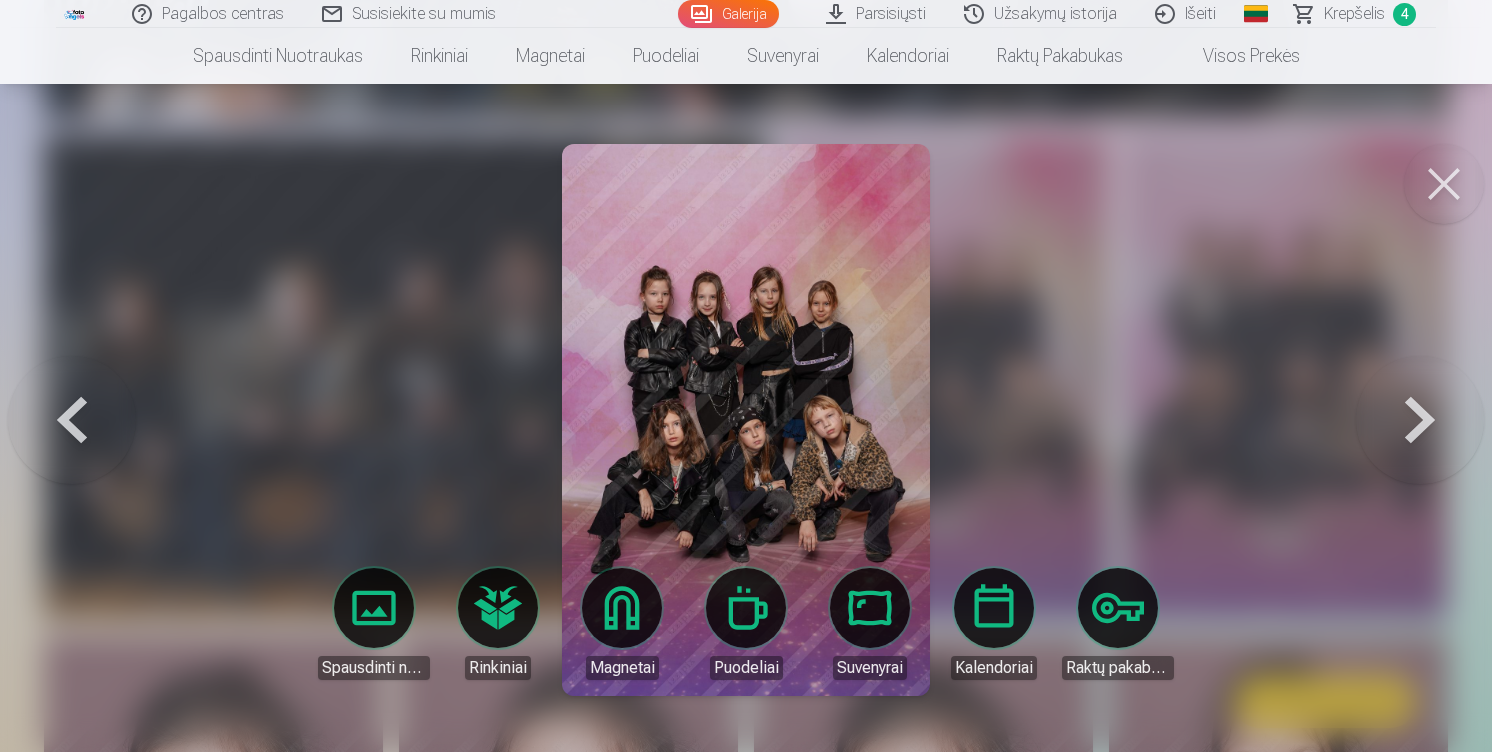 click at bounding box center [1420, 420] 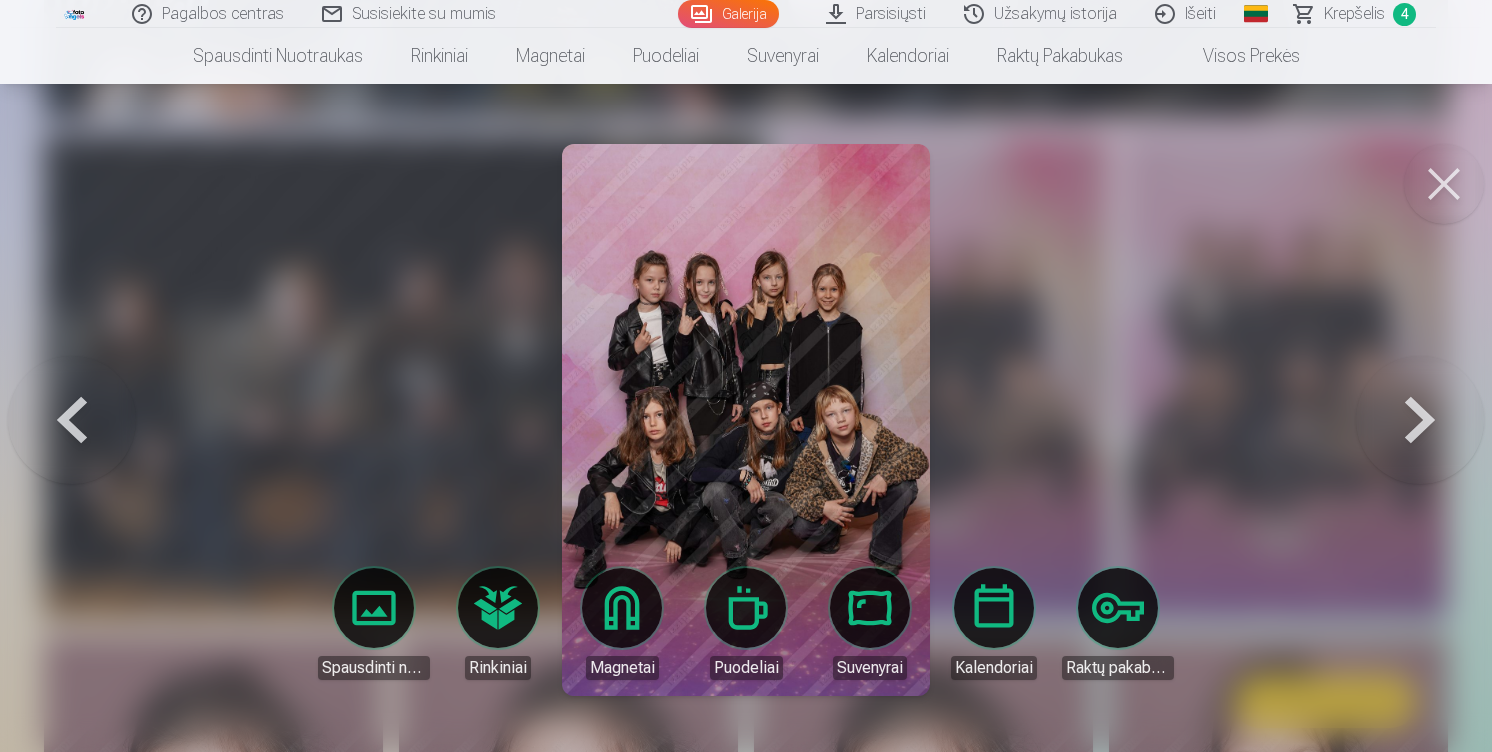 click at bounding box center (72, 420) 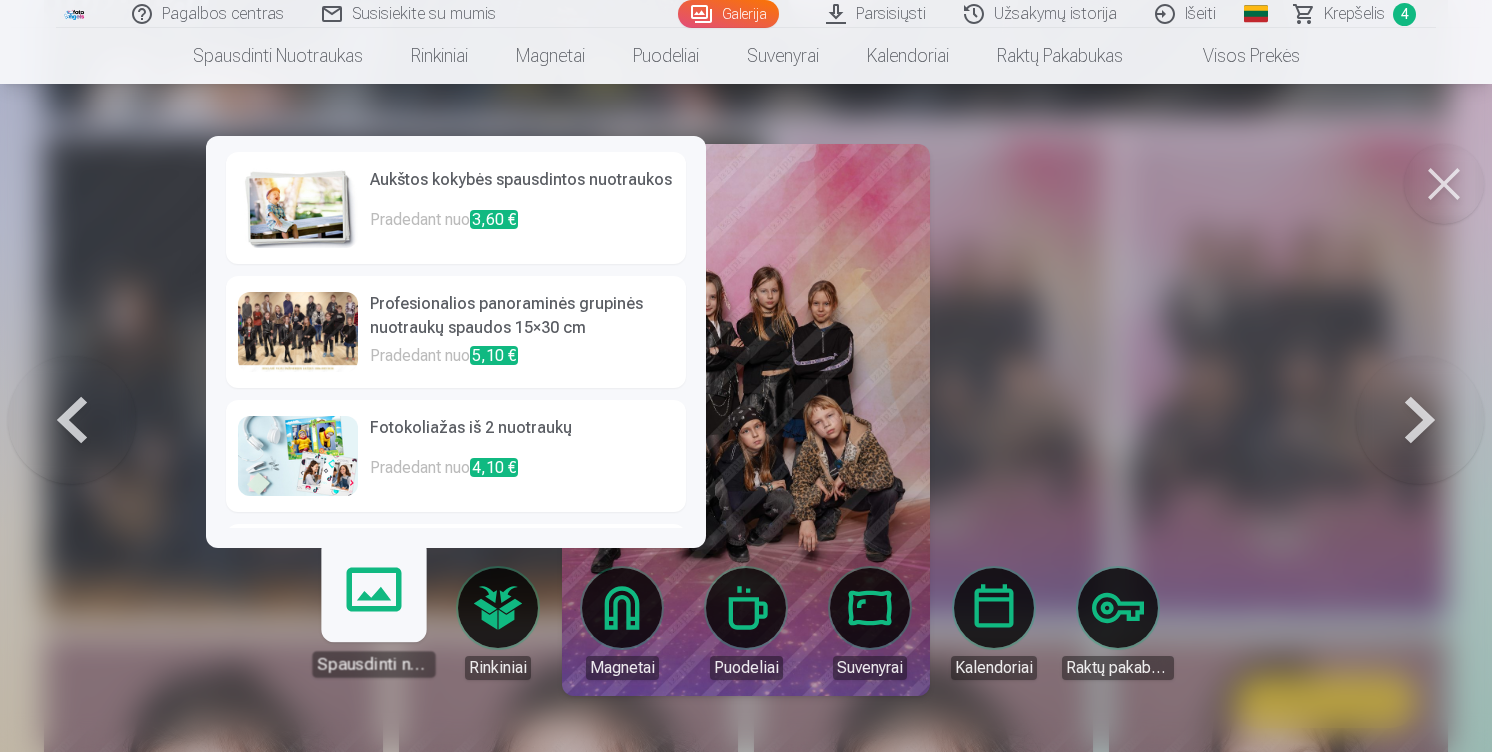 click on "Spausdinti nuotraukas" at bounding box center [373, 615] 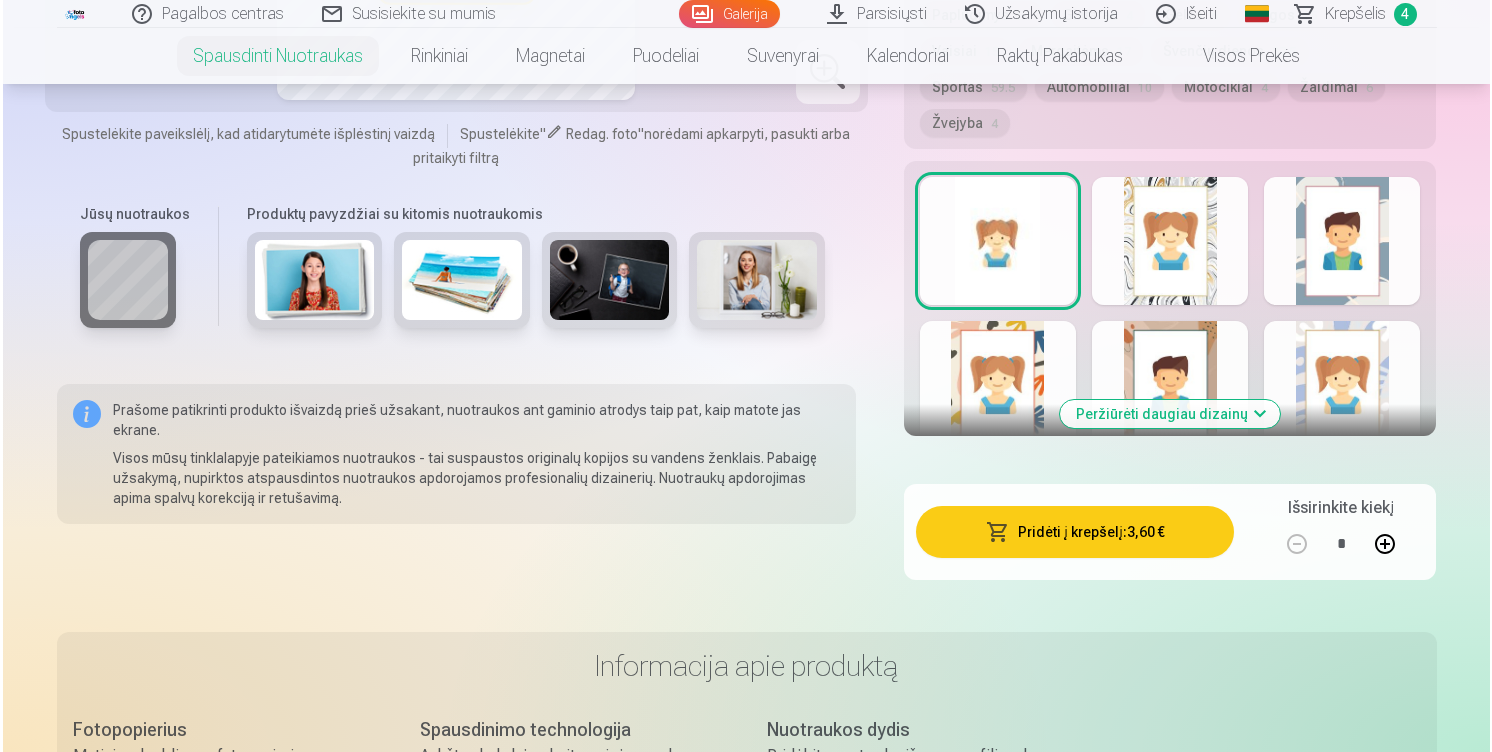 scroll, scrollTop: 1250, scrollLeft: 0, axis: vertical 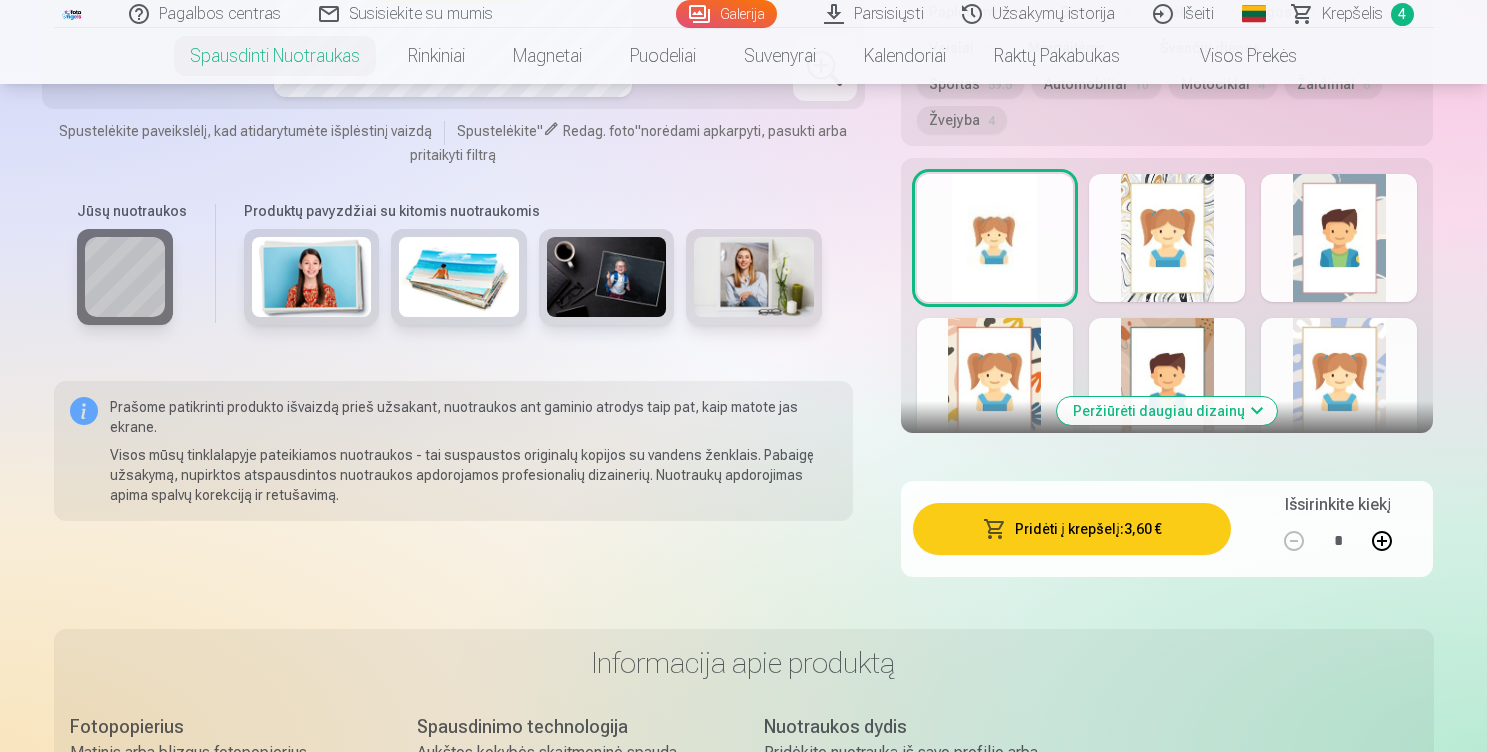 click on "Pridėti į krepšelį :  3,60 €" at bounding box center [1072, 529] 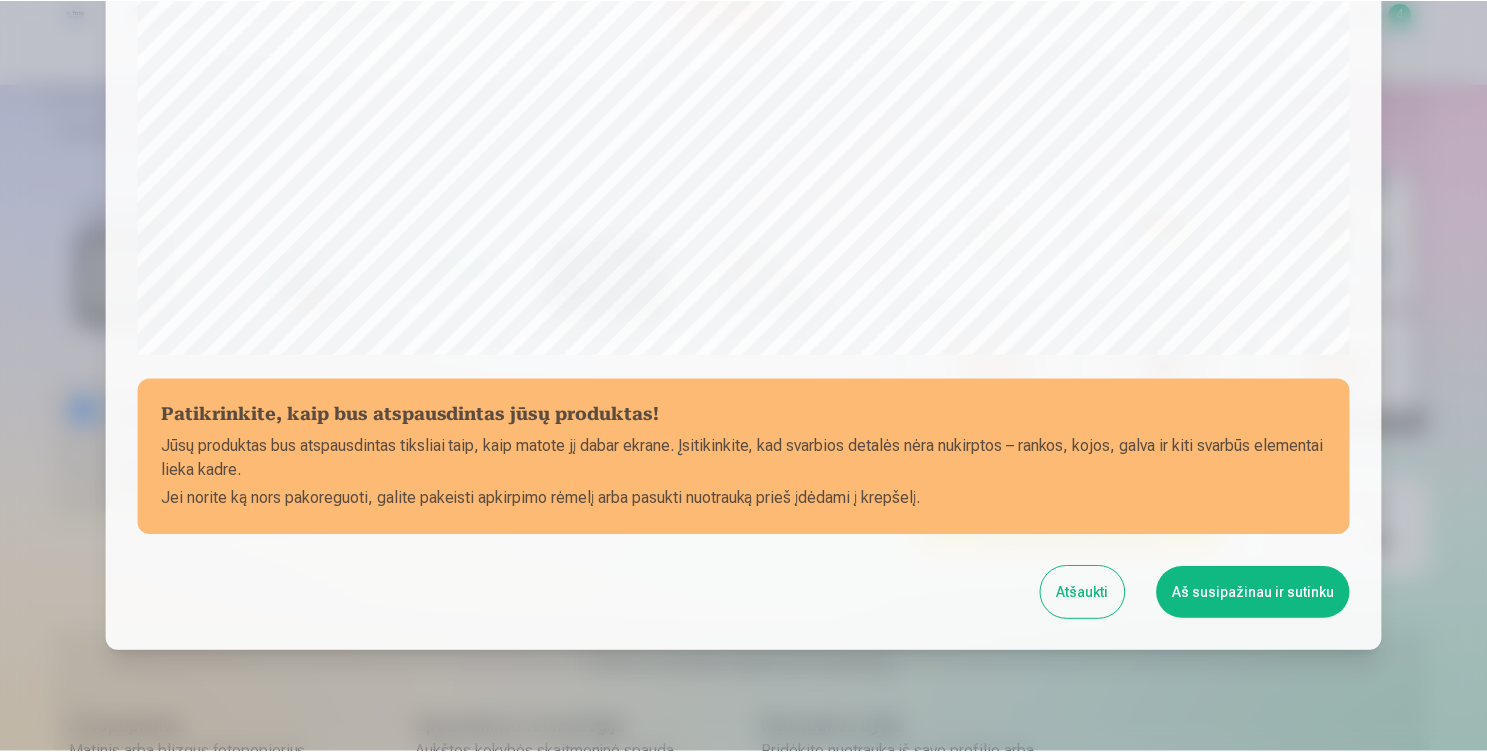 scroll, scrollTop: 688, scrollLeft: 0, axis: vertical 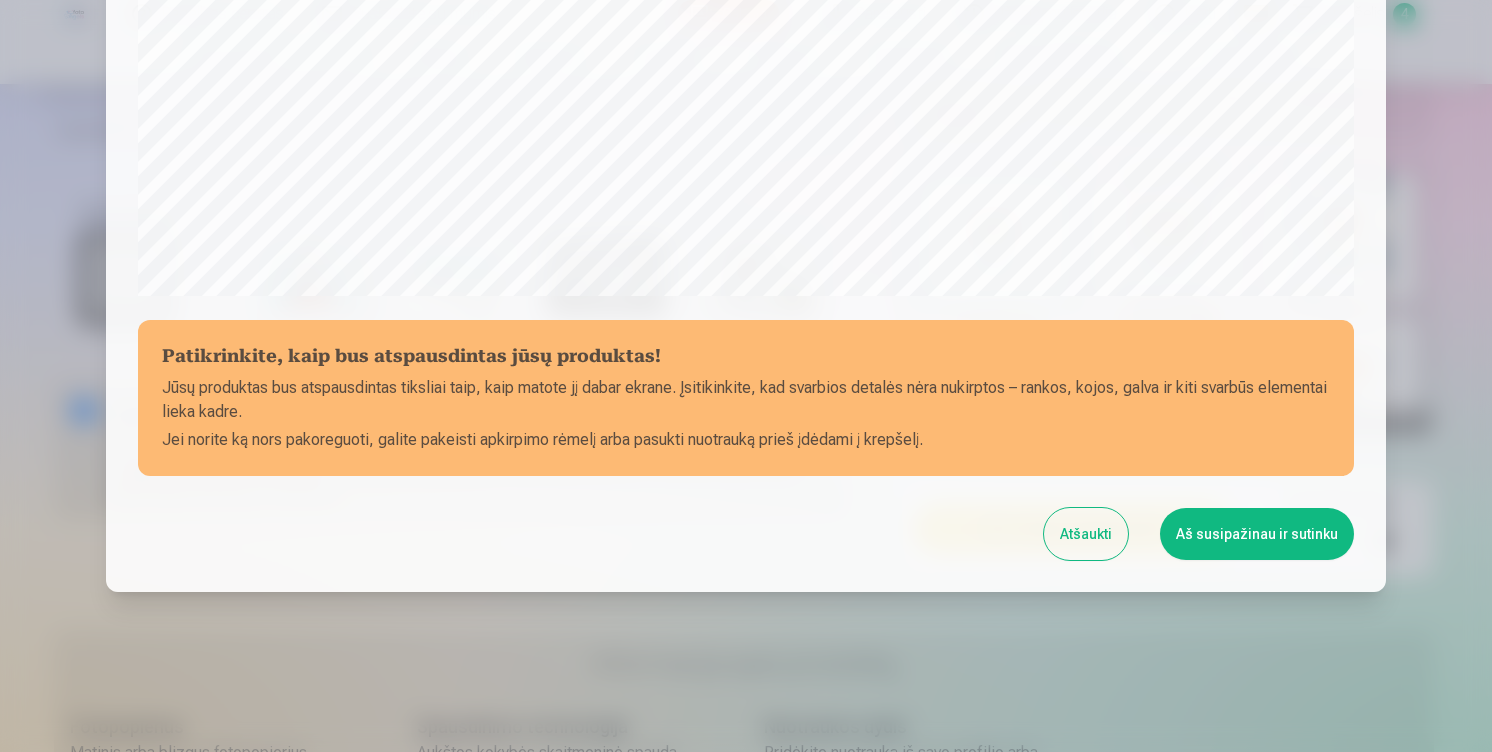 click on "Aš susipažinau ir sutinku" at bounding box center [1257, 534] 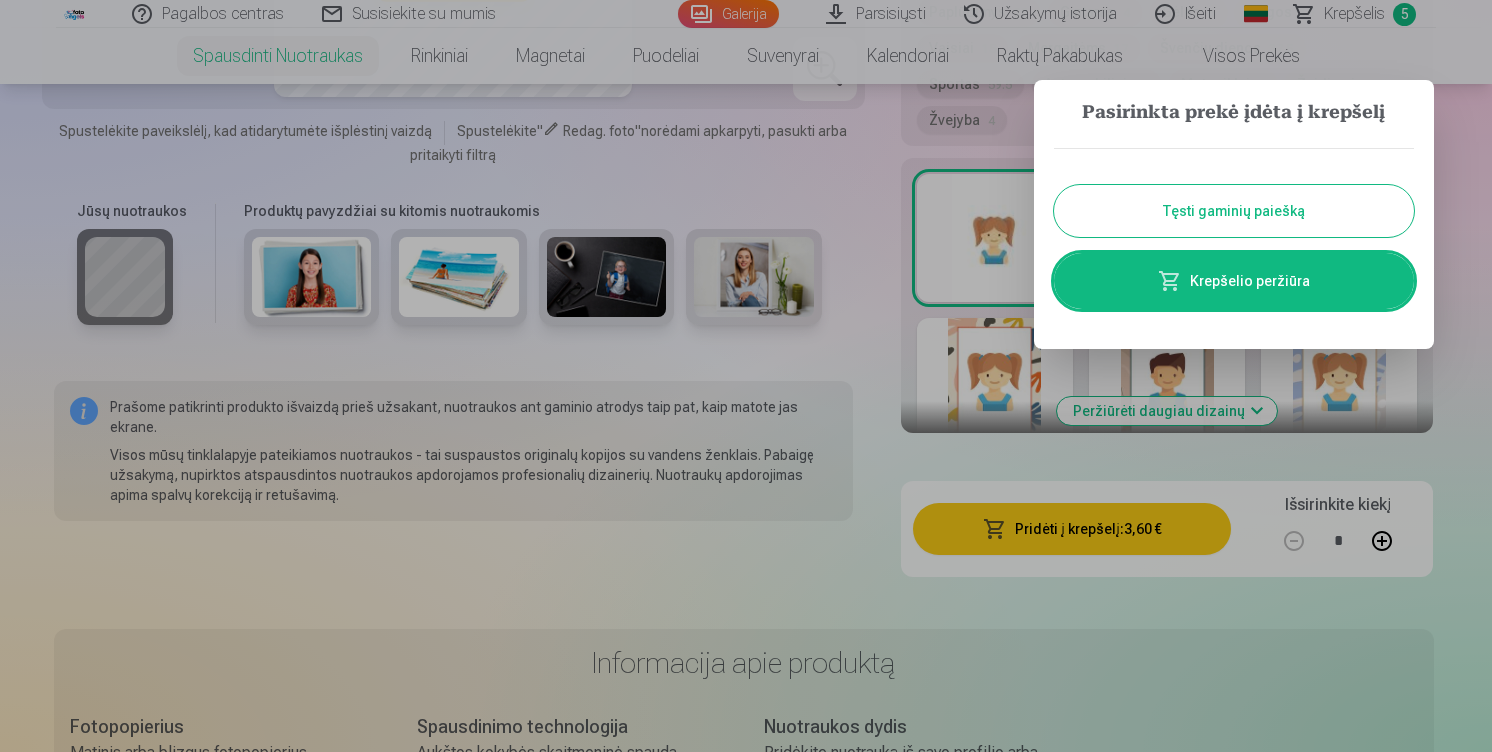 click on "Tęsti gaminių paiešką" at bounding box center (1234, 211) 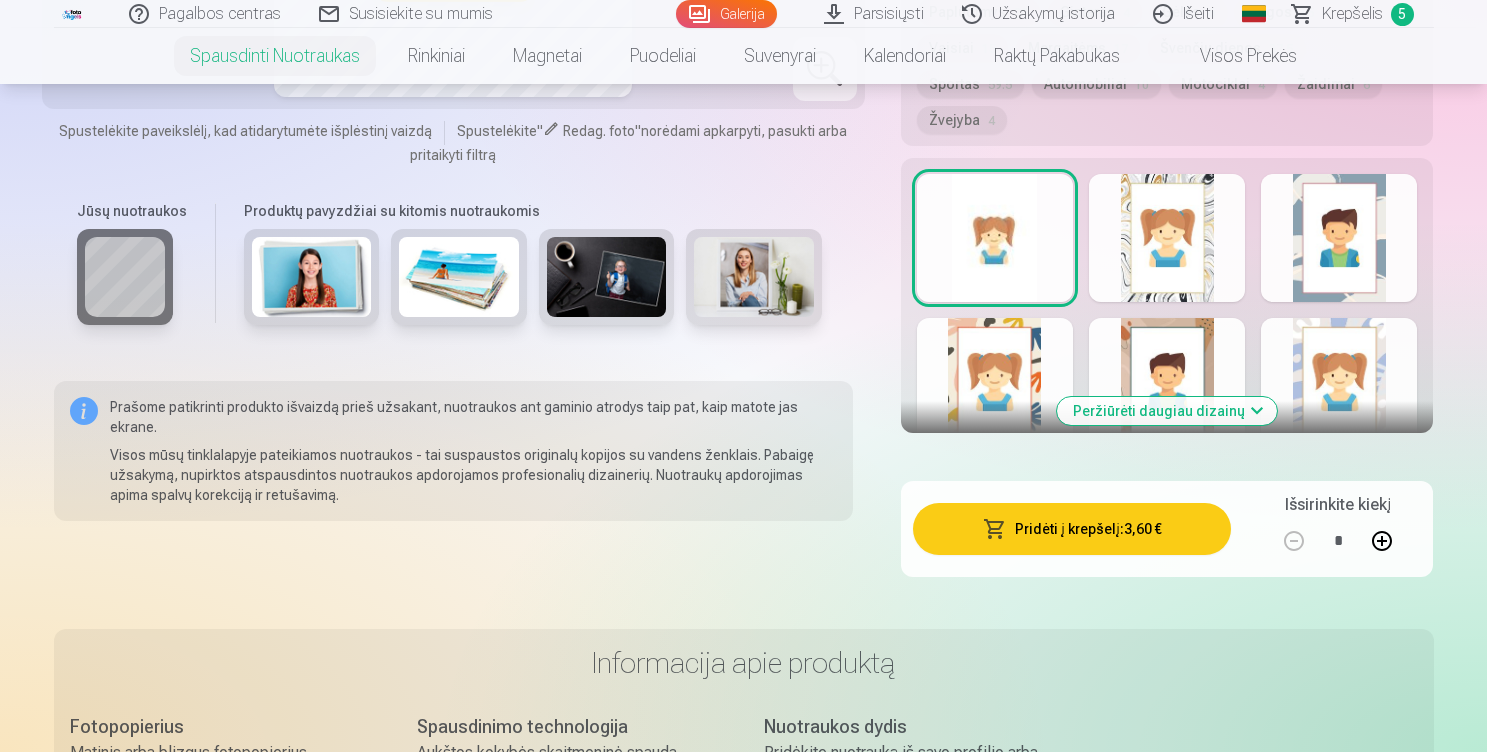 click at bounding box center [73, 14] 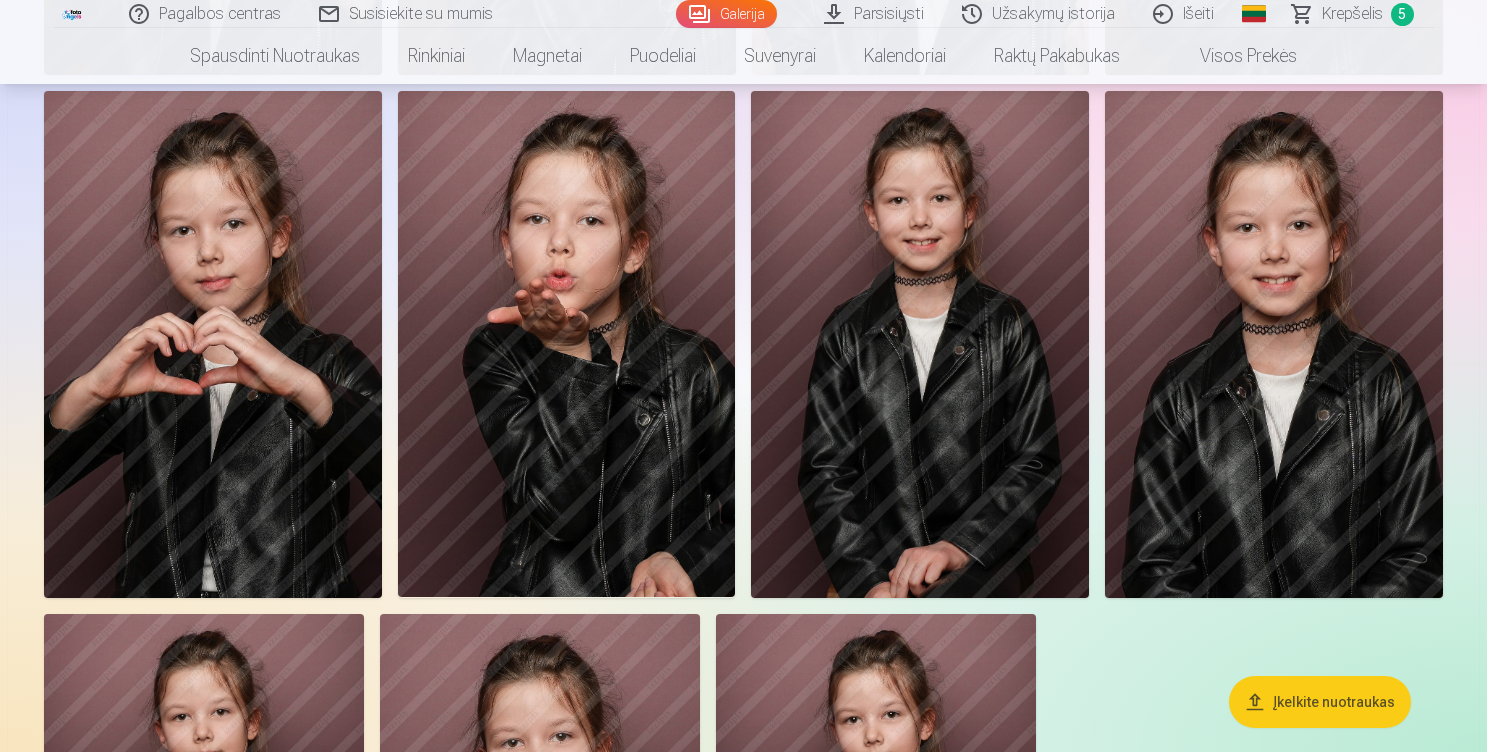 scroll, scrollTop: 7054, scrollLeft: 0, axis: vertical 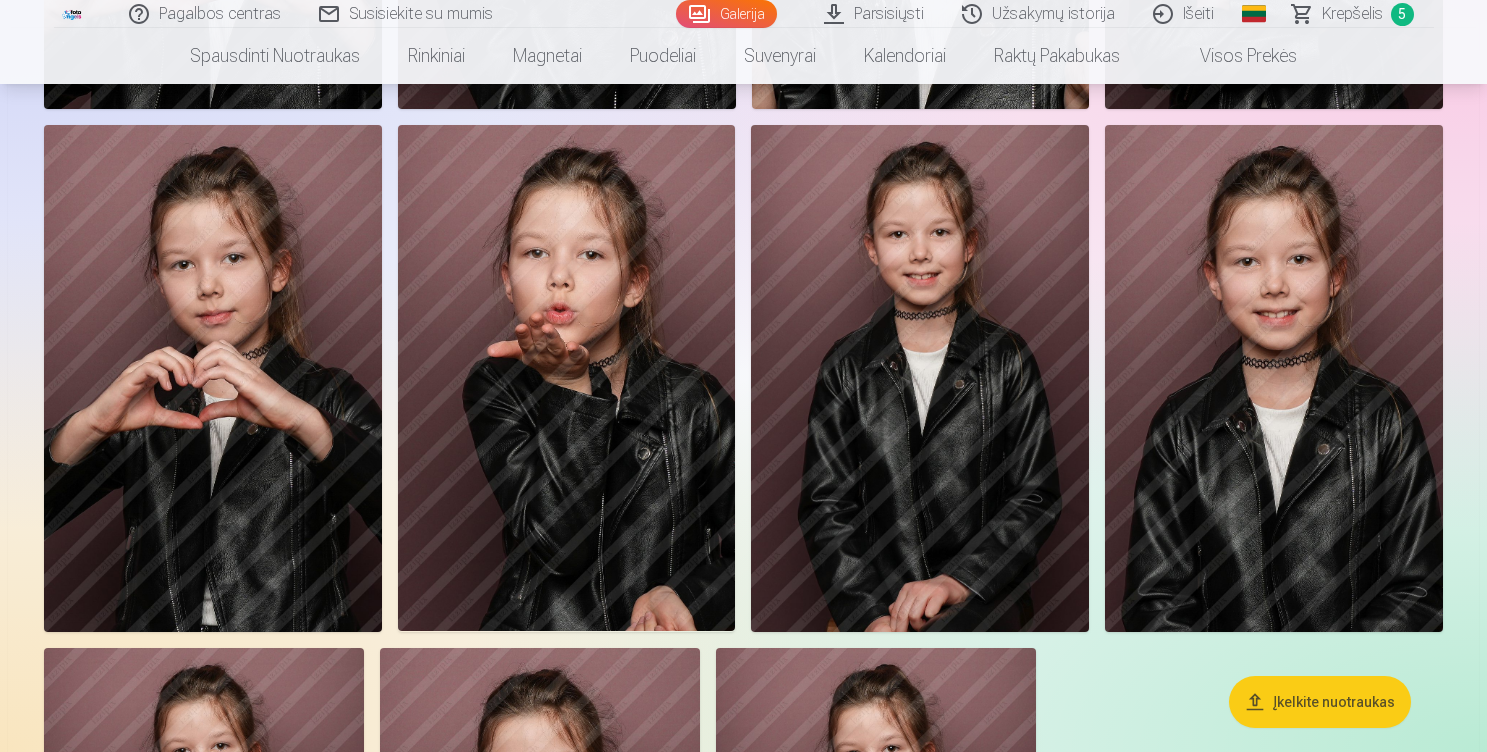 click at bounding box center (1274, 378) 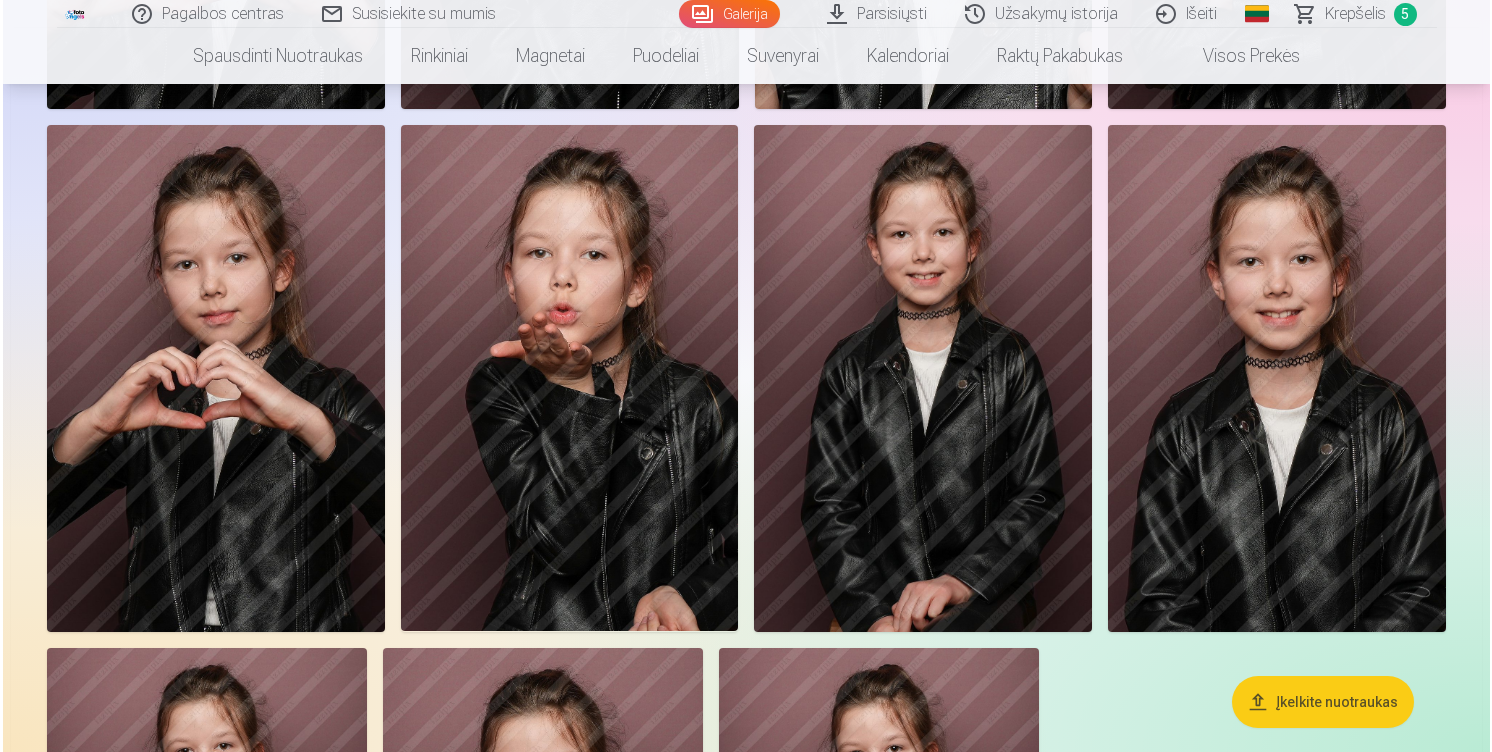 scroll, scrollTop: 7046, scrollLeft: 0, axis: vertical 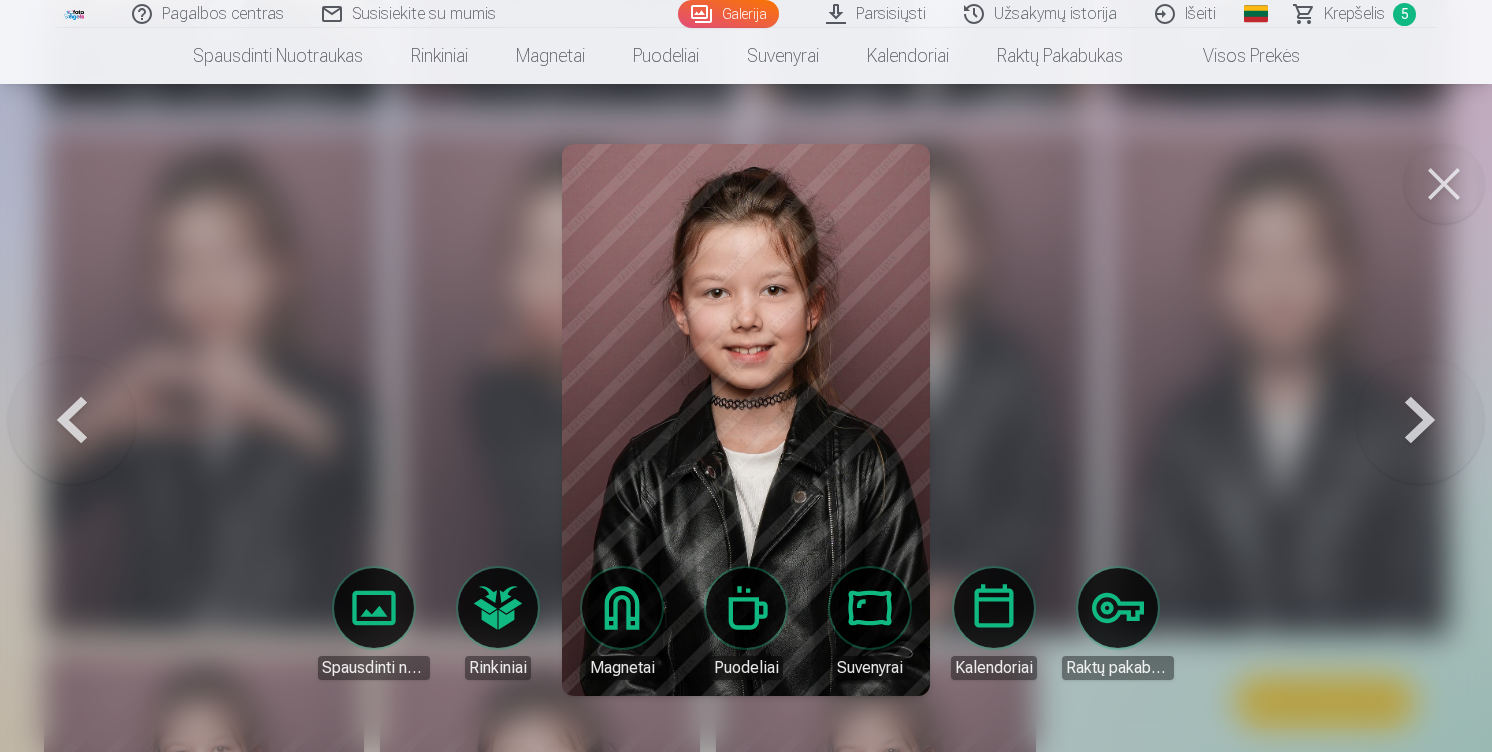 click on "Spausdinti nuotraukas" at bounding box center (374, 624) 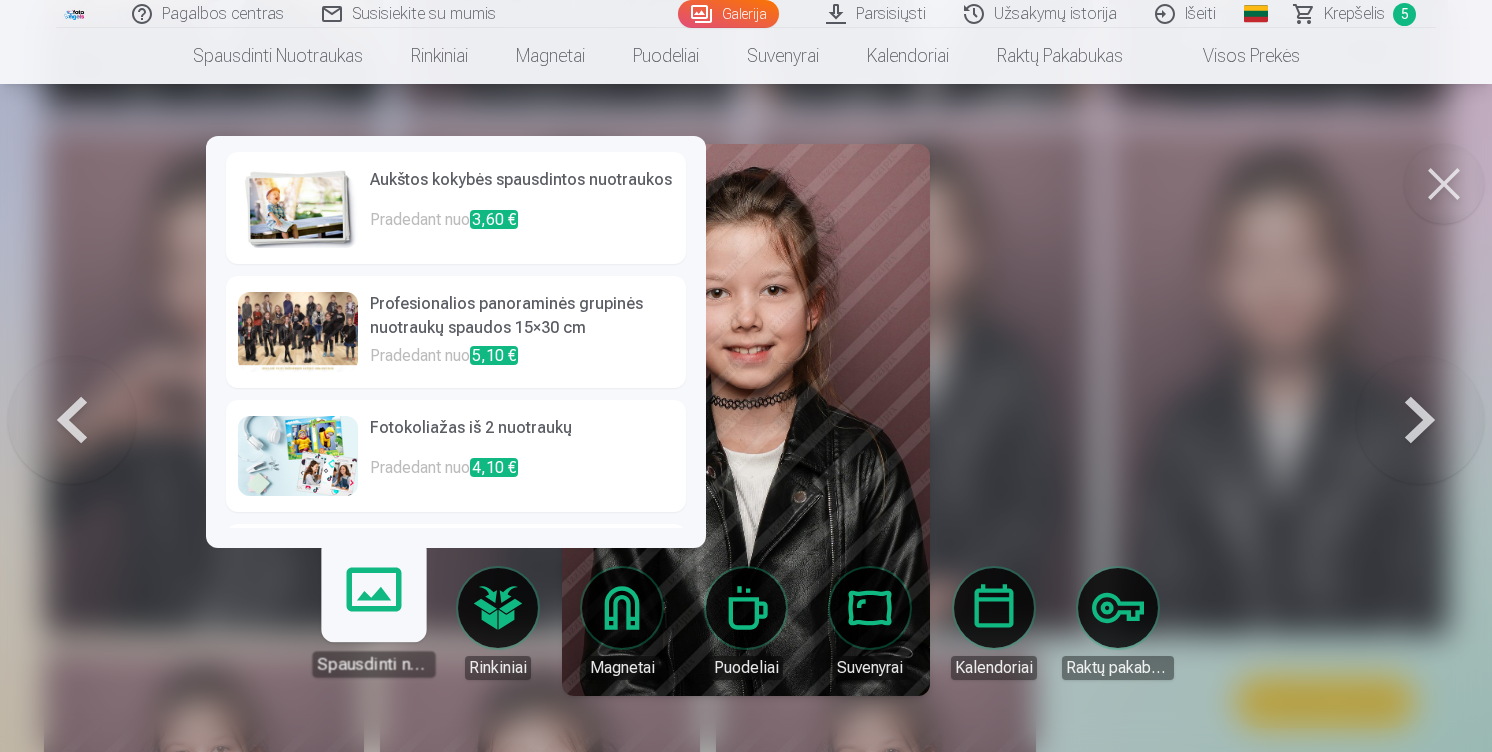 click on "Aukštos kokybės spausdintos nuotraukos" at bounding box center (522, 188) 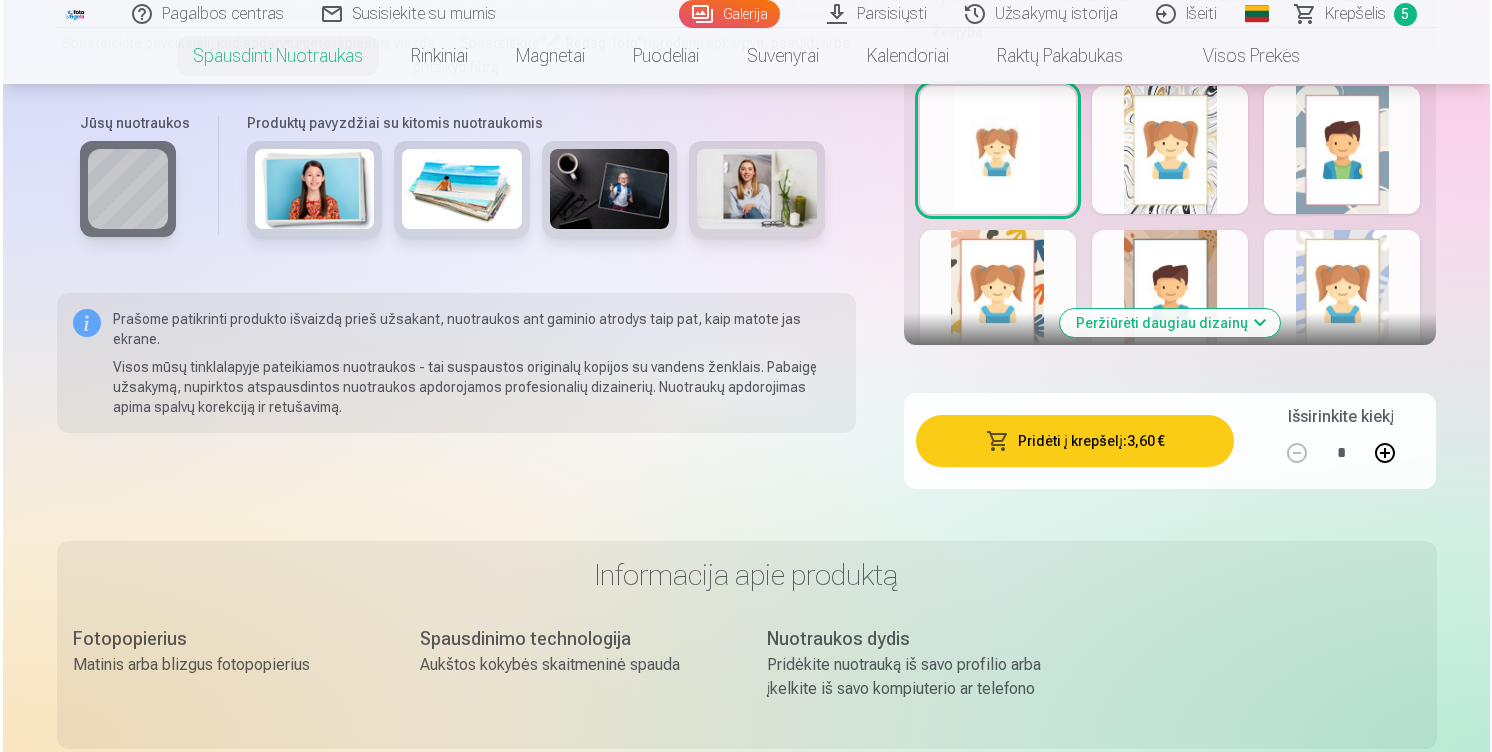 scroll, scrollTop: 1351, scrollLeft: 0, axis: vertical 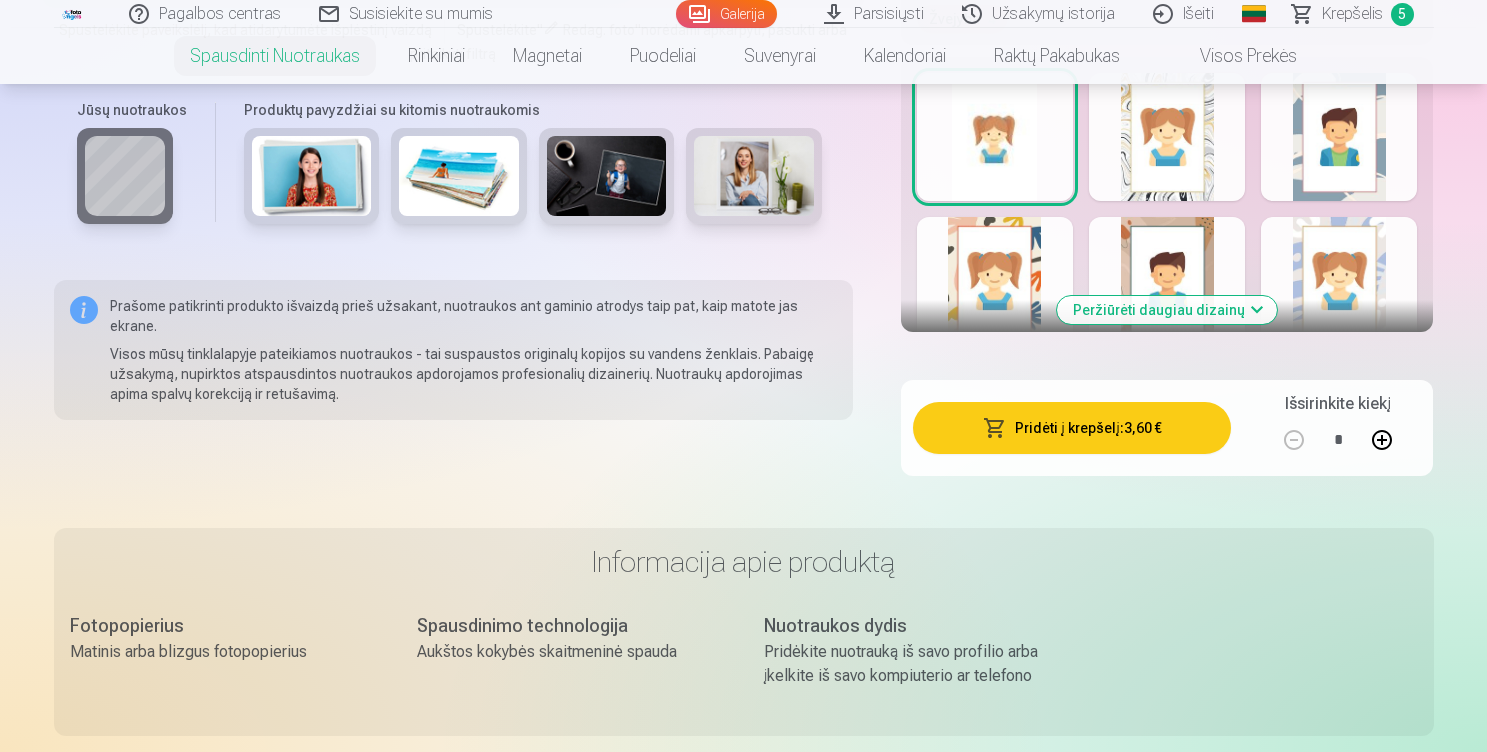 click on "Pridėti į krepšelį :  3,60 €" at bounding box center (1072, 428) 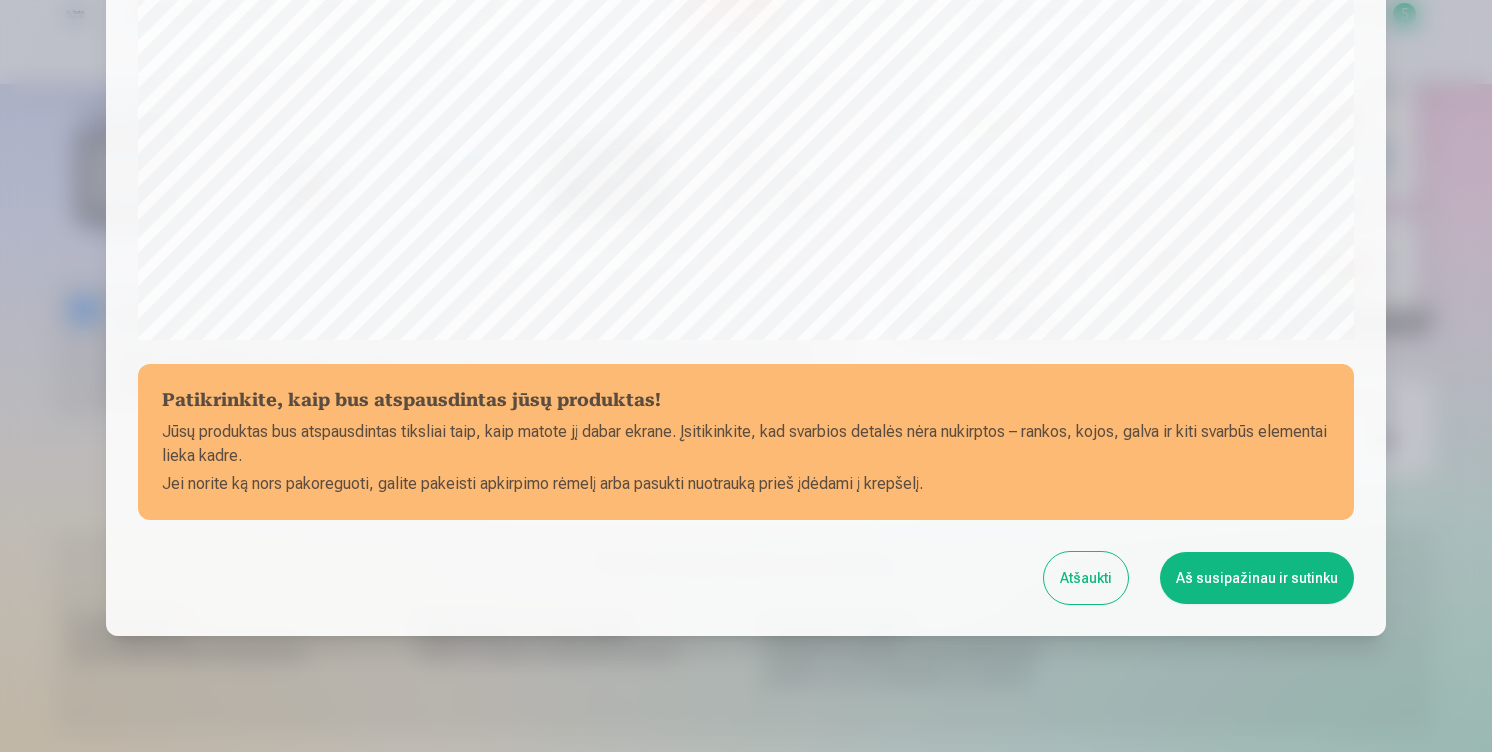 scroll, scrollTop: 688, scrollLeft: 0, axis: vertical 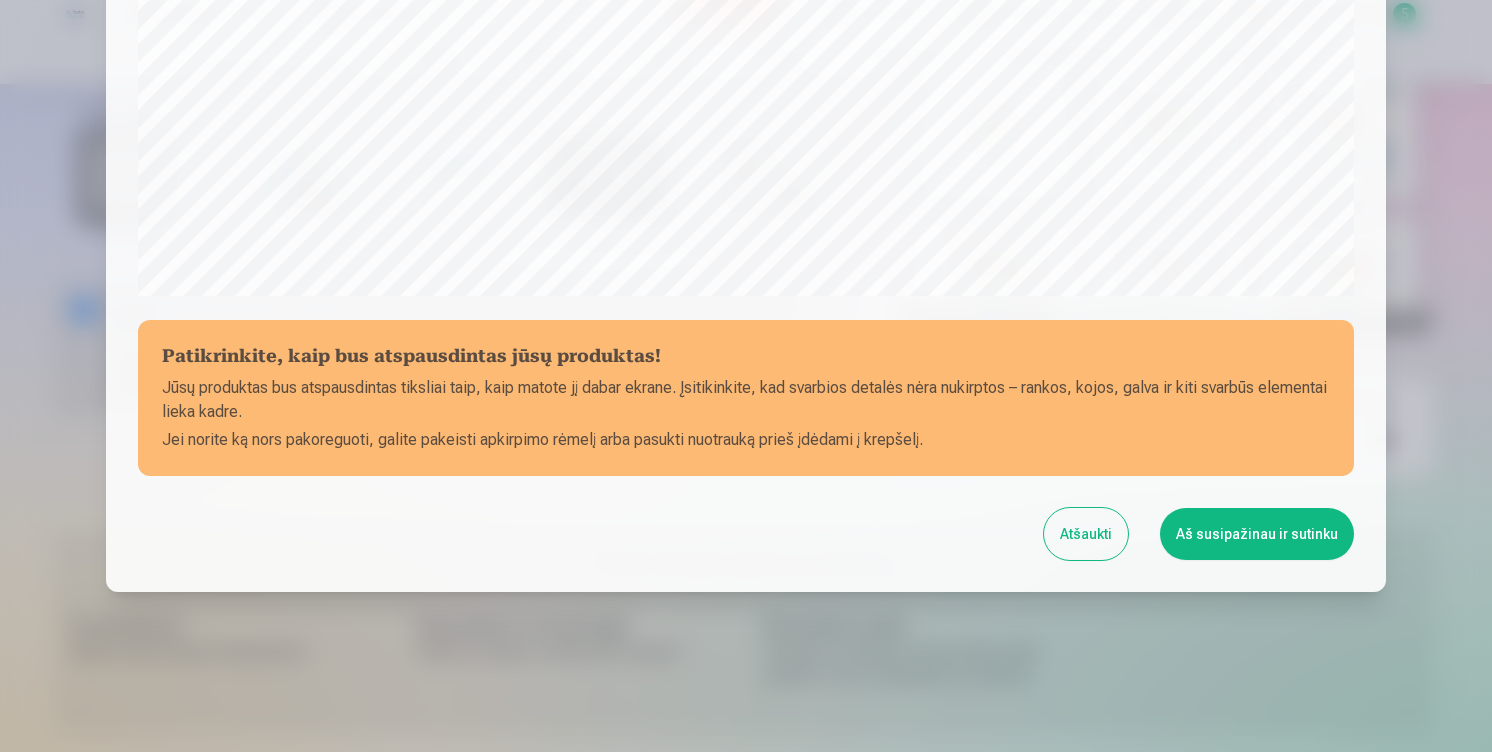 click on "Aš susipažinau ir sutinku" at bounding box center (1257, 534) 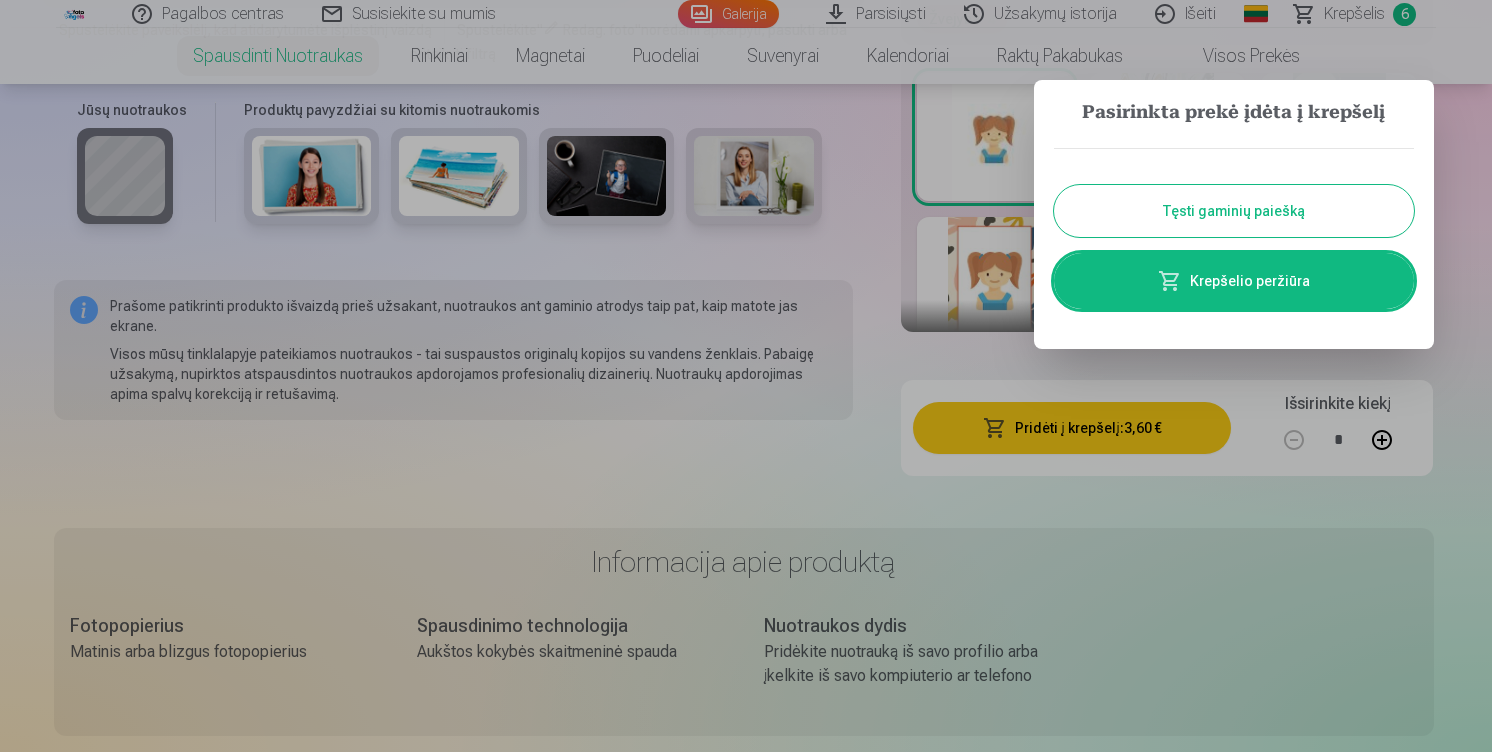 click on "Krepšelio peržiūra" at bounding box center (1234, 281) 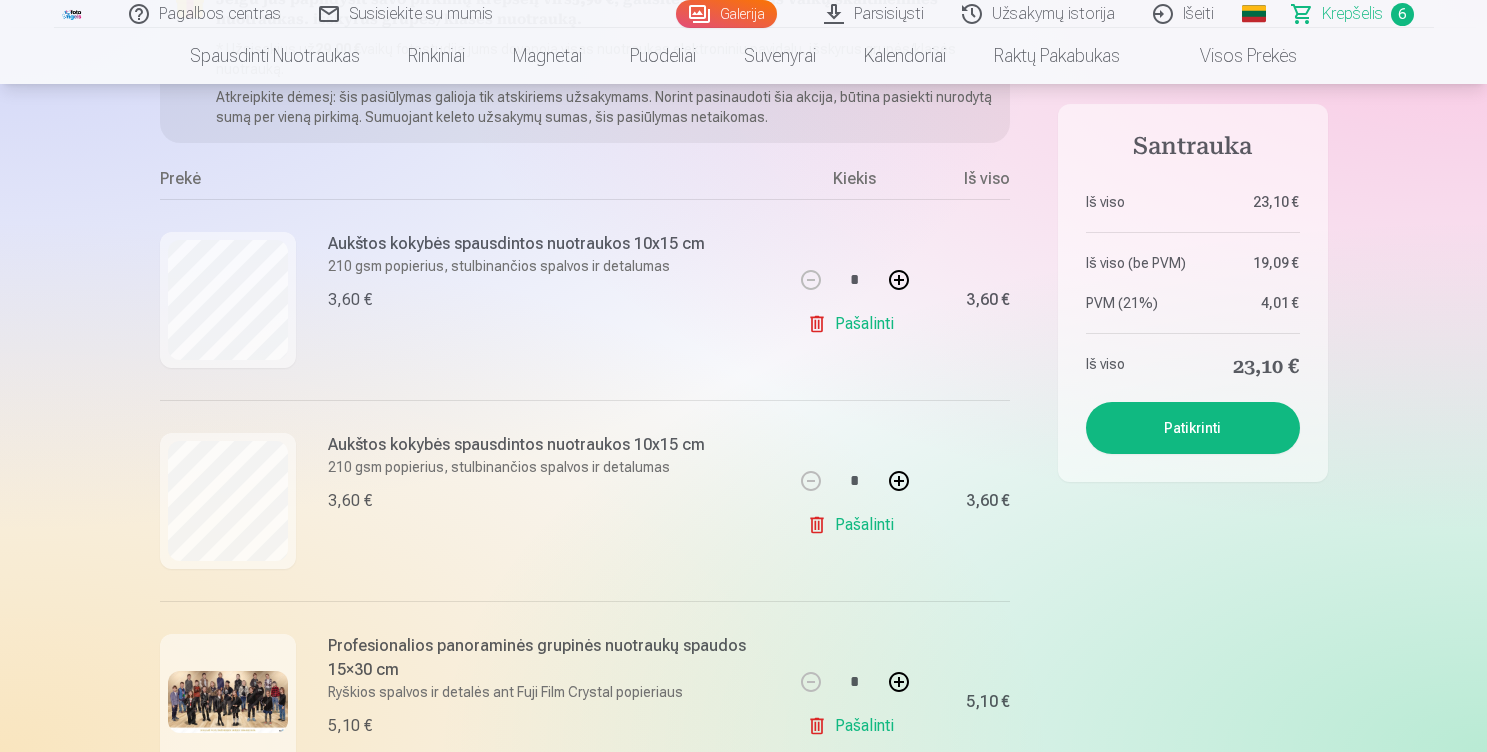 scroll, scrollTop: 313, scrollLeft: 0, axis: vertical 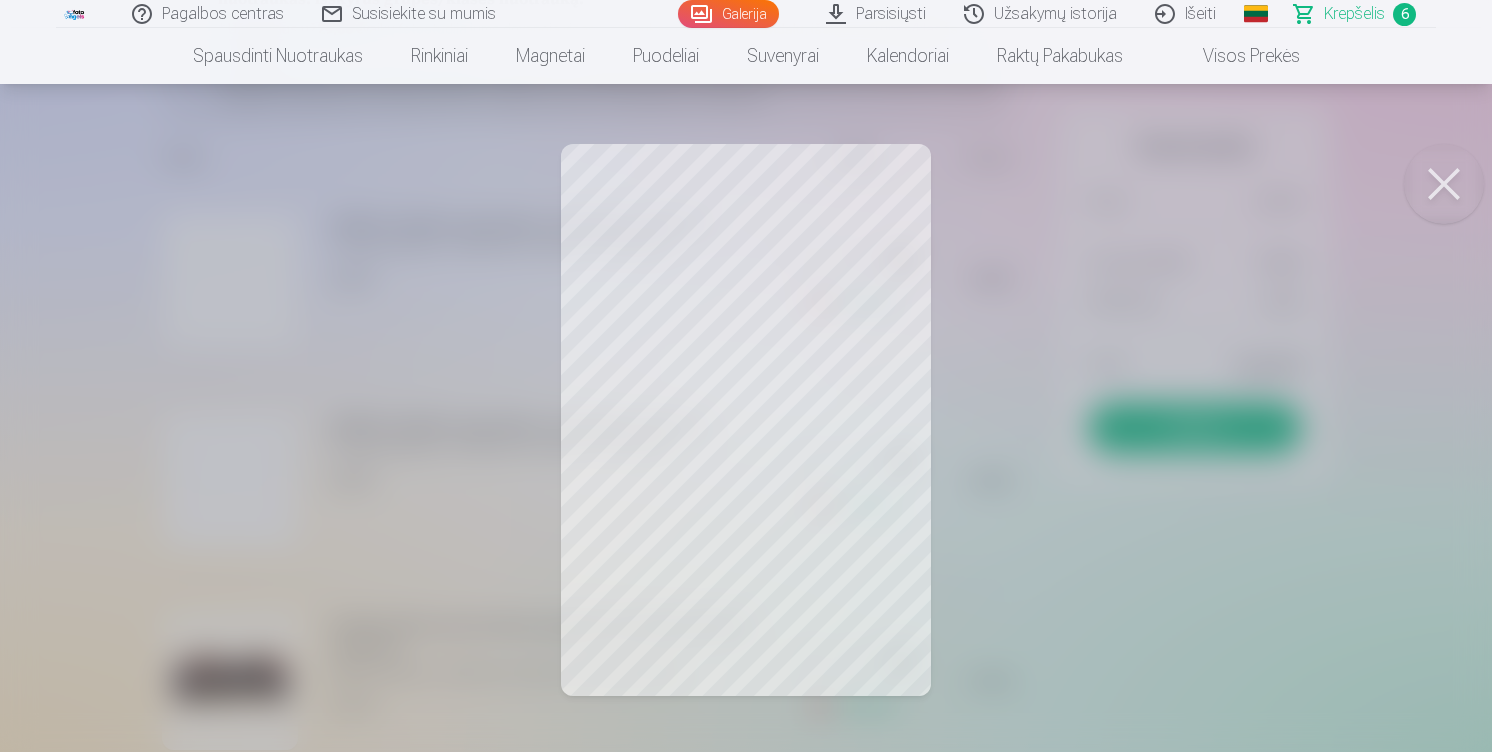 click at bounding box center [1444, 184] 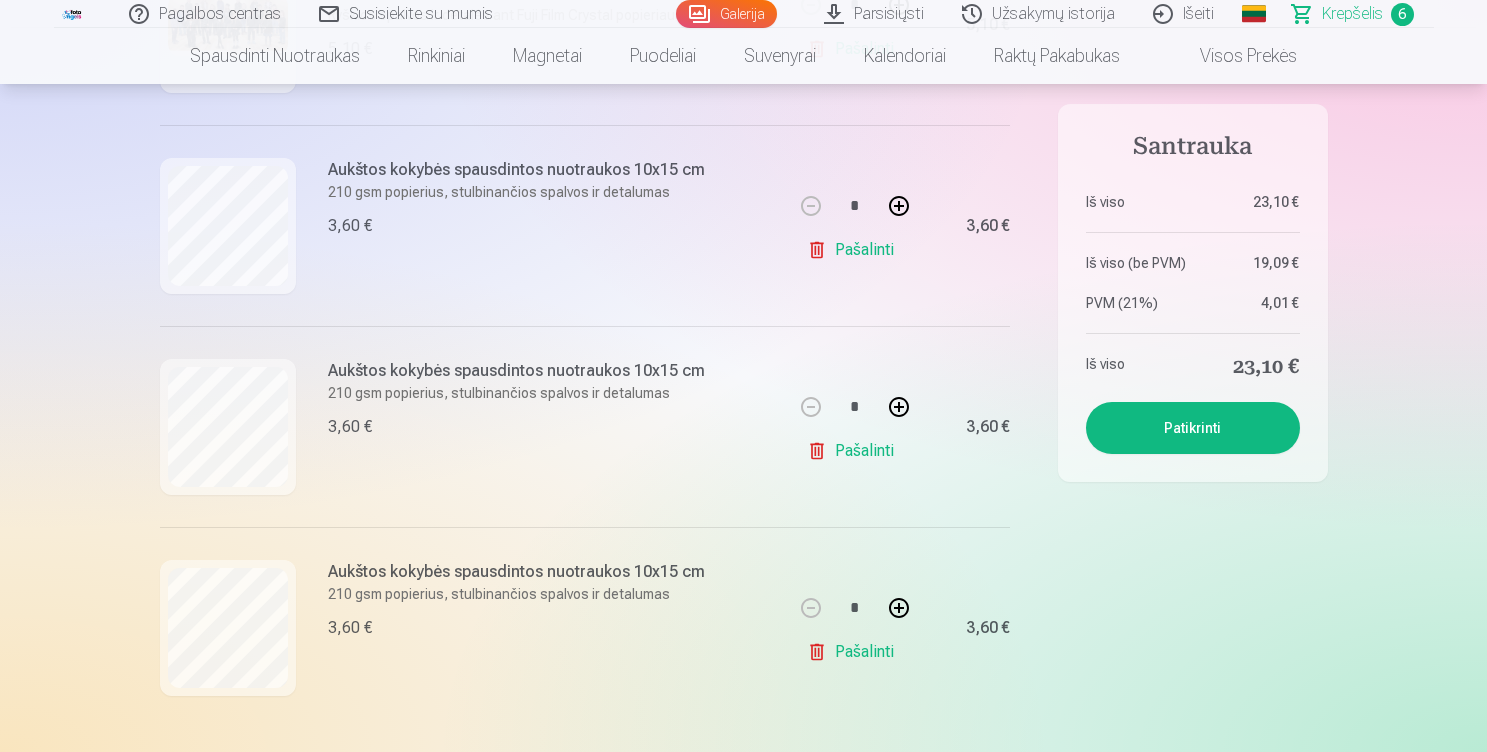 scroll, scrollTop: 977, scrollLeft: 0, axis: vertical 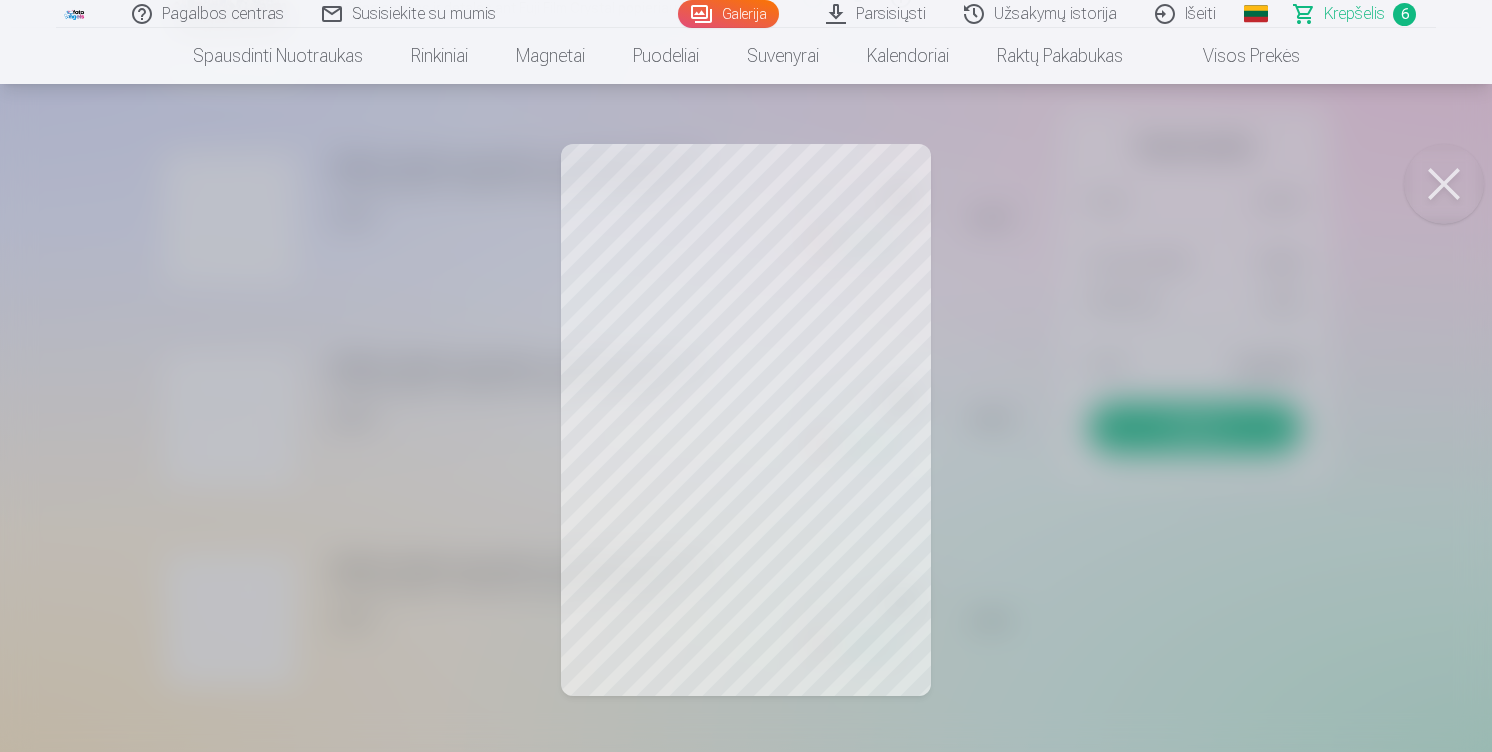 click at bounding box center (1444, 184) 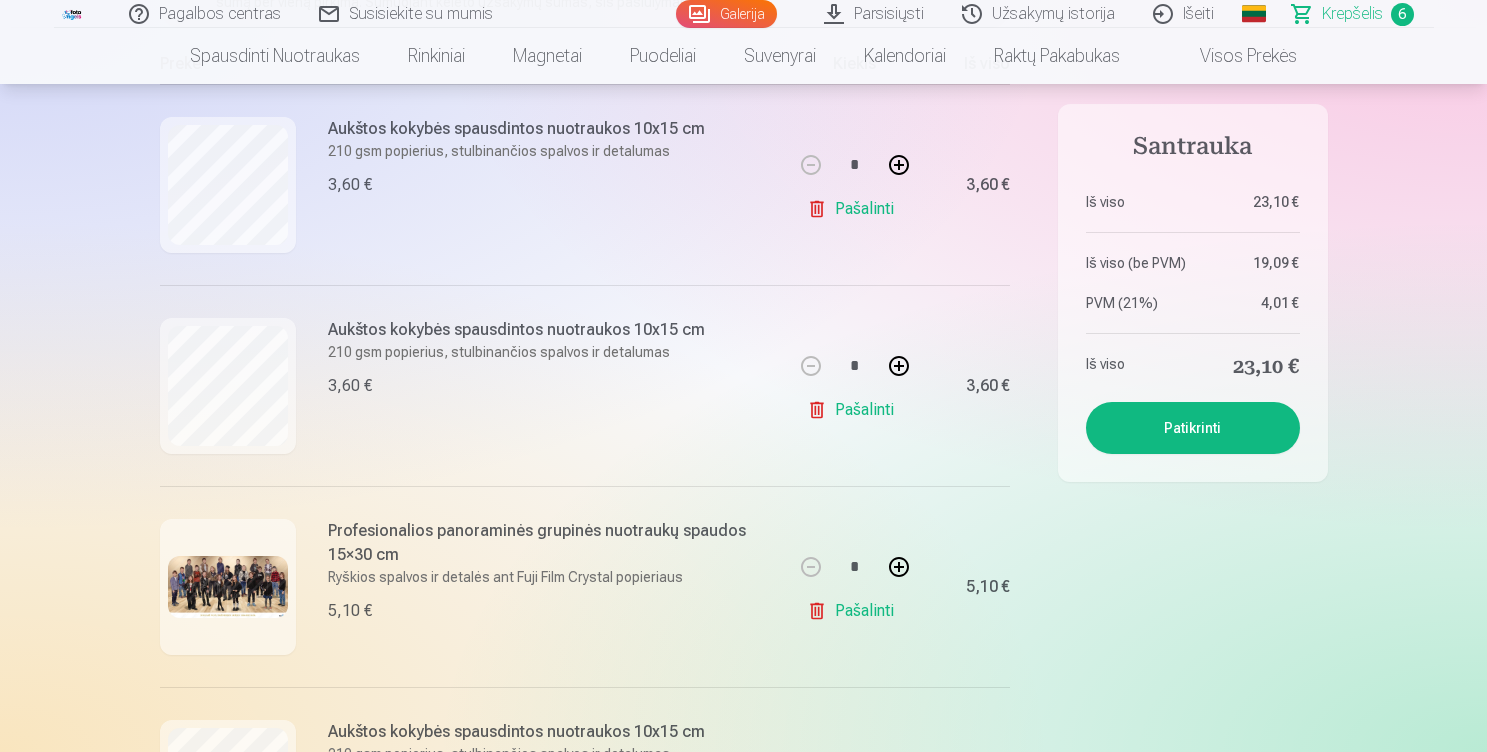 scroll, scrollTop: 383, scrollLeft: 0, axis: vertical 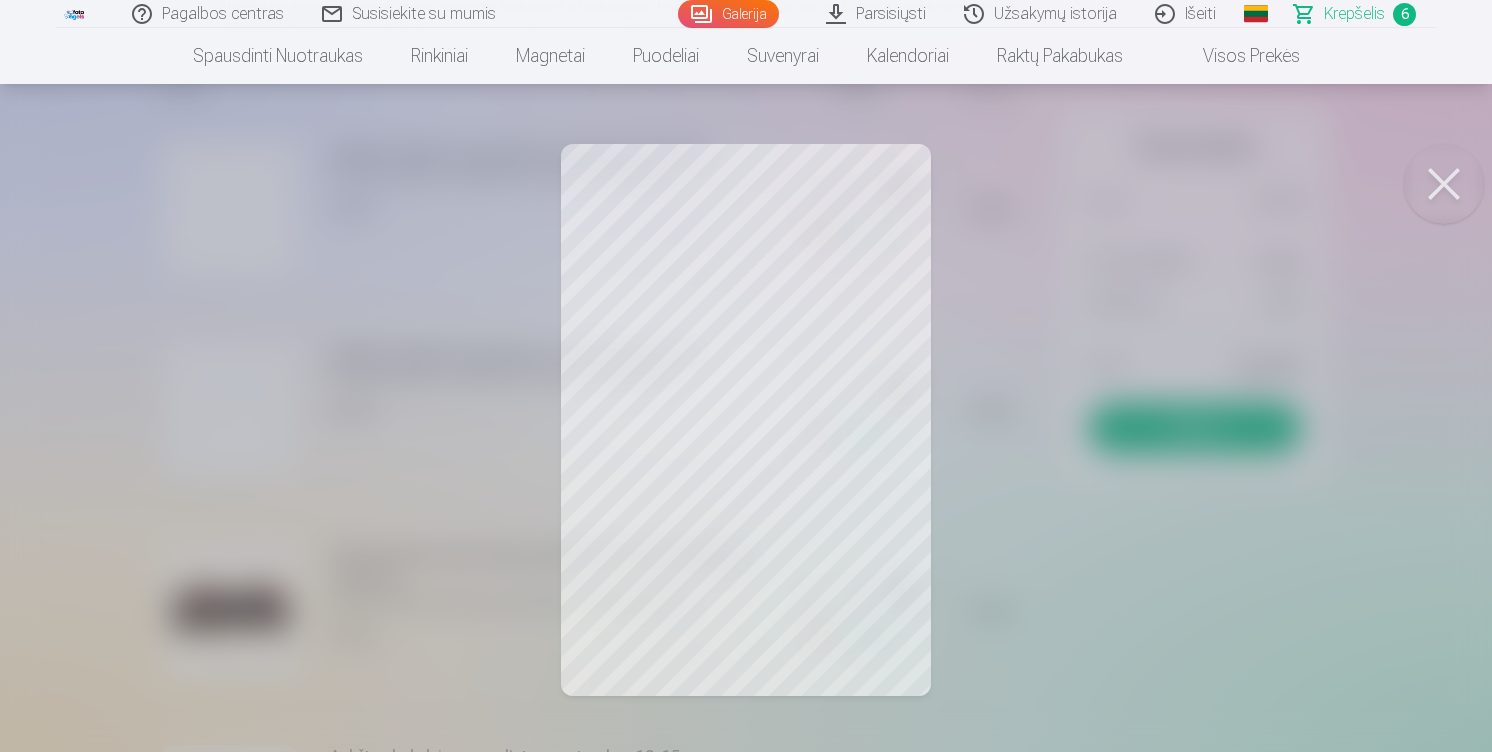 click at bounding box center [1444, 184] 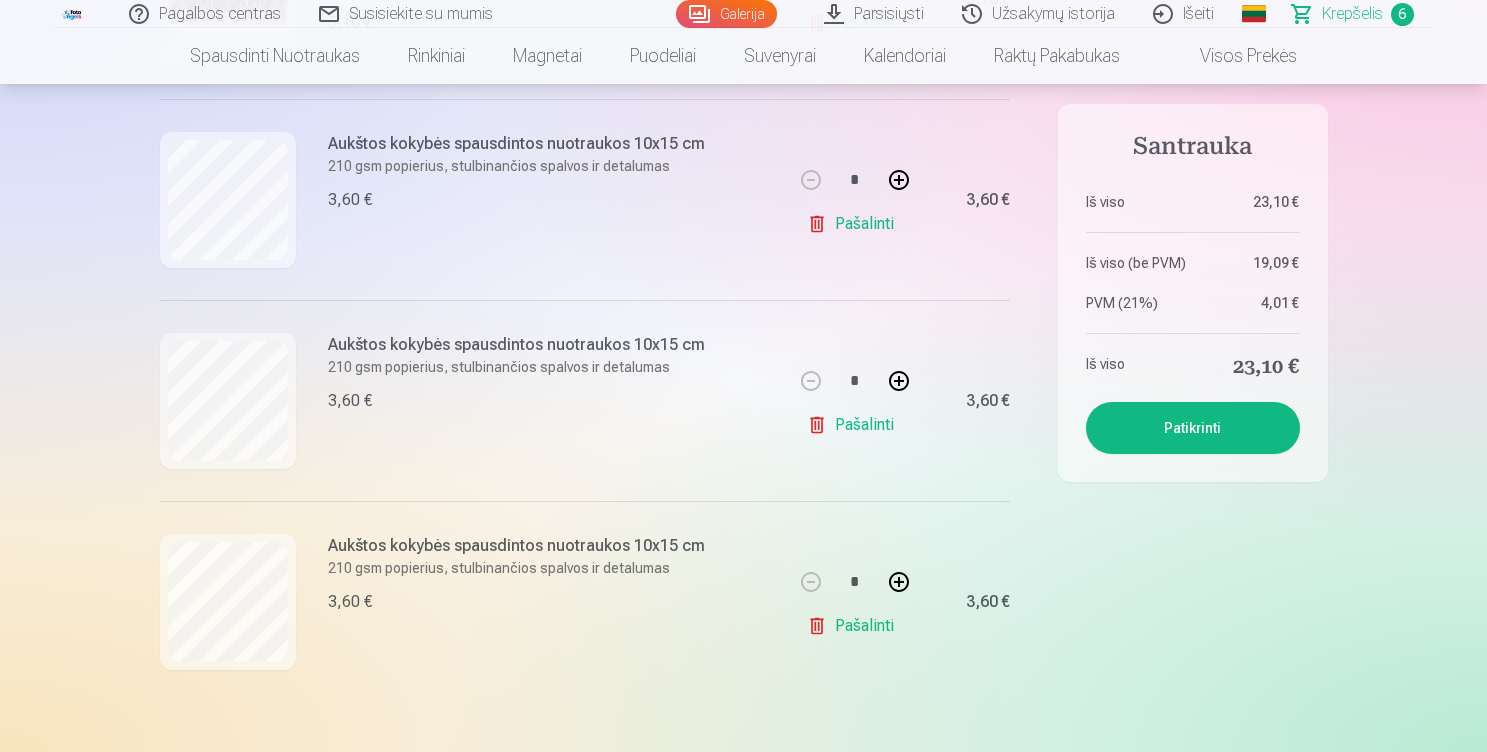 scroll, scrollTop: 1001, scrollLeft: 0, axis: vertical 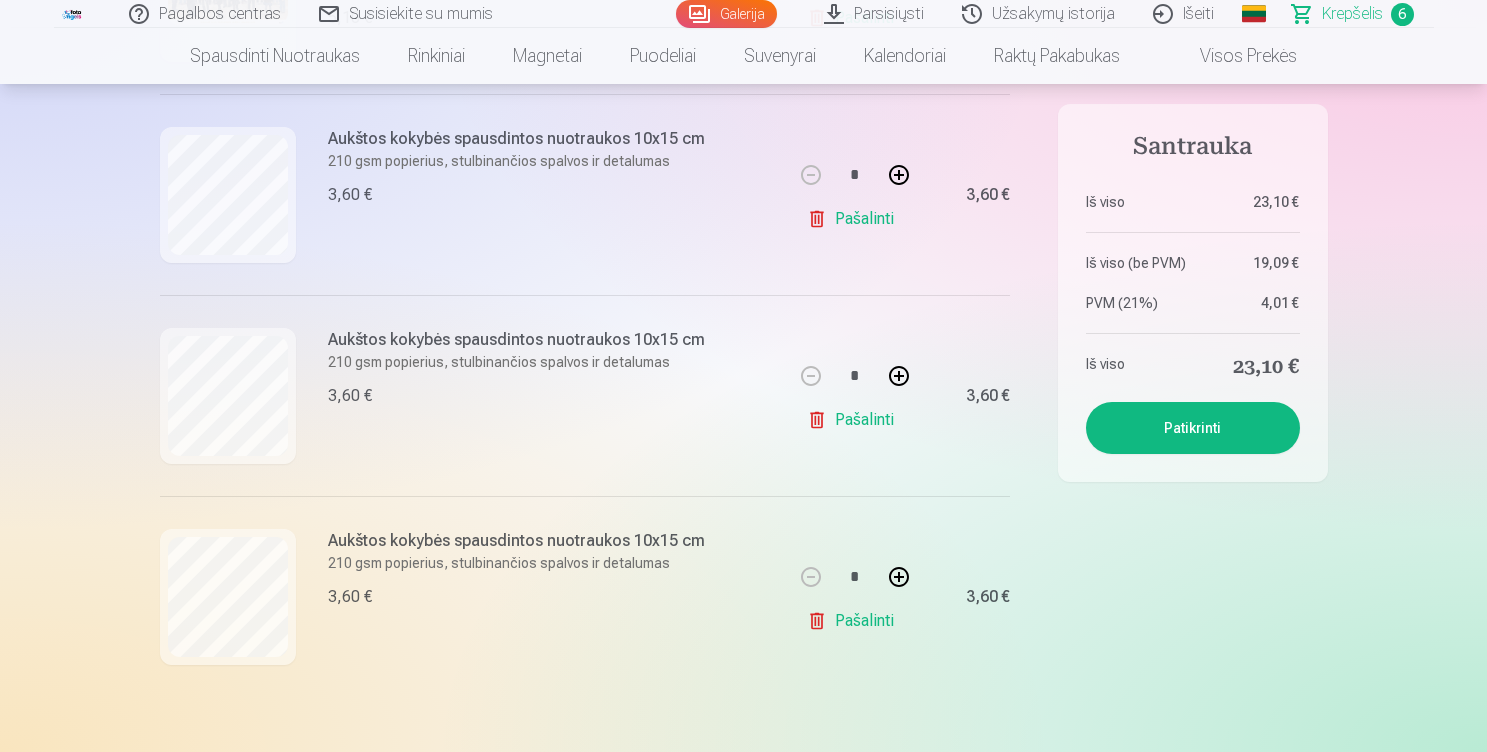 click on "Pašalinti" at bounding box center [854, 621] 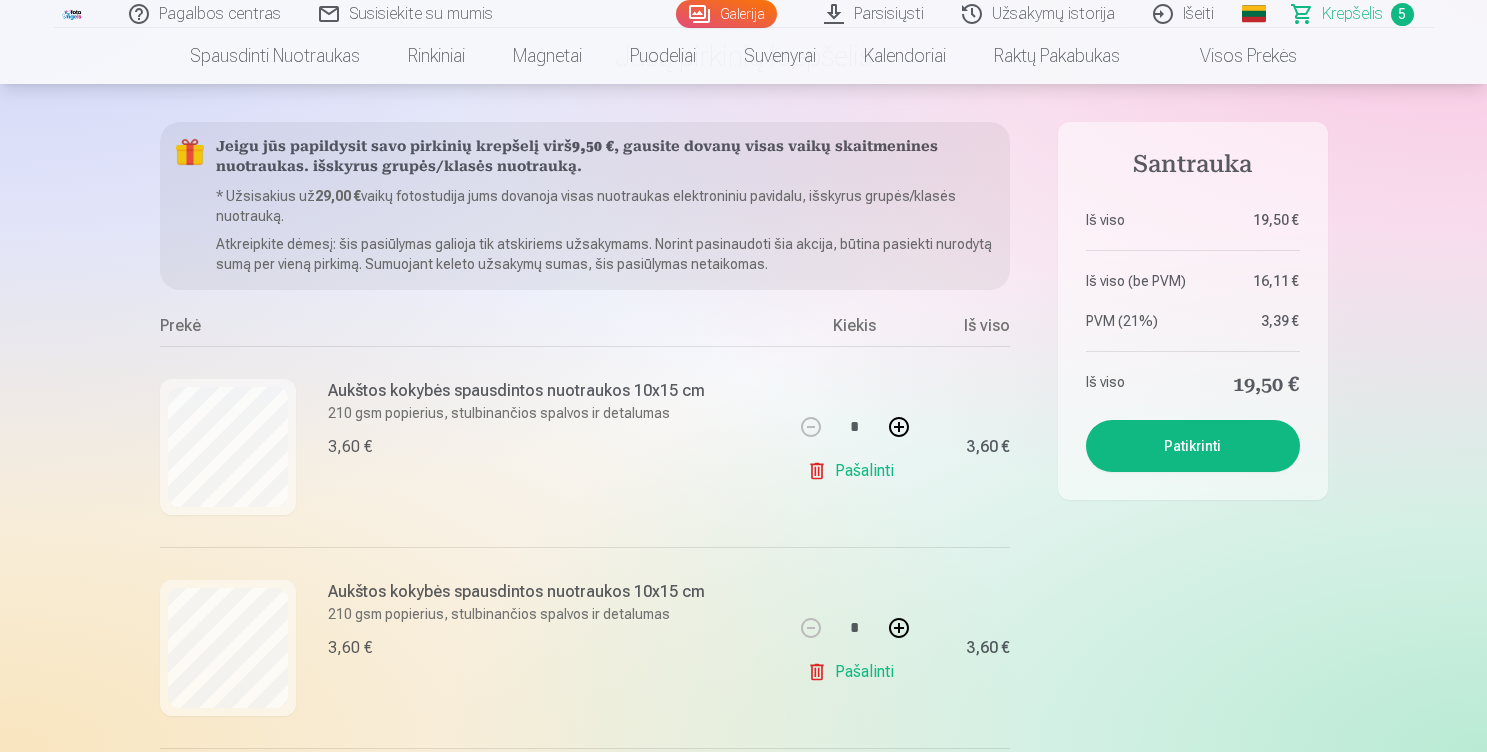 scroll, scrollTop: 211, scrollLeft: 0, axis: vertical 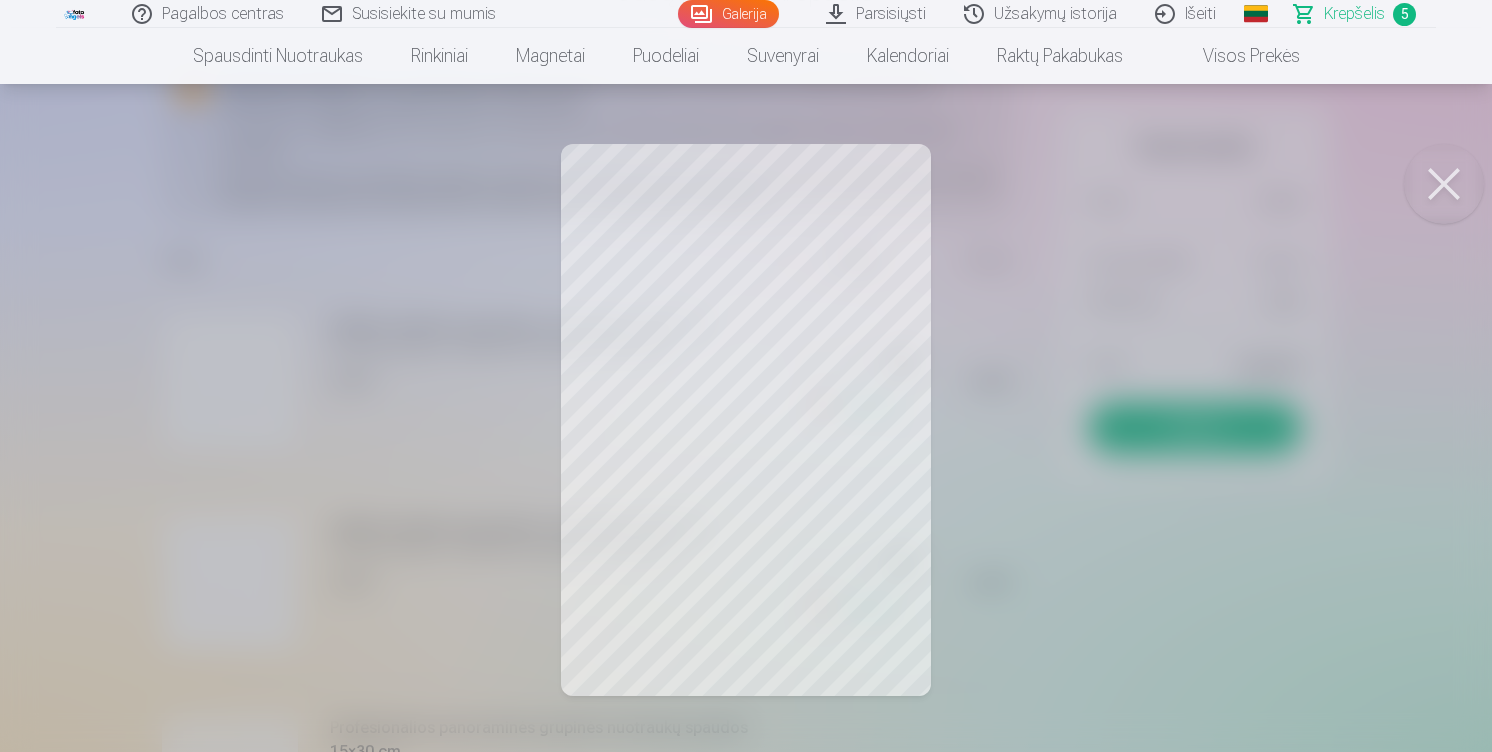 click at bounding box center [1444, 184] 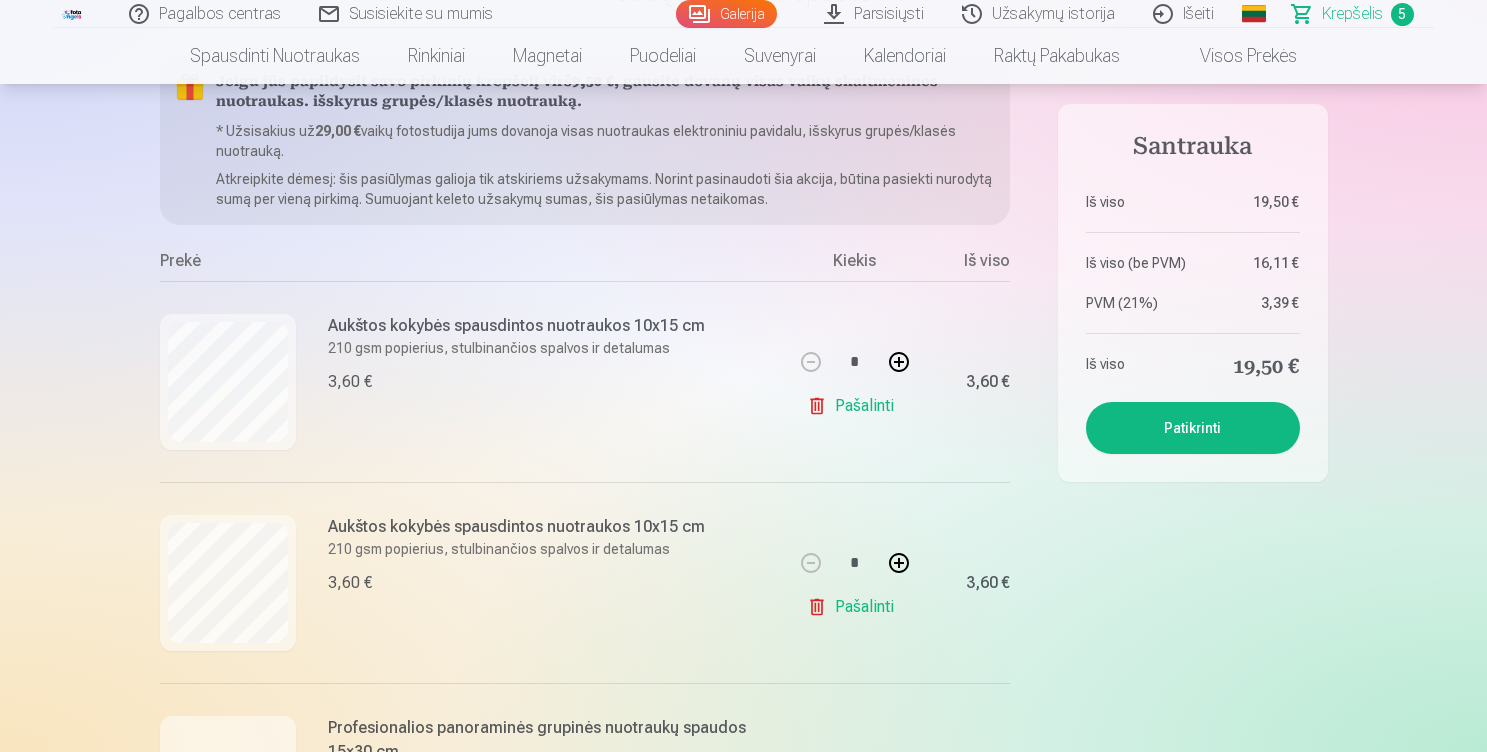 click on "Pašalinti" at bounding box center [854, 406] 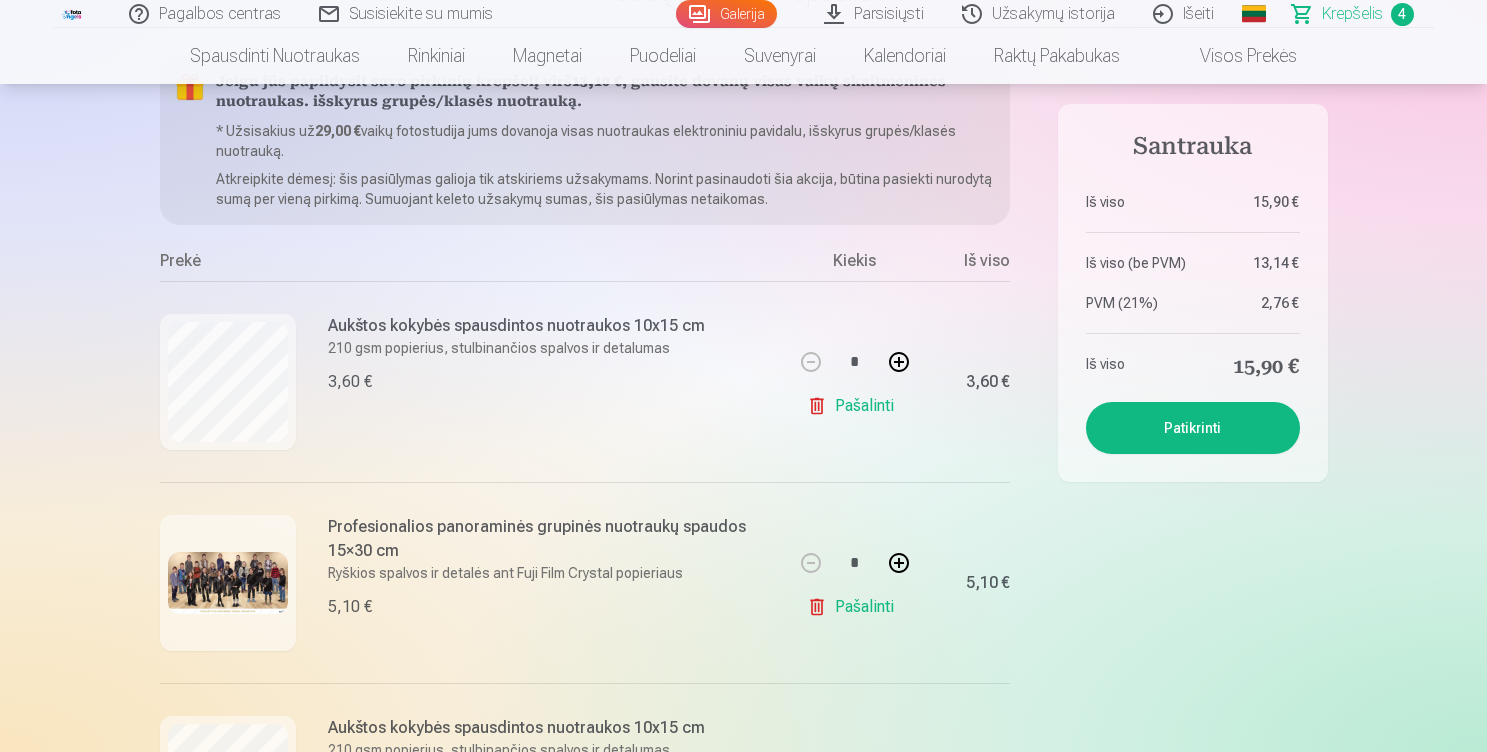 click on "Pašalinti" at bounding box center (854, 406) 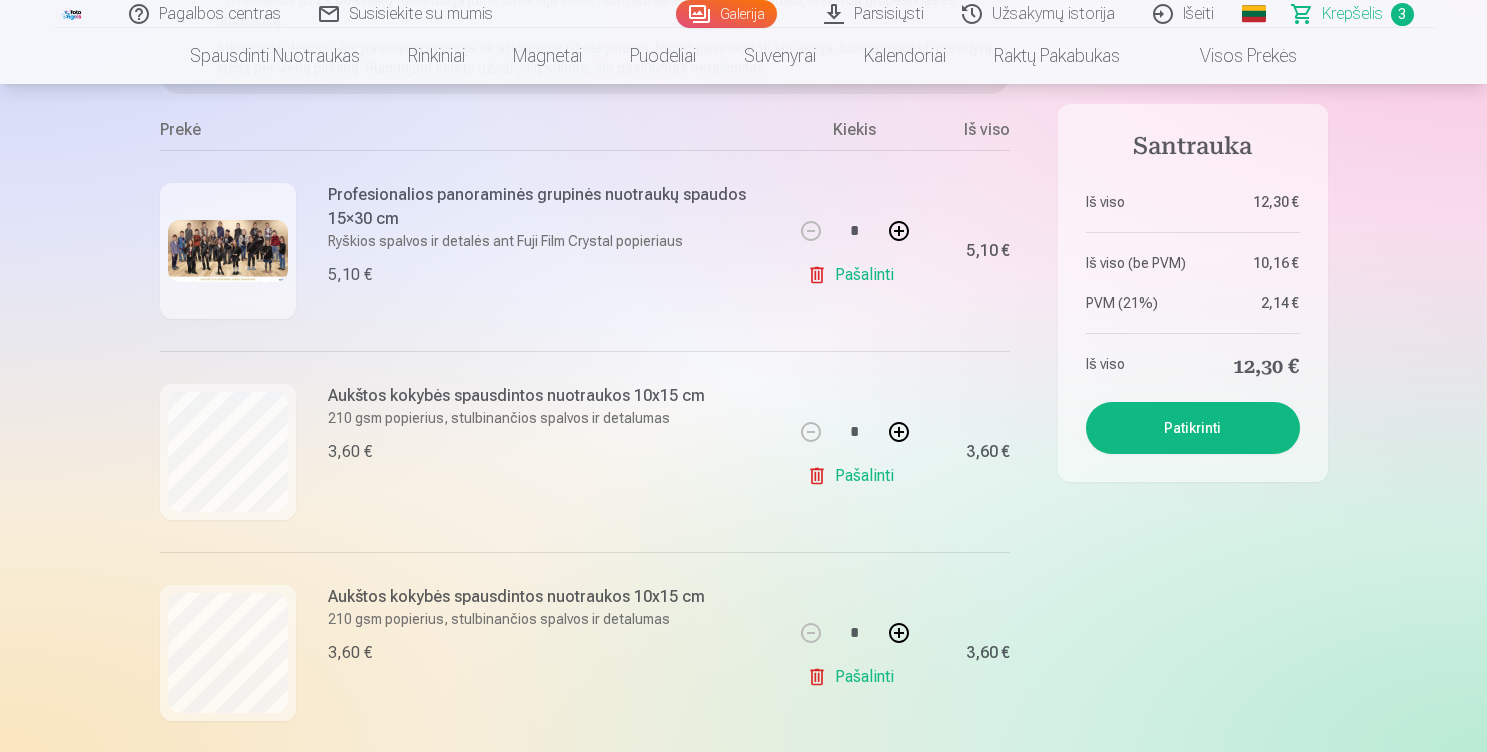 scroll, scrollTop: 365, scrollLeft: 0, axis: vertical 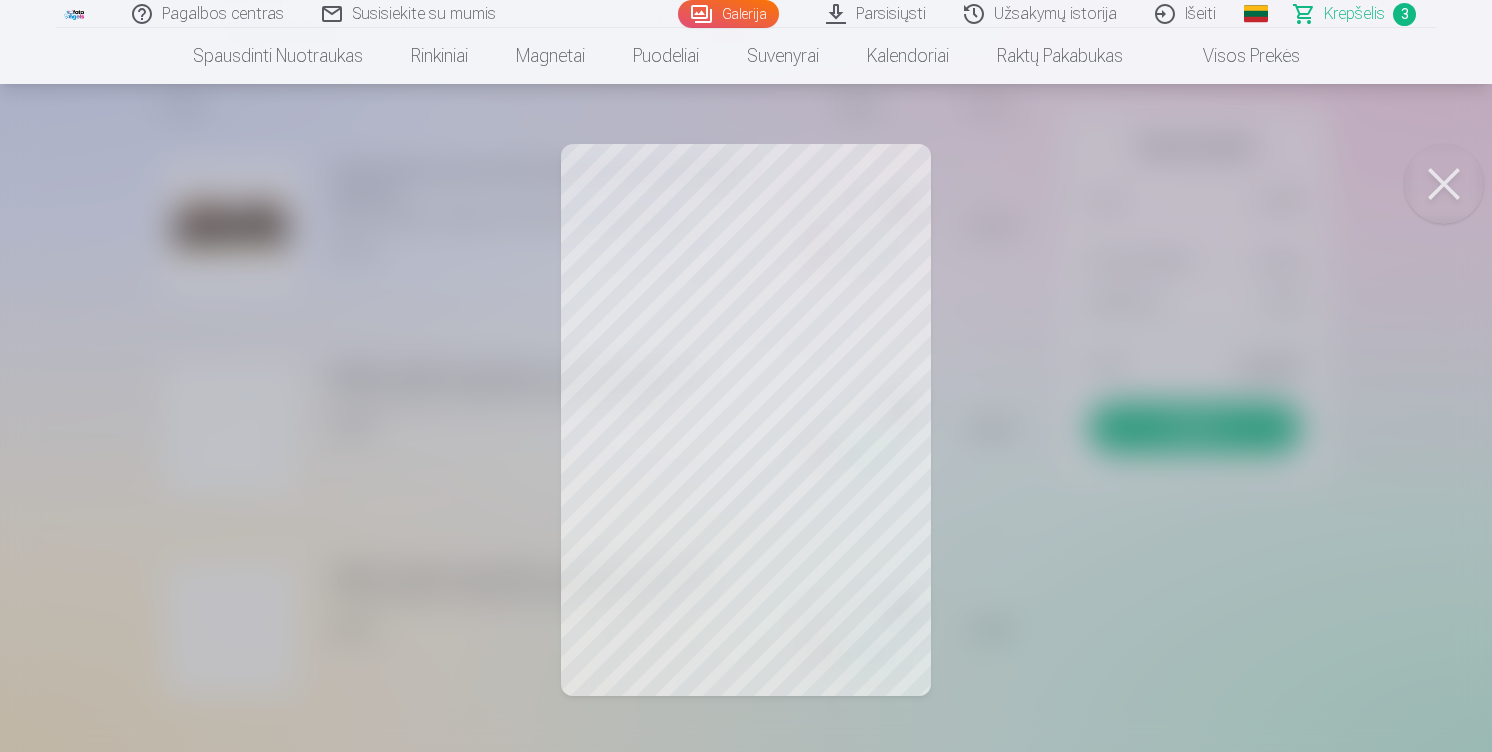 click at bounding box center (1444, 184) 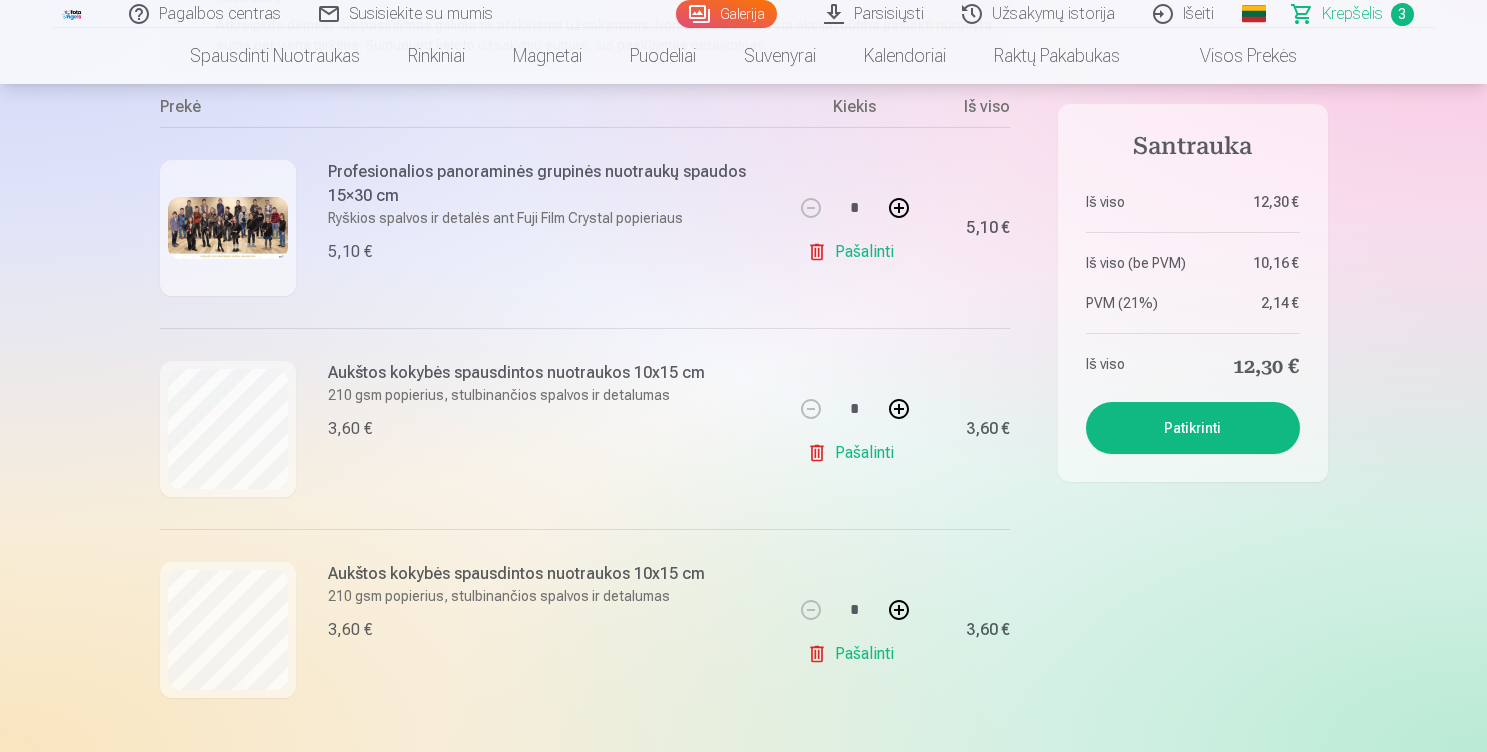 click on "Aukštos kokybės spausdintos nuotraukos 10x15 cm 210 gsm popierius, stulbinančios spalvos ir detalumas 3,60 €" at bounding box center (470, 428) 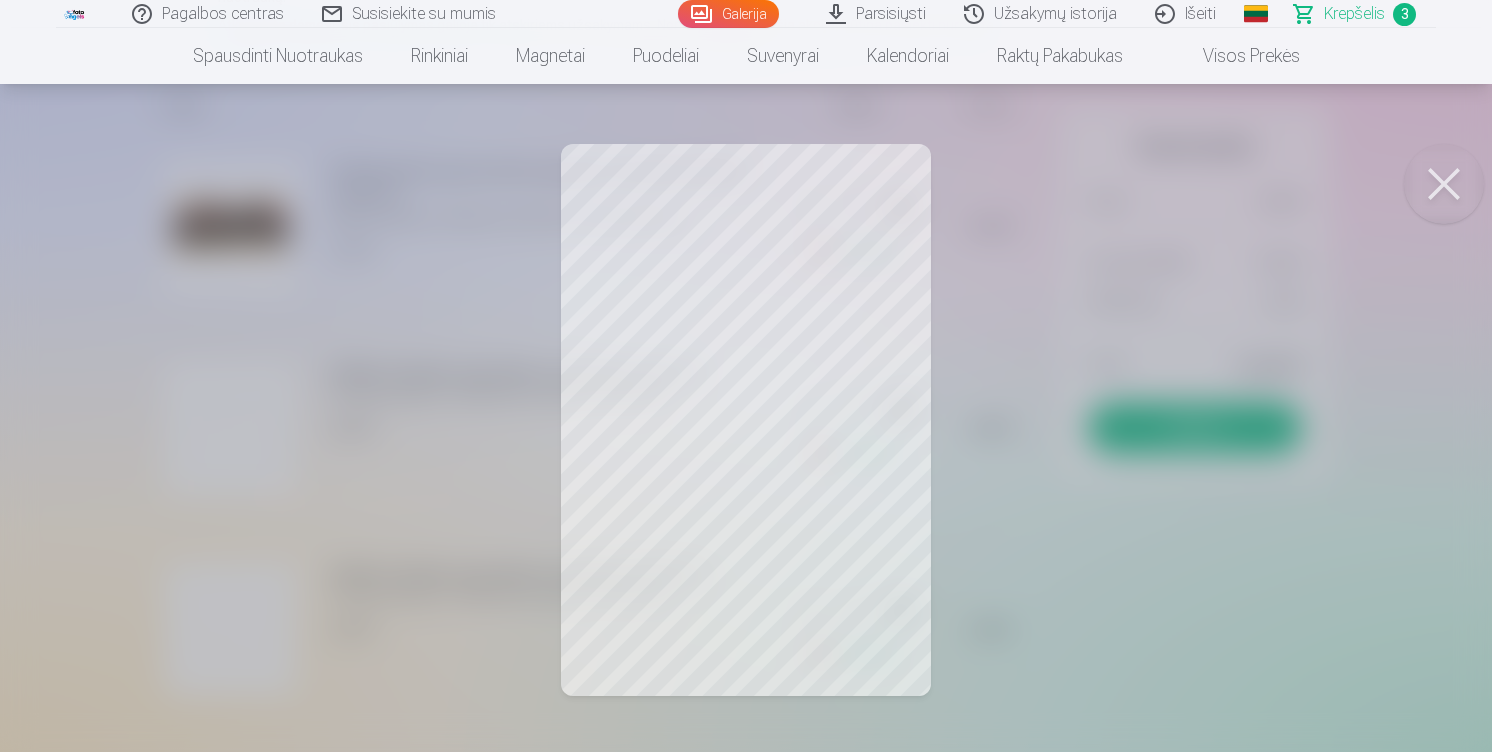 click at bounding box center (1444, 184) 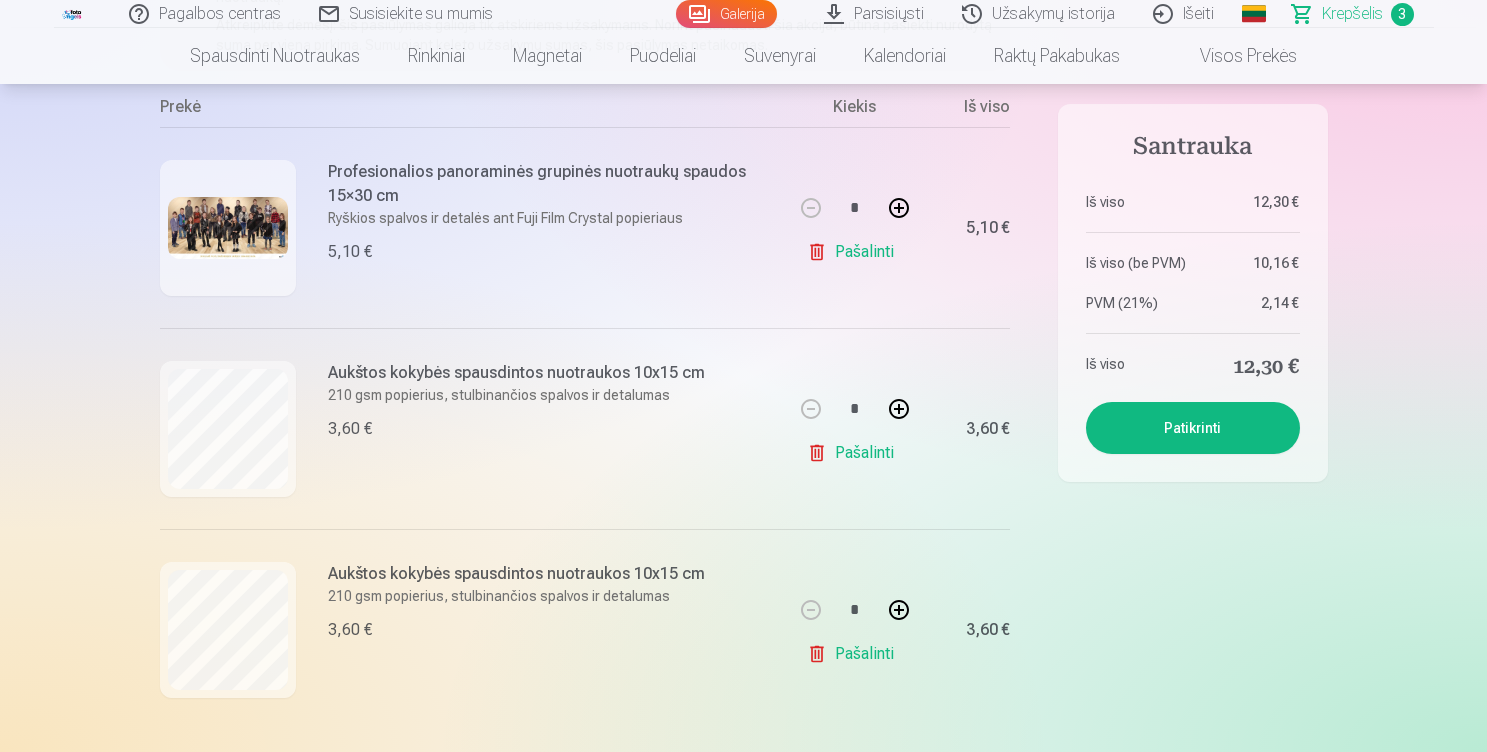 click on "Patikrinti" at bounding box center [1193, 428] 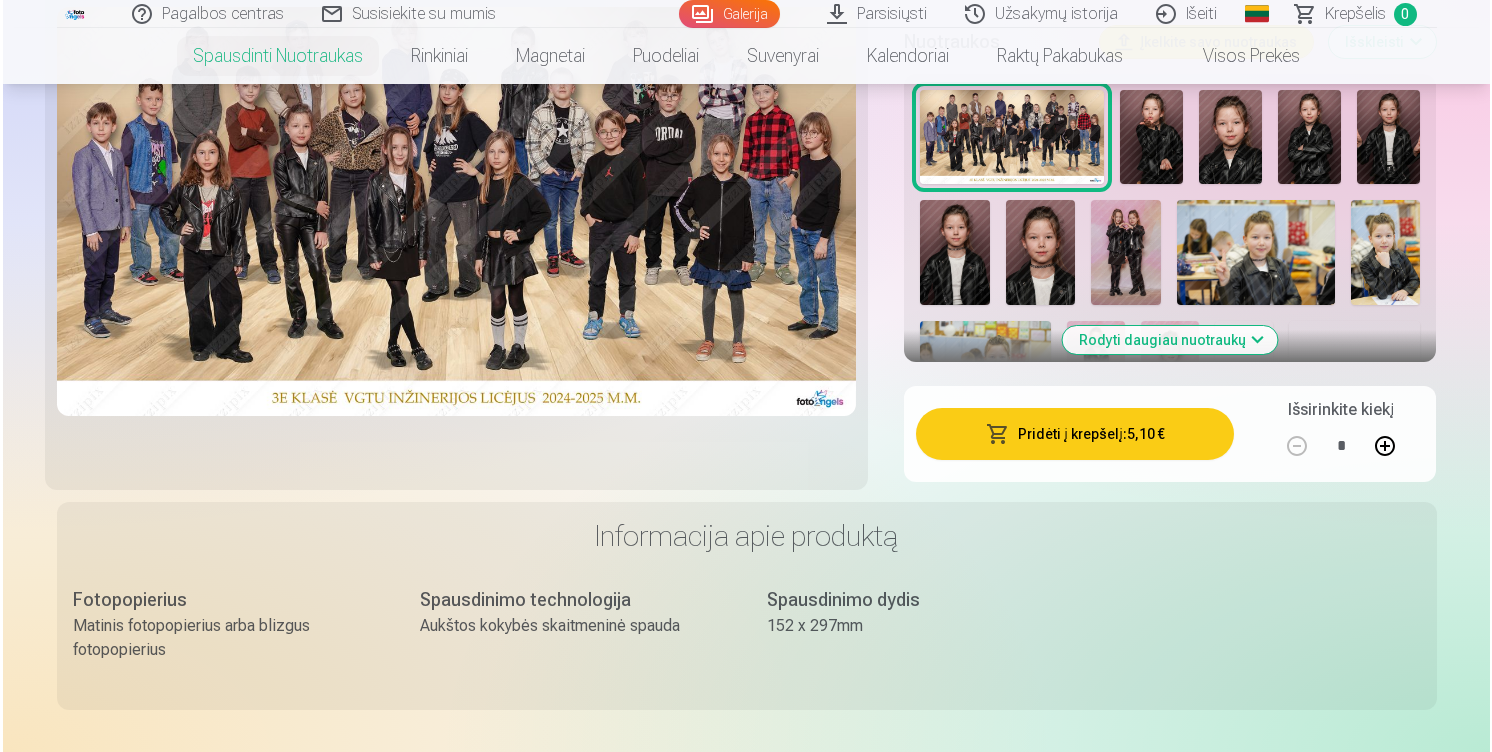 scroll, scrollTop: 617, scrollLeft: 0, axis: vertical 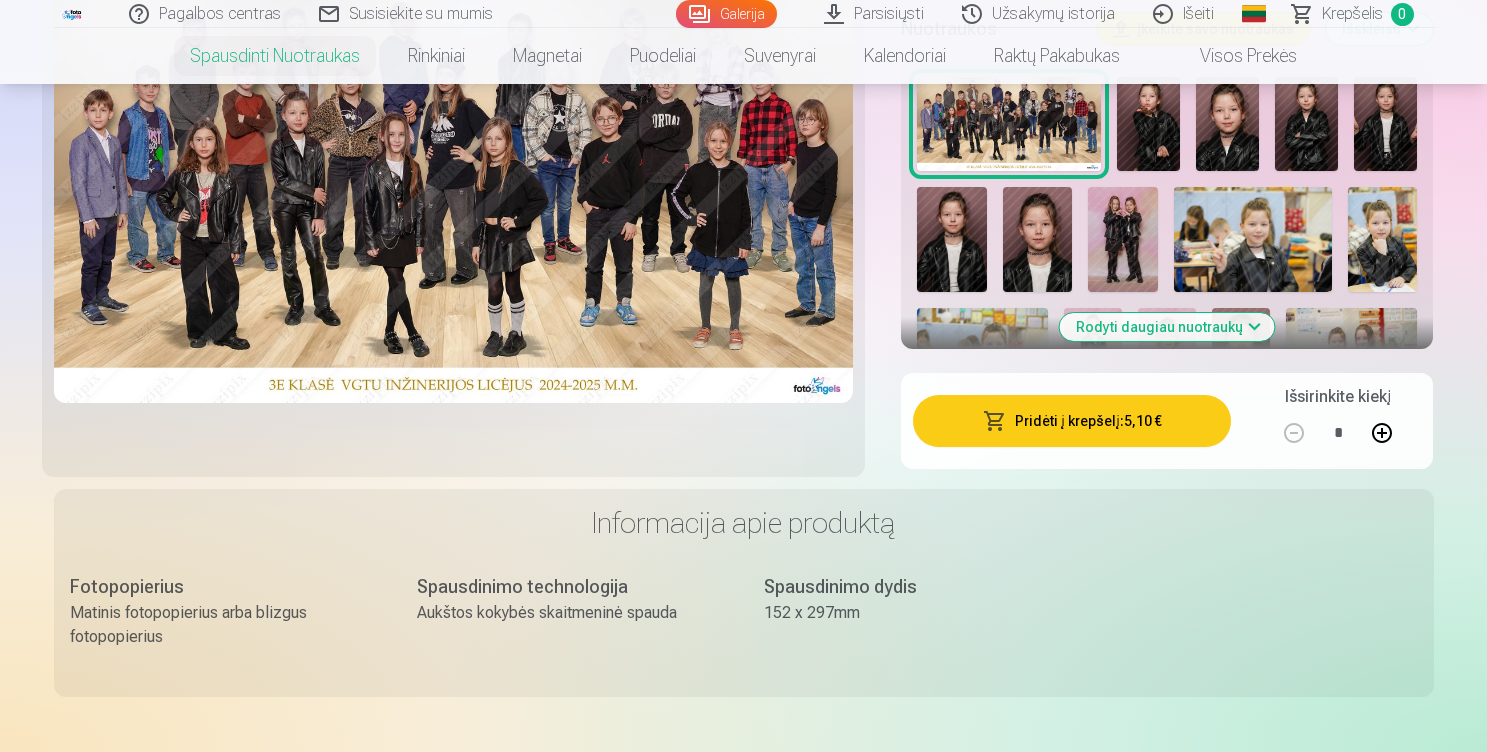 click on "Pridėti į krepšelį :  5,10 €" at bounding box center [1072, 421] 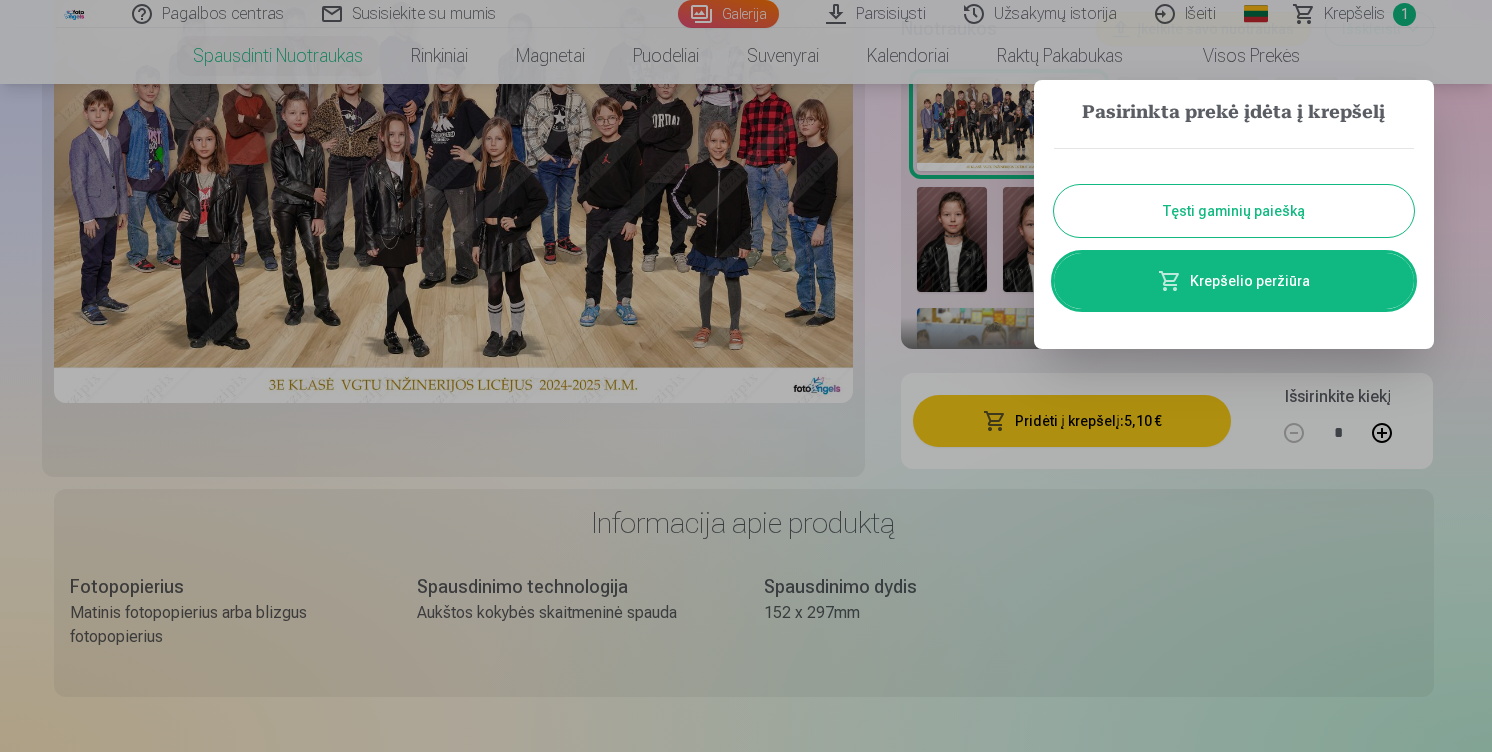 click on "Krepšelio peržiūra" at bounding box center (1234, 281) 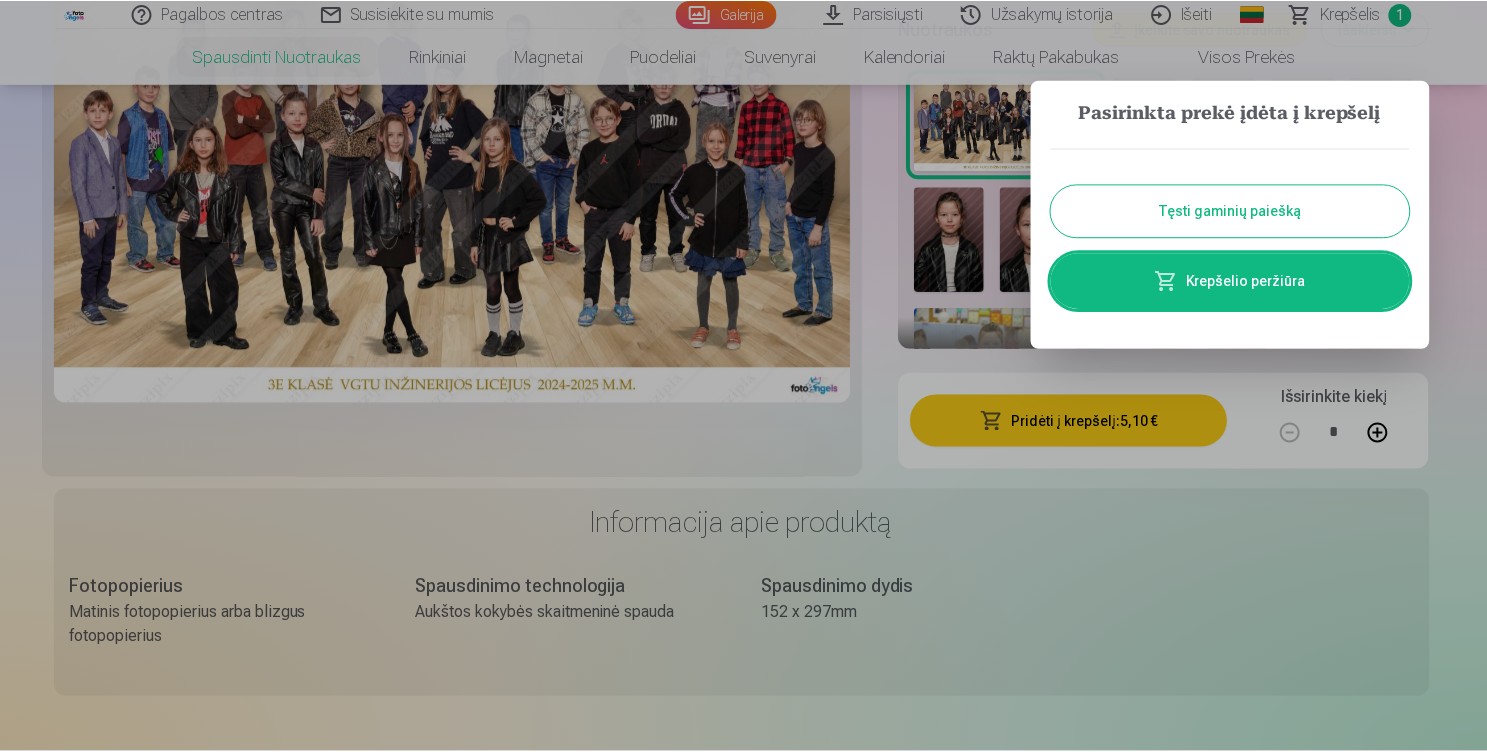 scroll, scrollTop: 0, scrollLeft: 0, axis: both 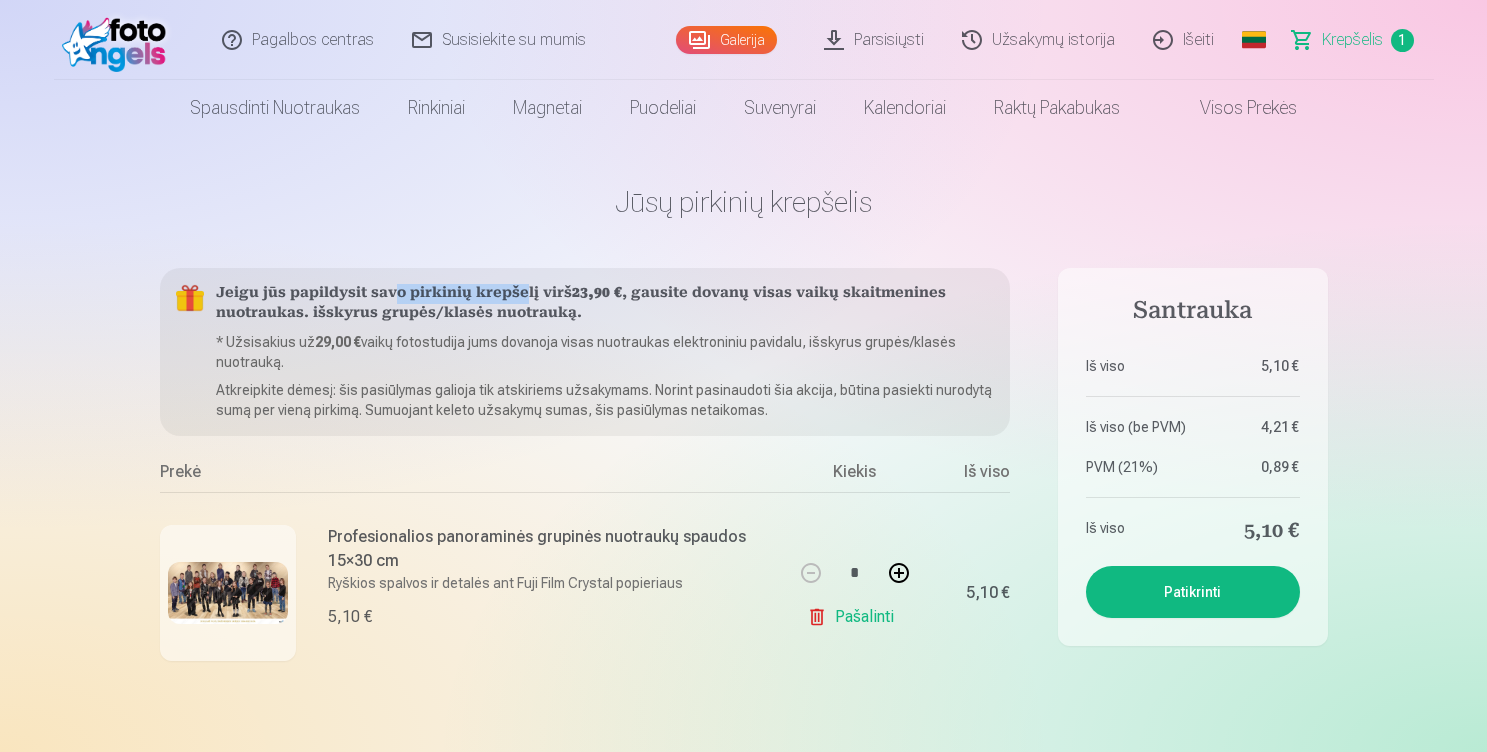 drag, startPoint x: 396, startPoint y: 288, endPoint x: 523, endPoint y: 287, distance: 127.00394 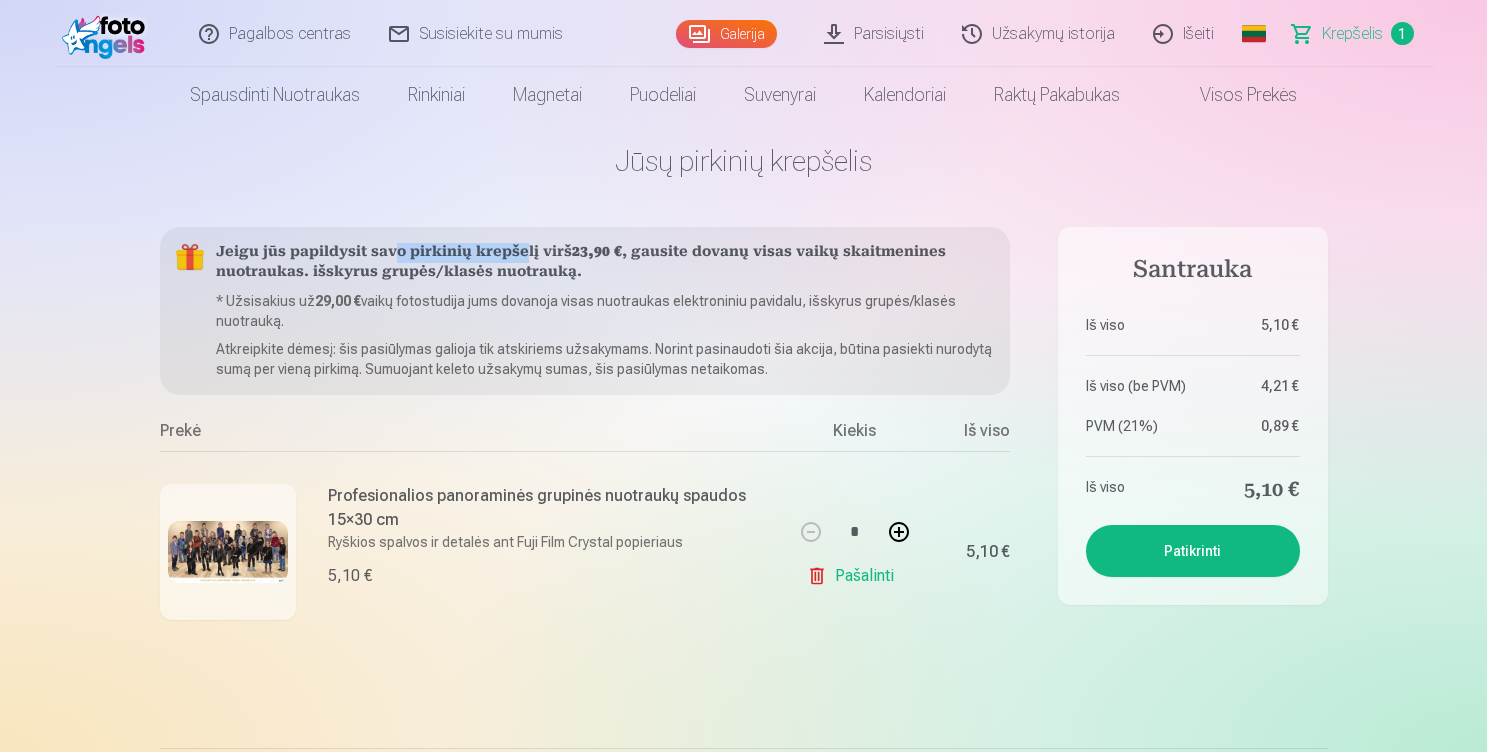 scroll, scrollTop: 57, scrollLeft: 0, axis: vertical 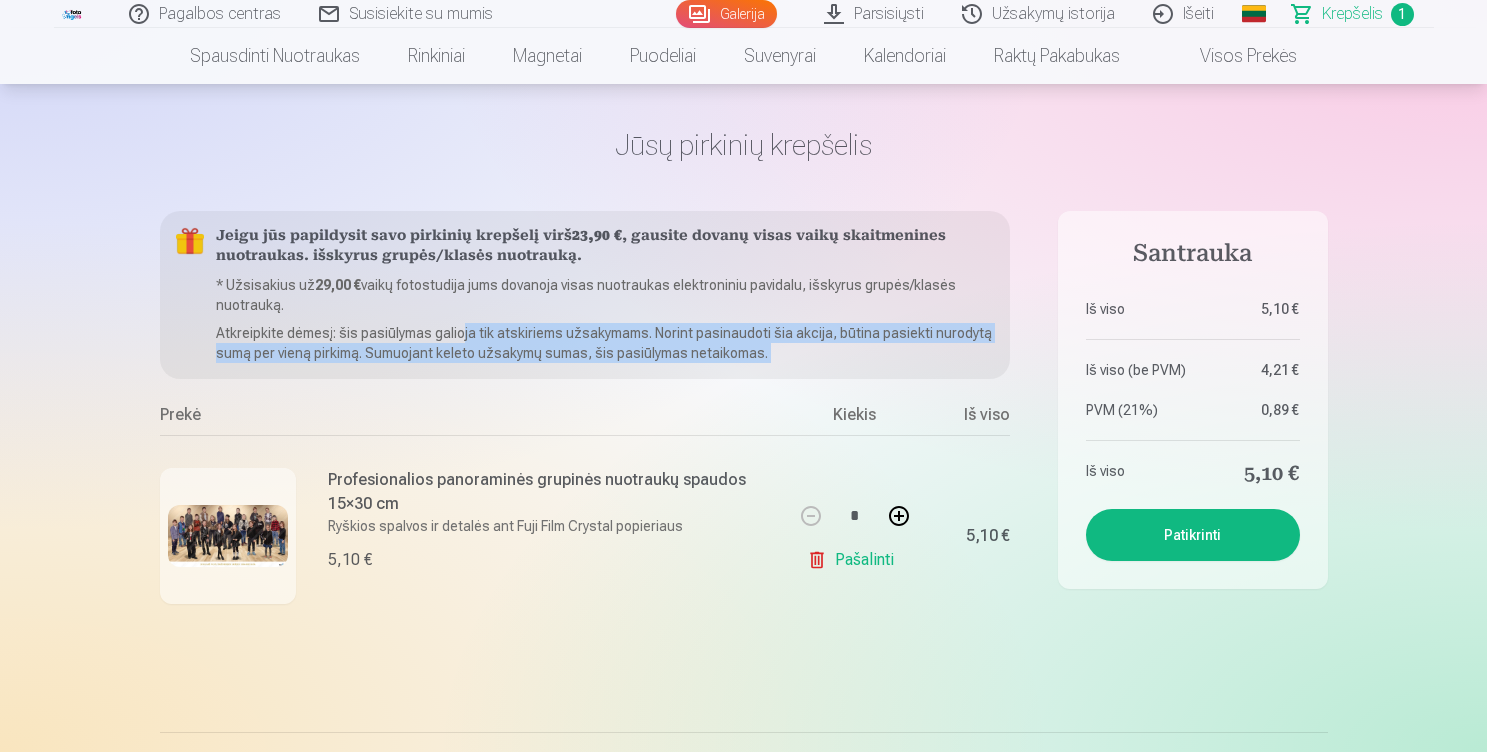 drag, startPoint x: 460, startPoint y: 333, endPoint x: 561, endPoint y: 398, distance: 120.108284 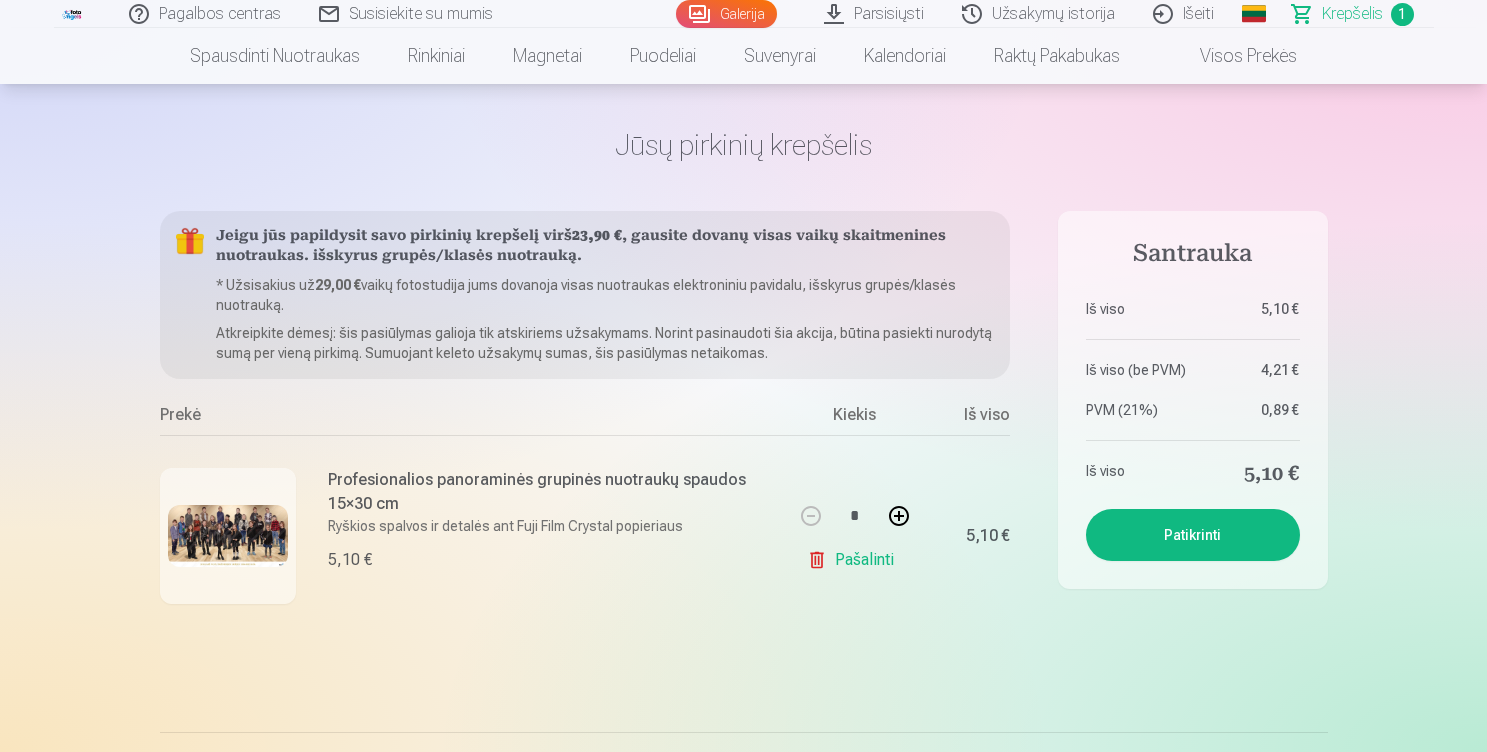 click on "* Užsisakius už  29,00 €  vaikų fotostudija jums dovanoja visas nuotraukas elektroniniu pavidalu, išskyrus grupės/klasės nuotrauką." at bounding box center [605, 295] 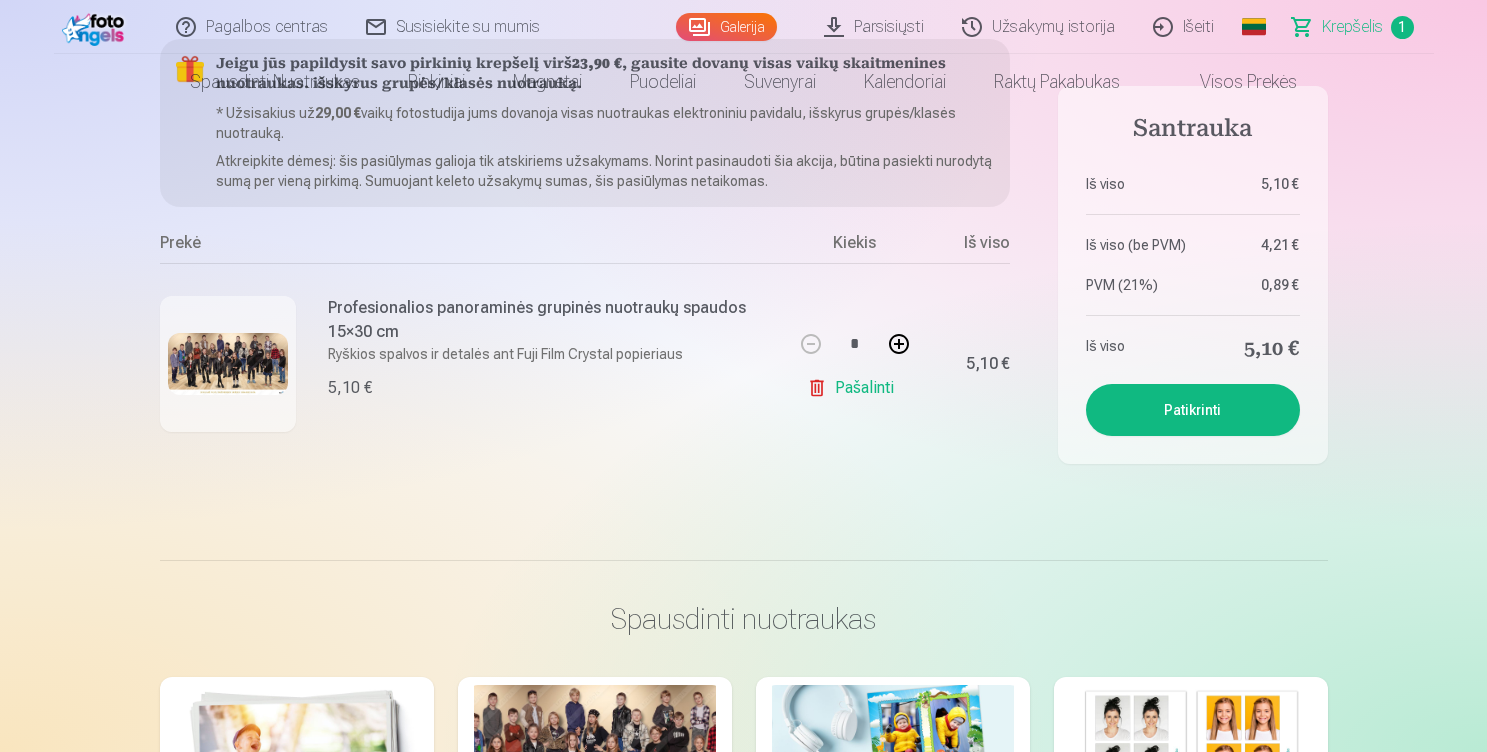 scroll, scrollTop: 0, scrollLeft: 0, axis: both 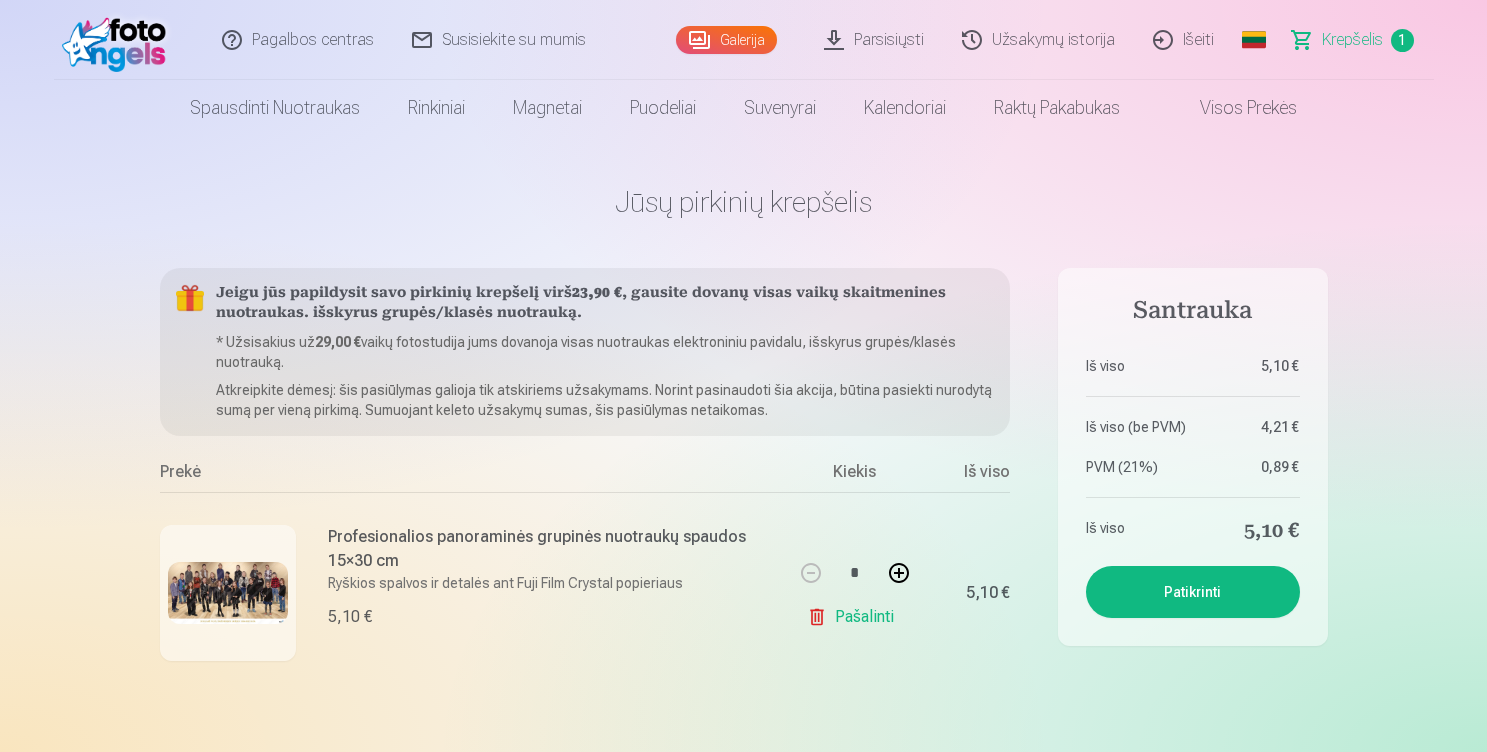click on "Patikrinti" at bounding box center (1193, 592) 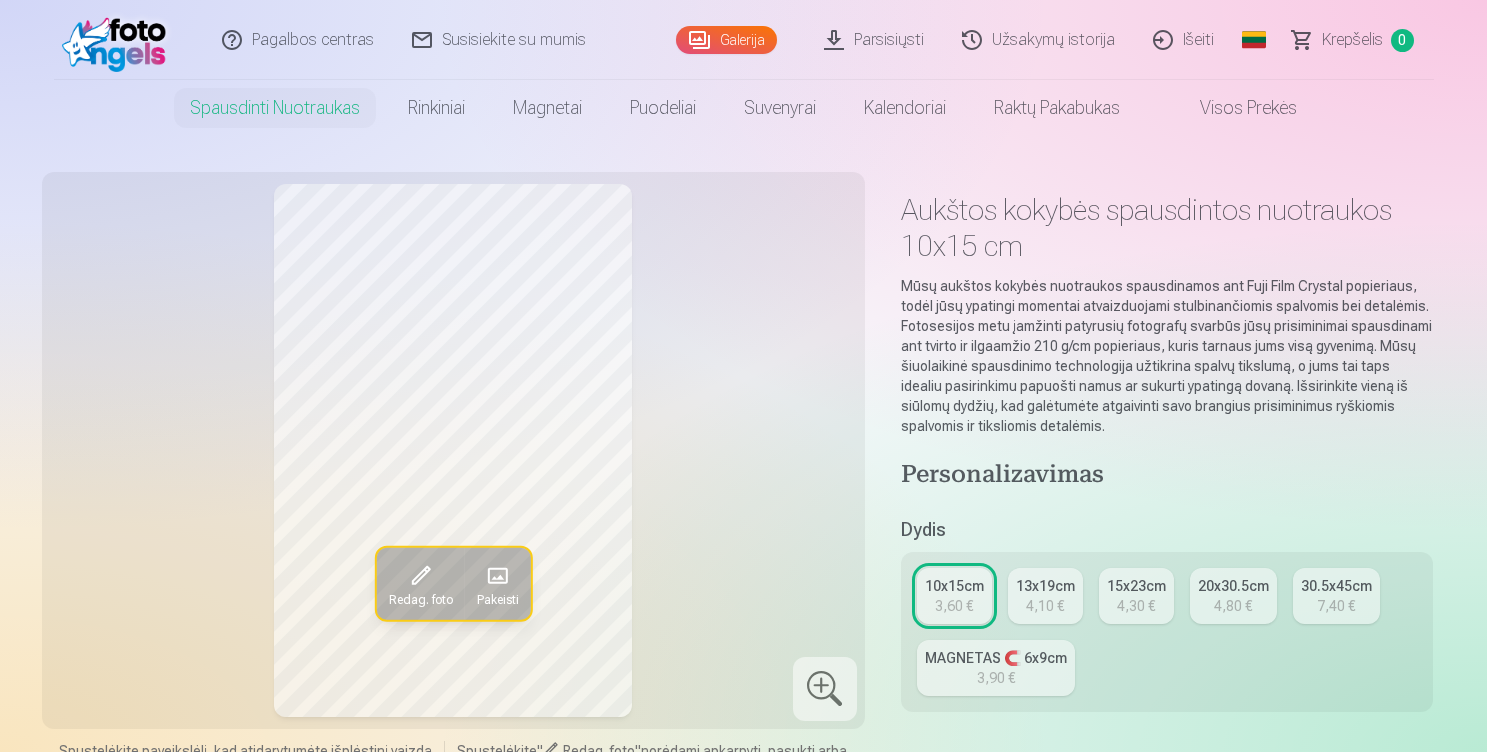 scroll, scrollTop: 0, scrollLeft: 0, axis: both 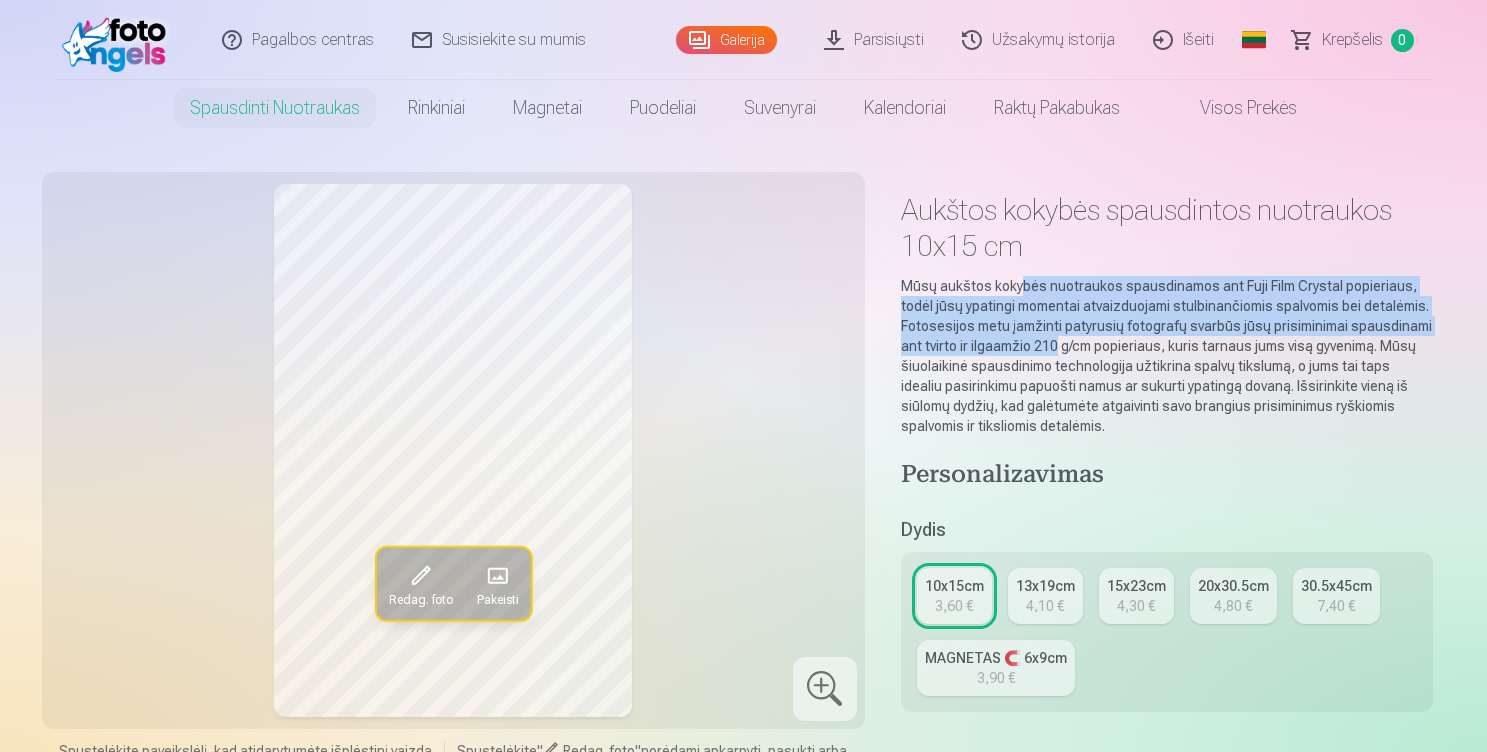 drag, startPoint x: 1021, startPoint y: 293, endPoint x: 1054, endPoint y: 350, distance: 65.863495 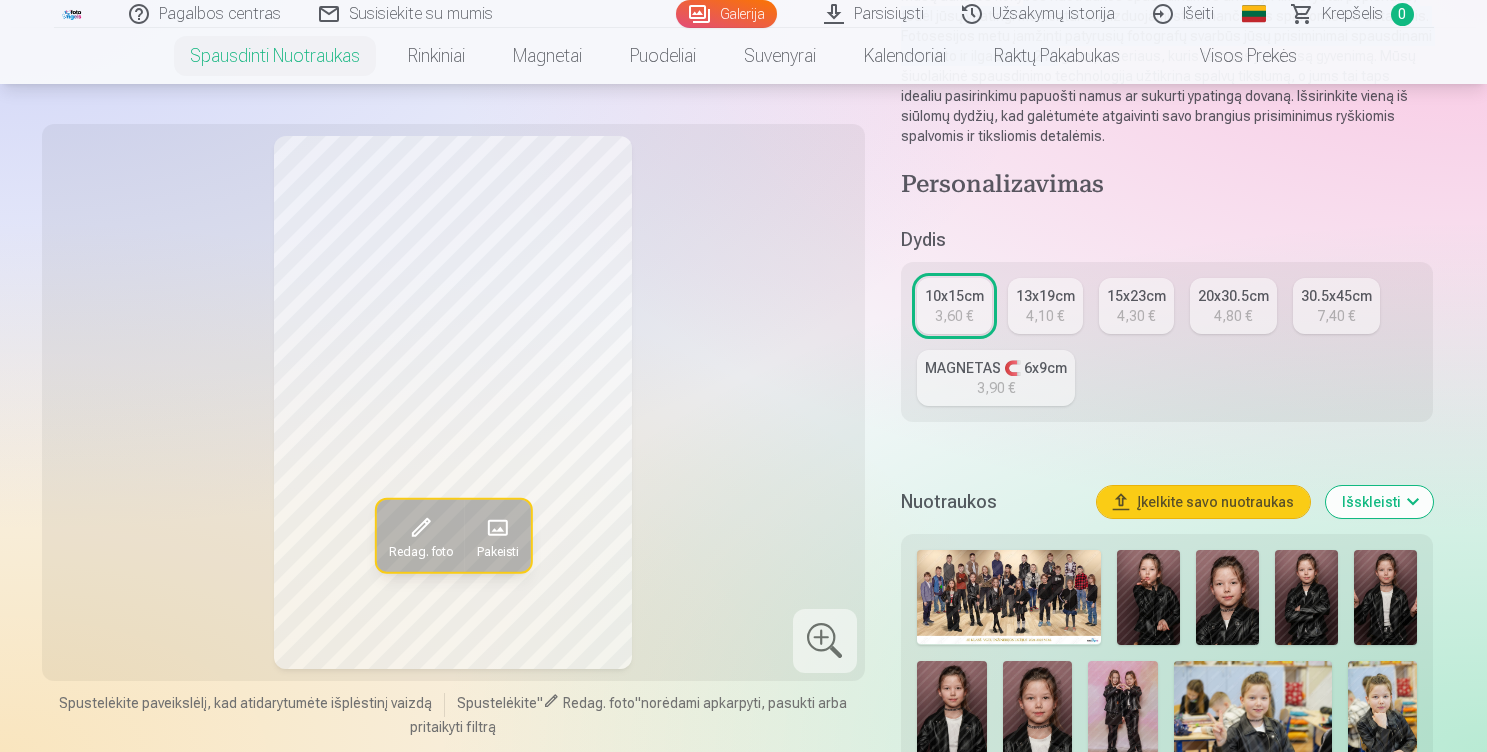 scroll, scrollTop: 291, scrollLeft: 0, axis: vertical 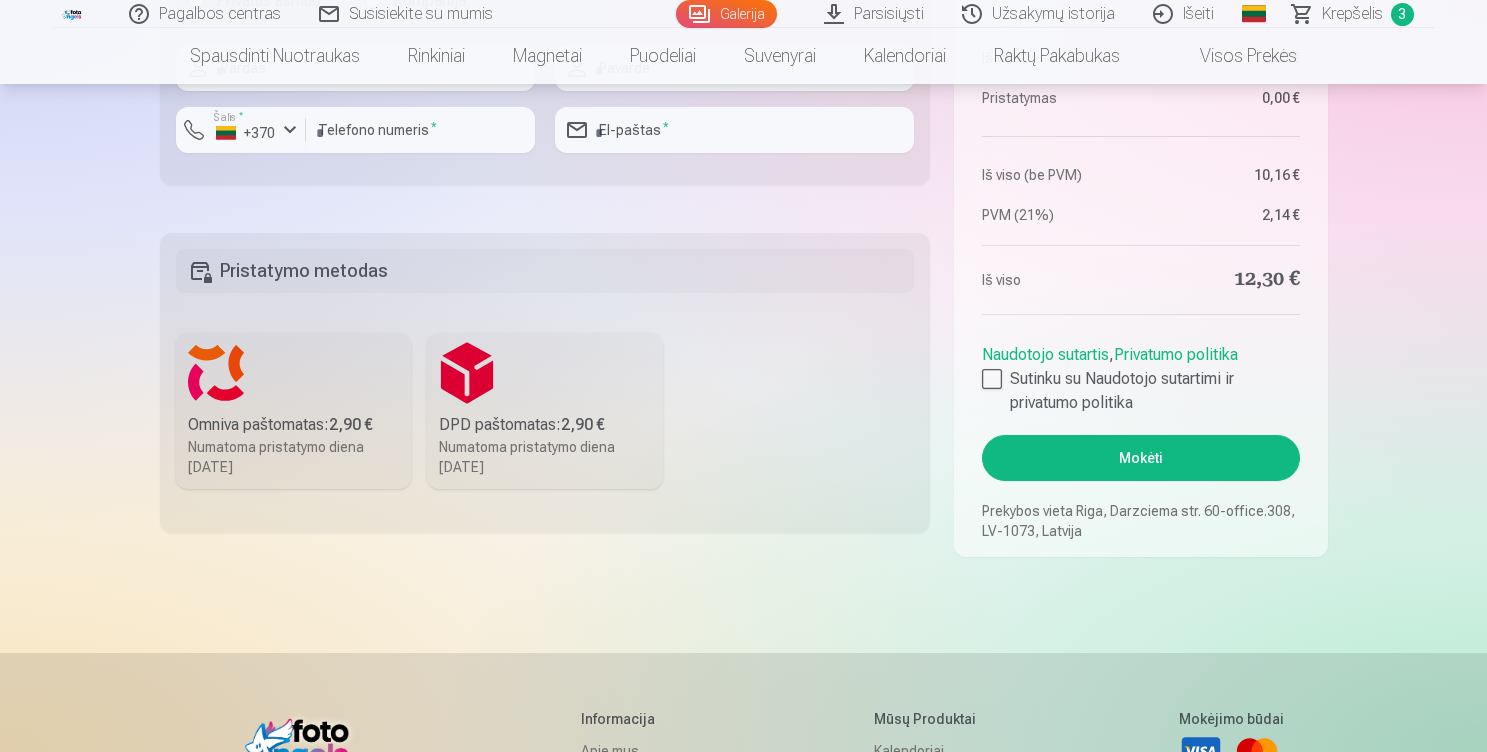 click on "Santrauka Užsakymo numeris [NUMBER] Būsena Neapmokėta Pirkimo data [DATE] Iš viso [PRICE] Pristatymas [PRICE] Iš viso (be PVM) [PRICE] PVM ([PERCENT]) [PRICE] Iš viso [PRICE] Naudotojo sutartis , Privatumo politika Sutinku su Naudotojo sutartimi ir privatumo politika Mokėti Prekybos vieta [CITY], [STREET] [NUMBER]-[LETTER], [POSTAL_CODE], [COUNTRY]" at bounding box center (1140, 173) 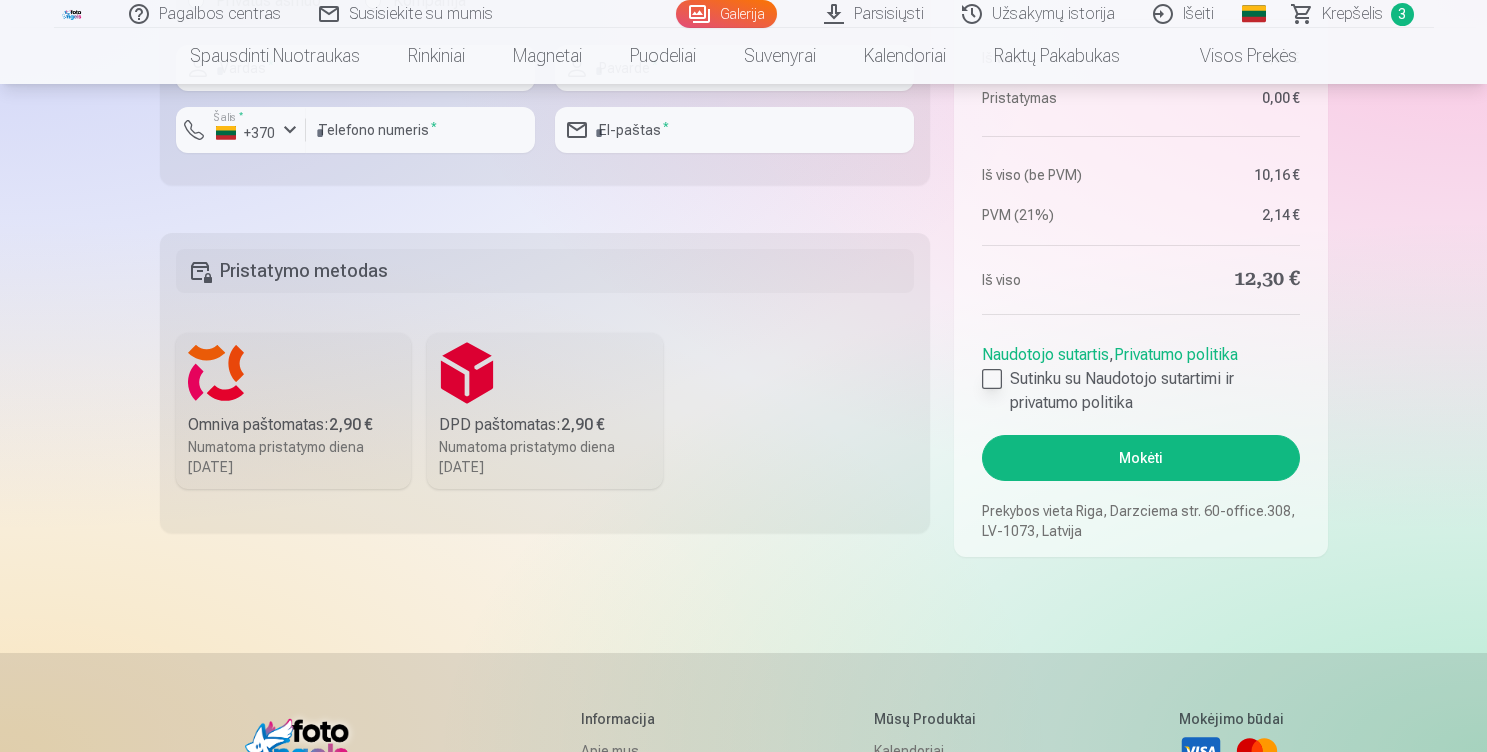click at bounding box center [992, 379] 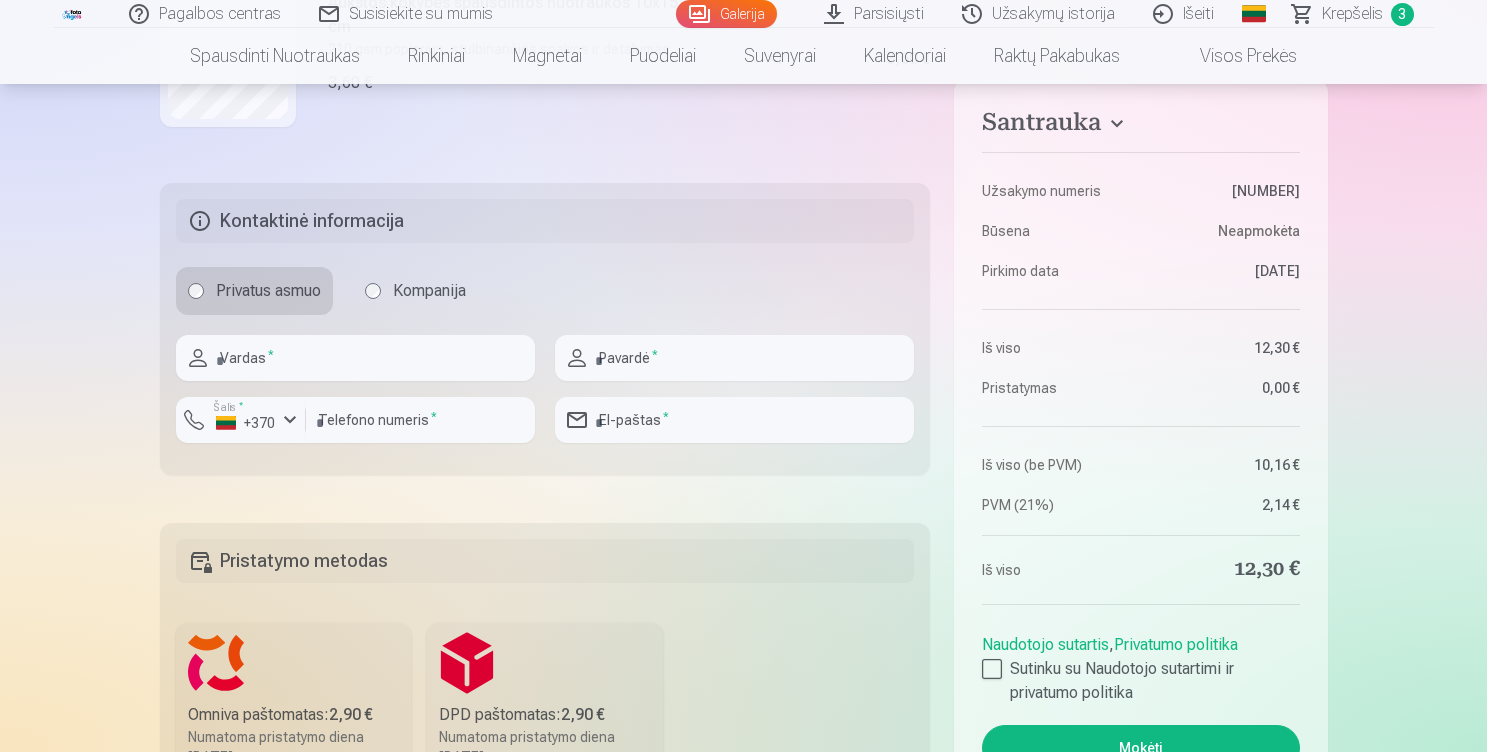 scroll, scrollTop: 785, scrollLeft: 0, axis: vertical 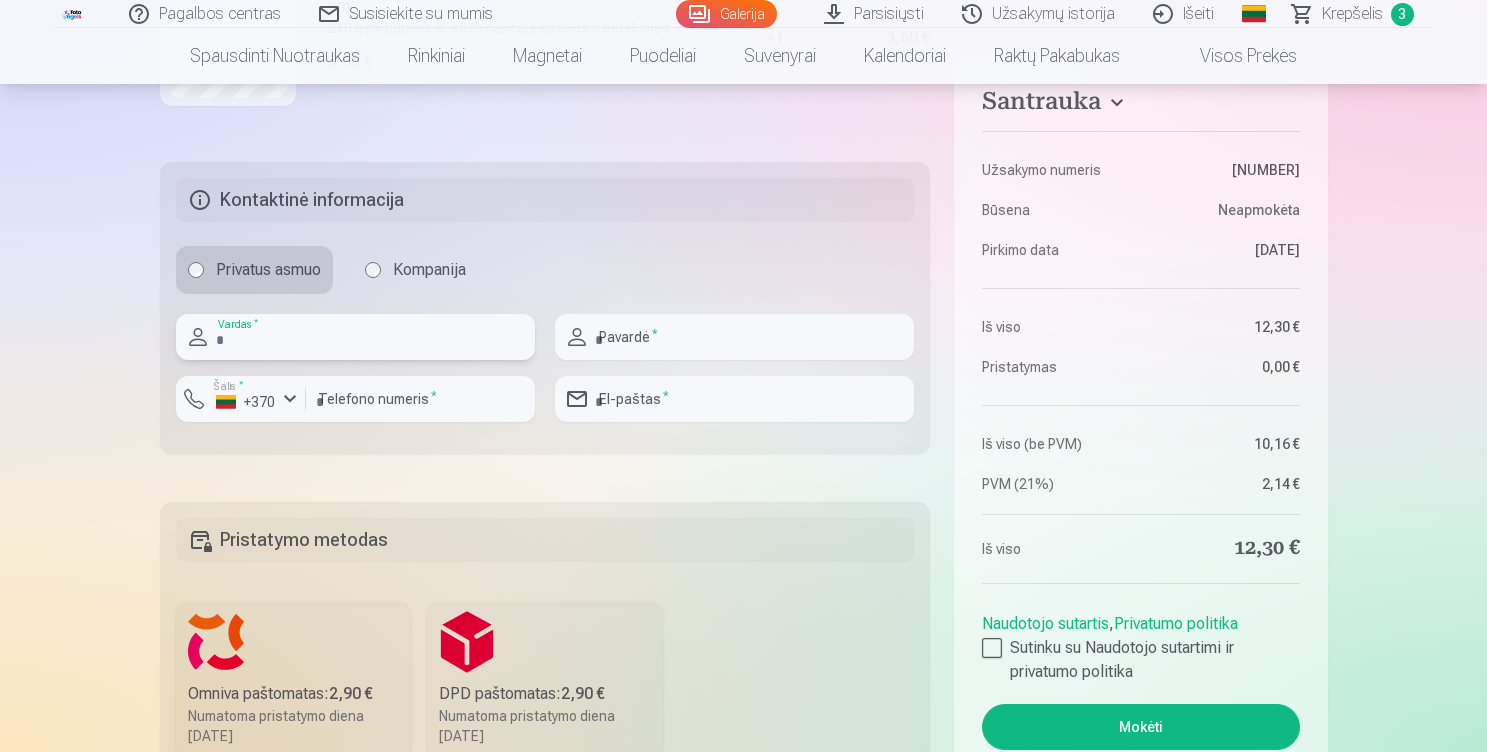 click at bounding box center [355, 337] 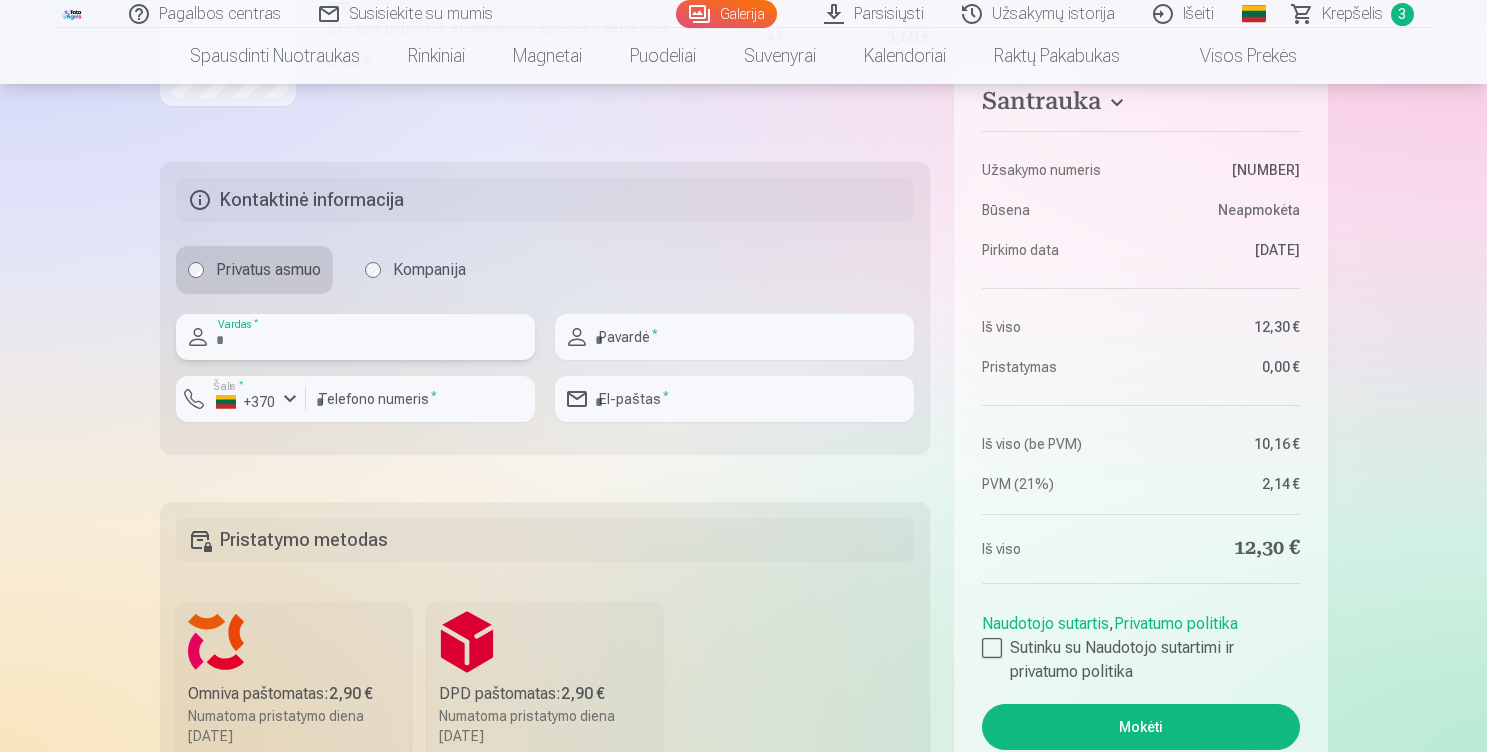 type on "****" 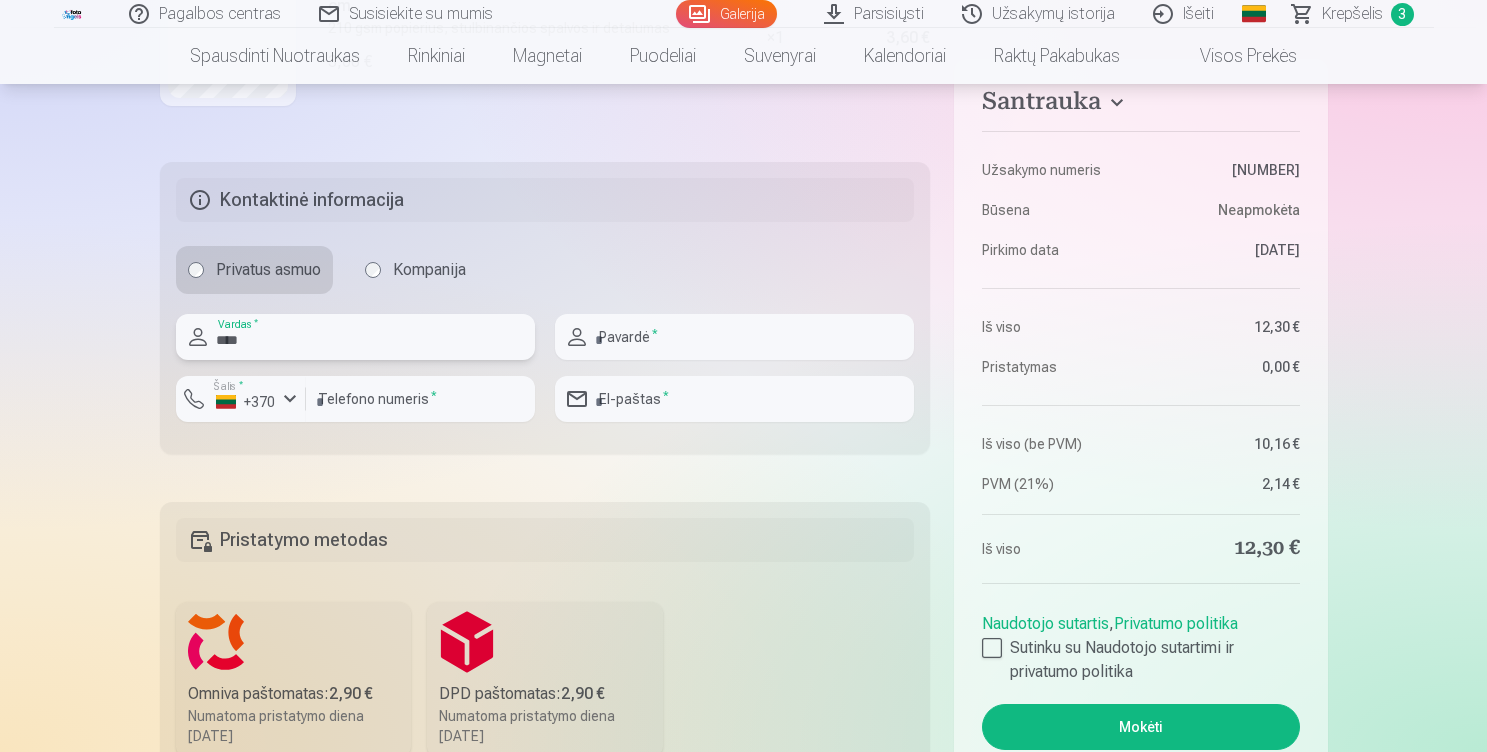 type on "**********" 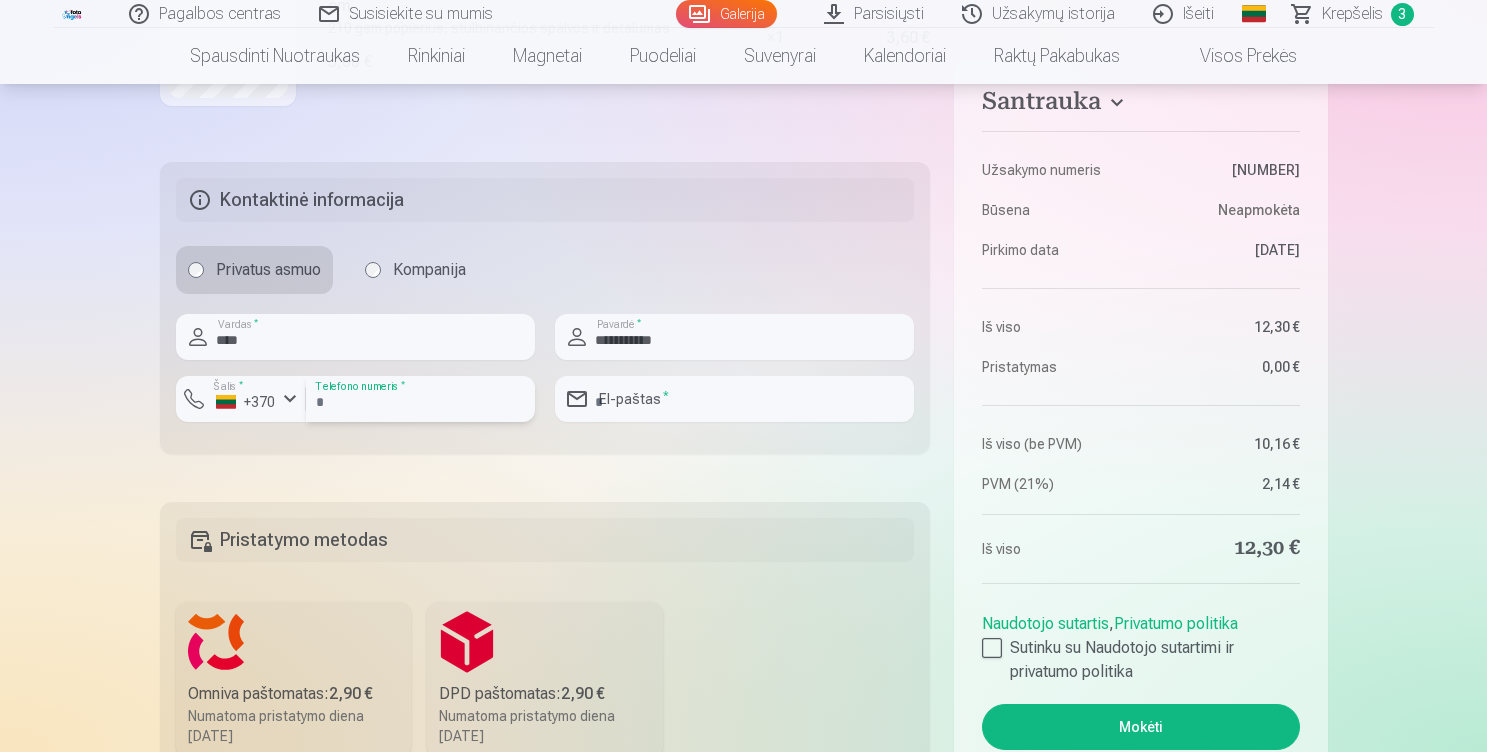 type on "*********" 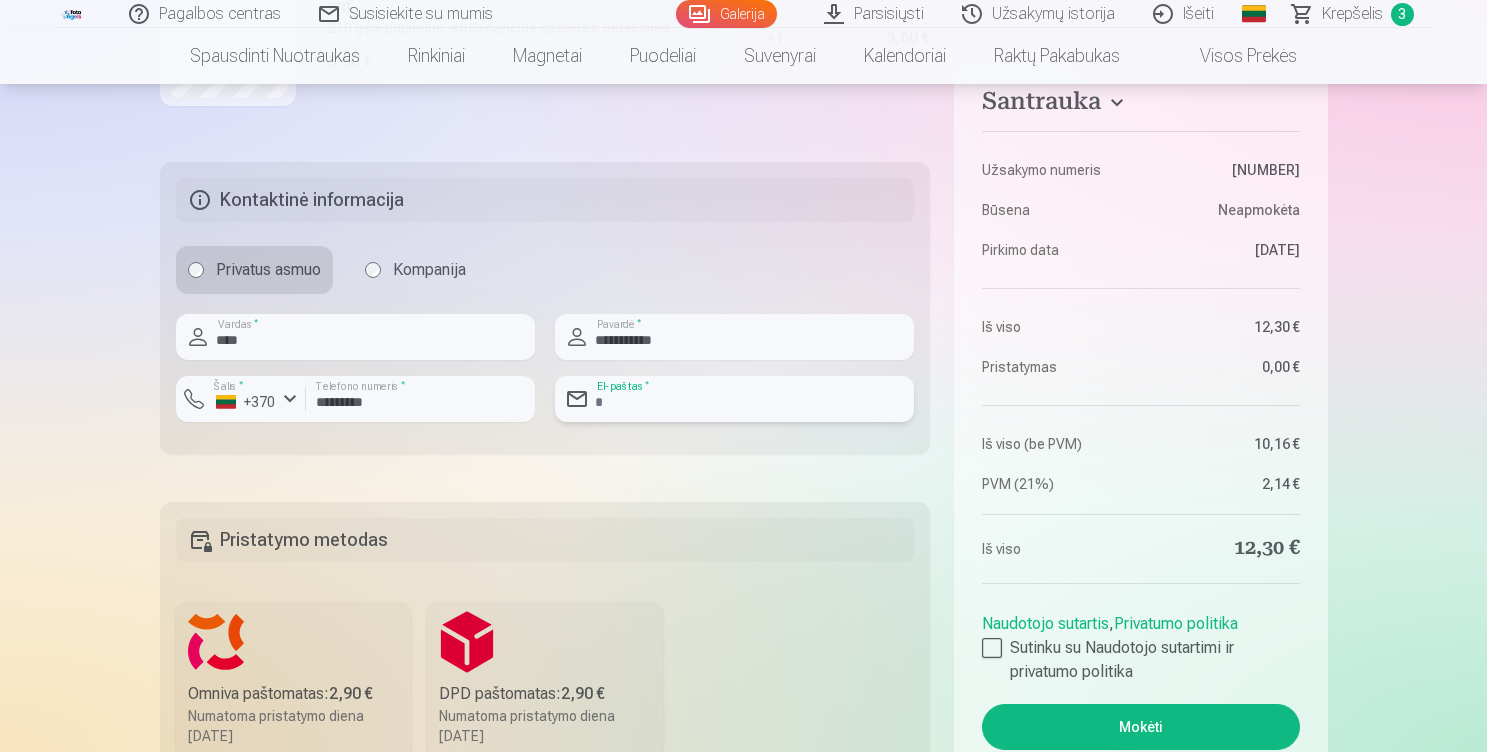 click at bounding box center (734, 399) 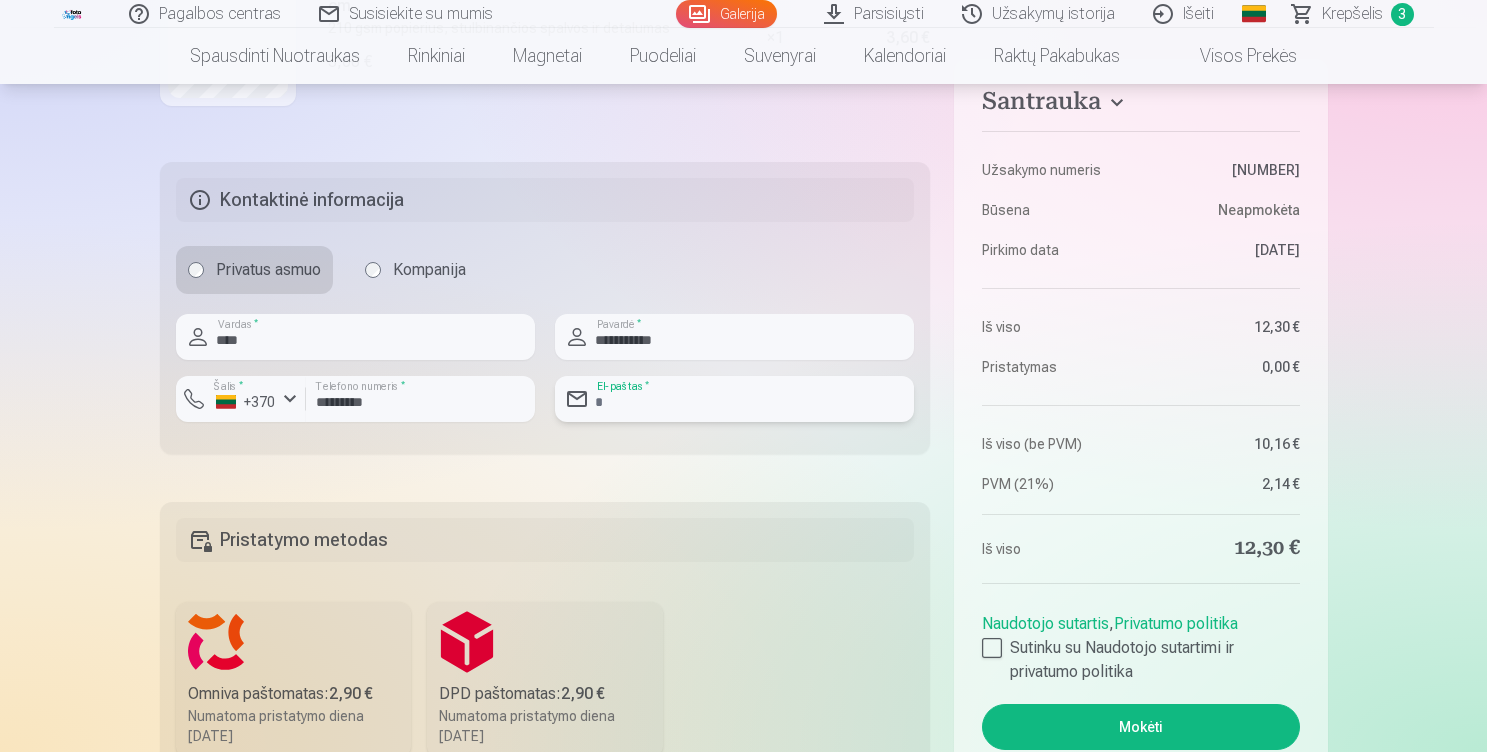 type on "**********" 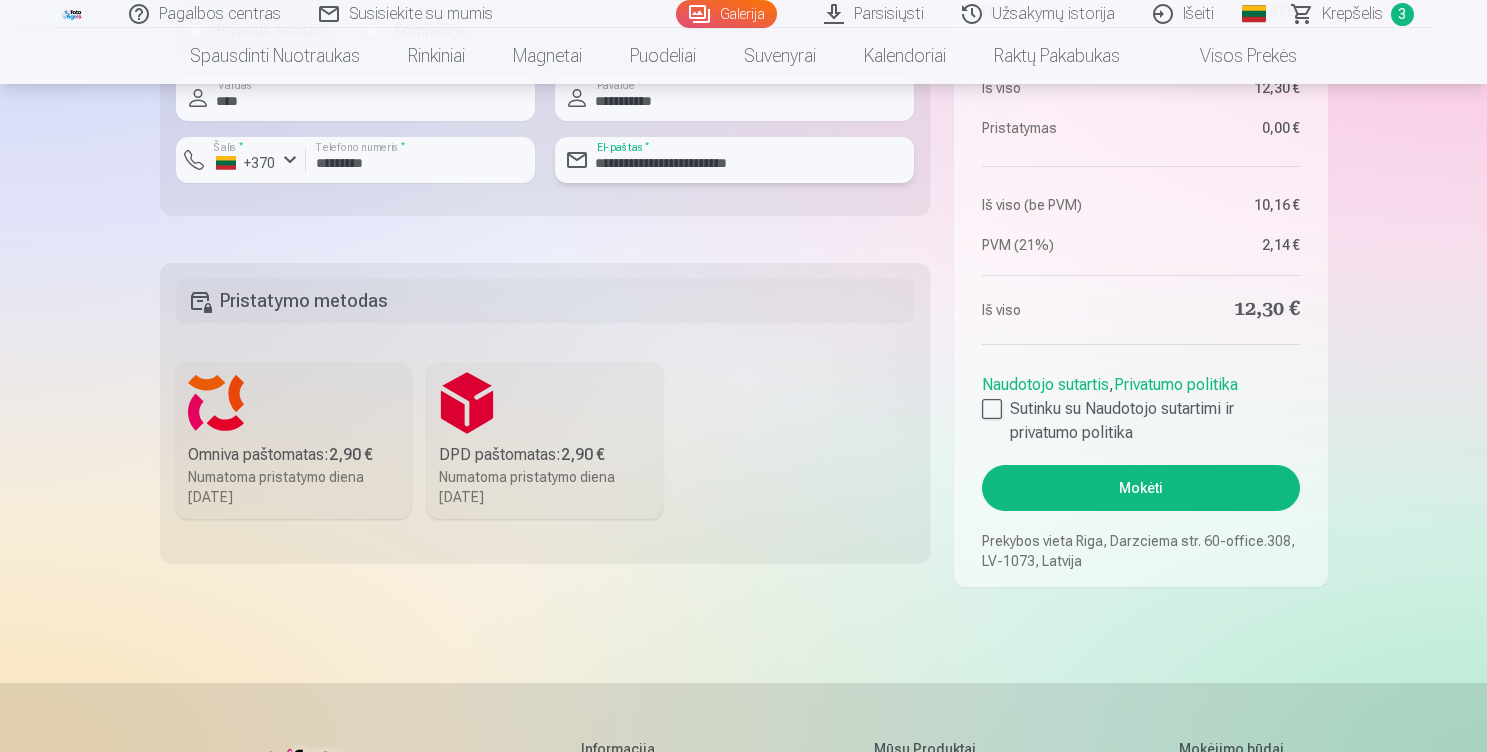 scroll, scrollTop: 1030, scrollLeft: 0, axis: vertical 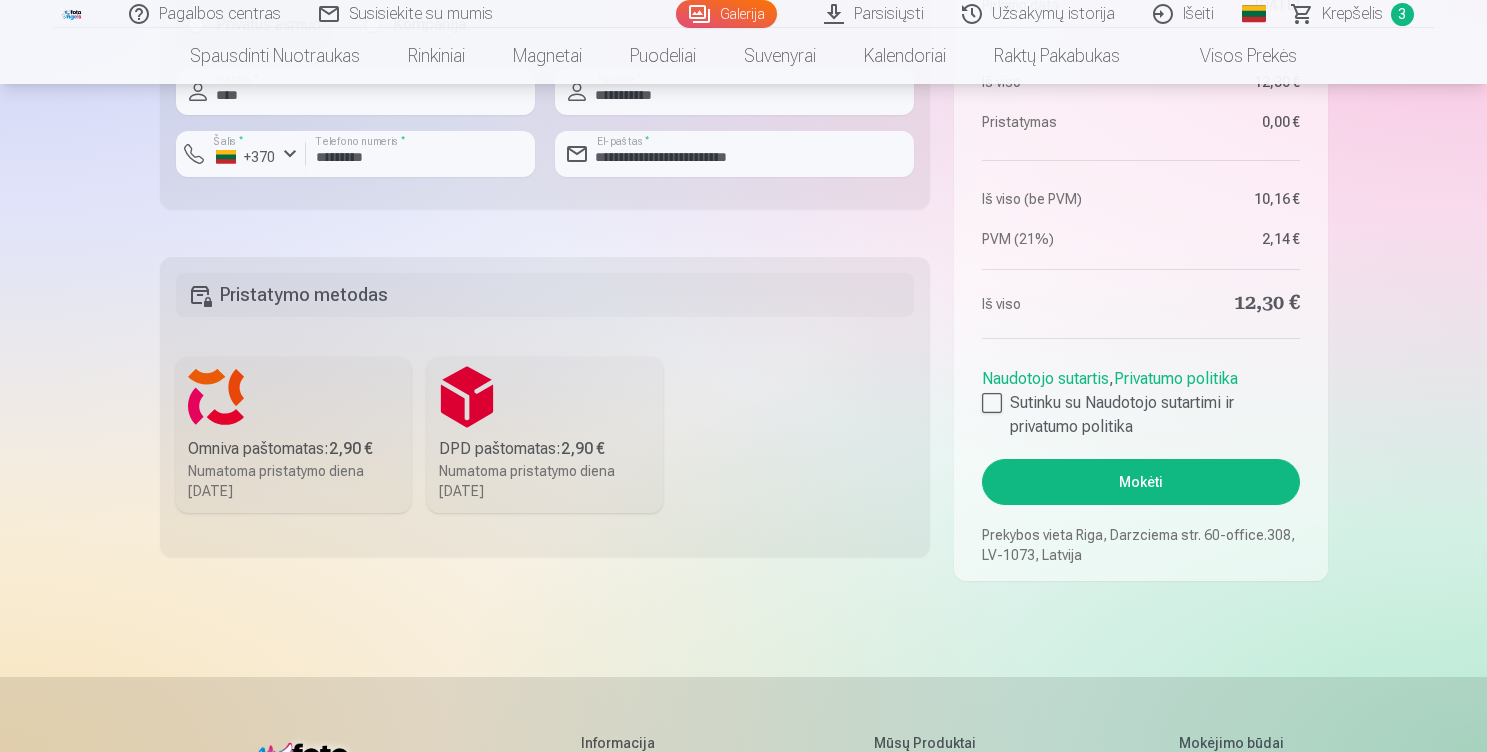 click on "Omniva paštomatas :  2,90 €" at bounding box center [294, 449] 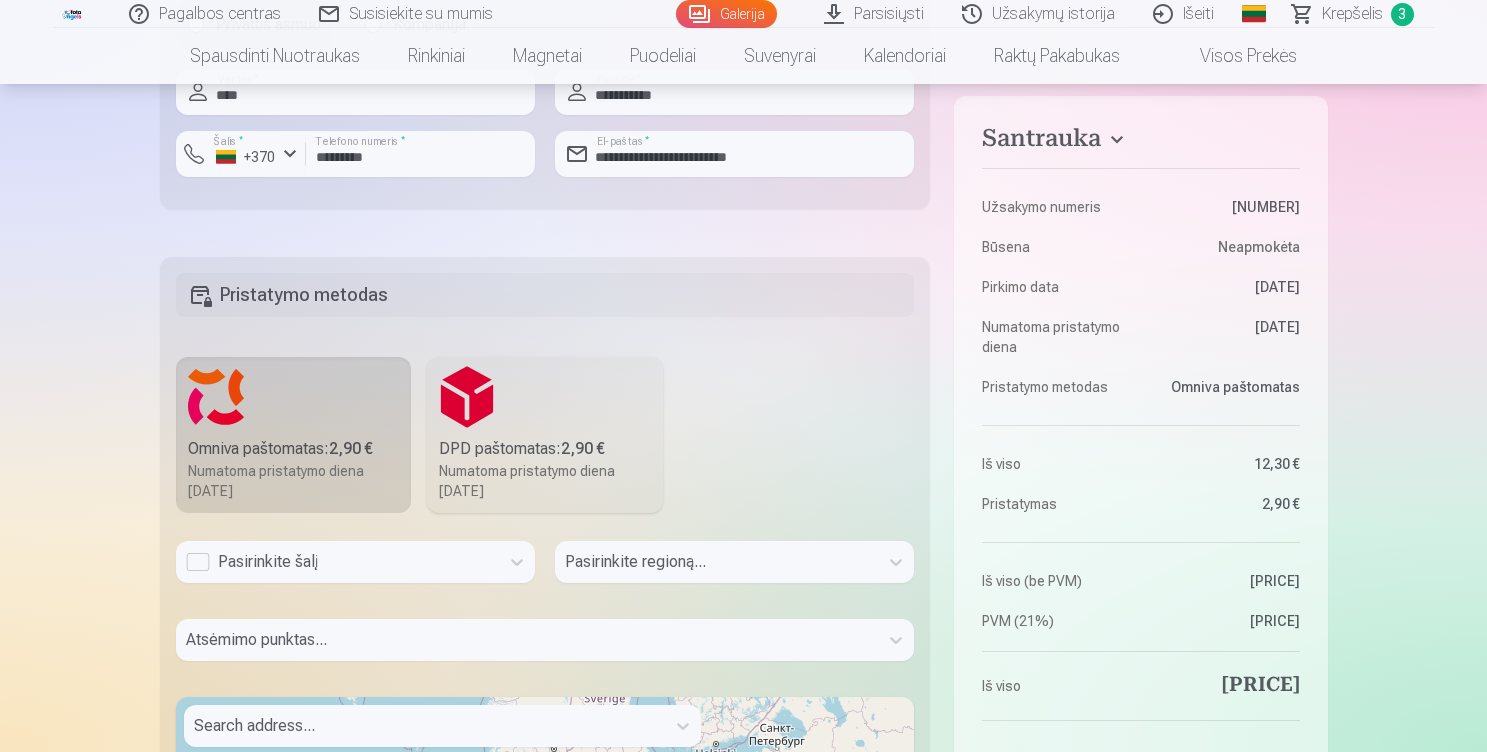 click on "Pasirinkite šalį" at bounding box center [337, 562] 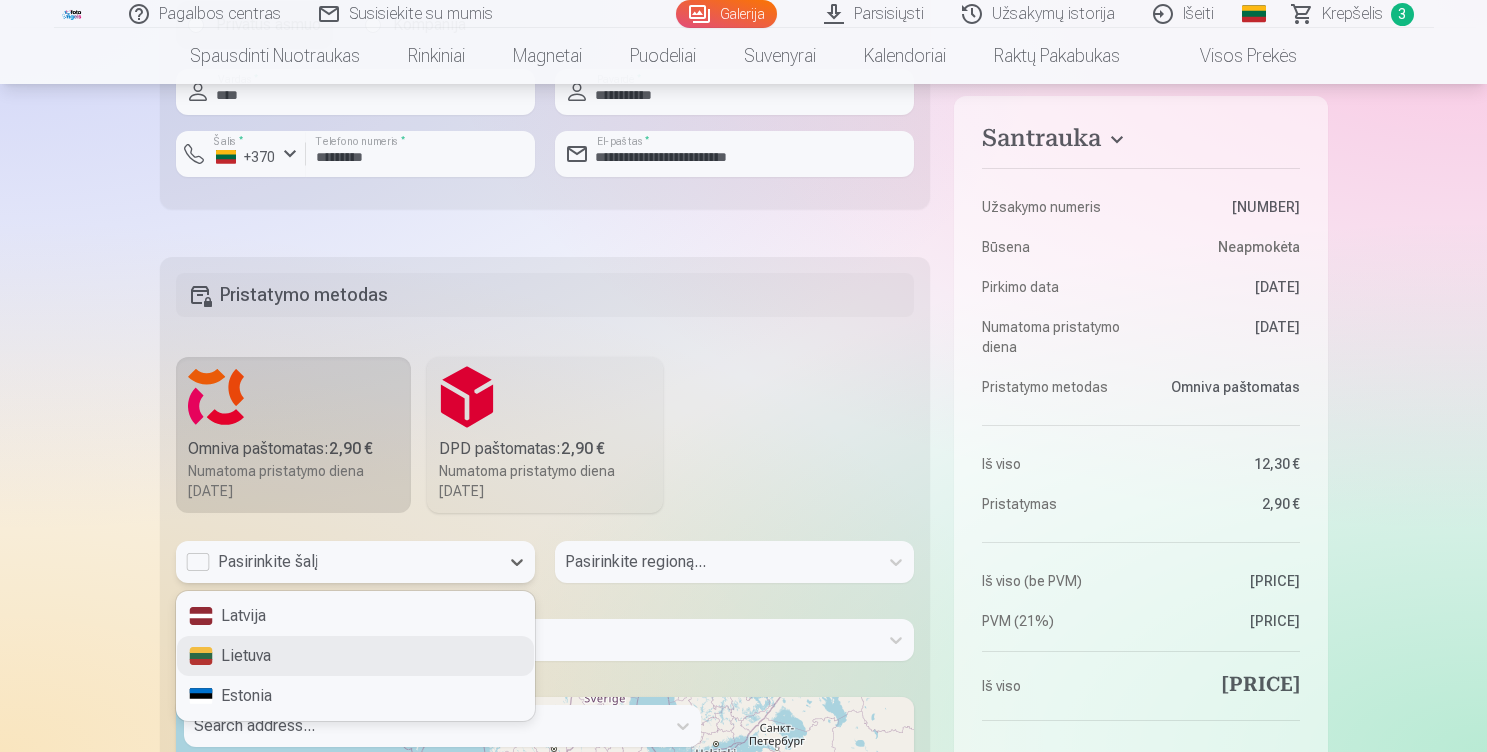 click on "Lietuva" at bounding box center (355, 656) 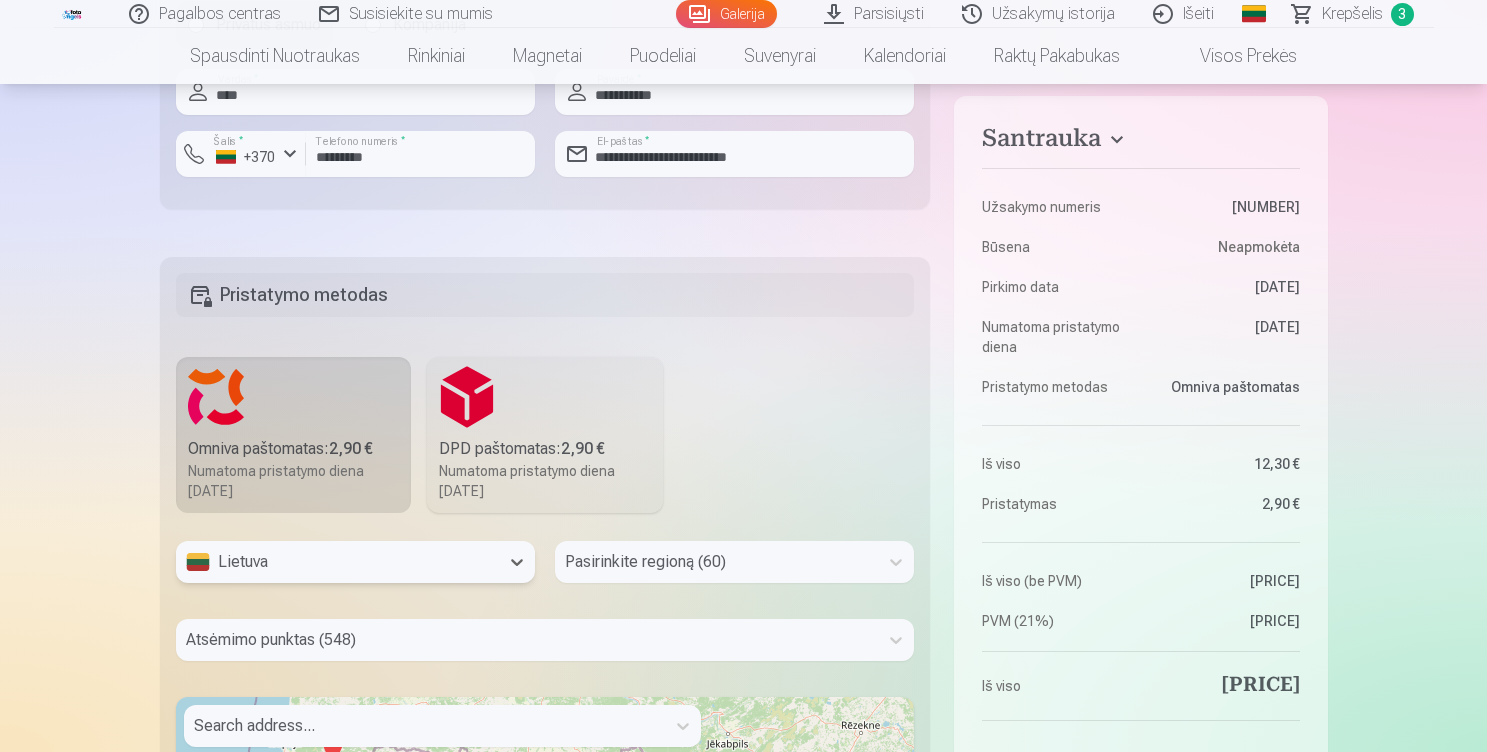 scroll, scrollTop: 1179, scrollLeft: 0, axis: vertical 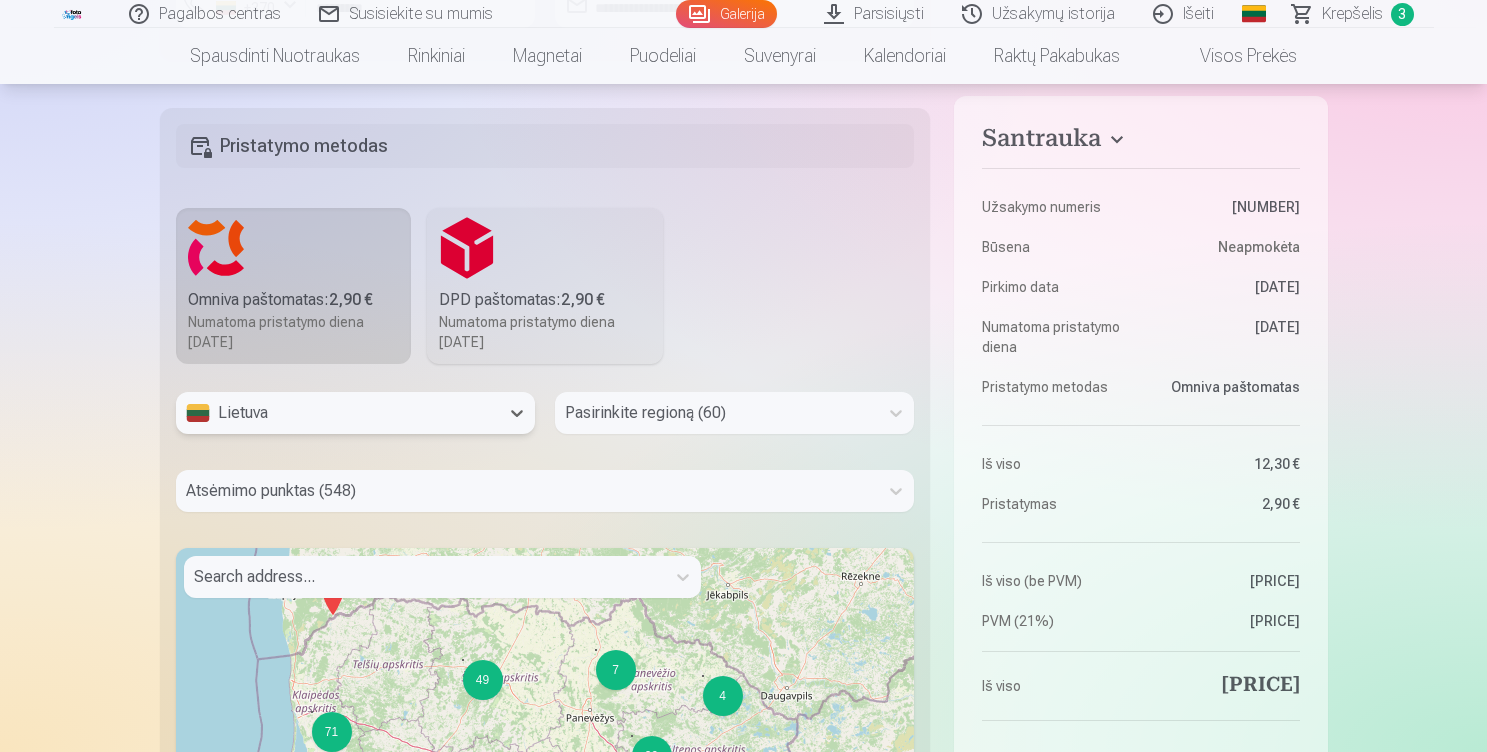 click on "Pasirinkite regioną (60)" at bounding box center (734, 413) 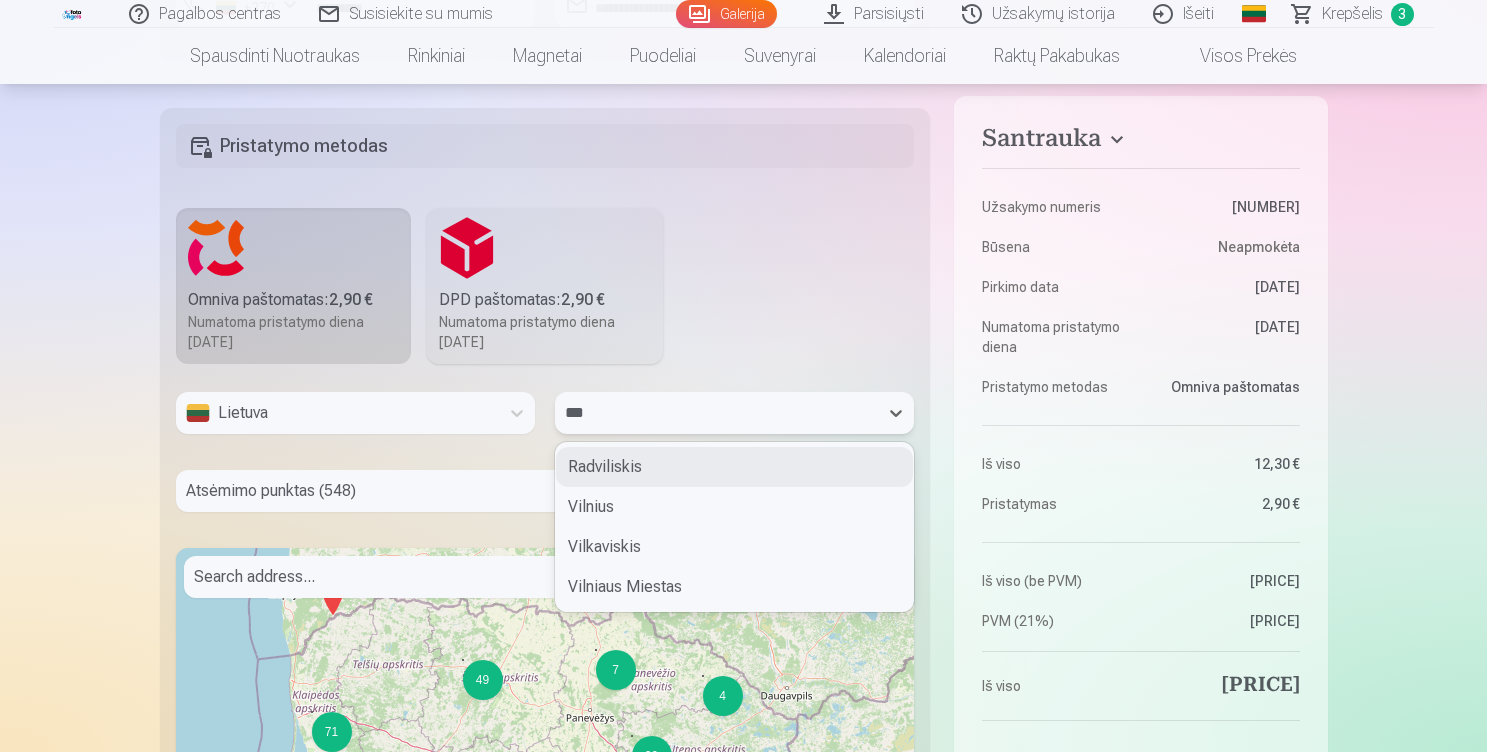 type on "****" 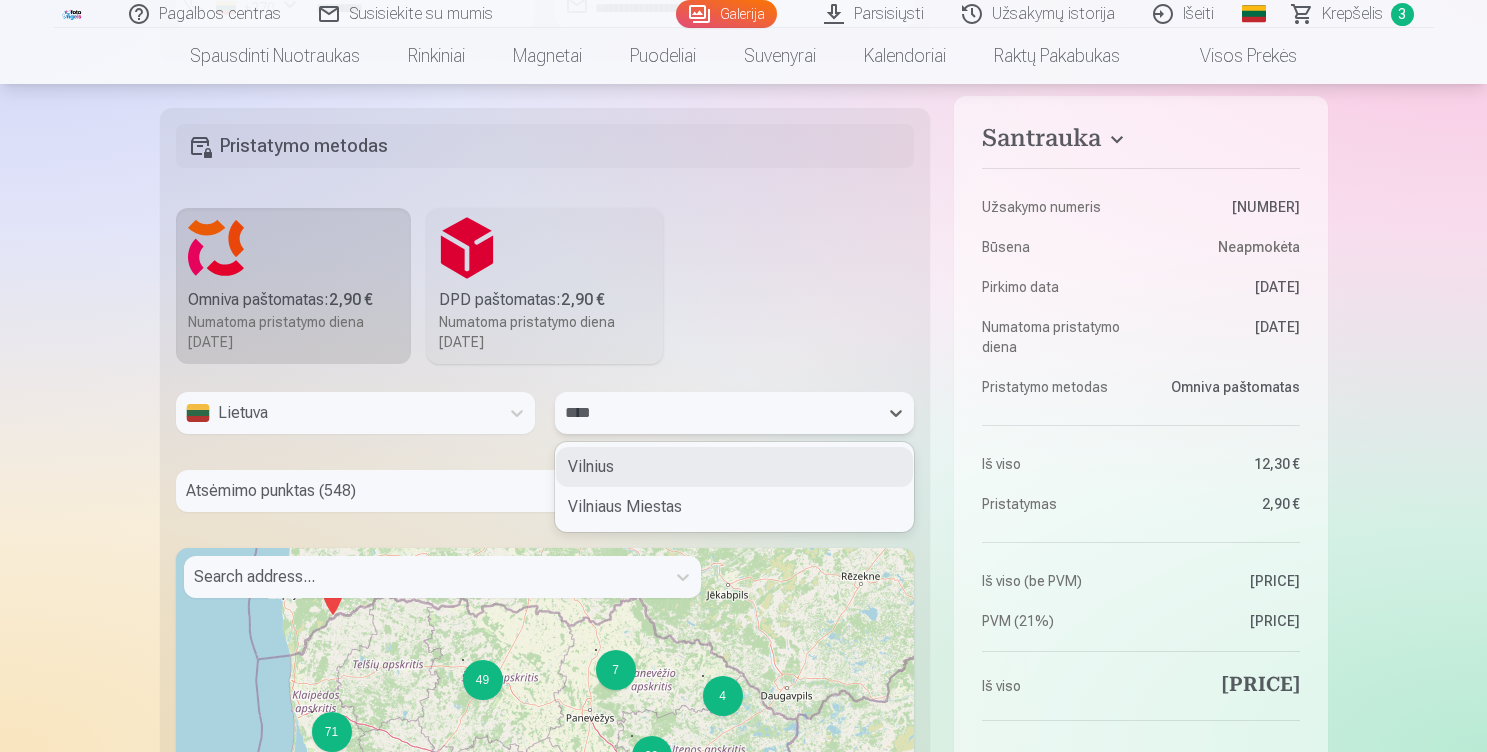 type 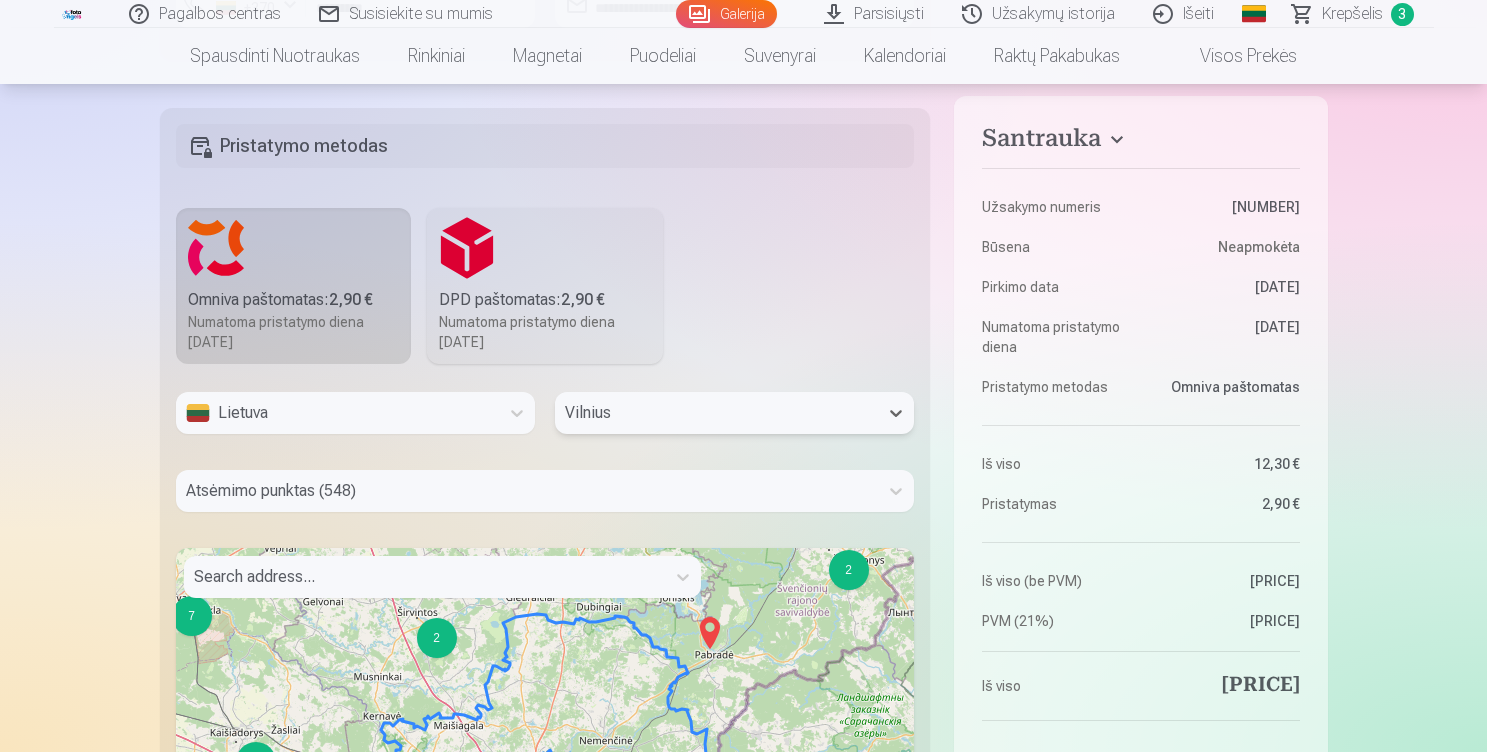 click on "Search address..." at bounding box center (424, 577) 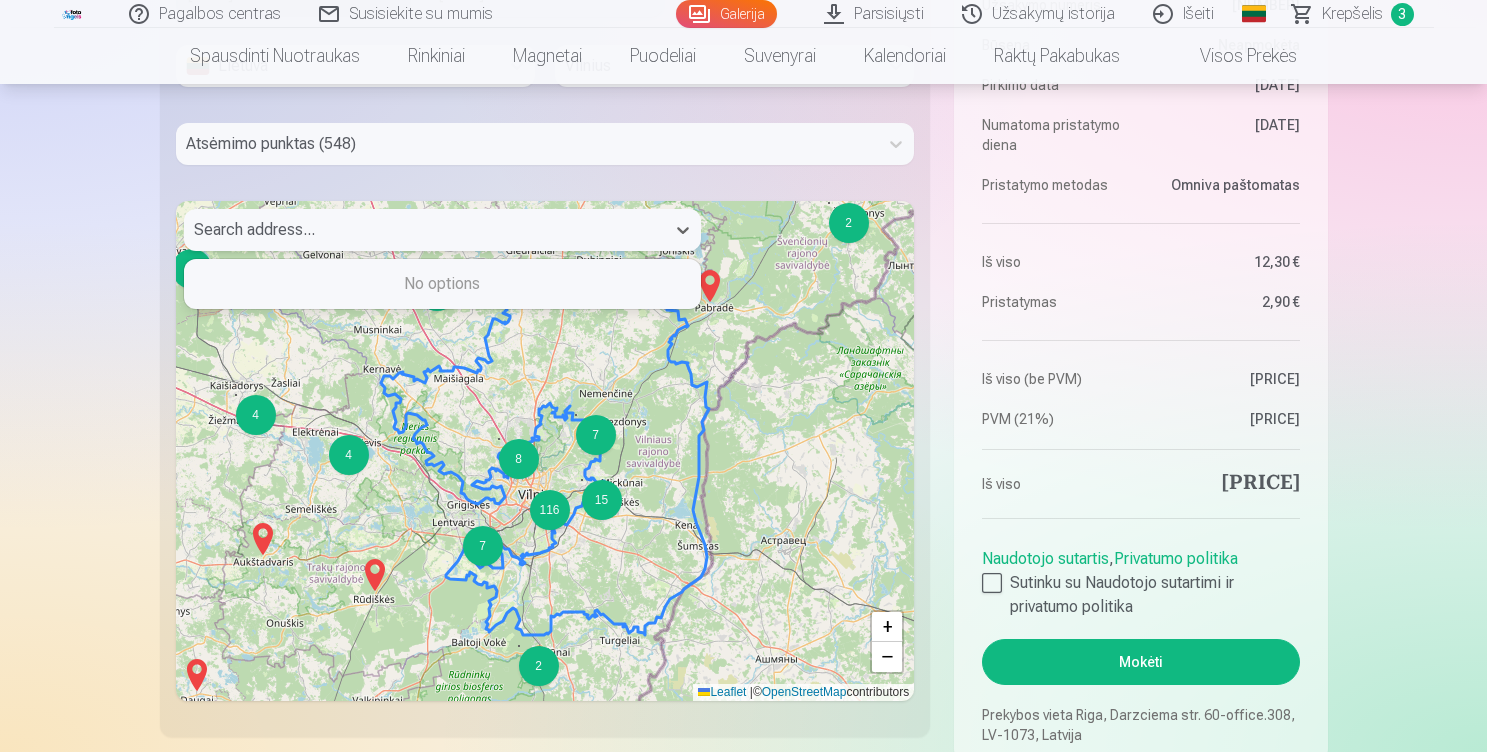 scroll, scrollTop: 1533, scrollLeft: 0, axis: vertical 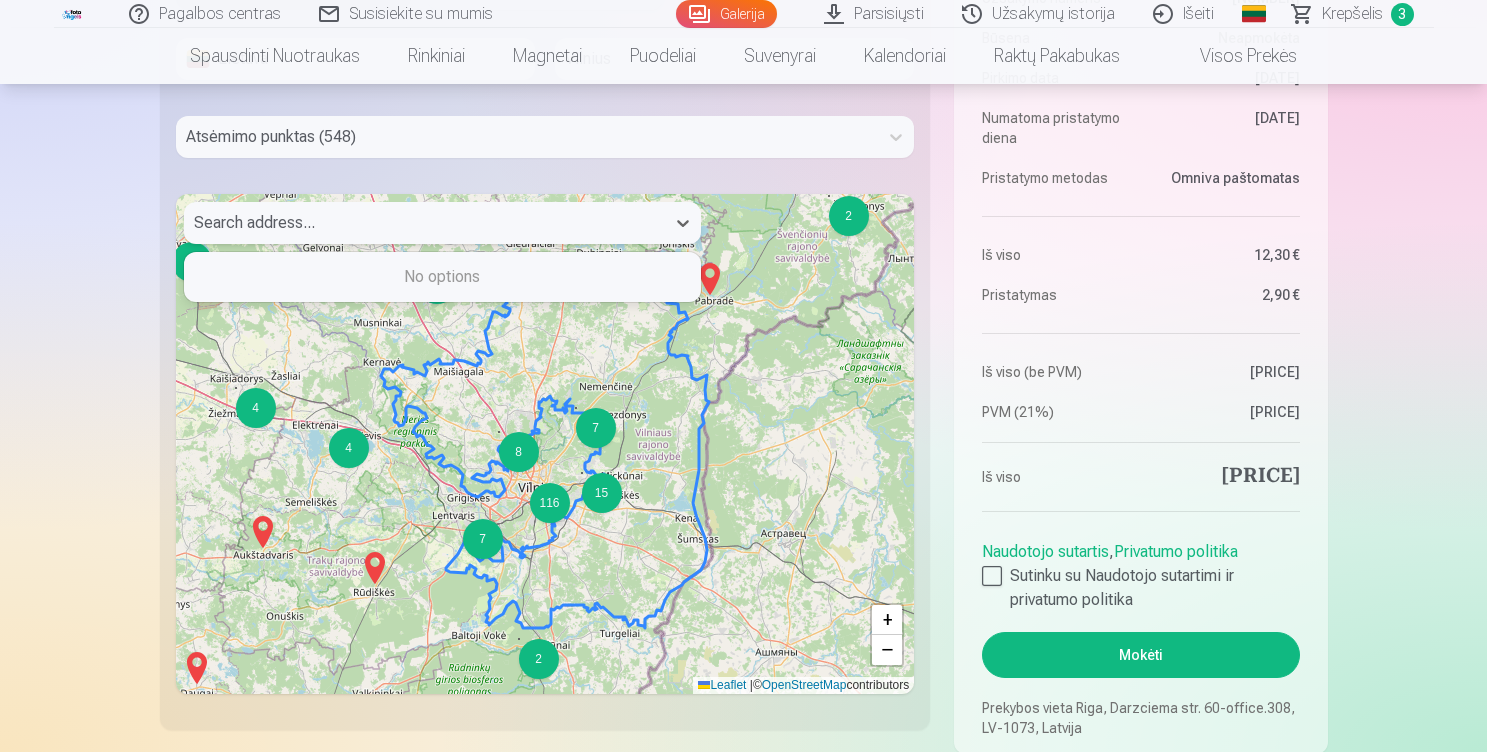 click on "Pagalbos centras Susisiekite su mumis Galerija Parsisiųsti Užsakymų istorija Išeiti Global Lithuanian (lt) English (en) Russian (ru) Krepšelis [NUMBER] Spausdinti nuotraukas Aukštos kokybės spausdintos nuotraukos 210 gsm popierius, stulbinančios spalvos ir detalumas Pradedant nuo [PRICE] Profesionalios panoraminės grupinės nuotraukų spaudos 15×30 cm Ryškios spalvos ir detalės ant Fuji Film Crystal popieriaus Pradedant nuo [PRICE] Fotokoliažas iš [NUMBER] nuotraukų Du įsimintini momentai - vienas įstabus vaizdas Pradedant nuo [PRICE] Nuotraukos dokumentams Universalios ID nuotraukos (6 vnt.) Pradedant nuo [PRICE] Didelės raiškos skaitmeninė nuotrauka JPG formatu Įamžinkite savo prisiminimus stulbinančiose detalėse Pradedant nuo [PRICE] See all products Rinkiniai Pilnas Atsiminimų Rinkinys – Spausdintos (15×23cm, 40% NUOLAIDA) ir 🎁 Skaitmeninės Nuotraukos Klasikinis rinkinys Pradedant nuo [PRICE] Populiarus rinkinys Pradedant nuo [PRICE] Premium rinkinys + 🎁 , ×" at bounding box center [743, -67] 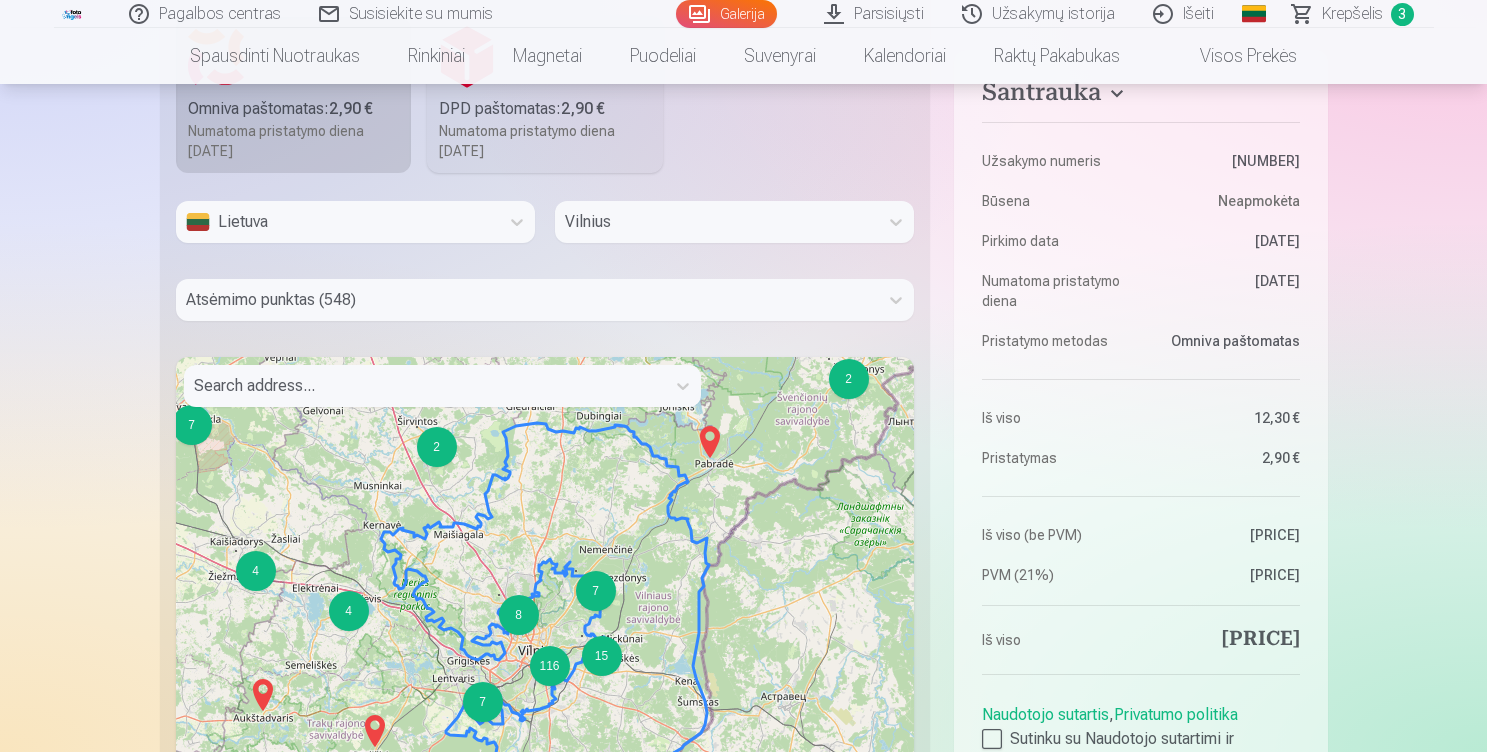 scroll, scrollTop: 1418, scrollLeft: 0, axis: vertical 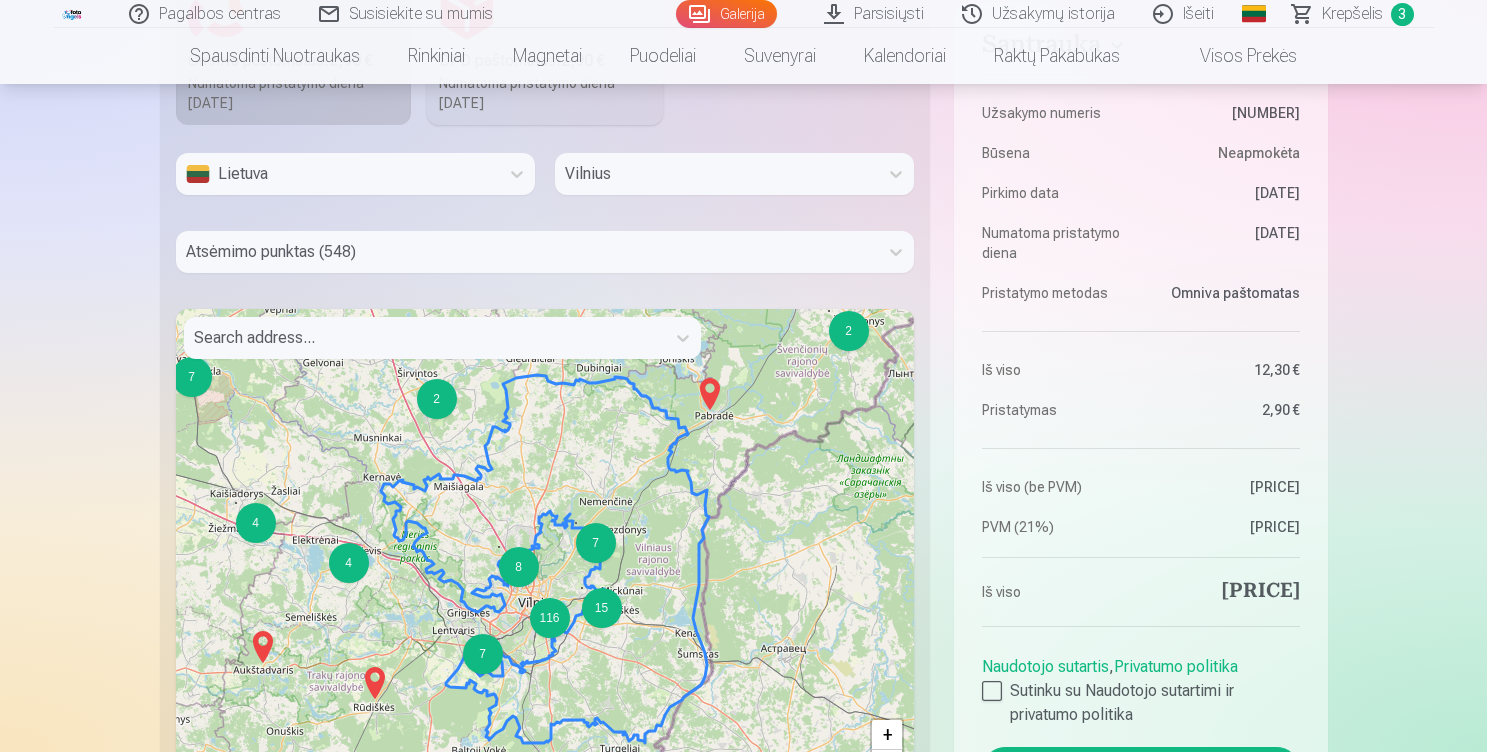 click at bounding box center (424, 338) 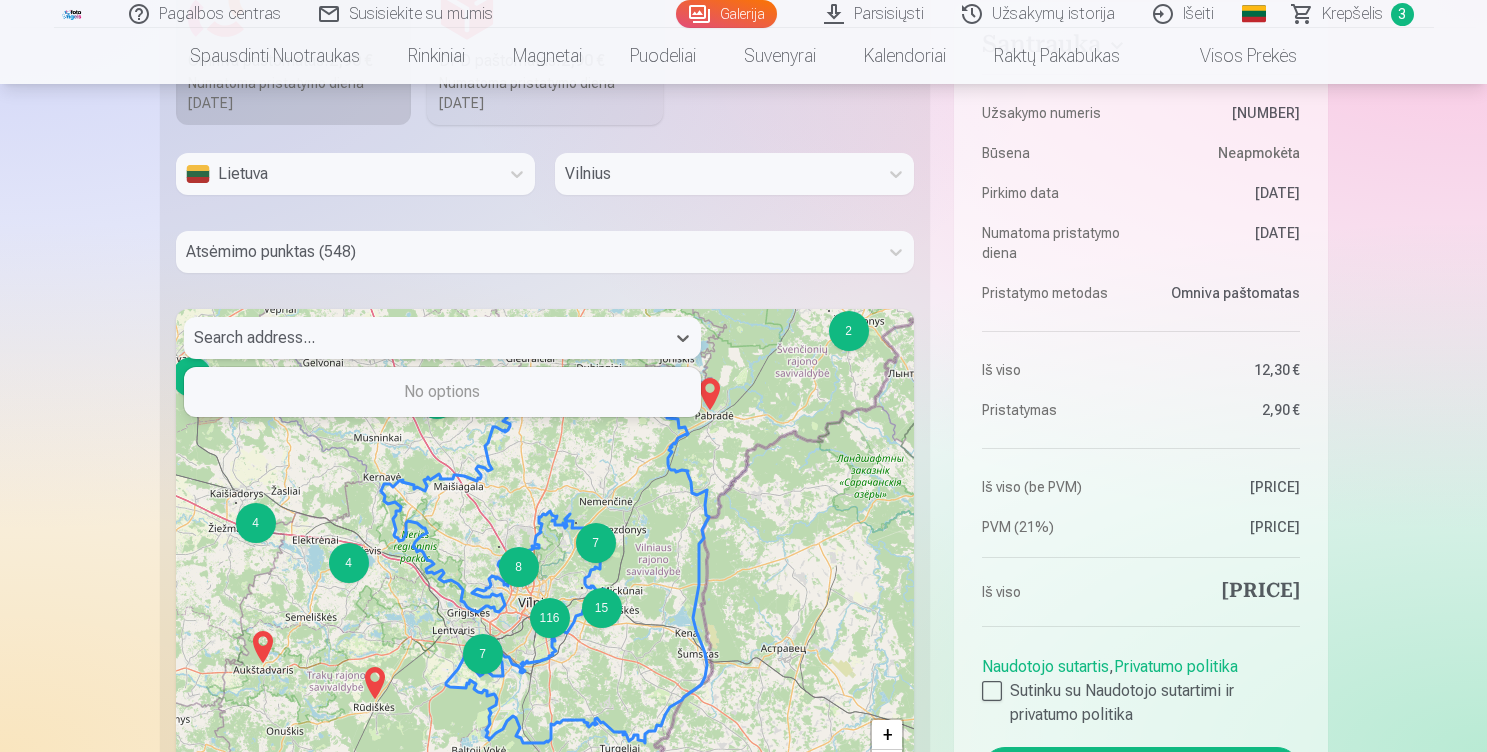 type on "*" 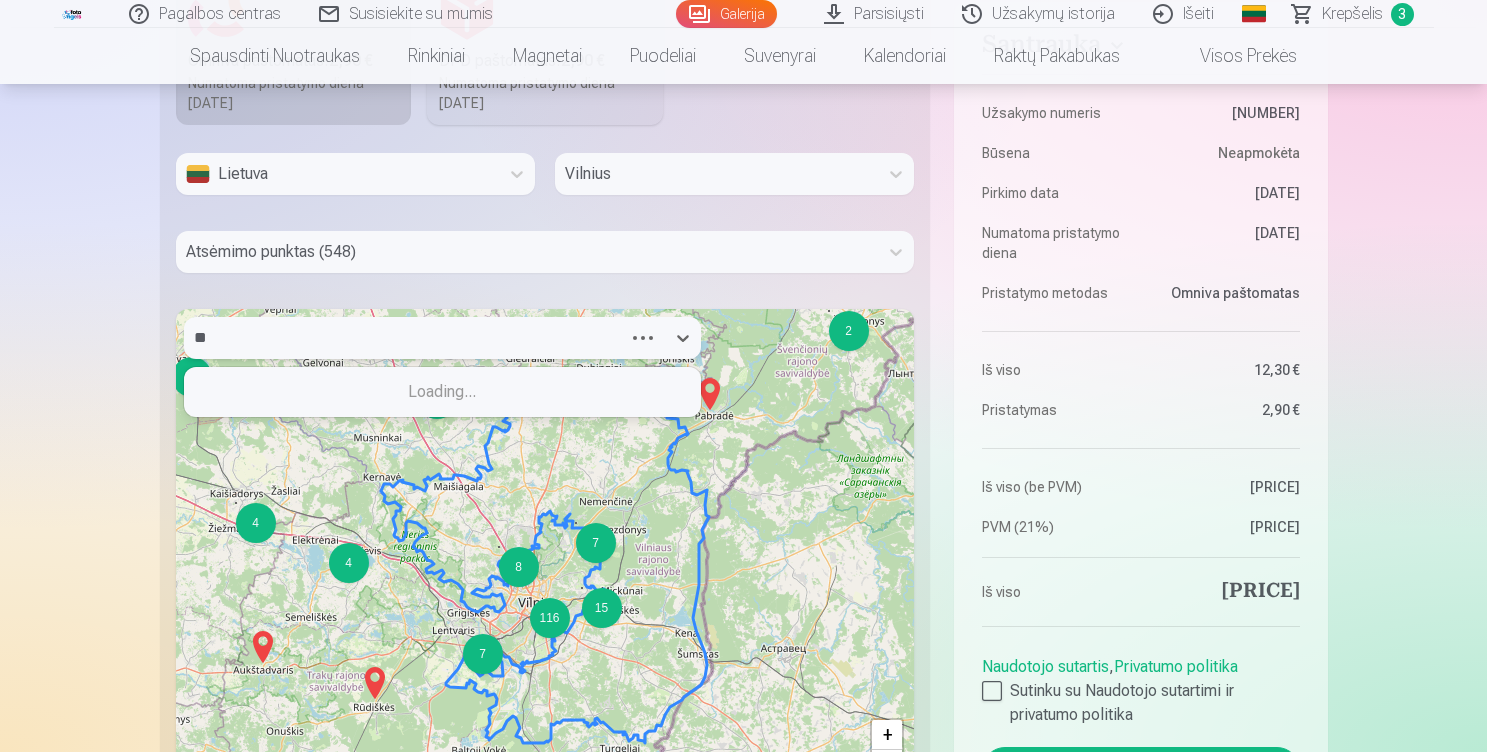 type on "*" 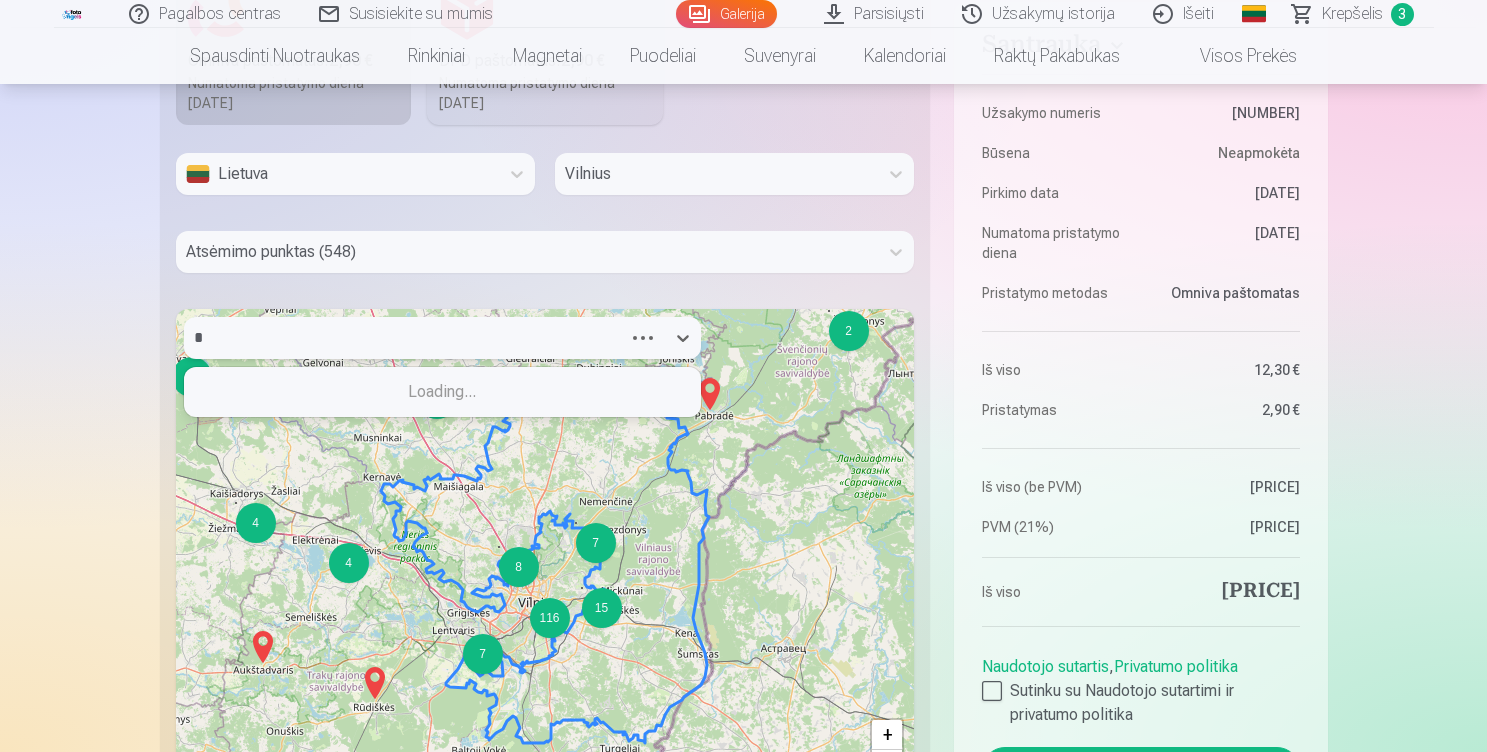 type 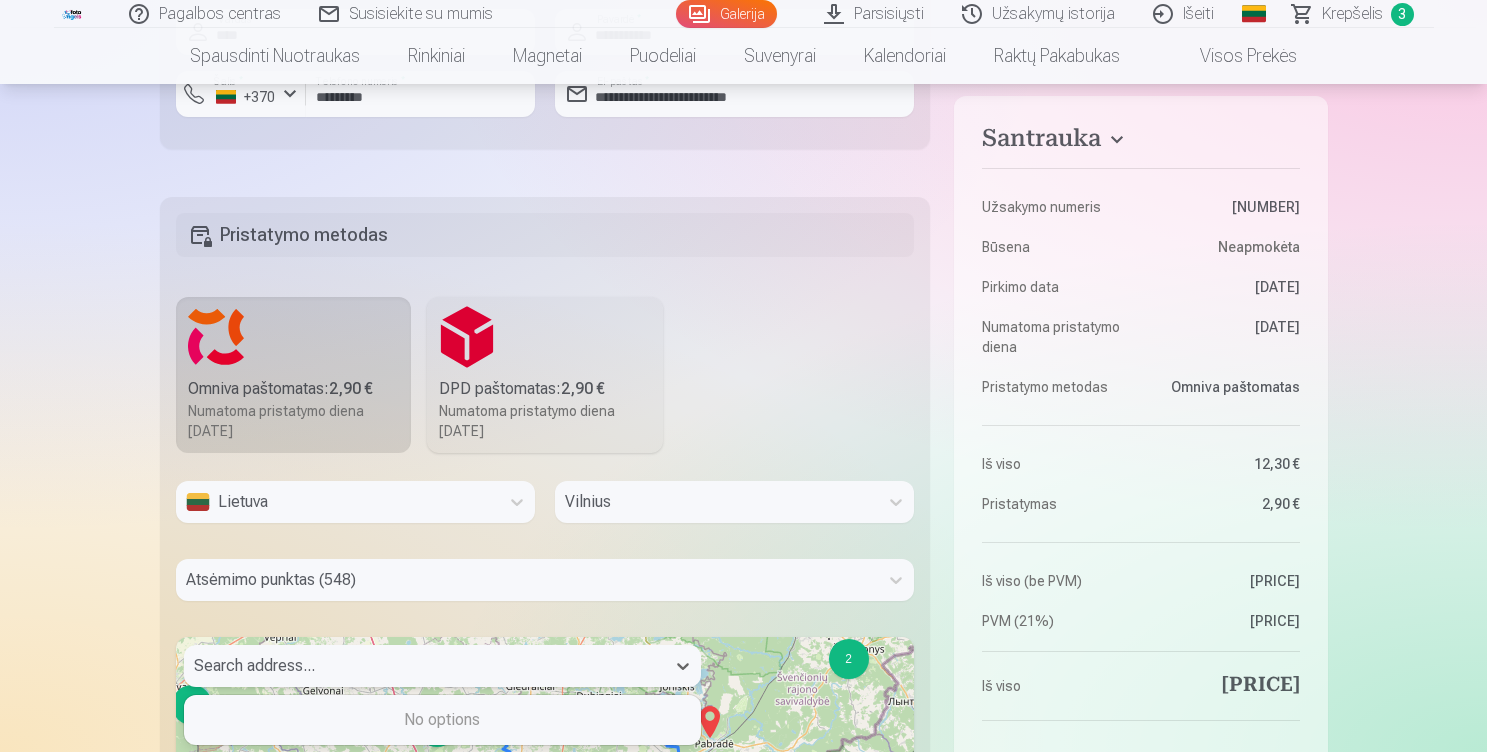 scroll, scrollTop: 1073, scrollLeft: 0, axis: vertical 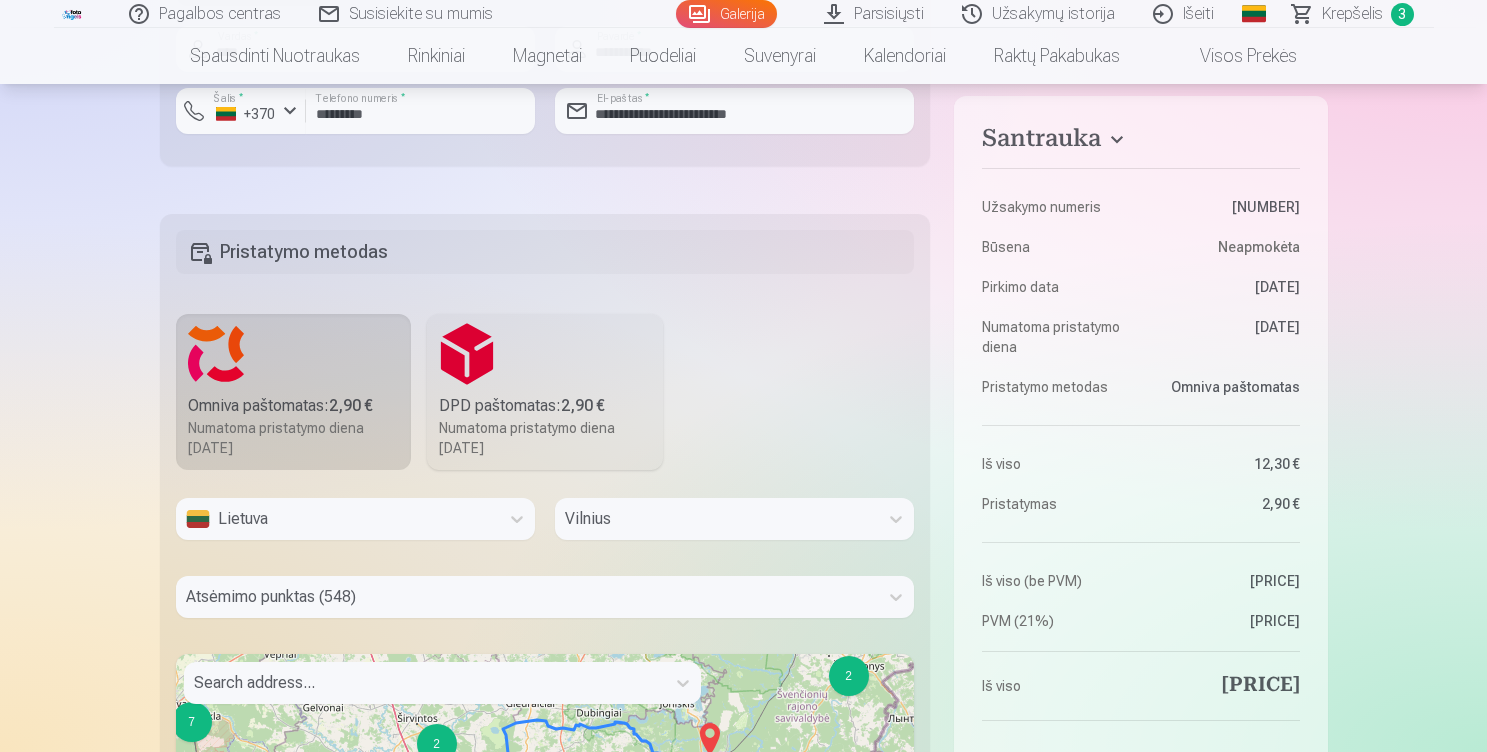 click on "DPD paštomatas : [PRICE] [DATE]" at bounding box center [545, 392] 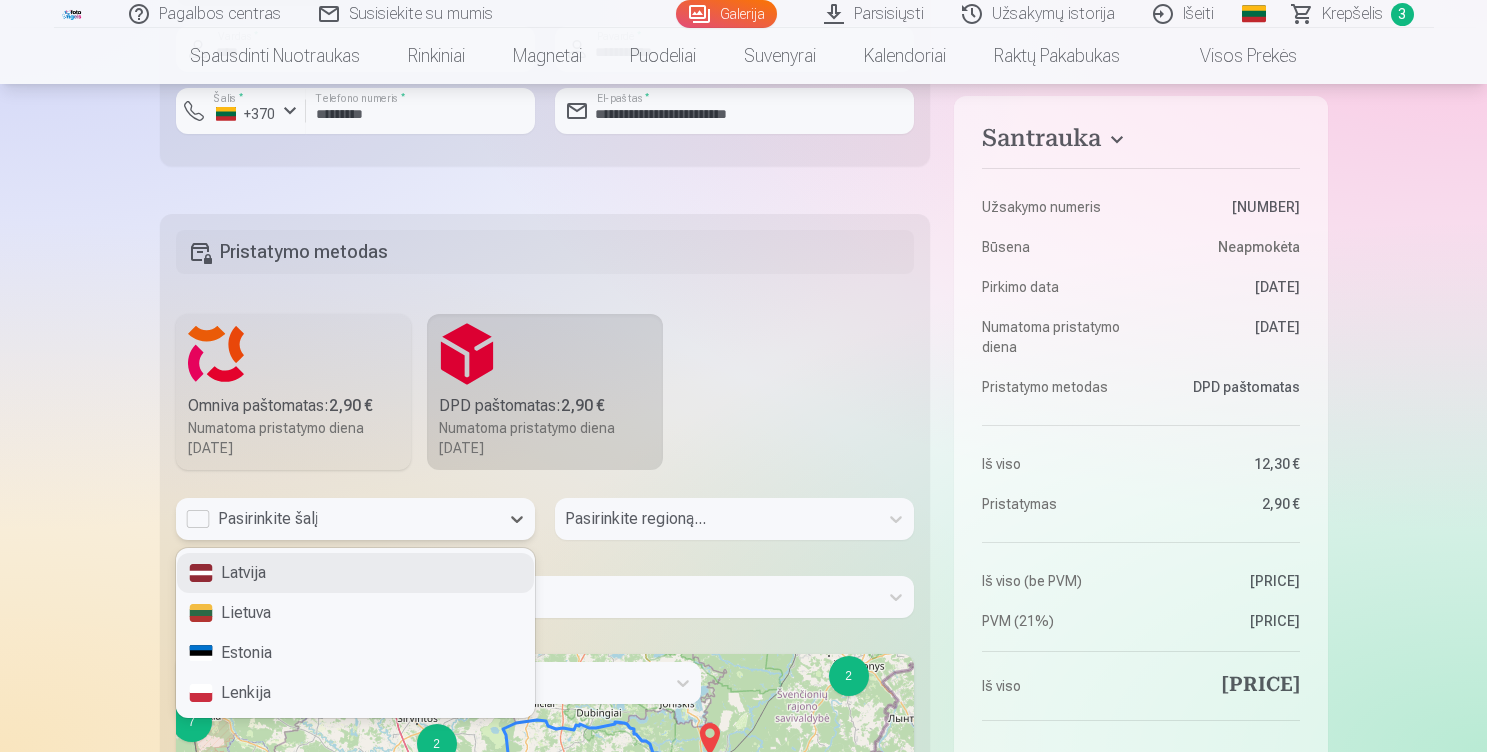 click on "Pasirinkite šalį" at bounding box center [337, 519] 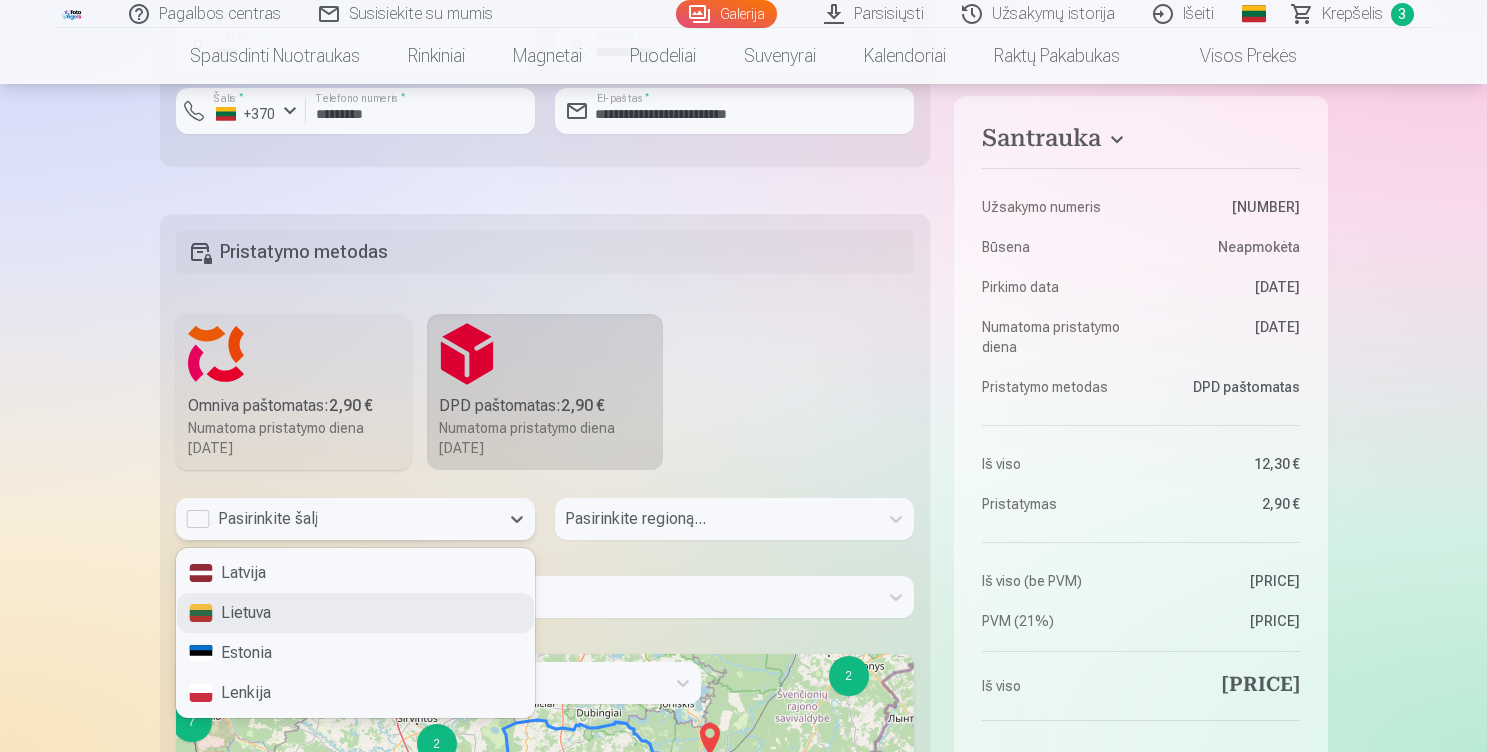 click on "Lietuva" at bounding box center (355, 613) 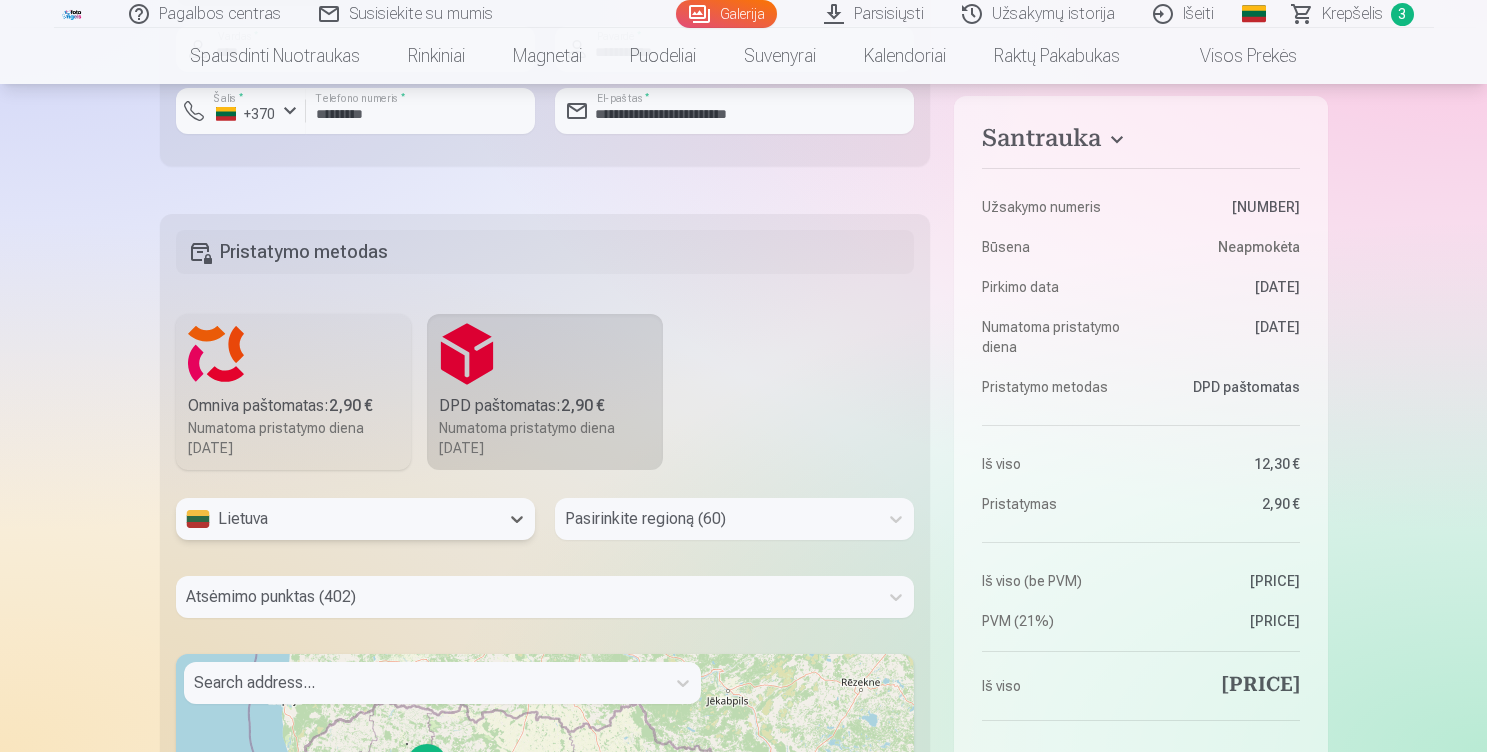 scroll, scrollTop: 1179, scrollLeft: 0, axis: vertical 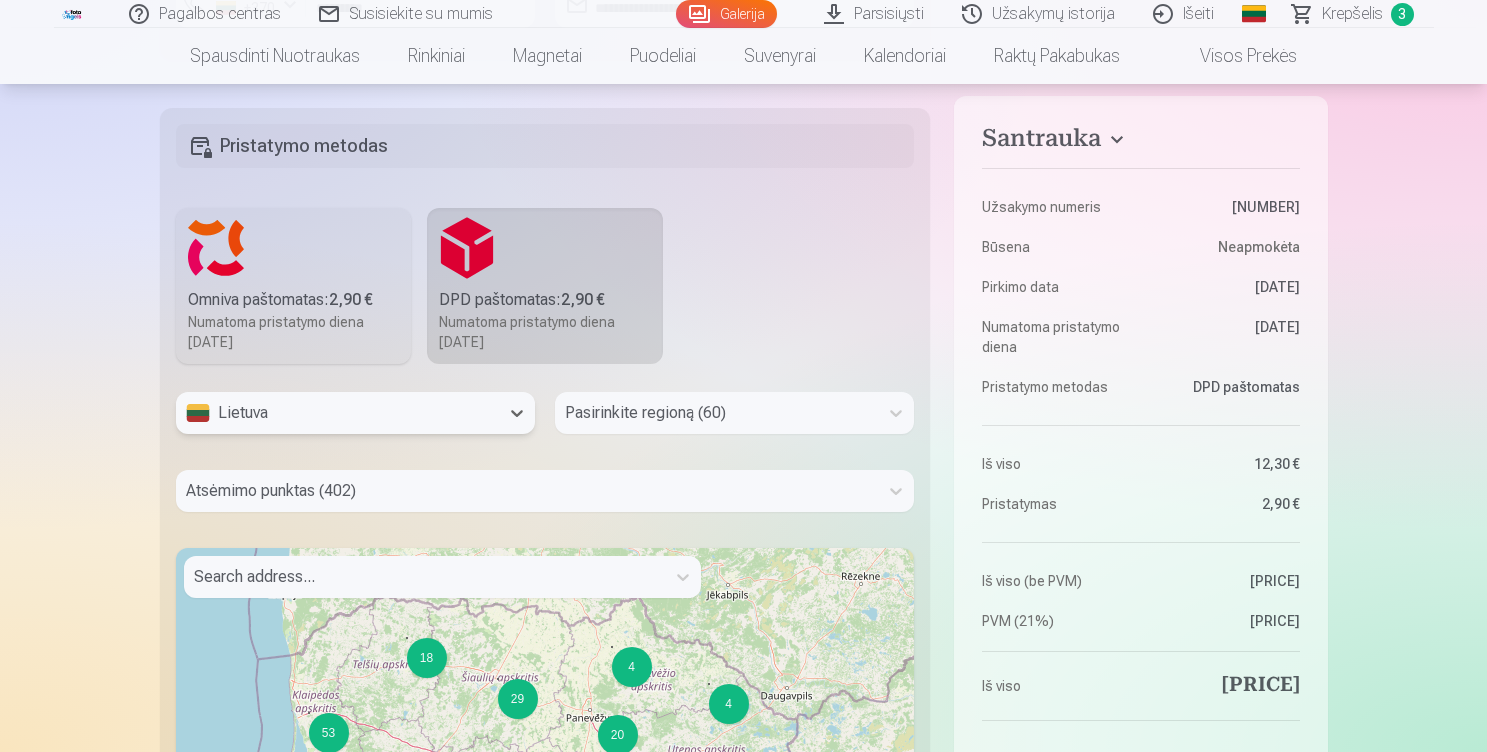 click on "Pasirinkite regioną (60)" at bounding box center (734, 413) 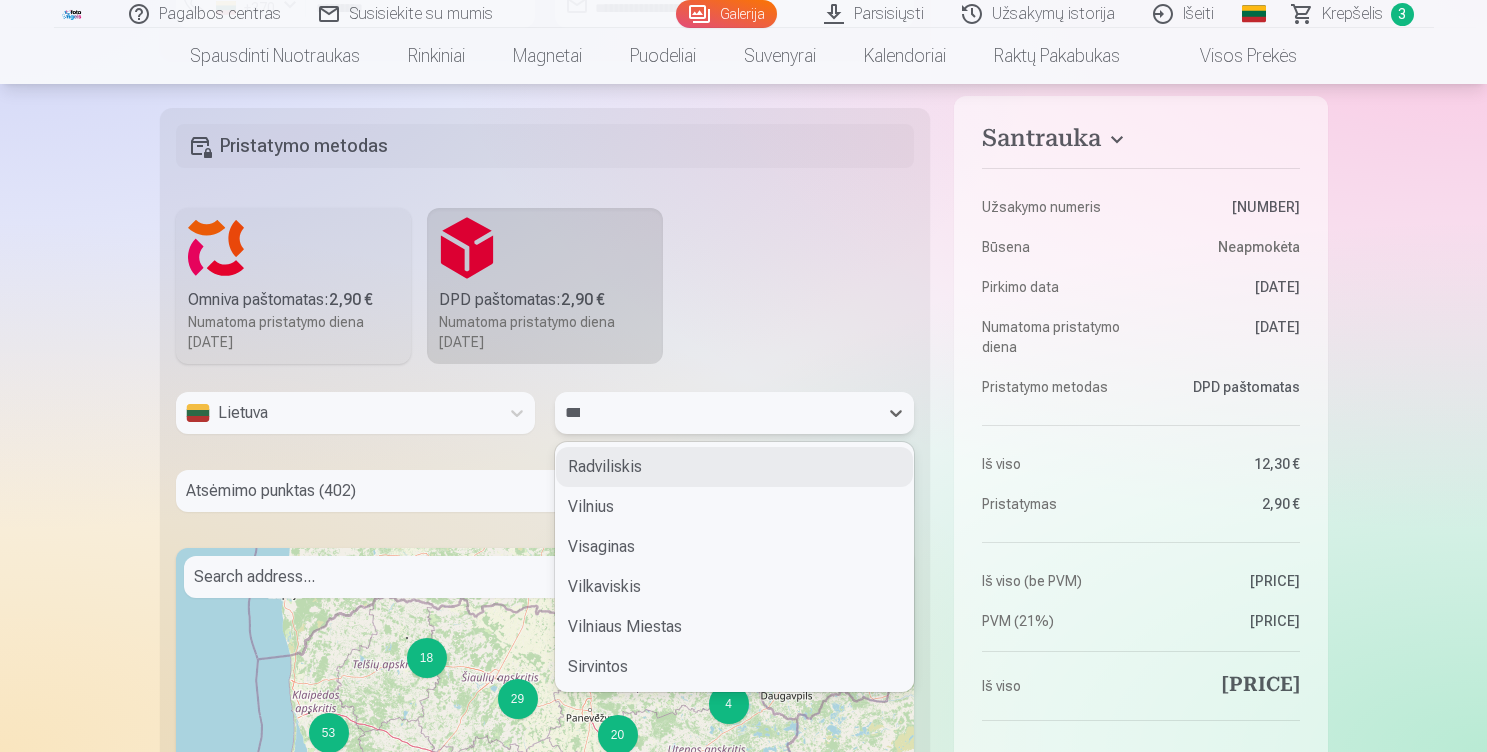 type on "****" 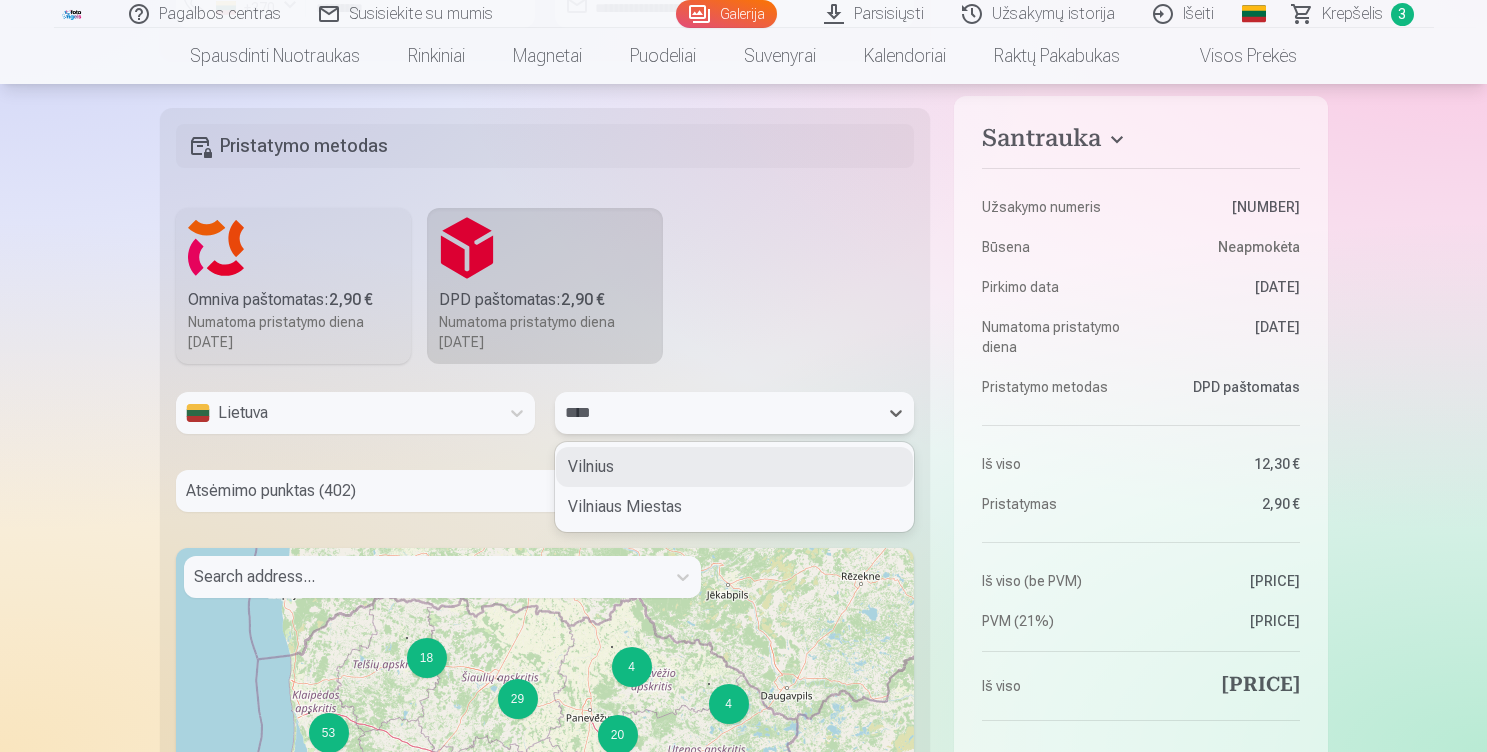 click on "Vilnius" at bounding box center (734, 467) 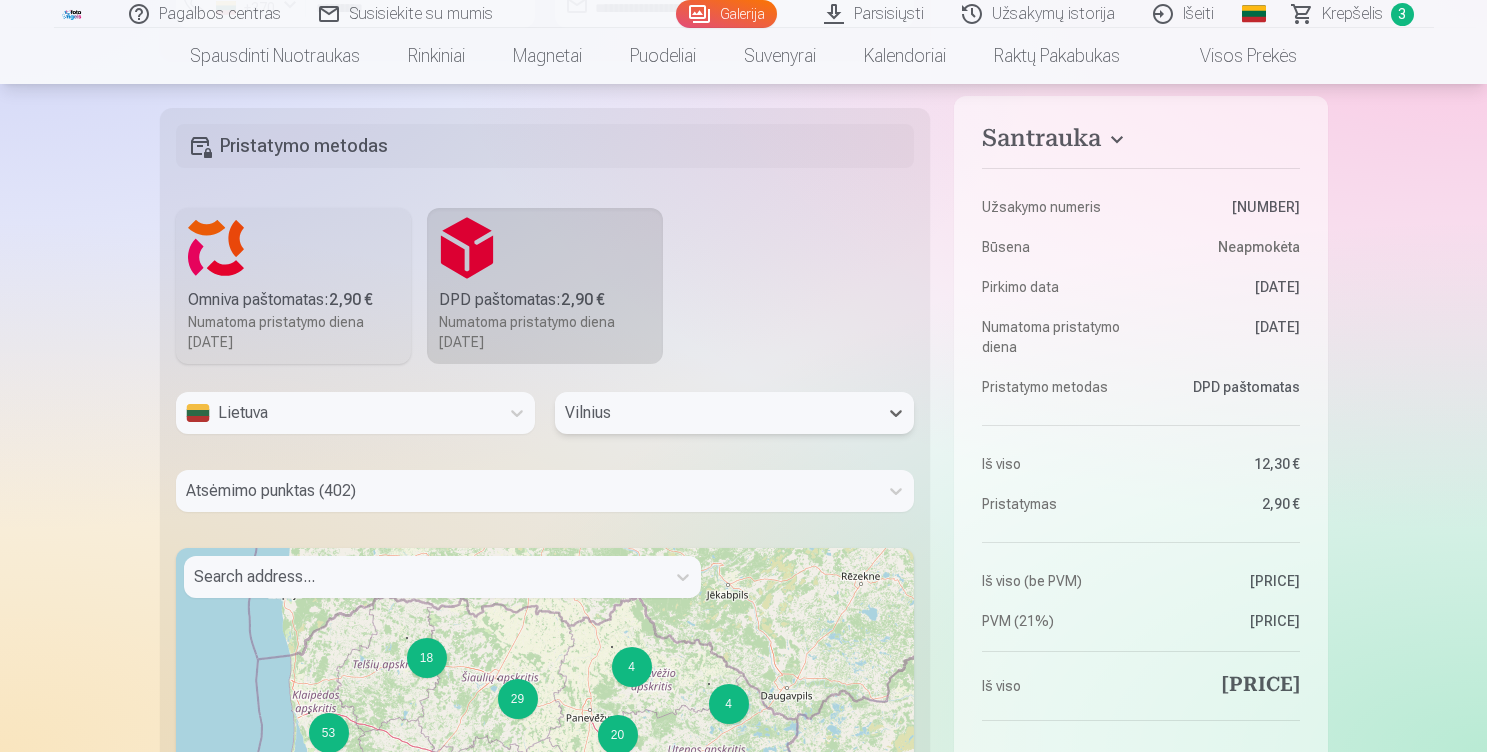 click on "Atsėmimo punktas (402)" at bounding box center (545, 491) 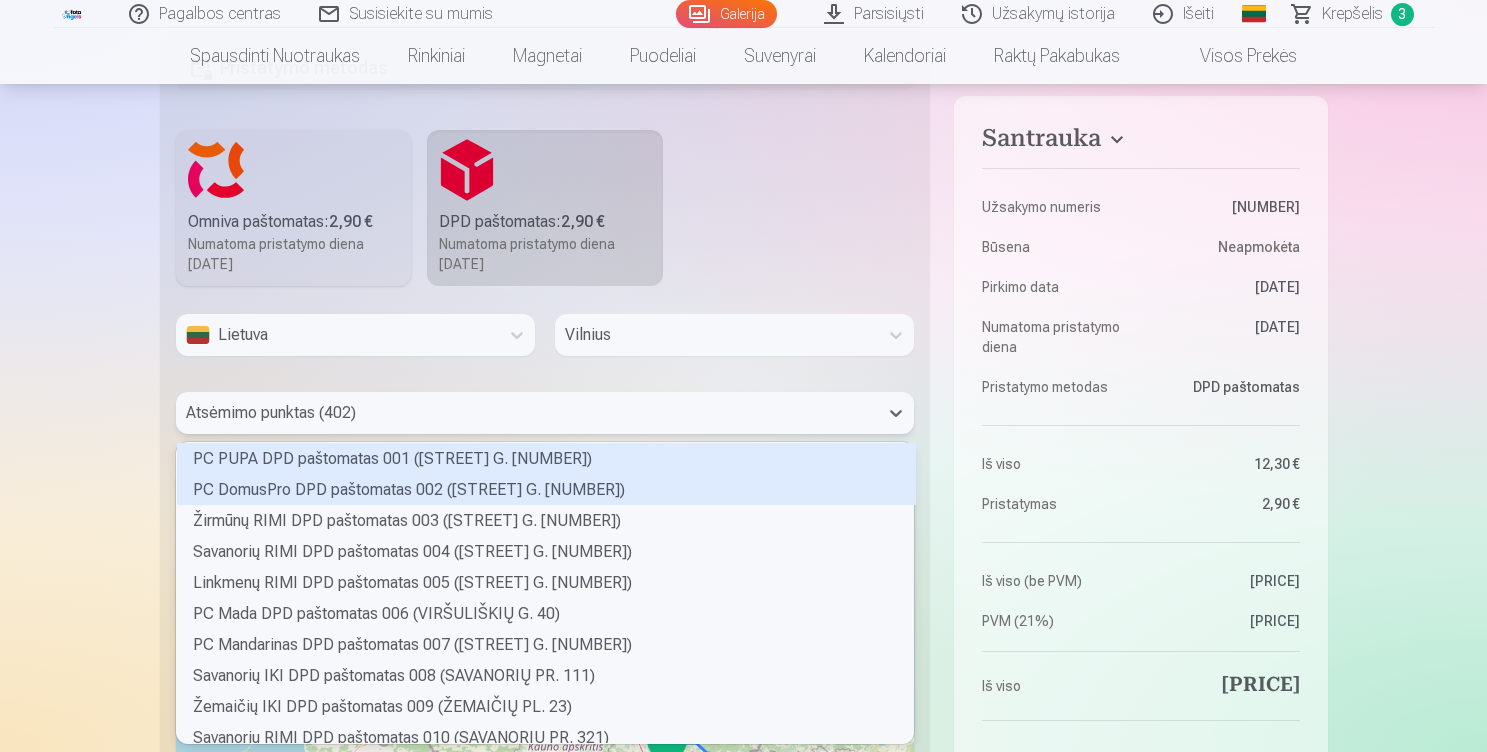 scroll, scrollTop: 6, scrollLeft: 6, axis: both 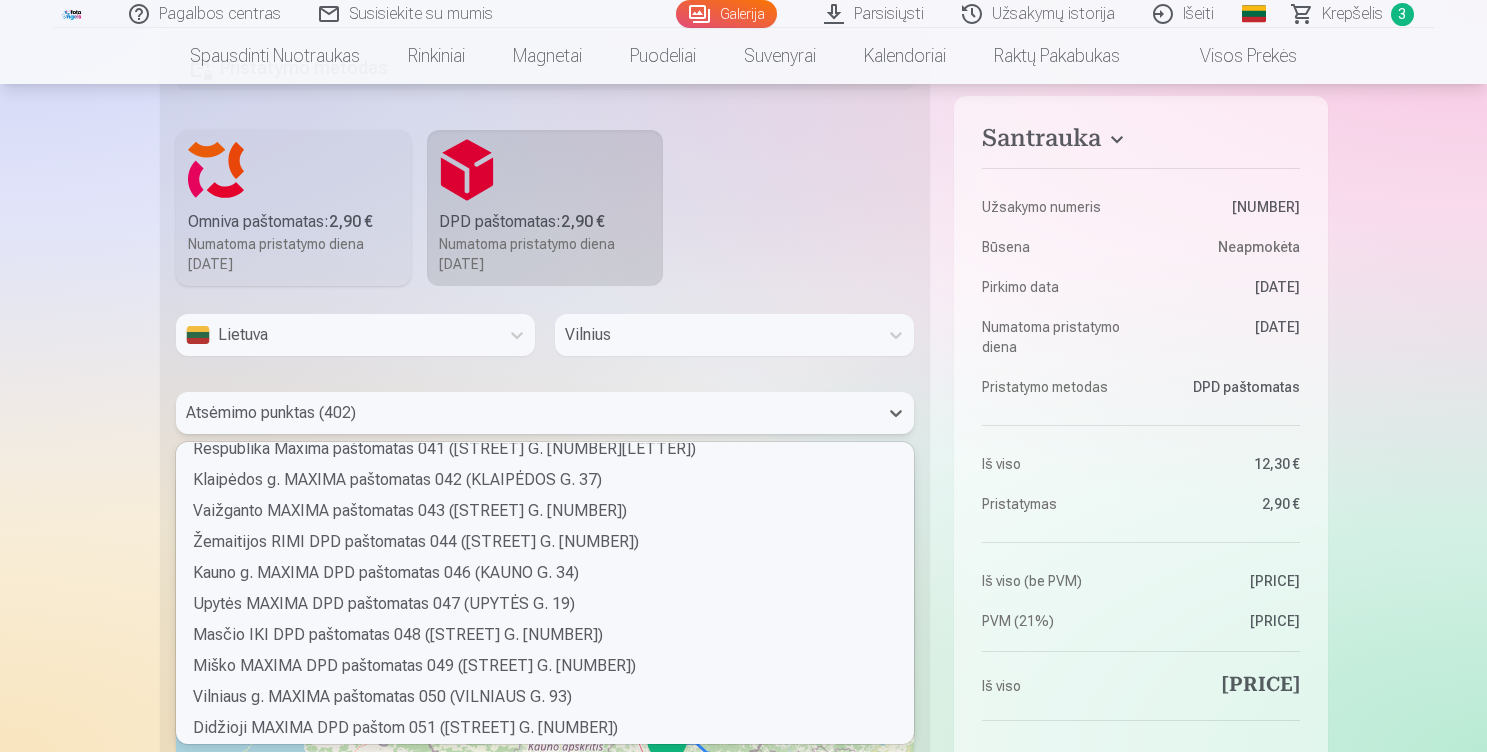 click on "Pagalbos centras Susisiekite su mumis Galerija Parsisiųsti Užsakymų istorija Išeiti Global Lithuanian (lt) English (en) Russian (ru) Krepšelis [NUMBER] Spausdinti nuotraukas Aukštos kokybės spausdintos nuotraukos 210 gsm popierius, stulbinančios spalvos ir detalumas Pradedant nuo [PRICE] Profesionalios panoraminės grupinės nuotraukų spaudos 15×30 cm Ryškios spalvos ir detalės ant Fuji Film Crystal popieriaus Pradedant nuo [PRICE] Fotokoliažas iš [NUMBER] nuotraukų Du įsimintini momentai - vienas įstabus vaizdas Pradedant nuo [PRICE] Nuotraukos dokumentams Universalios ID nuotraukos (6 vnt.) Pradedant nuo [PRICE] Didelės raiškos skaitmeninė nuotrauka JPG formatu Įamžinkite savo prisiminimus stulbinančiose detalėse Pradedant nuo [PRICE] See all products Rinkiniai Pilnas Atsiminimų Rinkinys – Spausdintos (15×23cm, 40% NUOLAIDA) ir 🎁 Skaitmeninės Nuotraukos Klasikinis rinkinys Pradedant nuo [PRICE] Populiarus rinkinys Pradedant nuo [PRICE] Premium rinkinys + 🎁 , ×" at bounding box center (743, 209) 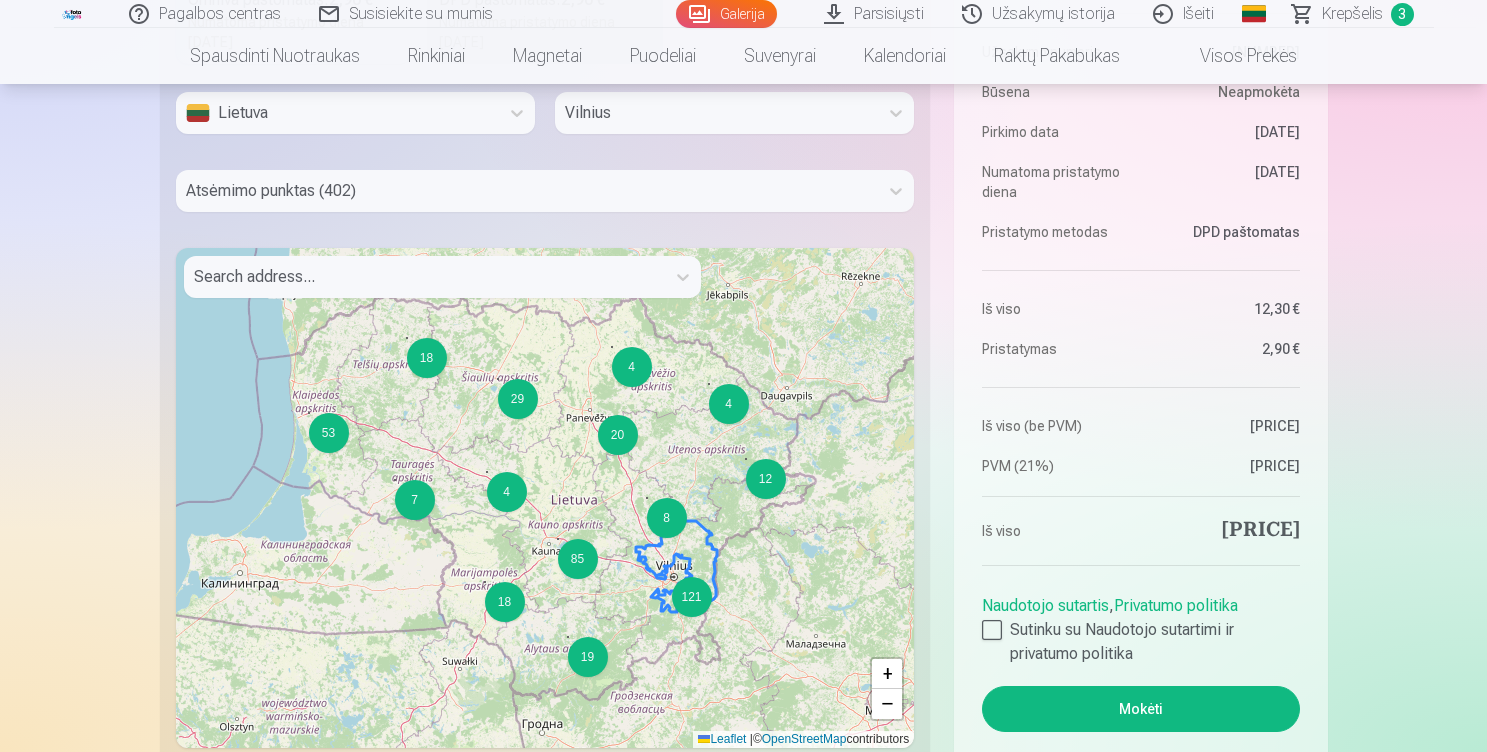 scroll, scrollTop: 1494, scrollLeft: 0, axis: vertical 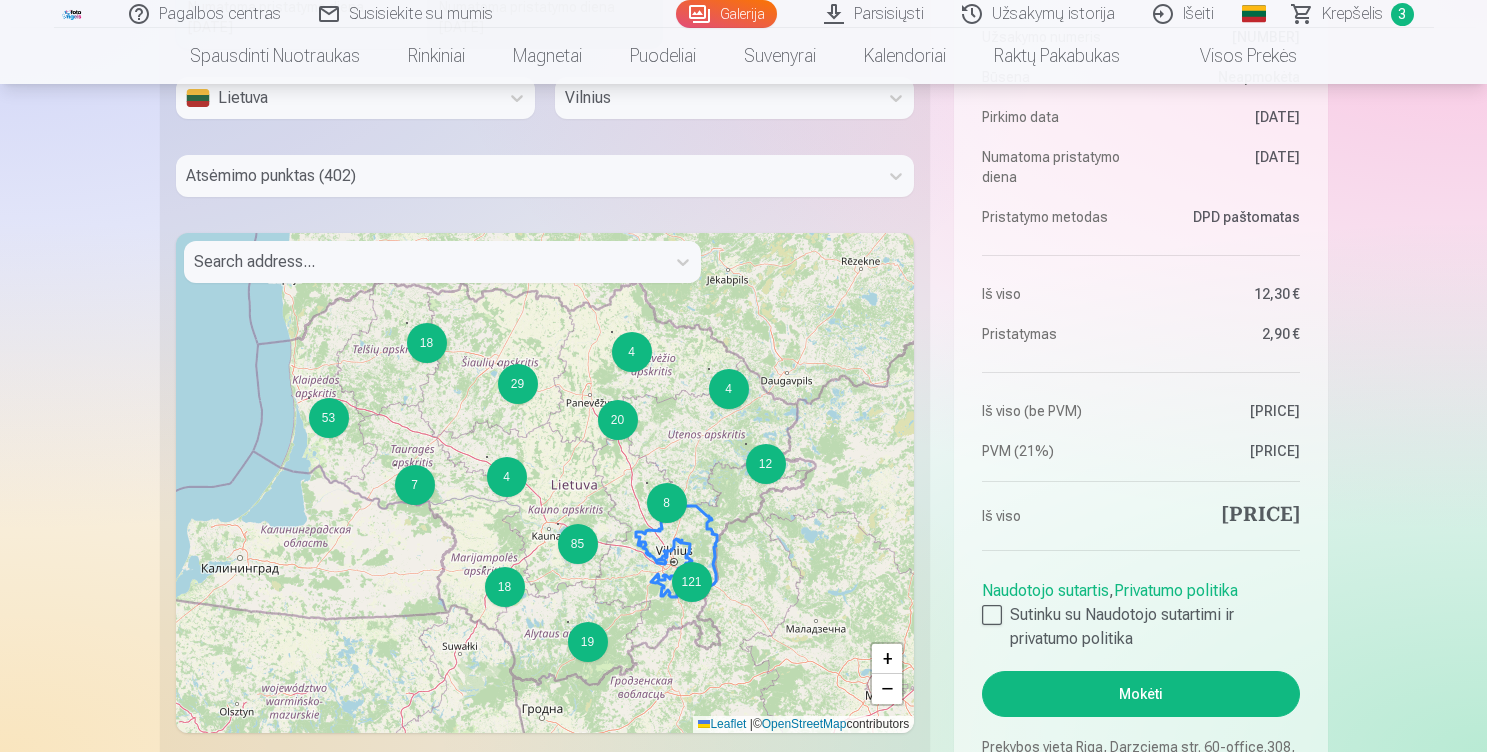 click at bounding box center (424, 262) 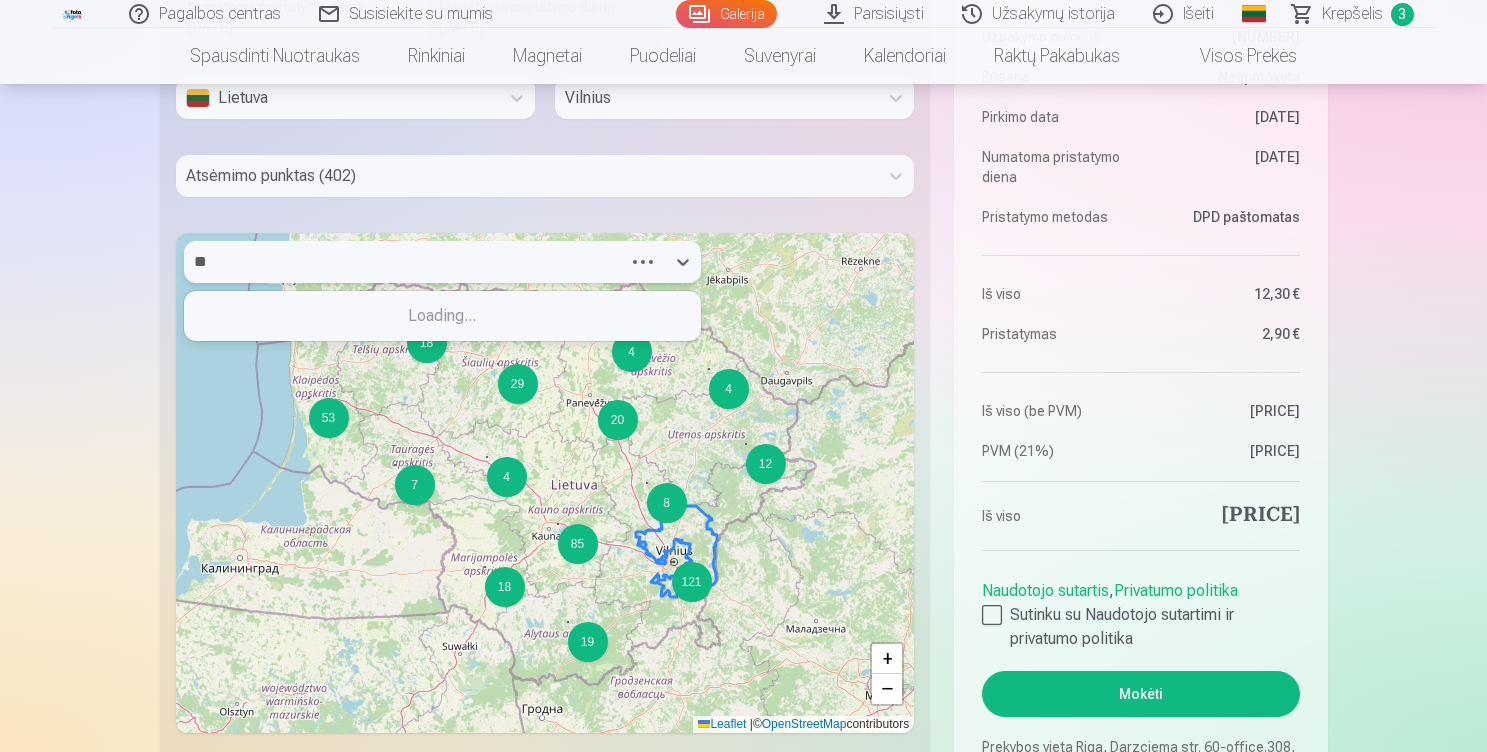 type on "*" 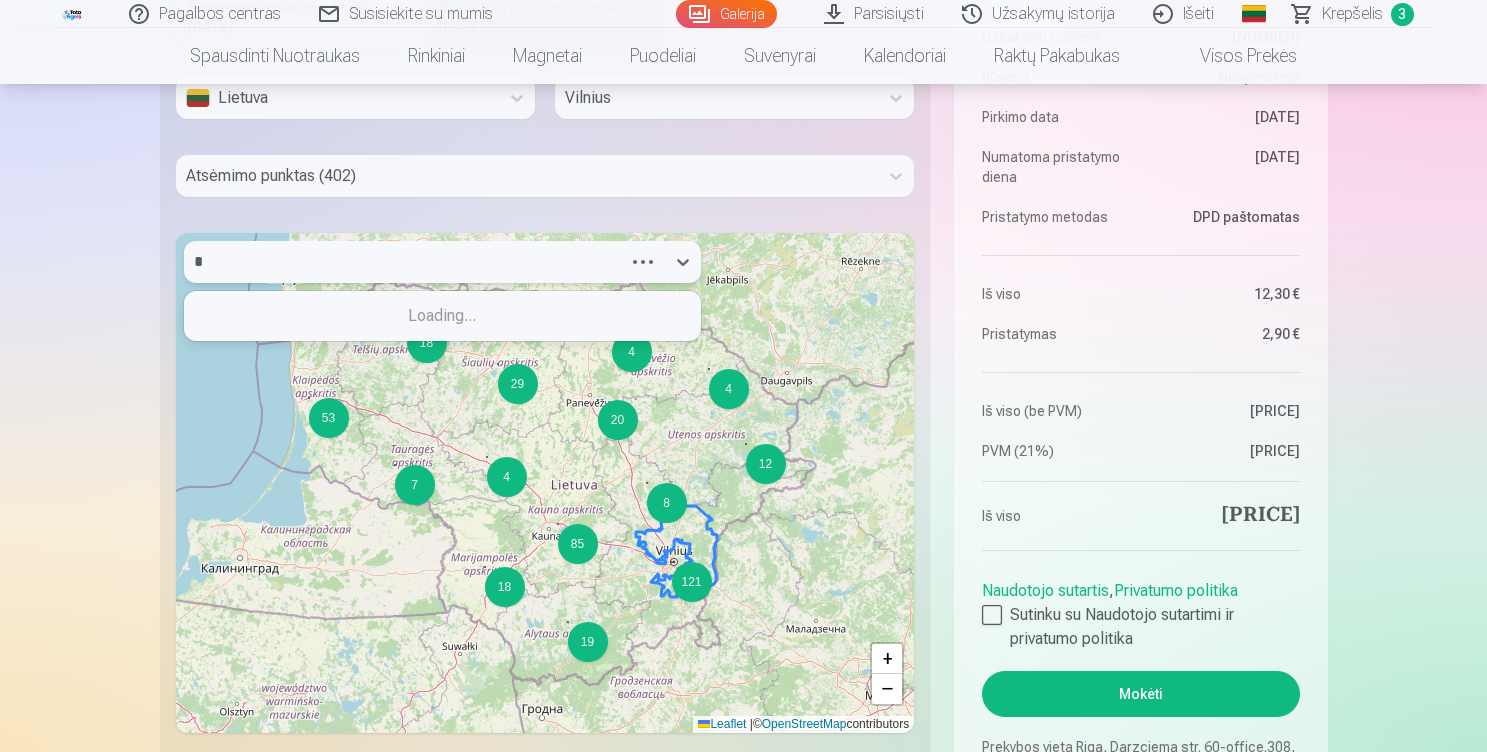 type 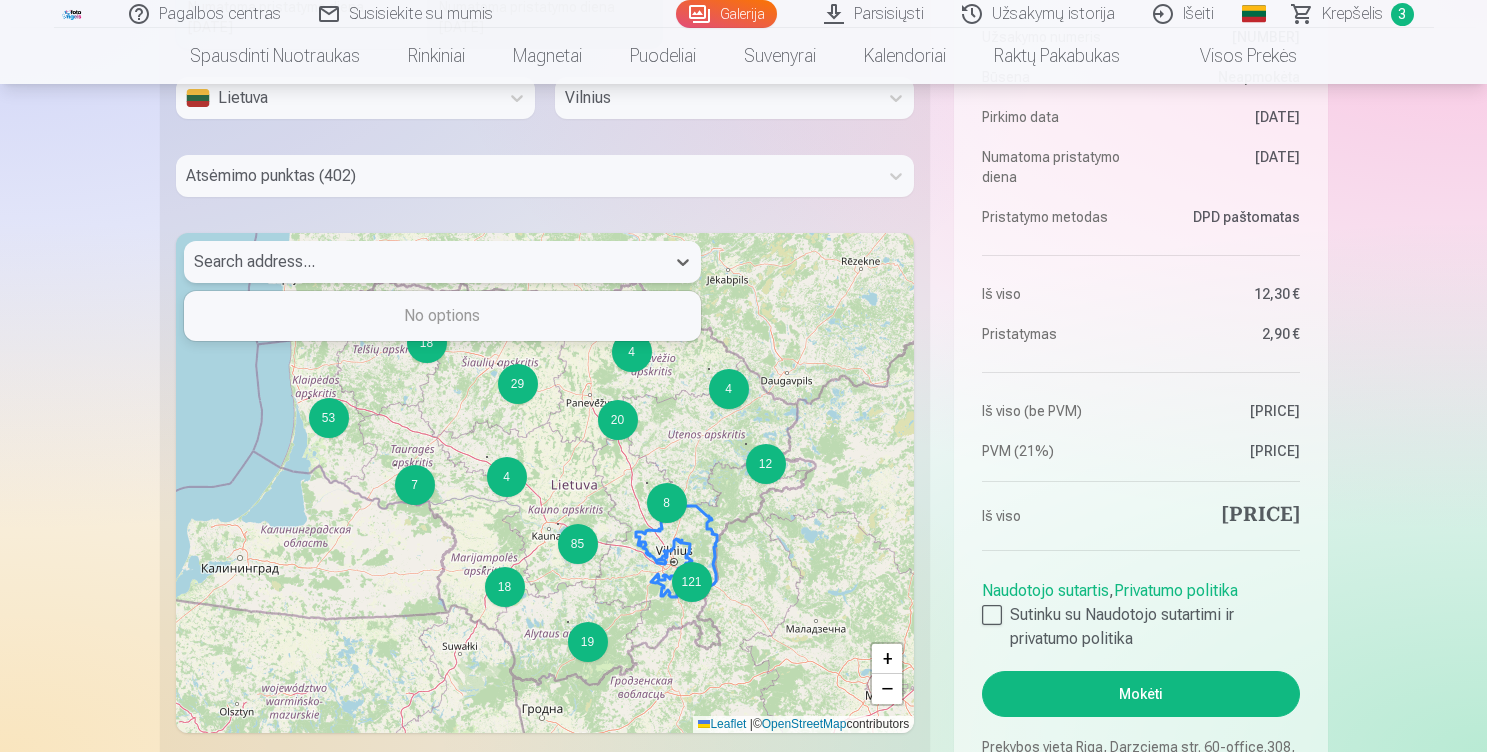click at bounding box center [527, 176] 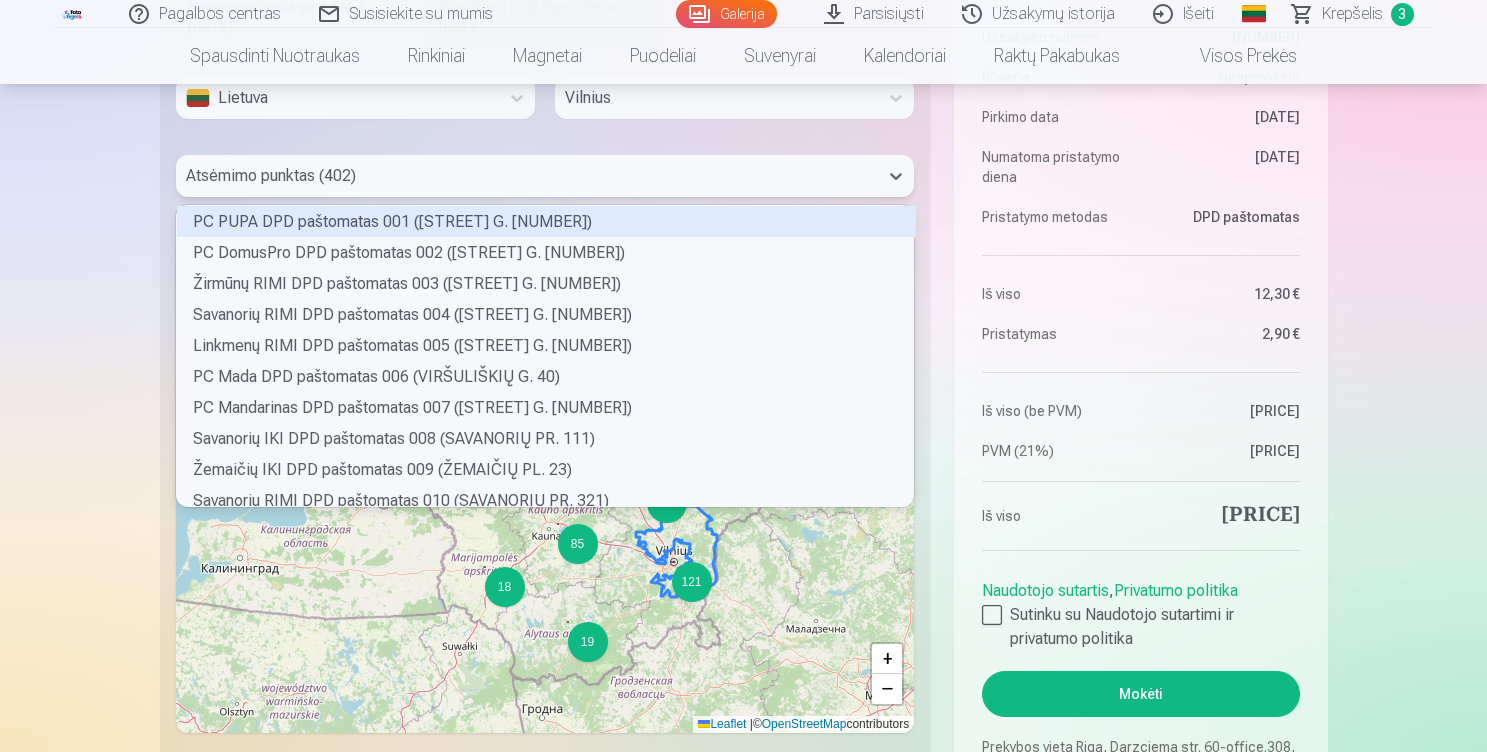 scroll, scrollTop: 6, scrollLeft: 6, axis: both 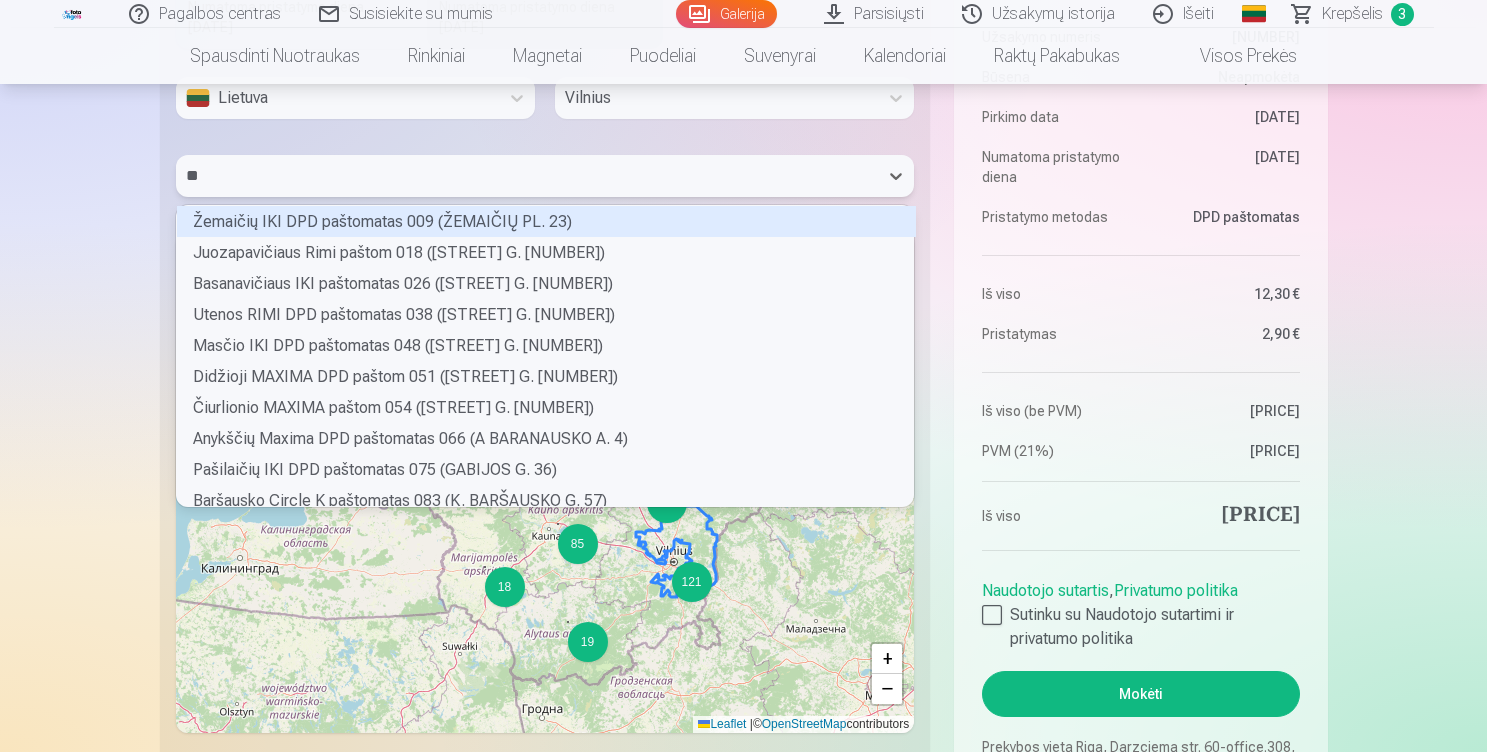 type on "*" 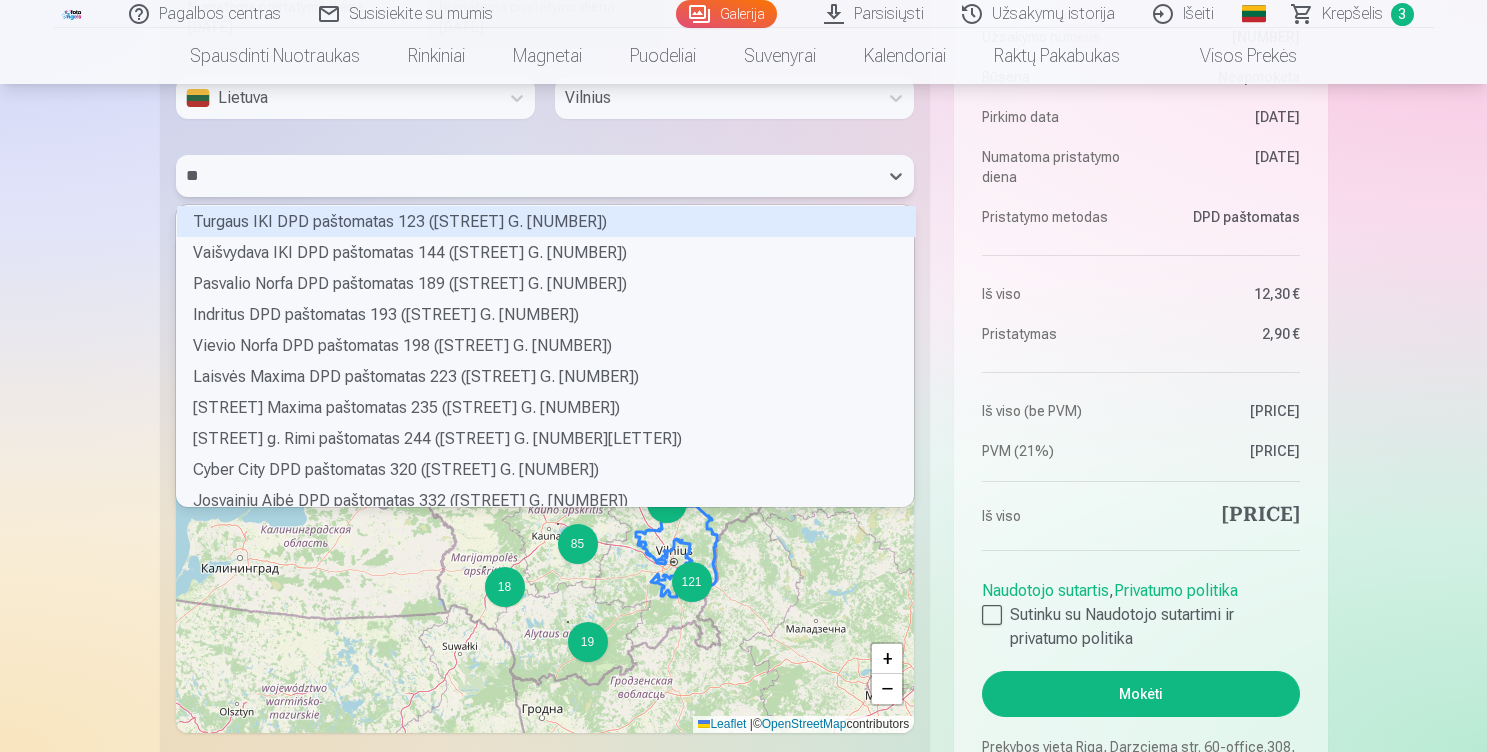 type on "***" 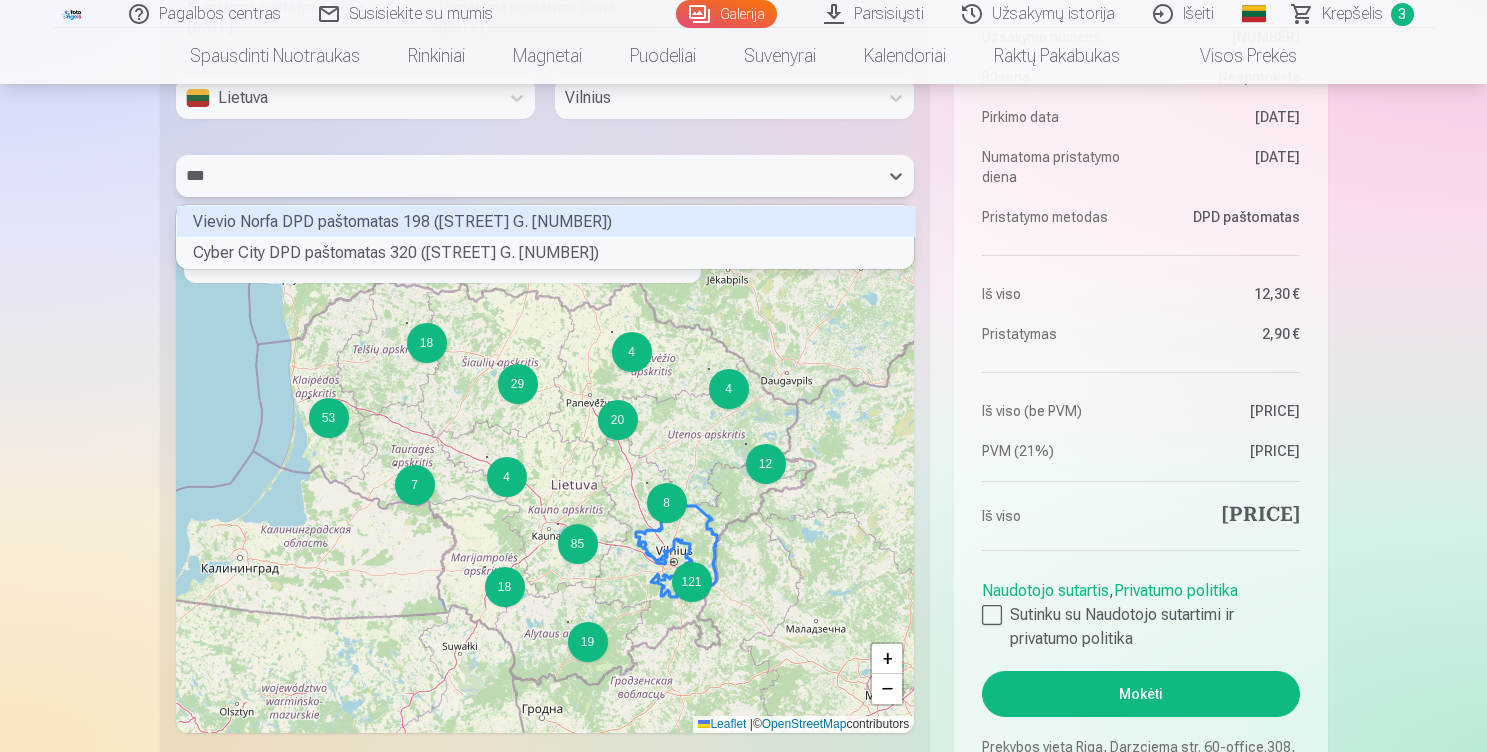 scroll, scrollTop: 57, scrollLeft: 732, axis: both 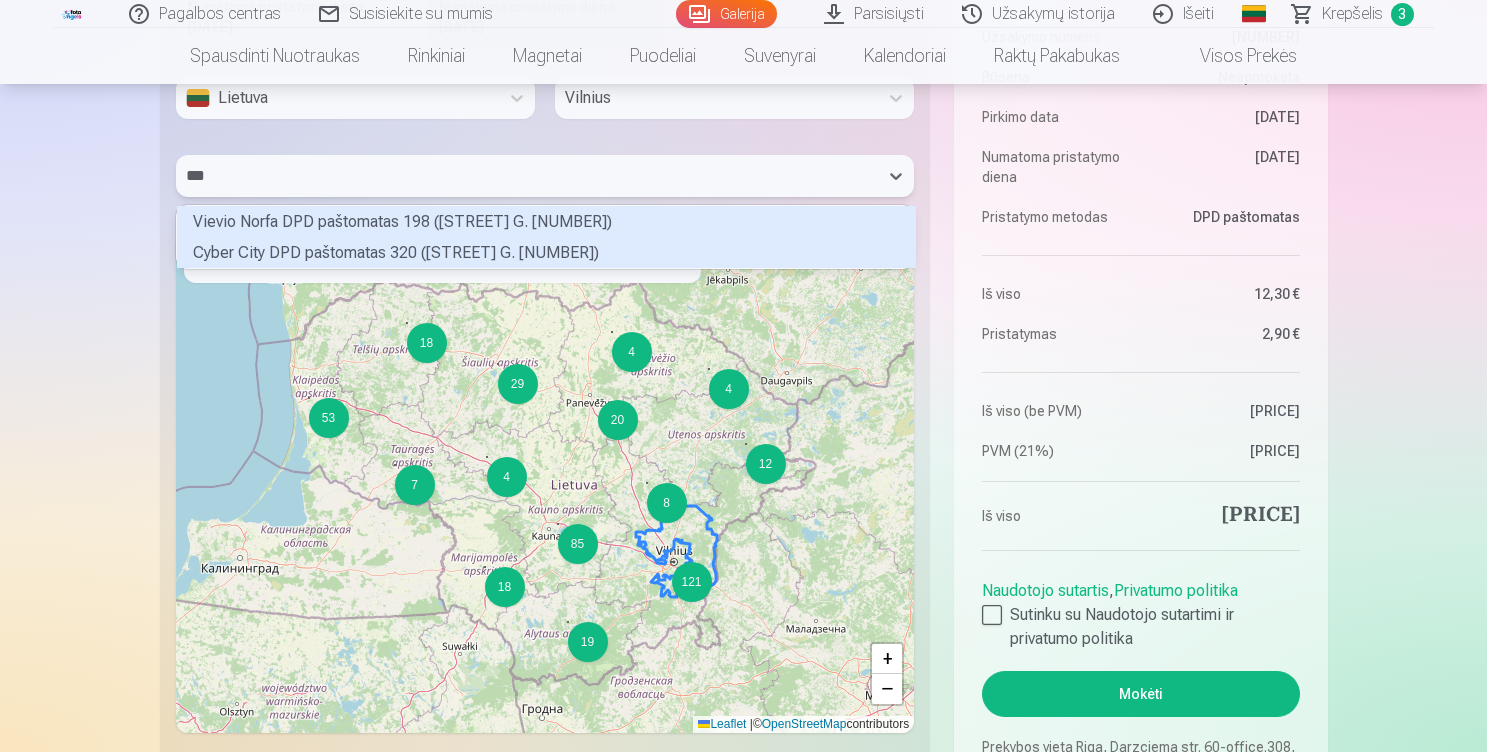 click on "Cyber City DPD paštomatas 320 ([STREET] G. [NUMBER])" at bounding box center [546, 252] 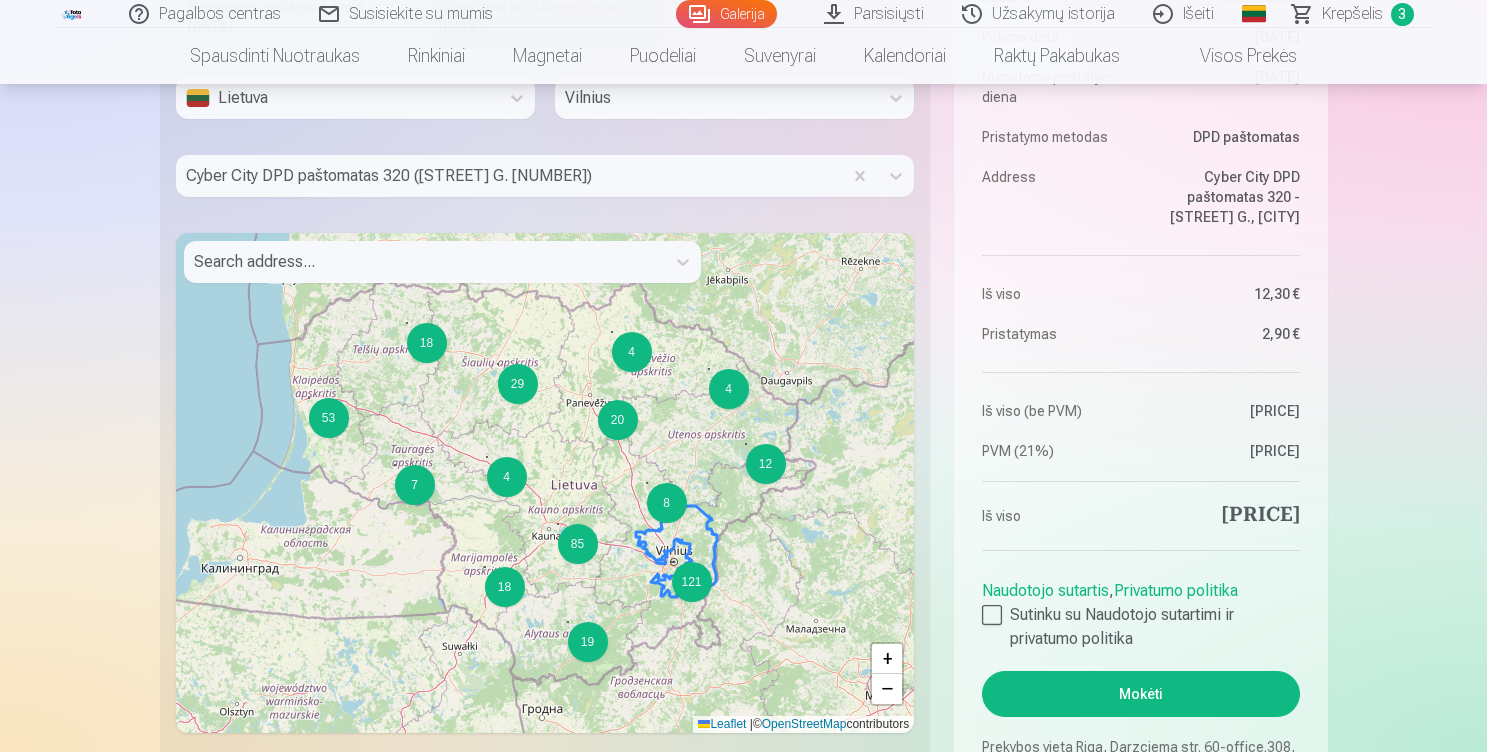 click on "Pagalbos centras Susisiekite su mumis Galerija Parsisiųsti Užsakymų istorija Išeiti Global Lithuanian (lt) English (en) Russian (ru) Krepšelis [NUMBER] Spausdinti nuotraukas Aukštos kokybės spausdintos nuotraukos 210 gsm popierius, stulbinančios spalvos ir detalumas Pradedant nuo [PRICE] Profesionalios panoraminės grupinės nuotraukų spaudos 15×30 cm Ryškios spalvos ir detalės ant Fuji Film Crystal popieriaus Pradedant nuo [PRICE] Fotokoliažas iš [NUMBER] nuotraukų Du įsimintini momentai - vienas įstabus vaizdas Pradedant nuo [PRICE] Nuotraukos dokumentams Universalios ID nuotraukos (6 vnt.) Pradedant nuo [PRICE] Didelės raiškos skaitmeninė nuotrauka JPG formatu Įamžinkite savo prisiminimus stulbinančiose detalėse Pradedant nuo [PRICE] See all products Rinkiniai Pilnas Atsiminimų Rinkinys – Spausdintos (15×23cm, 40% NUOLAIDA) ir 🎁 Skaitmeninės Nuotraukos Klasikinis rinkinys Pradedant nuo [PRICE] Populiarus rinkinys Pradedant nuo [PRICE] Premium rinkinys + 🎁 , ×" at bounding box center (743, -28) 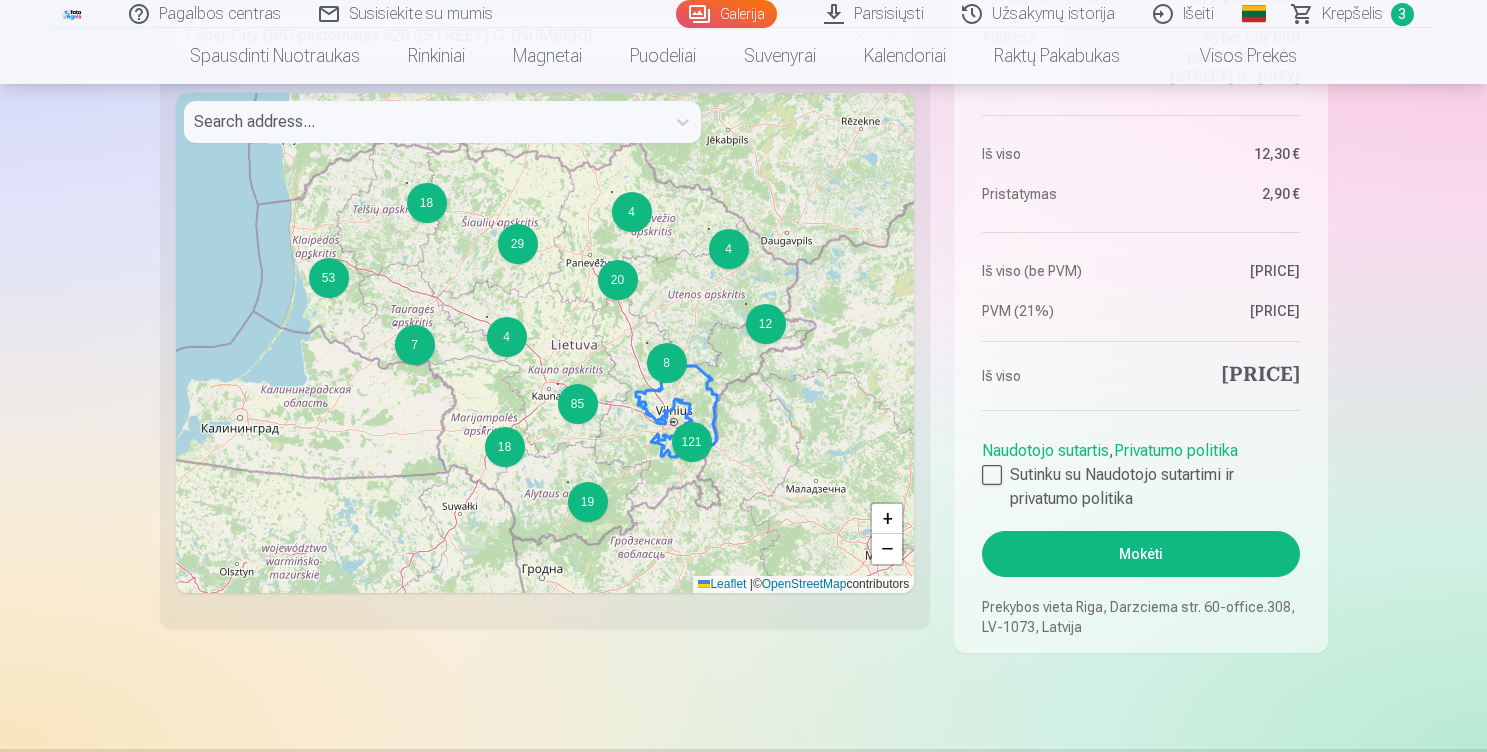 scroll, scrollTop: 1643, scrollLeft: 0, axis: vertical 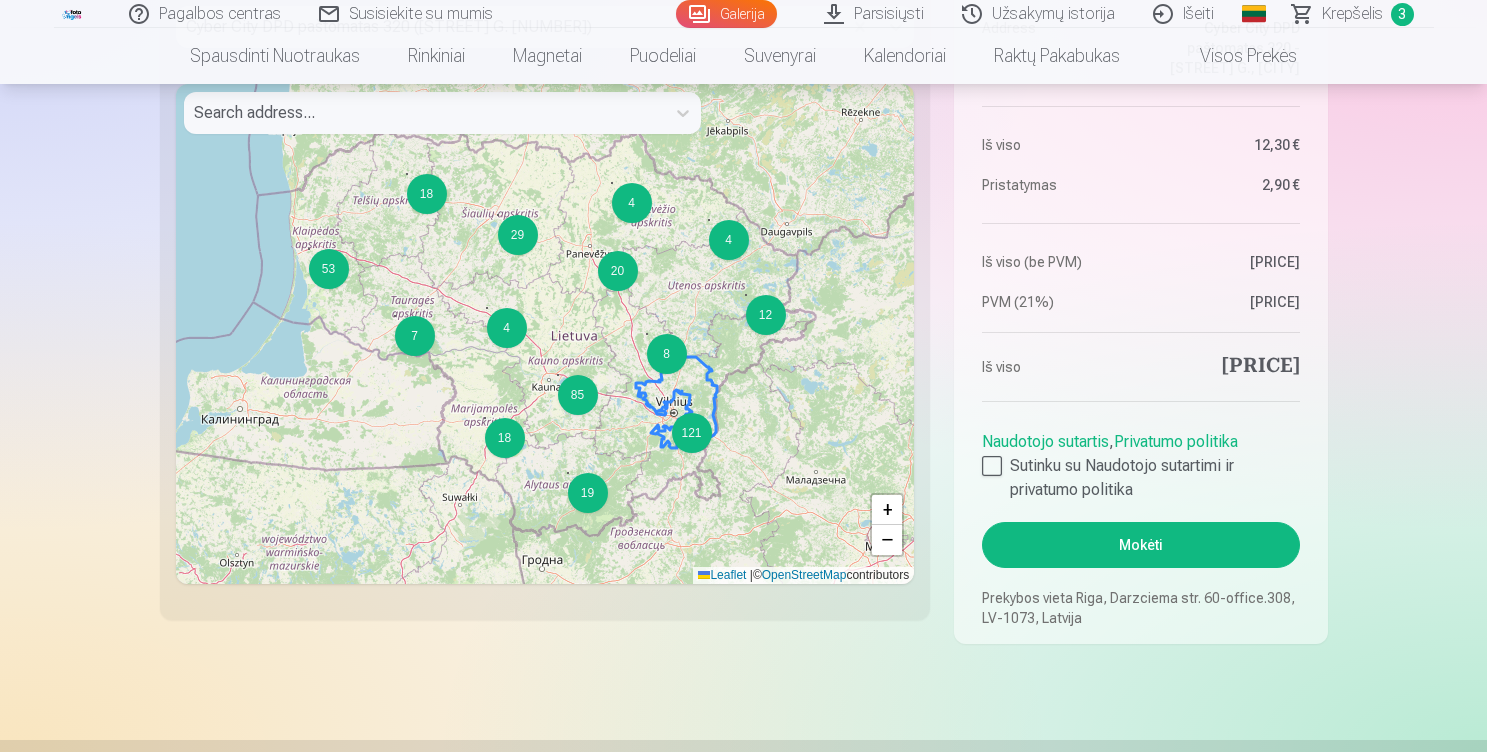 click on "Mokėti" at bounding box center [1140, 545] 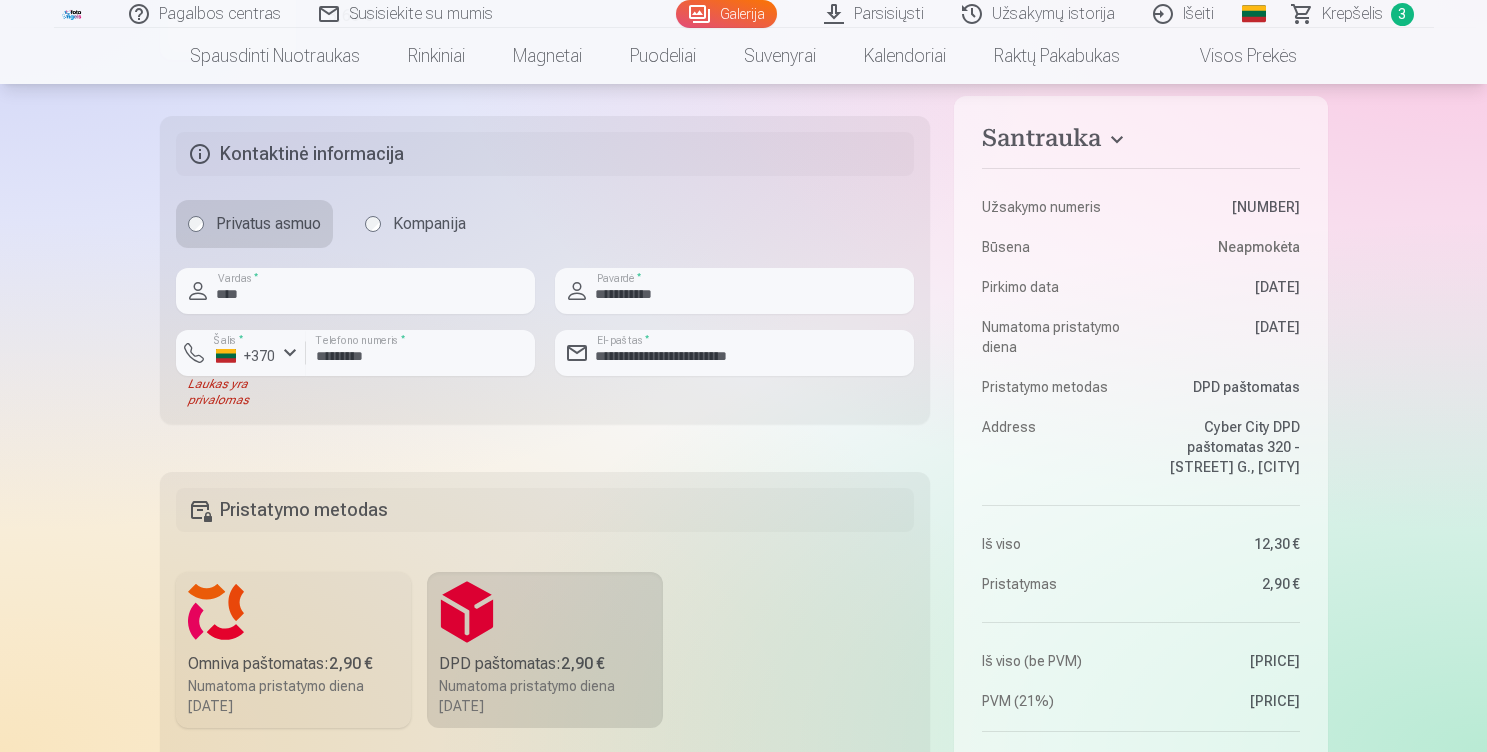 scroll, scrollTop: 785, scrollLeft: 0, axis: vertical 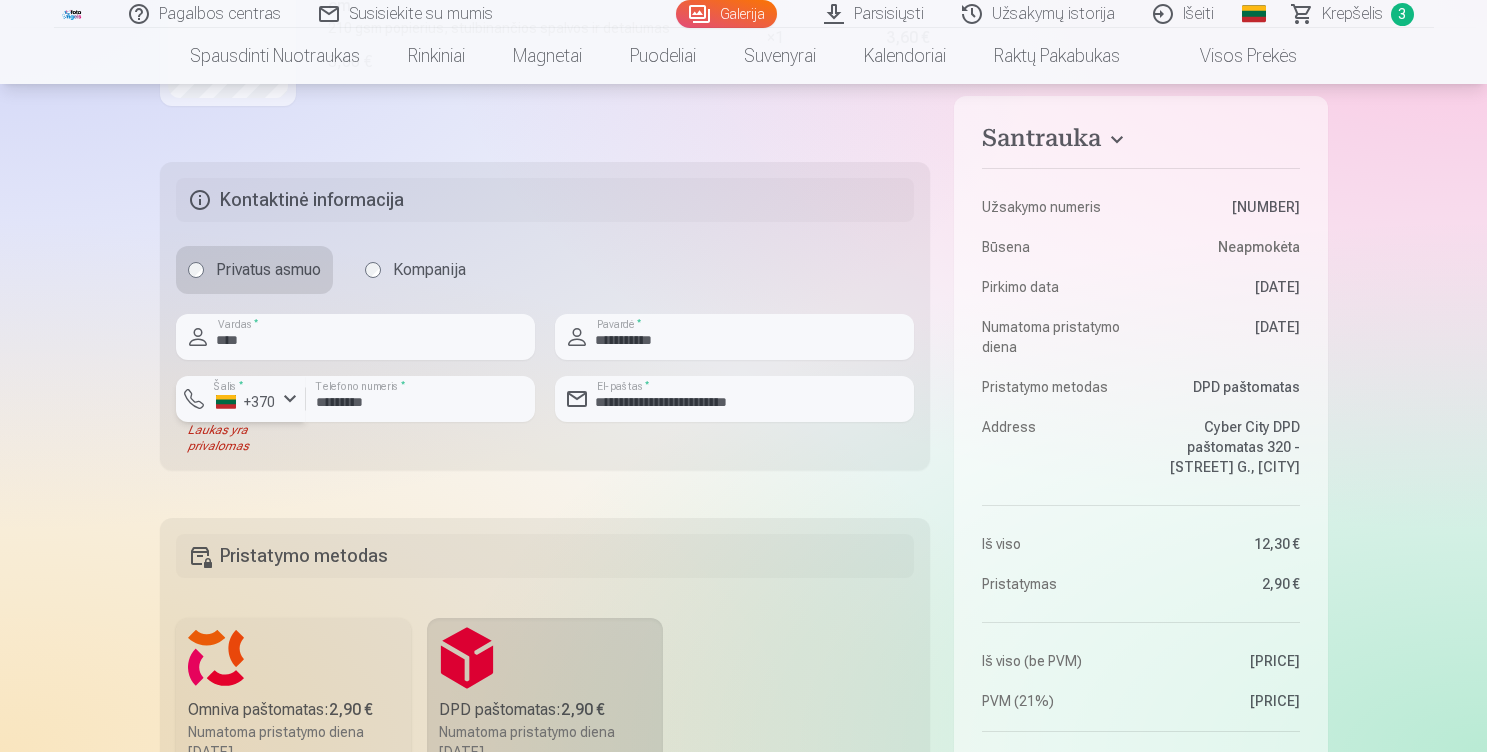 click on "+370" at bounding box center [246, 402] 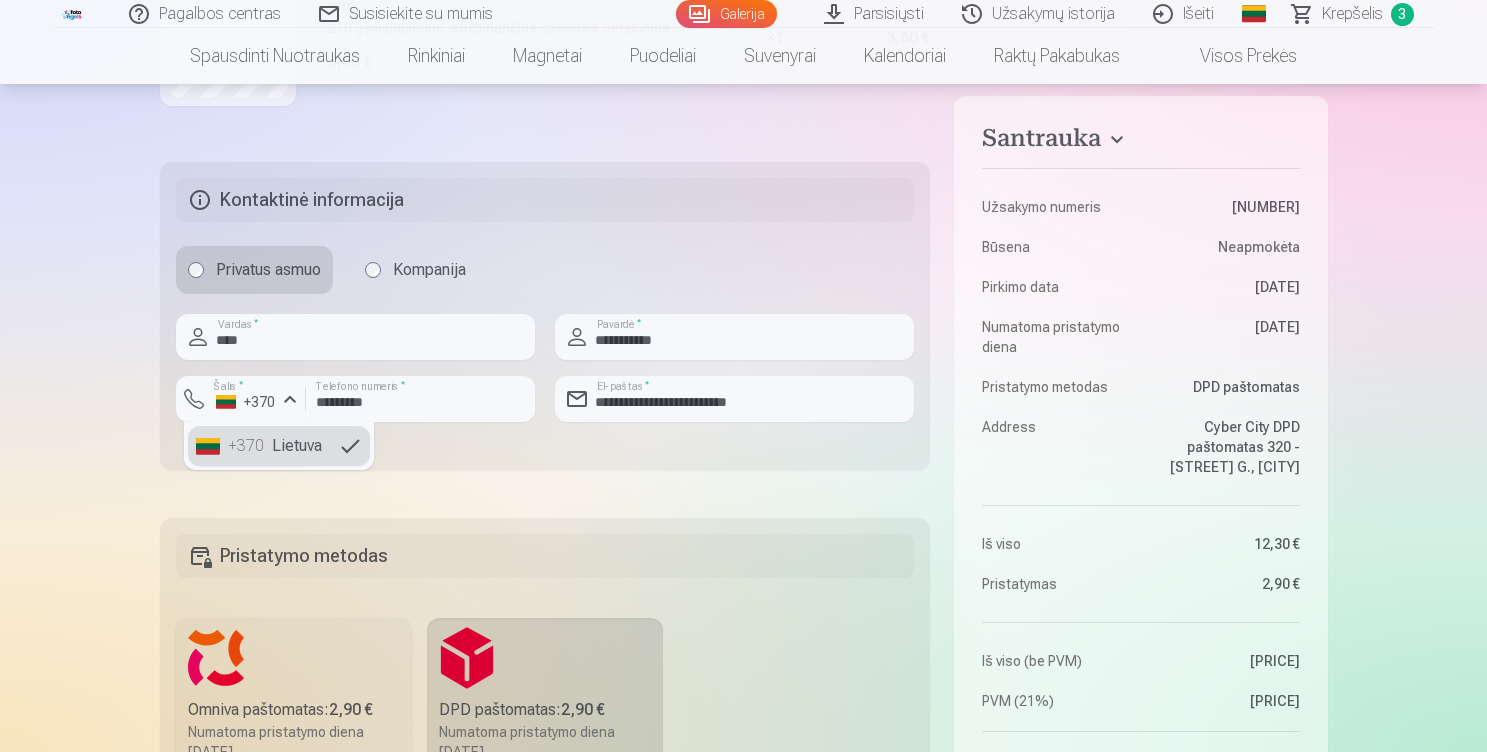 click on "+[COUNTRY_CODE] [COUNTRY]" at bounding box center [279, 446] 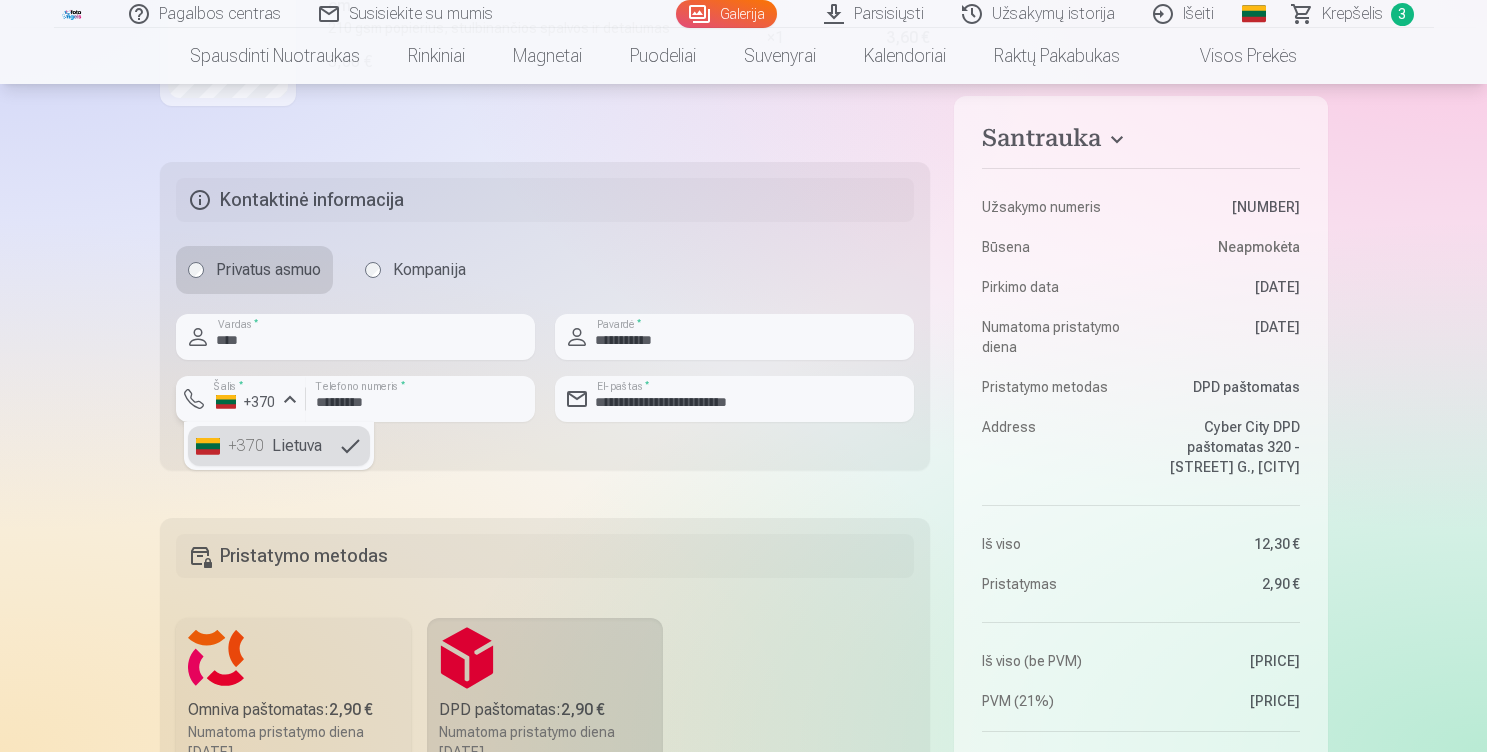 type on "********" 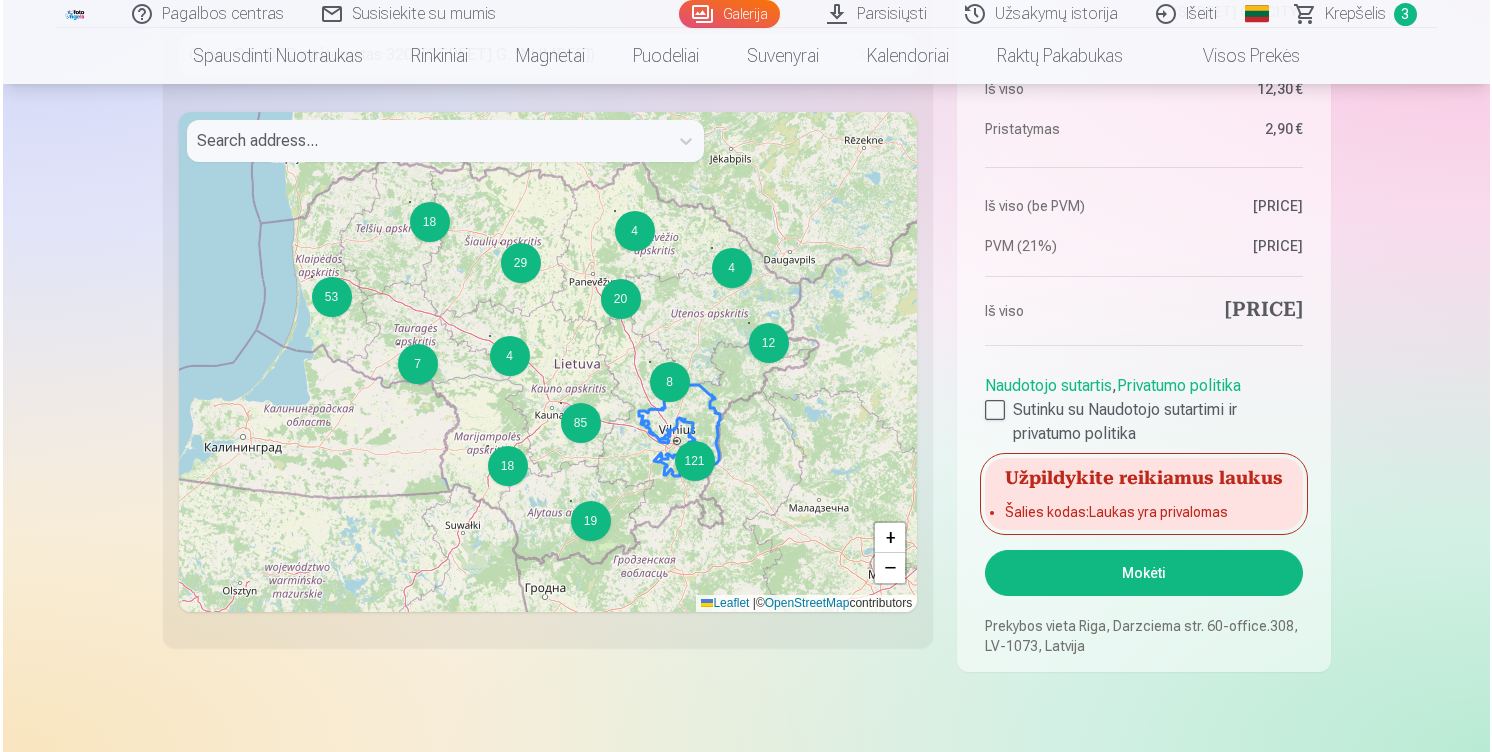 scroll, scrollTop: 1635, scrollLeft: 0, axis: vertical 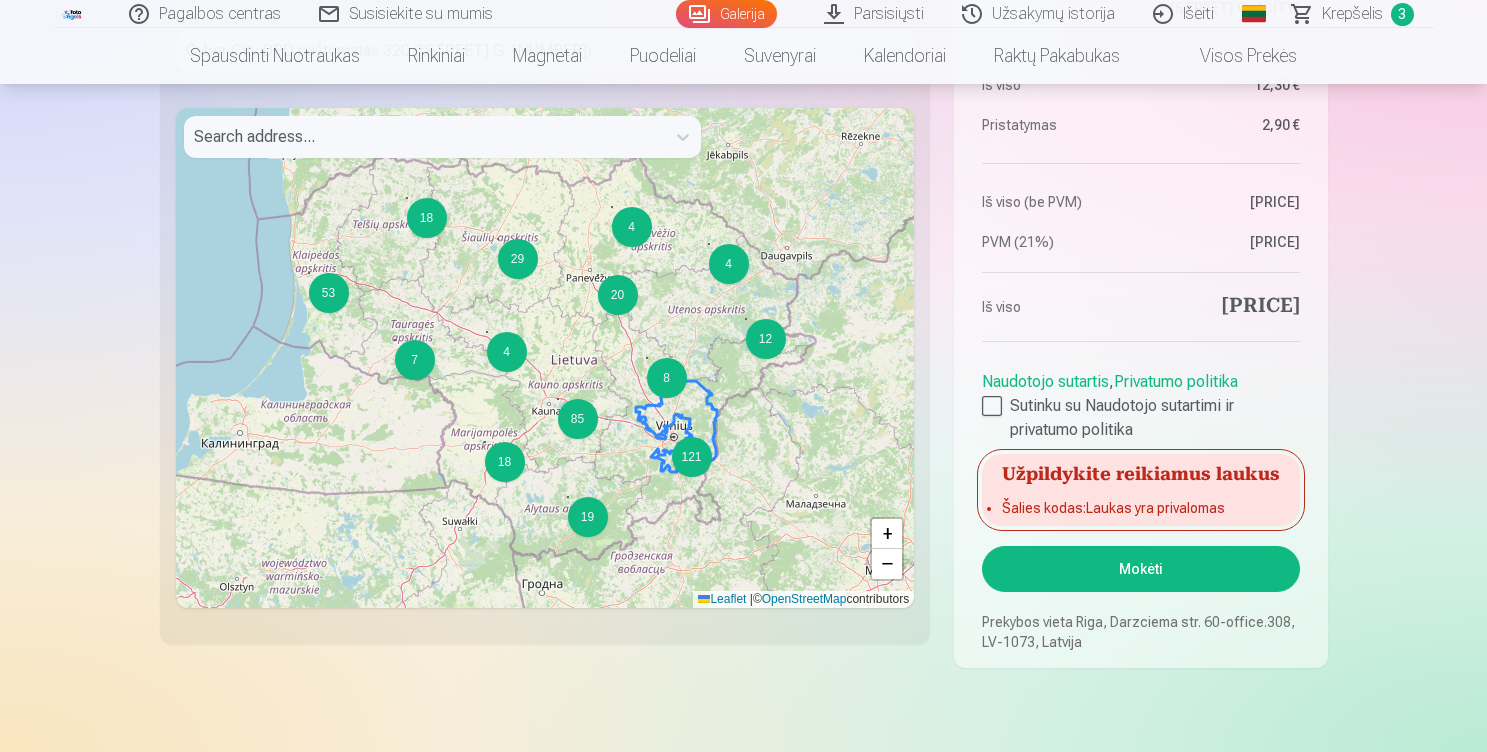 click on "Mokėti" at bounding box center (1140, 569) 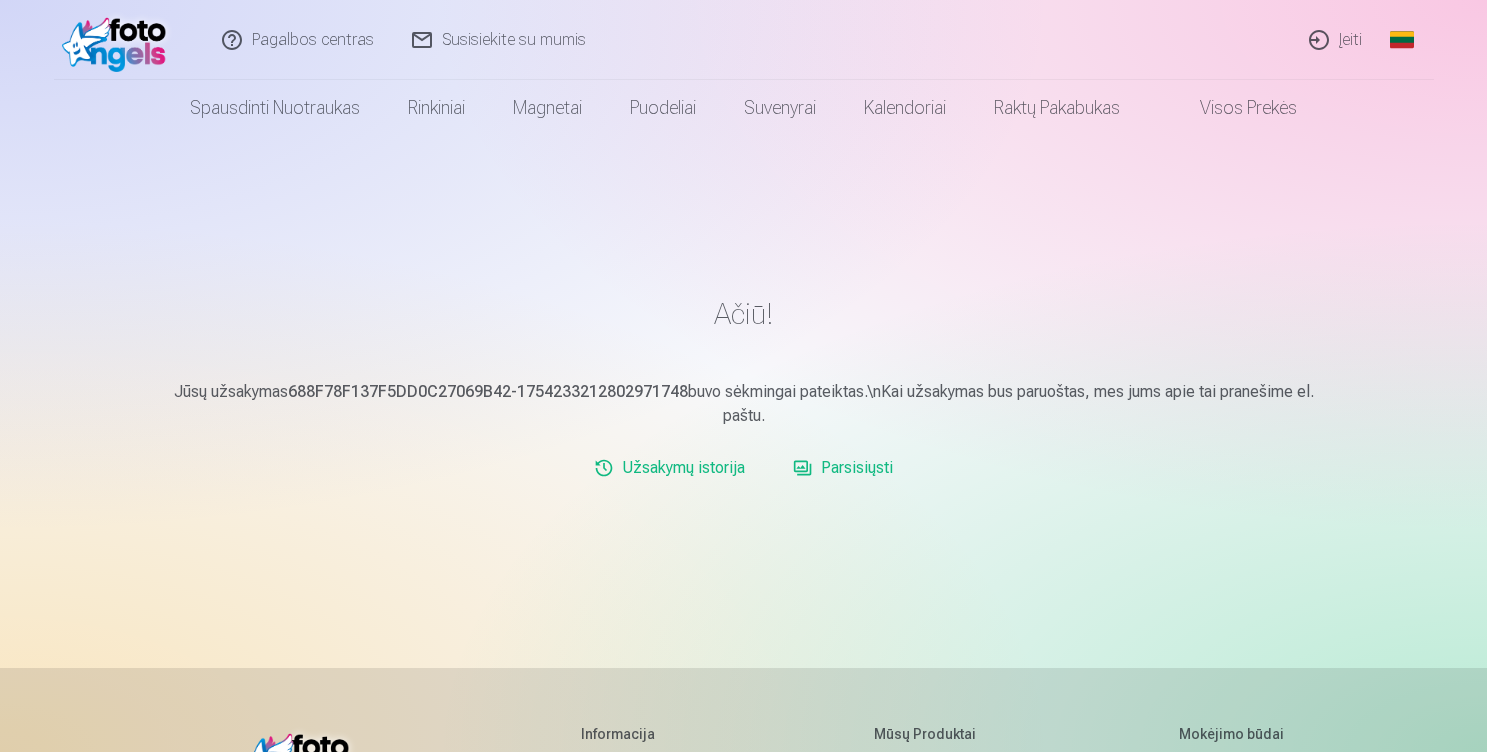 scroll, scrollTop: 0, scrollLeft: 0, axis: both 